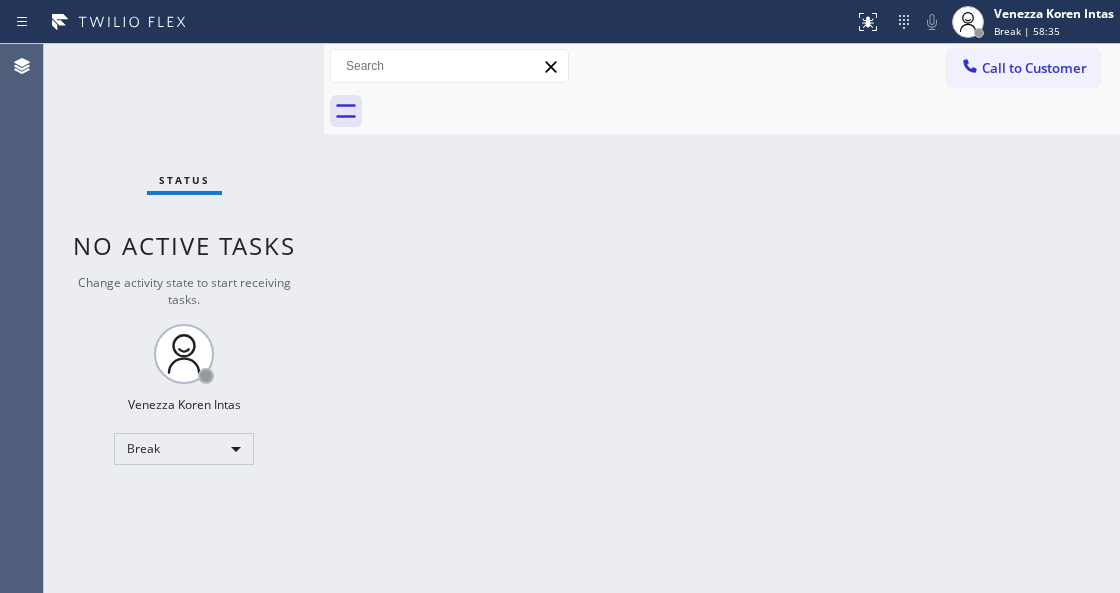 scroll, scrollTop: 0, scrollLeft: 0, axis: both 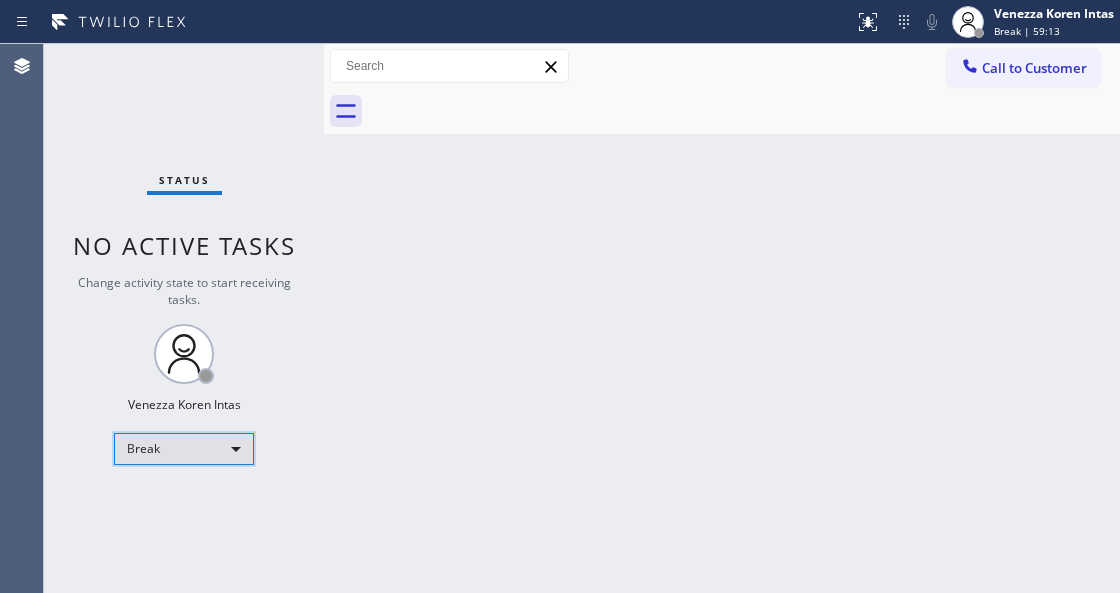 click on "Break" at bounding box center [184, 449] 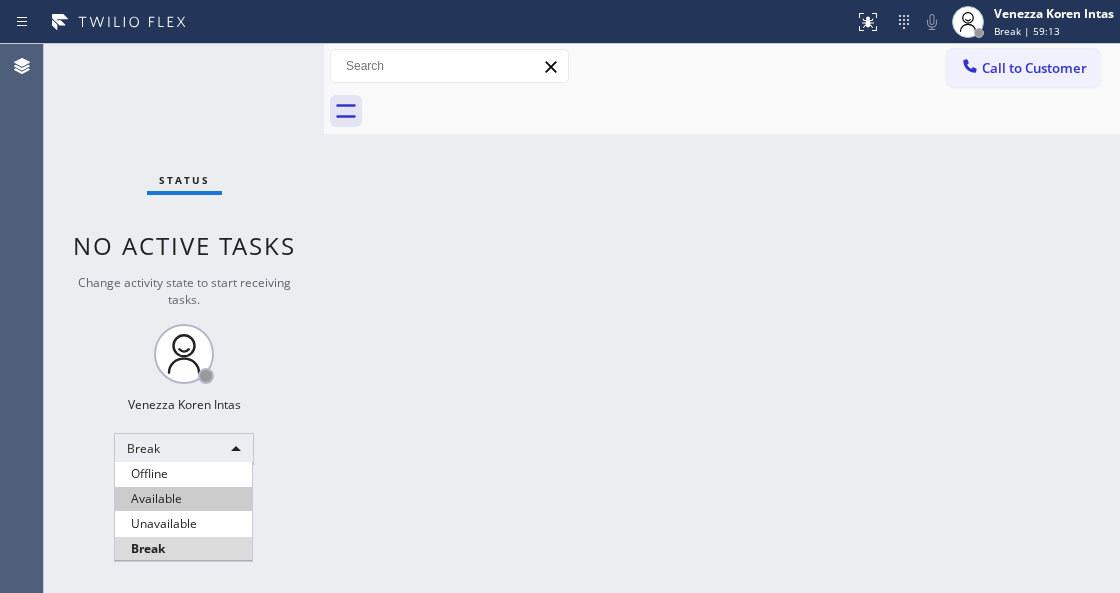 click on "Available" at bounding box center [183, 499] 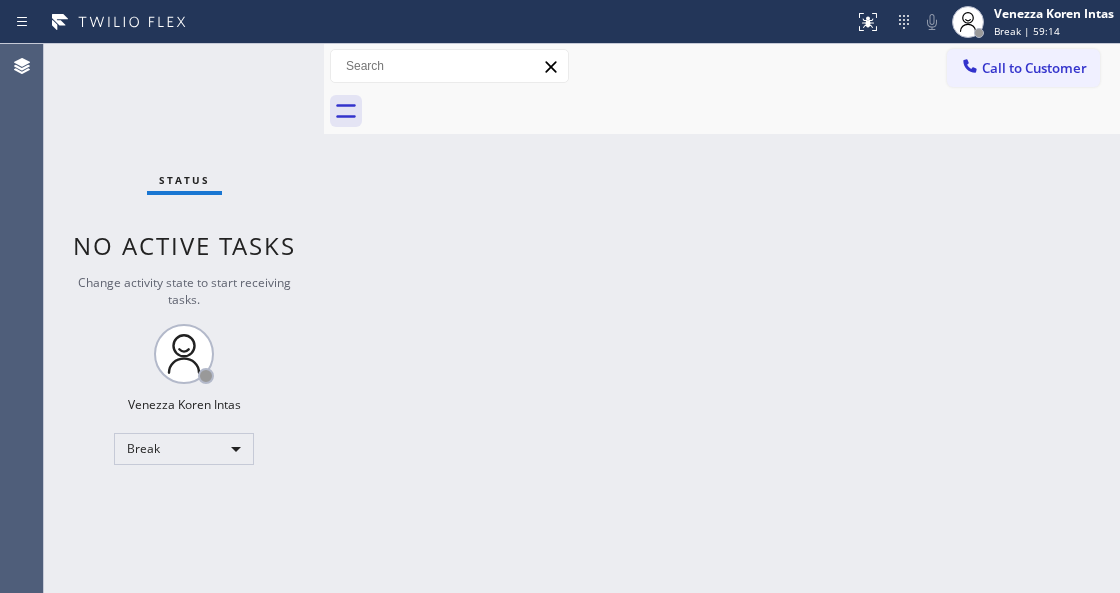 click on "Back to Dashboard Change Sender ID Customers Technicians Select a contact Outbound call Technician Search Technician Your caller id phone number Your caller id phone number Call Technician info Name   Phone none Address none Change Sender ID HVAC [PHONE_NUMBER] 5 Star Appliance [PHONE_NUMBER] Appliance Repair [PHONE_NUMBER] Plumbing [PHONE_NUMBER] Air Duct Cleaning [PHONE_NUMBER]  Electricians [PHONE_NUMBER] Cancel Change Check personal SMS Reset Change No tabs Call to Customer Outbound call Location Kitchenaid Appliances Repair Your caller id phone number [PHONE_NUMBER] Customer number Call Outbound call Technician Search Technician Your caller id phone number Your caller id phone number Call" at bounding box center [722, 318] 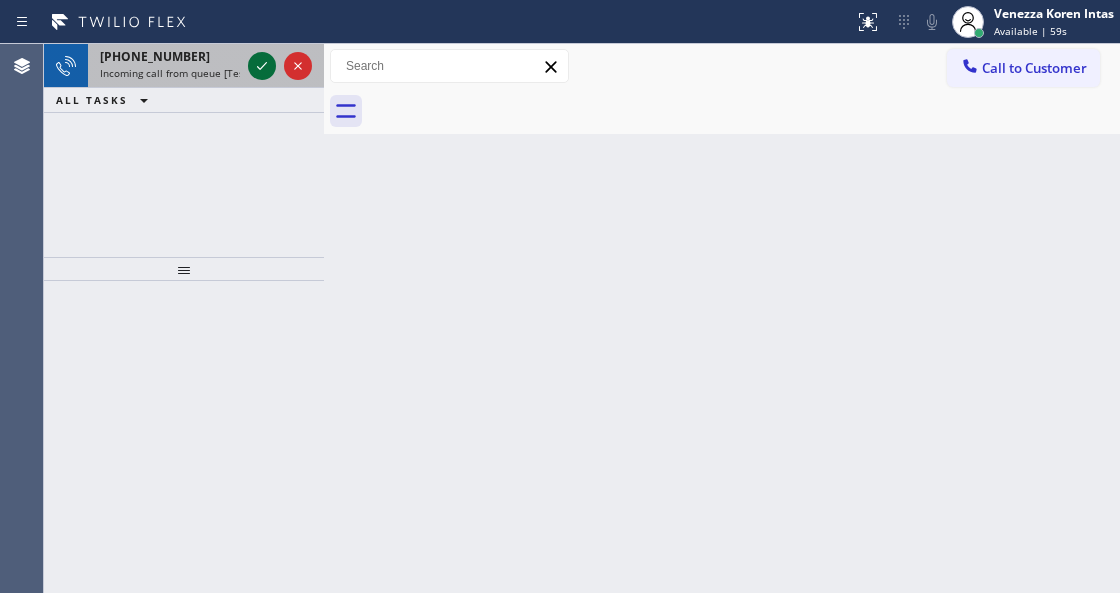 click 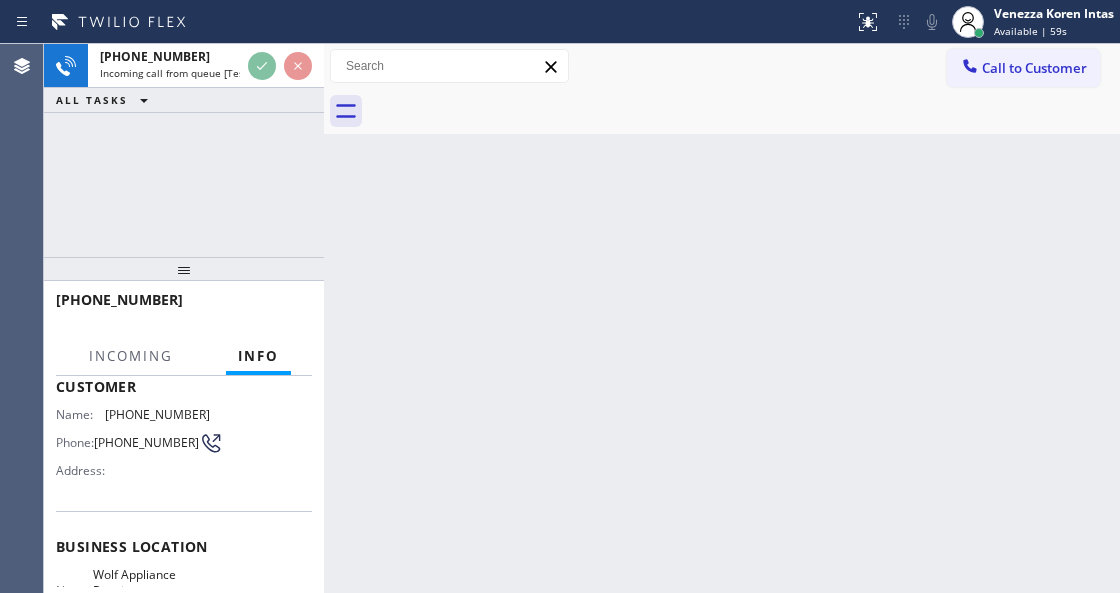 scroll, scrollTop: 200, scrollLeft: 0, axis: vertical 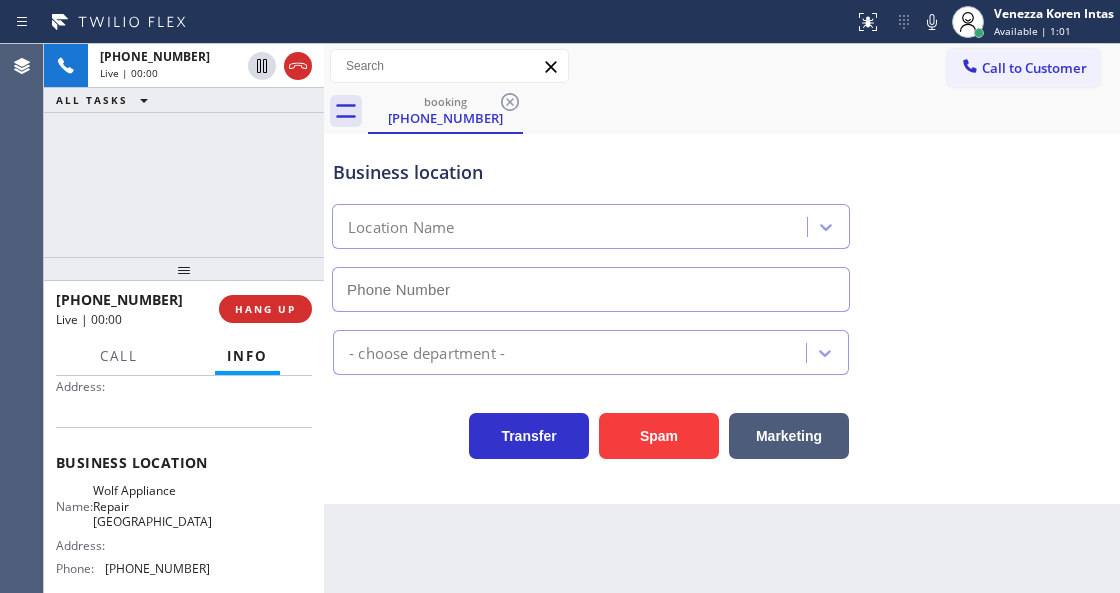 type on "[PHONE_NUMBER]" 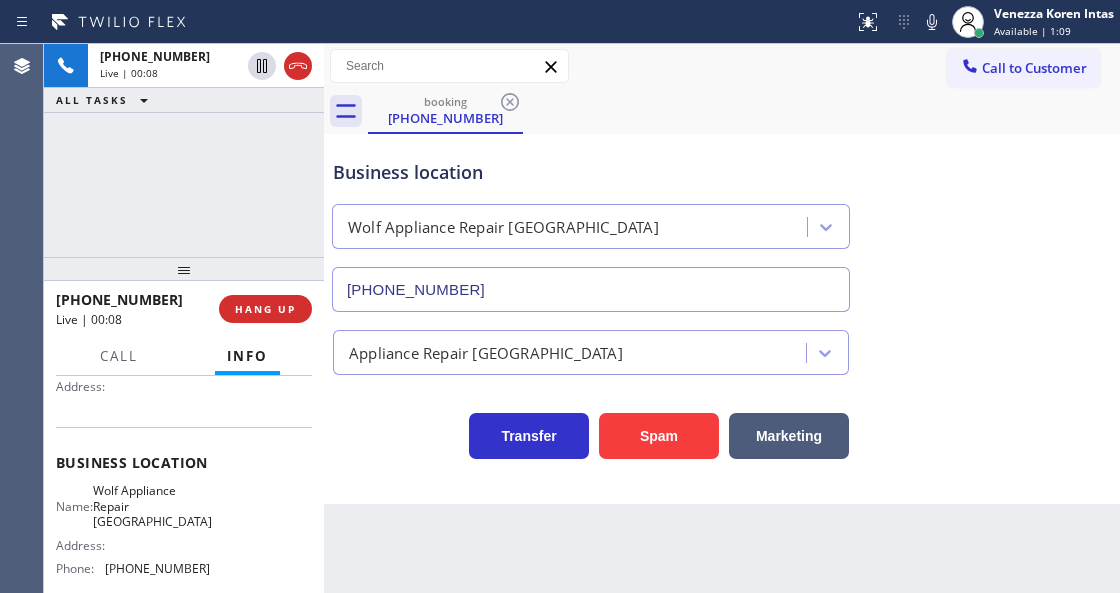 click on "Transfer Spam Marketing" at bounding box center [591, 431] 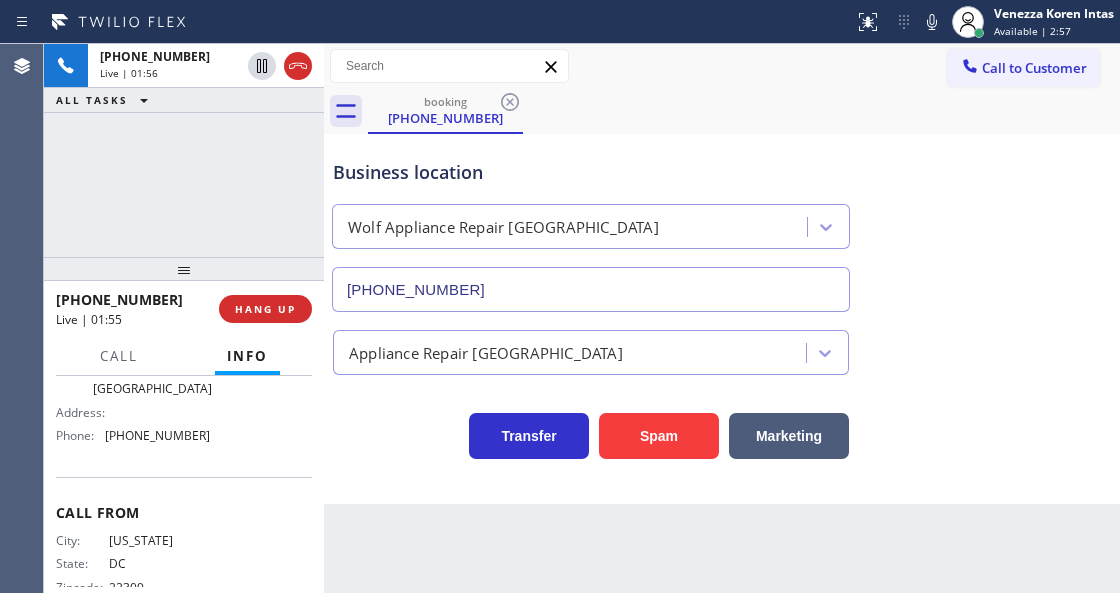 scroll, scrollTop: 200, scrollLeft: 0, axis: vertical 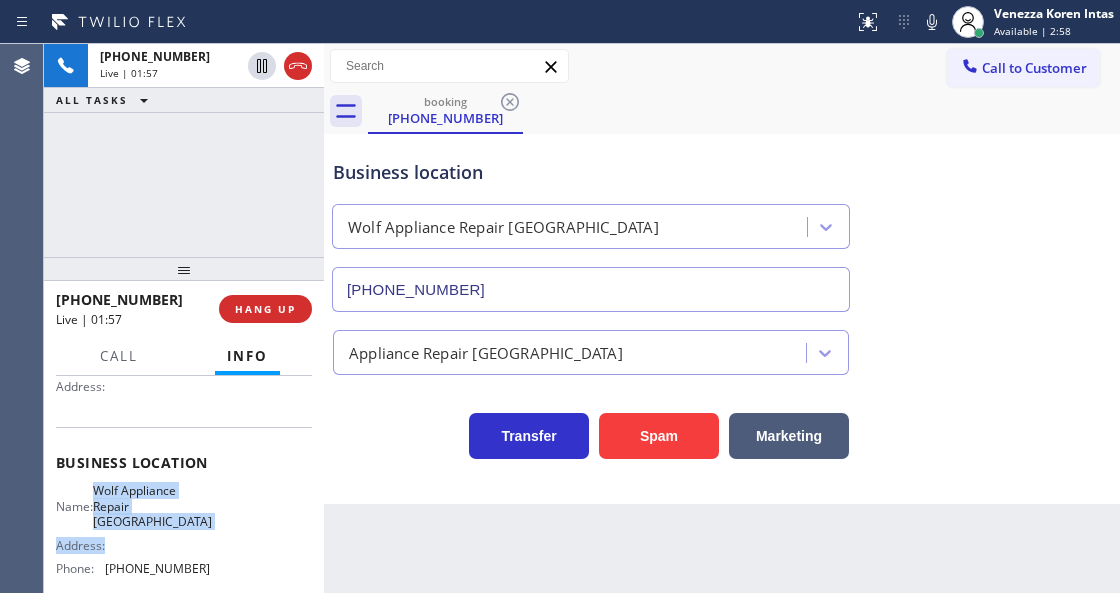 drag, startPoint x: 102, startPoint y: 492, endPoint x: 205, endPoint y: 519, distance: 106.48004 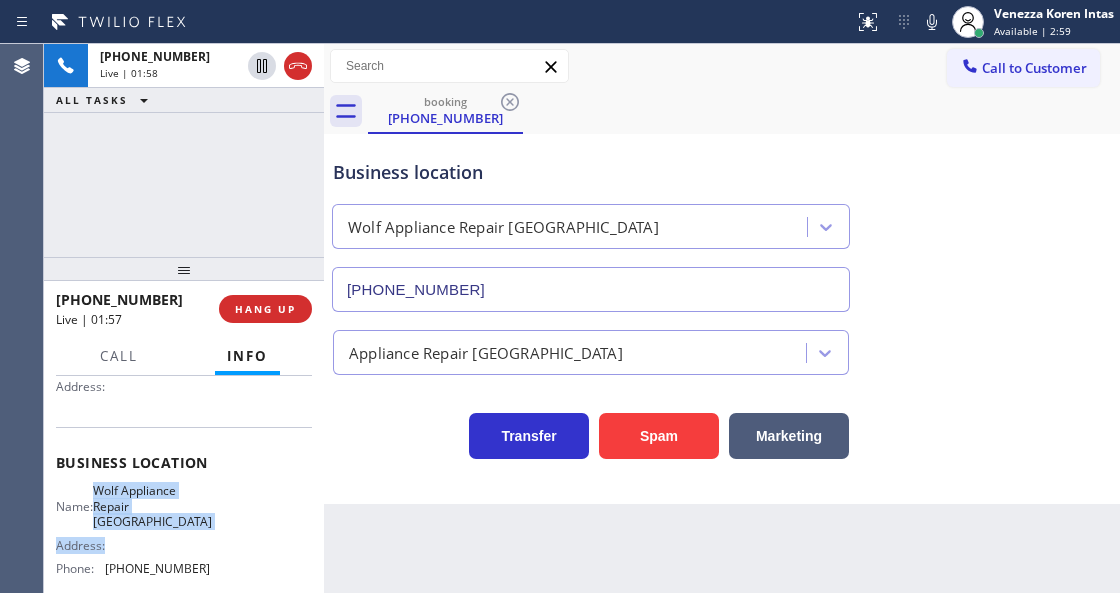 click on "Name: Wolf Appliance Repair Phoenix Address:   Phone: [PHONE_NUMBER]" at bounding box center (184, 533) 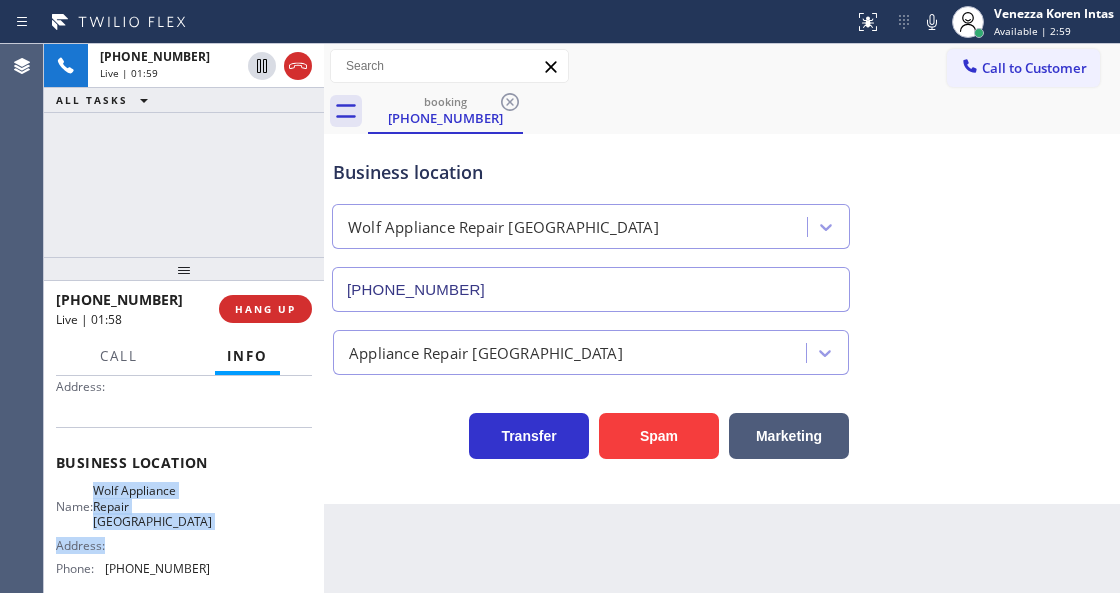 click on "Wolf Appliance Repair [GEOGRAPHIC_DATA]" at bounding box center [152, 506] 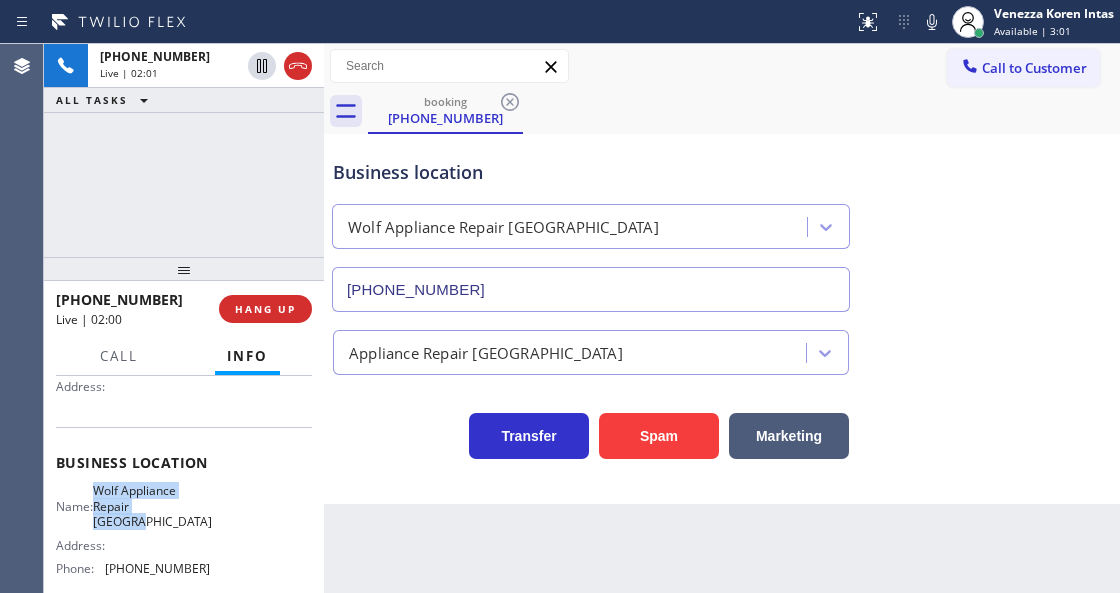 drag, startPoint x: 100, startPoint y: 484, endPoint x: 206, endPoint y: 502, distance: 107.51744 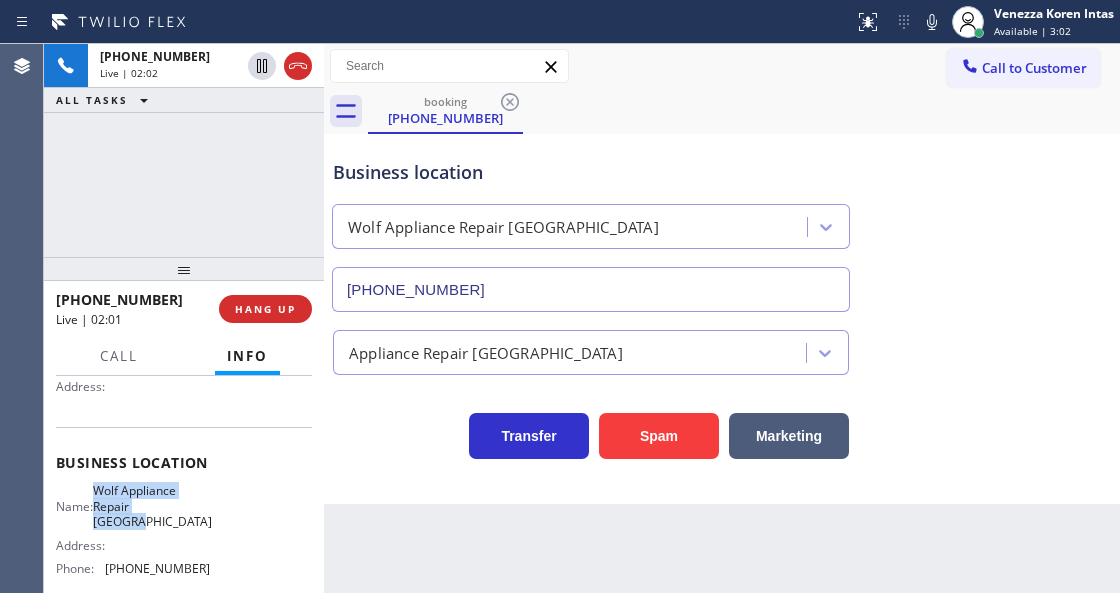 copy on "Wolf Appliance Repair [GEOGRAPHIC_DATA]" 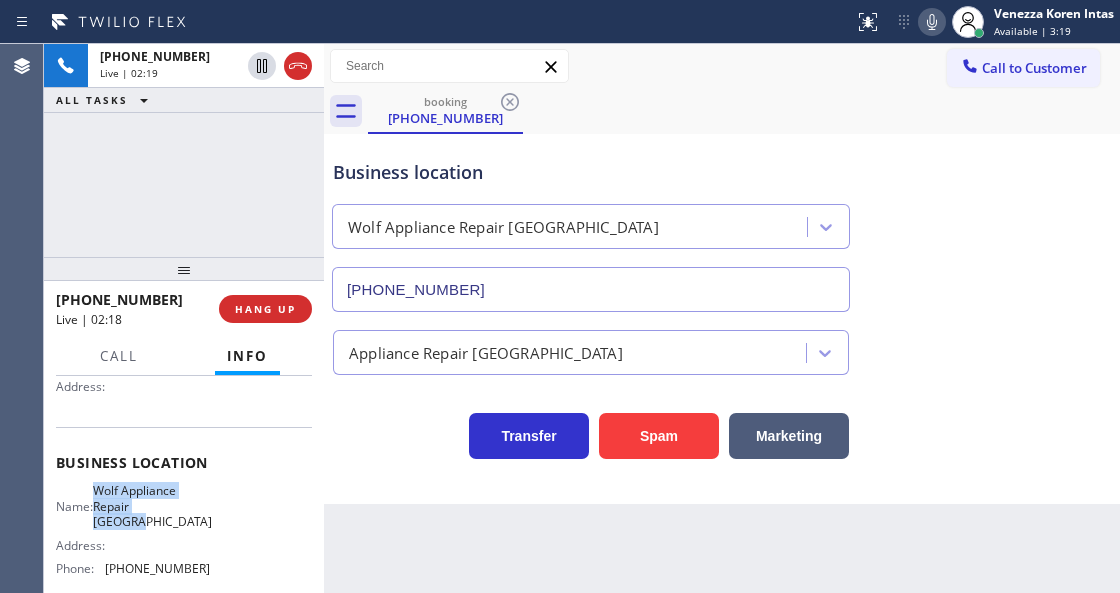 click 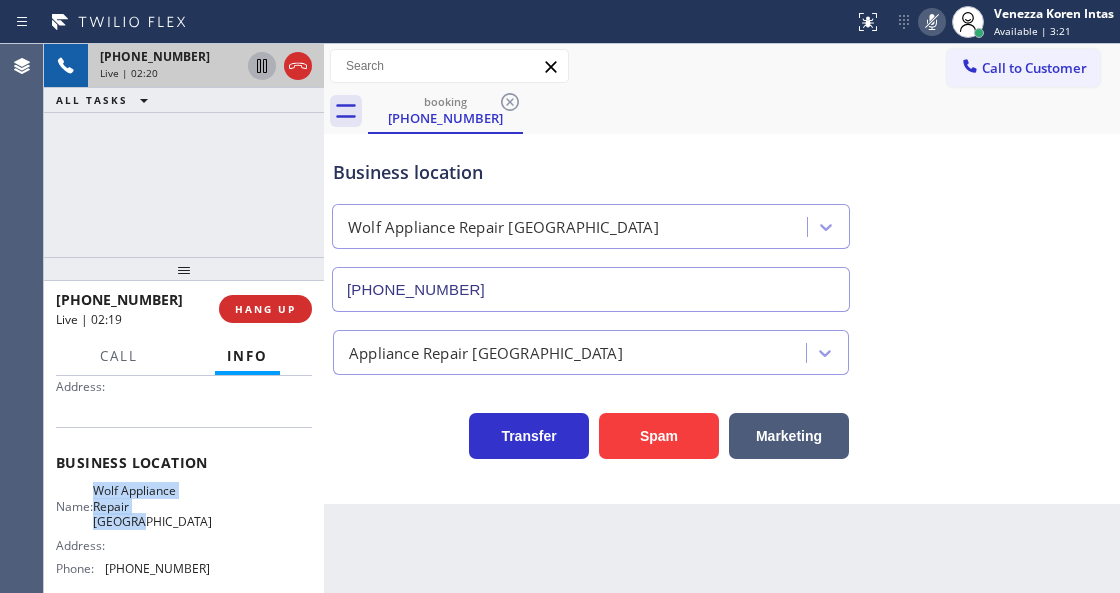 click 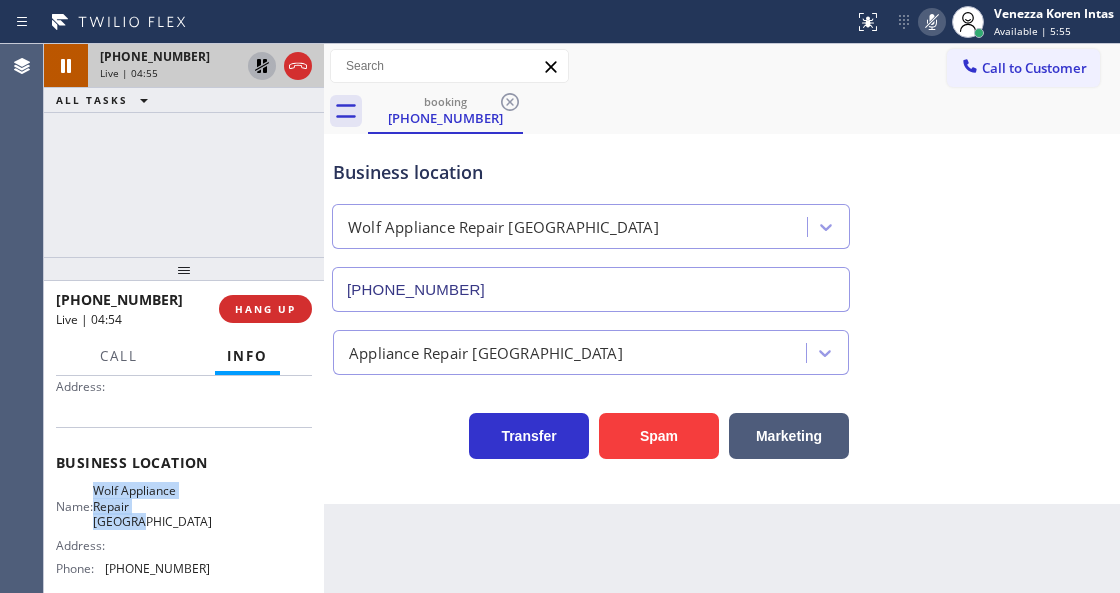 click 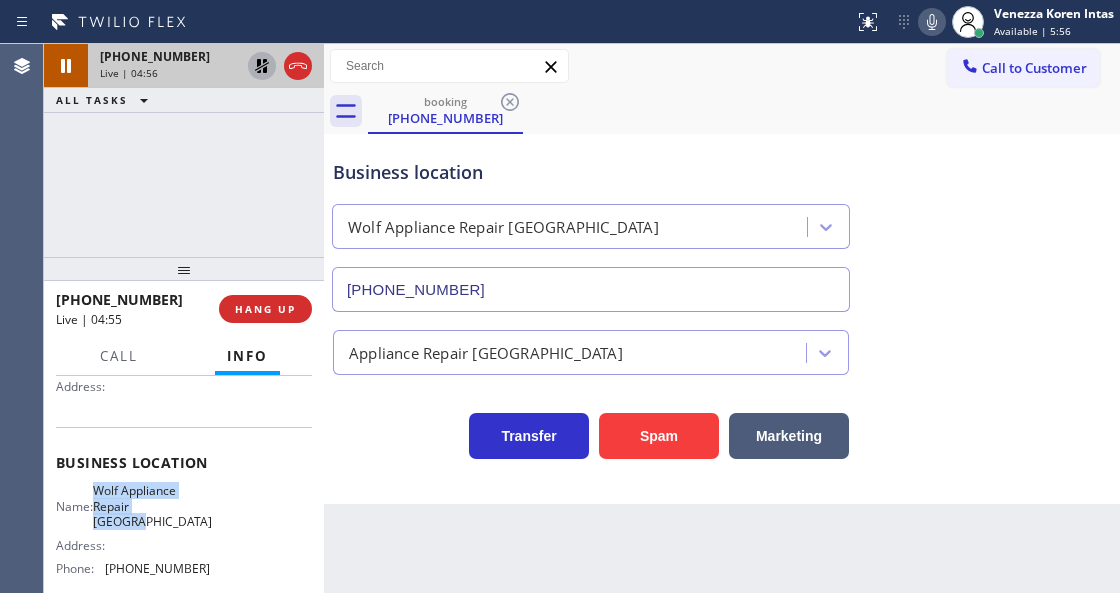 click 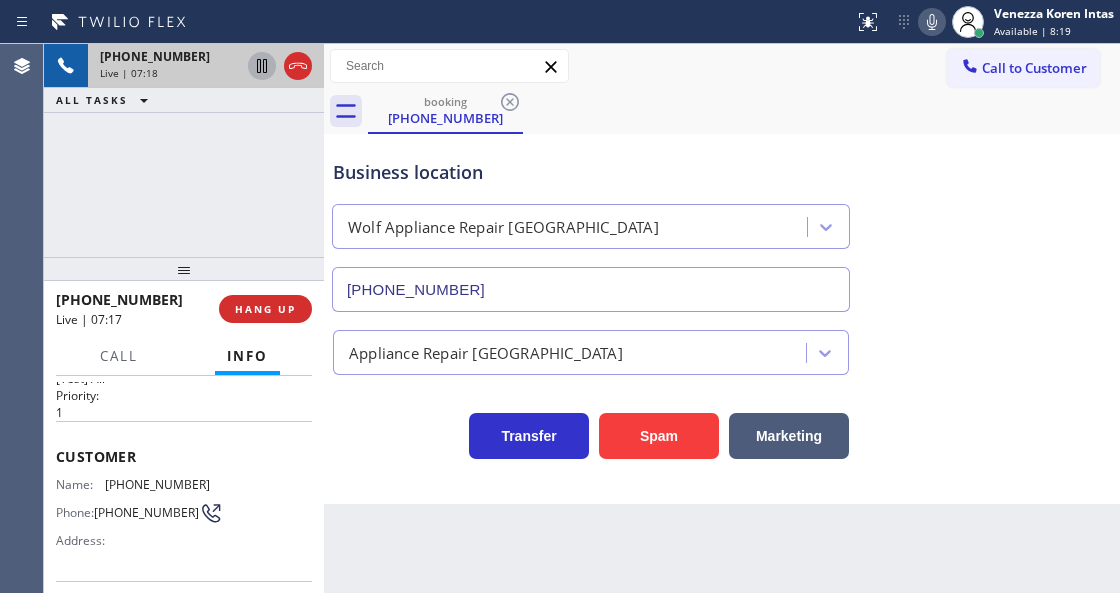 scroll, scrollTop: 0, scrollLeft: 0, axis: both 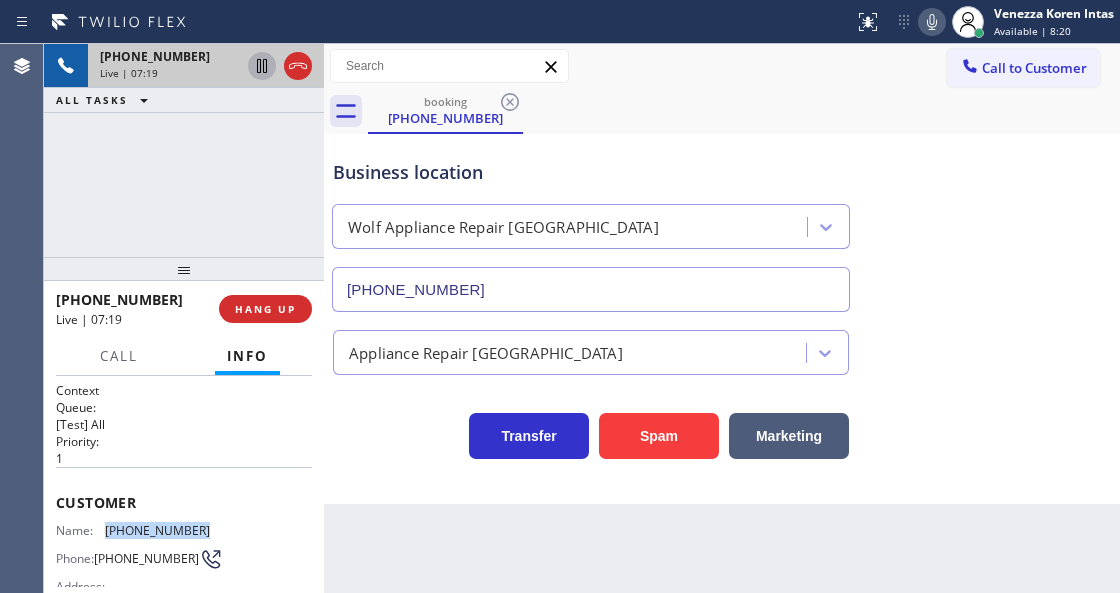 drag, startPoint x: 227, startPoint y: 520, endPoint x: 101, endPoint y: 519, distance: 126.00397 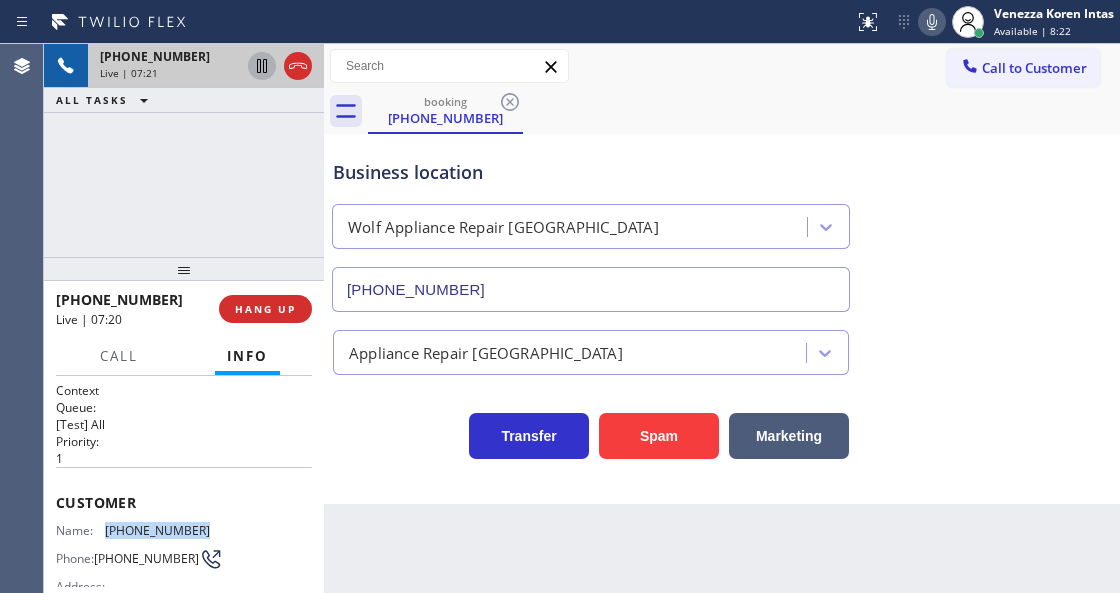 copy on "[PHONE_NUMBER]" 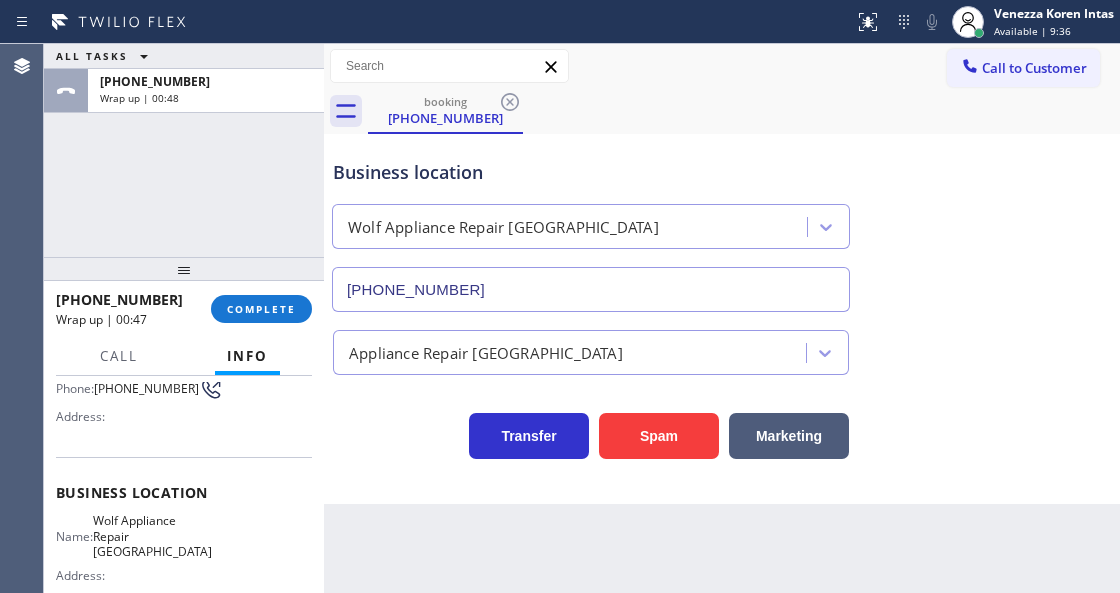 scroll, scrollTop: 200, scrollLeft: 0, axis: vertical 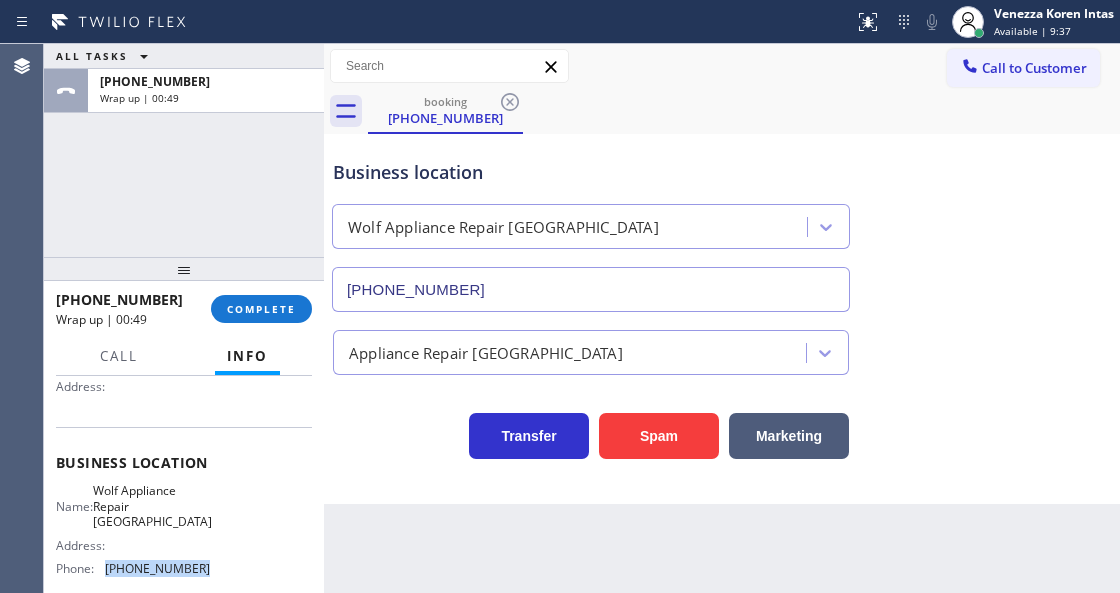 drag, startPoint x: 210, startPoint y: 550, endPoint x: 99, endPoint y: 554, distance: 111.07205 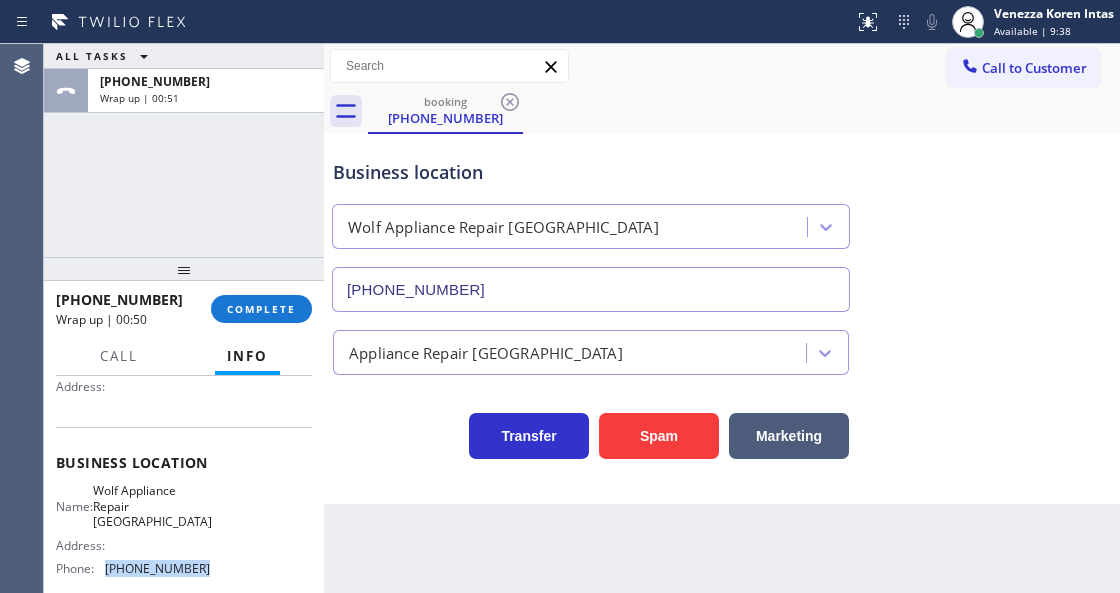 copy on "[PHONE_NUMBER]" 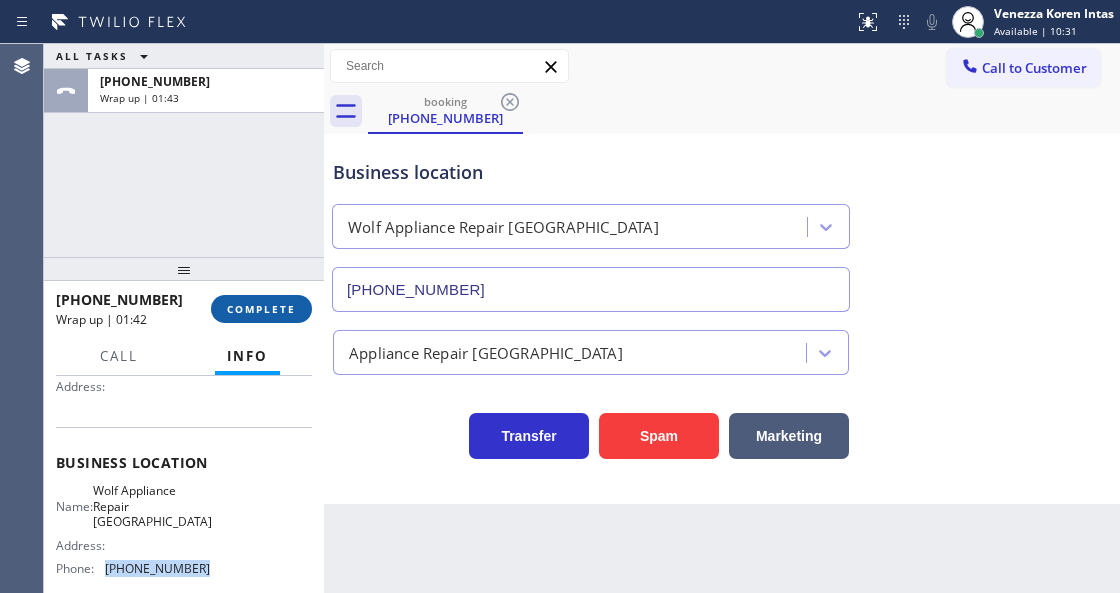 click on "COMPLETE" at bounding box center (261, 309) 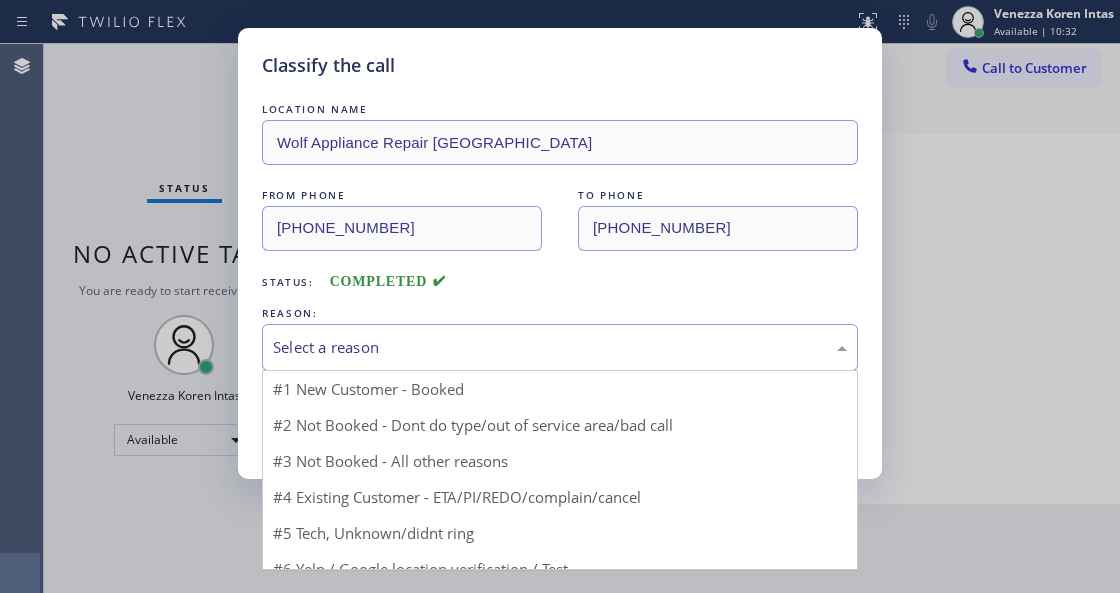 click on "Select a reason" at bounding box center (560, 347) 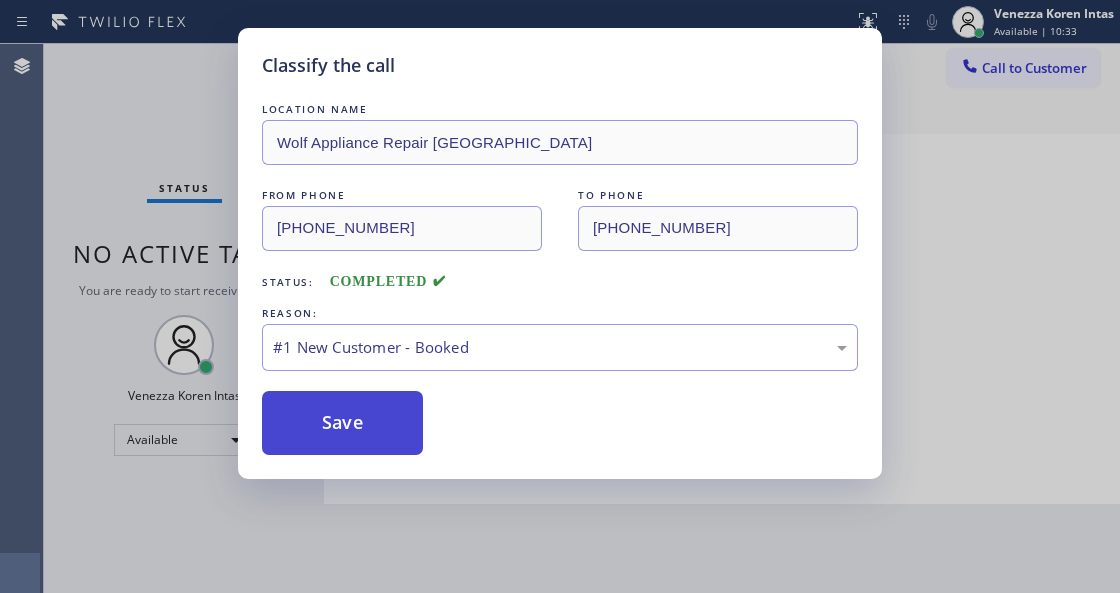 click on "Save" at bounding box center [342, 423] 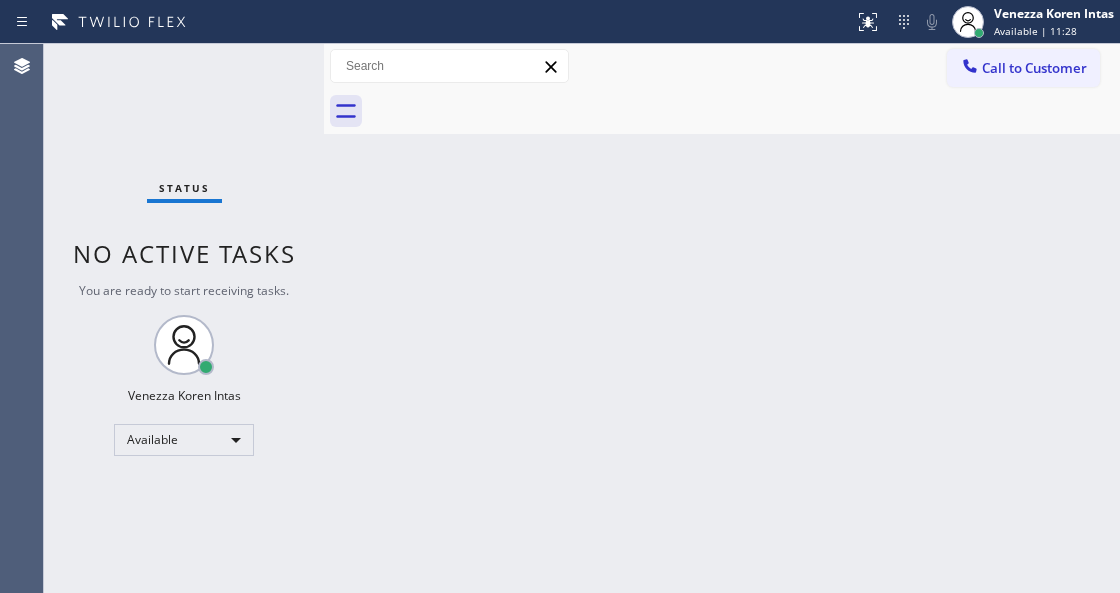 click on "Status   No active tasks     You are ready to start receiving tasks.   Venezza Koren Intas Available" at bounding box center [184, 318] 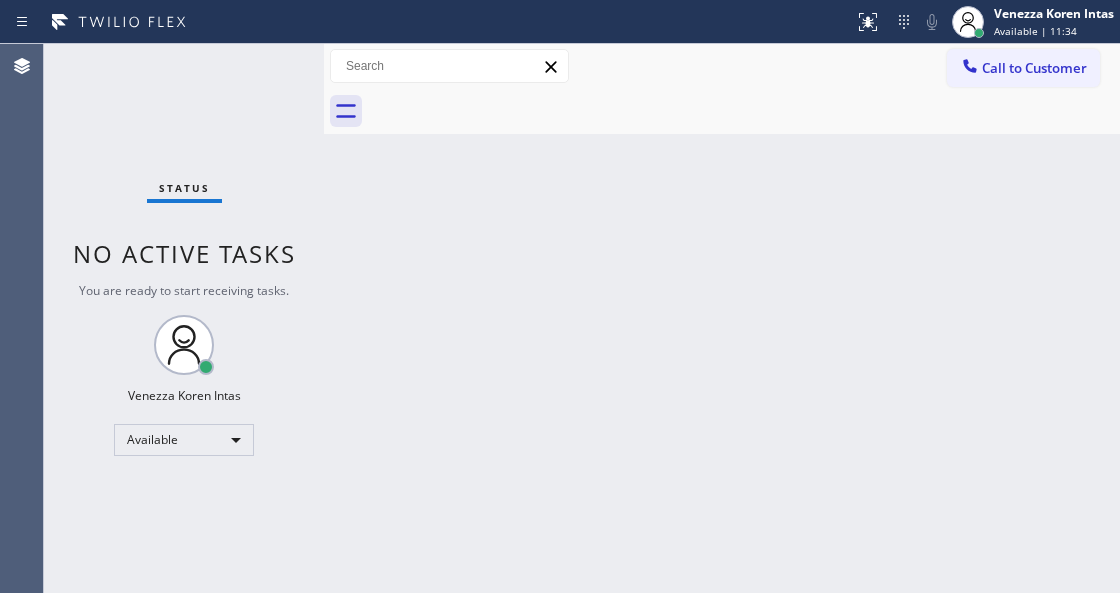 click on "Back to Dashboard Change Sender ID Customers Technicians Select a contact Outbound call Technician Search Technician Your caller id phone number Your caller id phone number Call Technician info Name   Phone none Address none Change Sender ID HVAC [PHONE_NUMBER] 5 Star Appliance [PHONE_NUMBER] Appliance Repair [PHONE_NUMBER] Plumbing [PHONE_NUMBER] Air Duct Cleaning [PHONE_NUMBER]  Electricians [PHONE_NUMBER] Cancel Change Check personal SMS Reset Change No tabs Call to Customer Outbound call Location Kitchenaid Appliances Repair Your caller id phone number [PHONE_NUMBER] Customer number Call Outbound call Technician Search Technician Your caller id phone number Your caller id phone number Call" at bounding box center (722, 318) 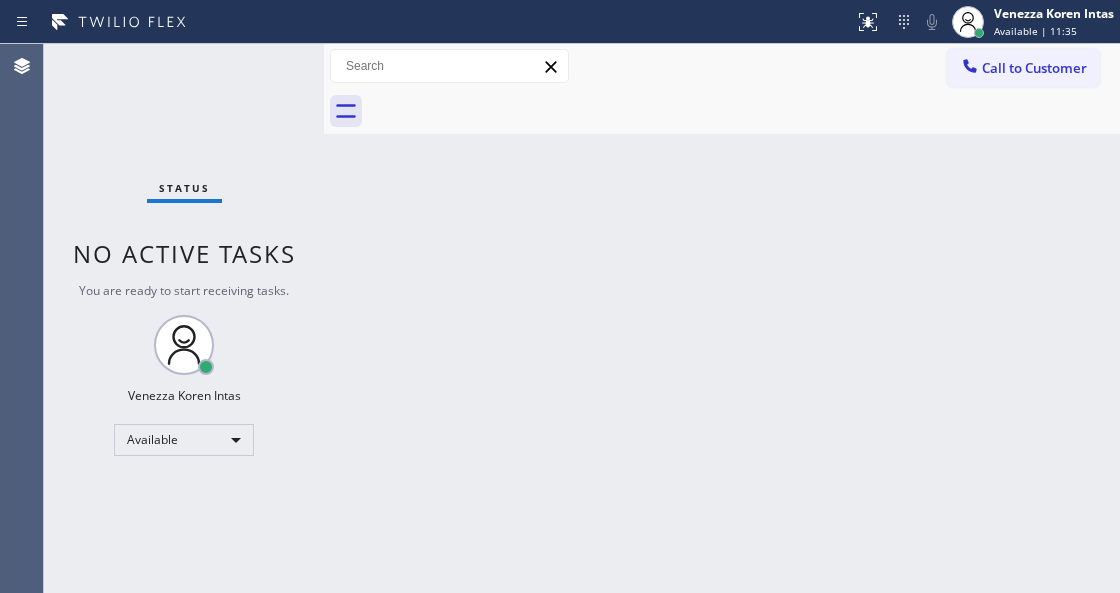 click on "Status   No active tasks     You are ready to start receiving tasks.   Venezza Koren Intas Available" at bounding box center (184, 318) 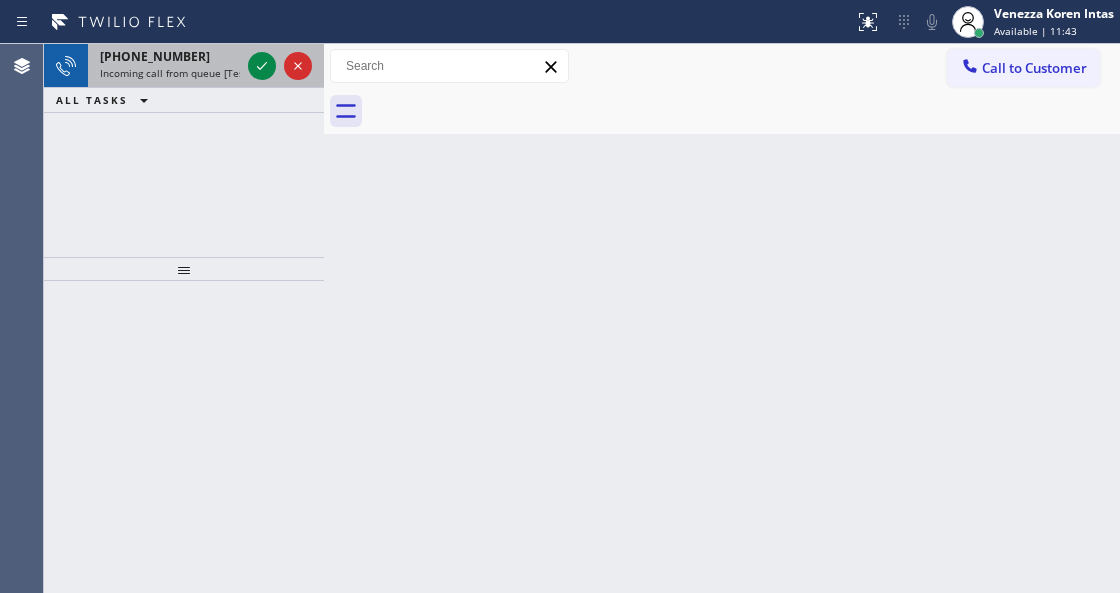 click on "Incoming call from queue [Test] All" at bounding box center (183, 73) 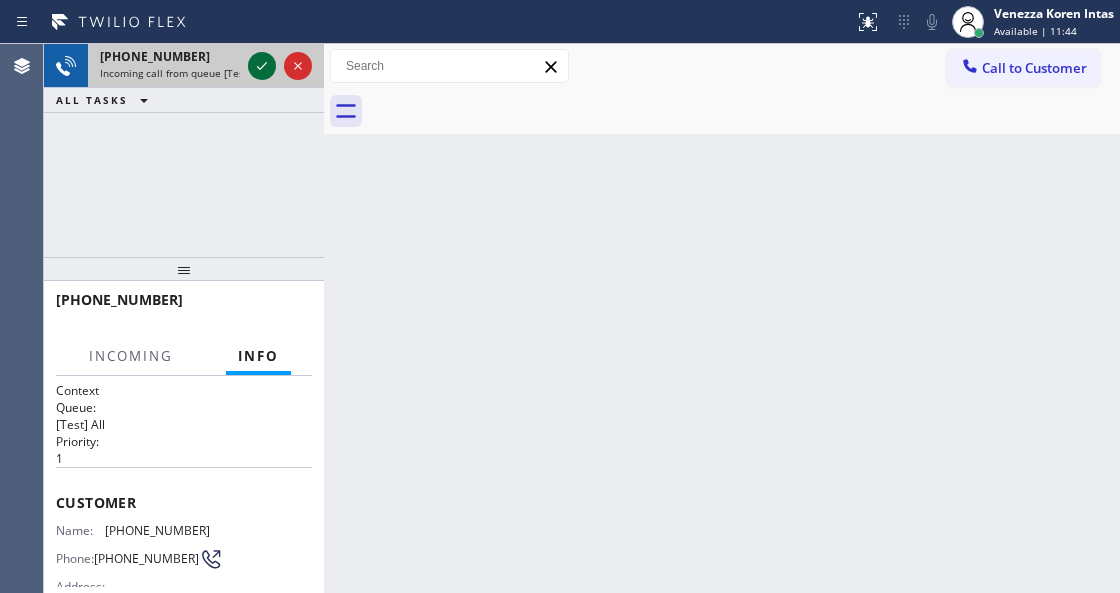 click 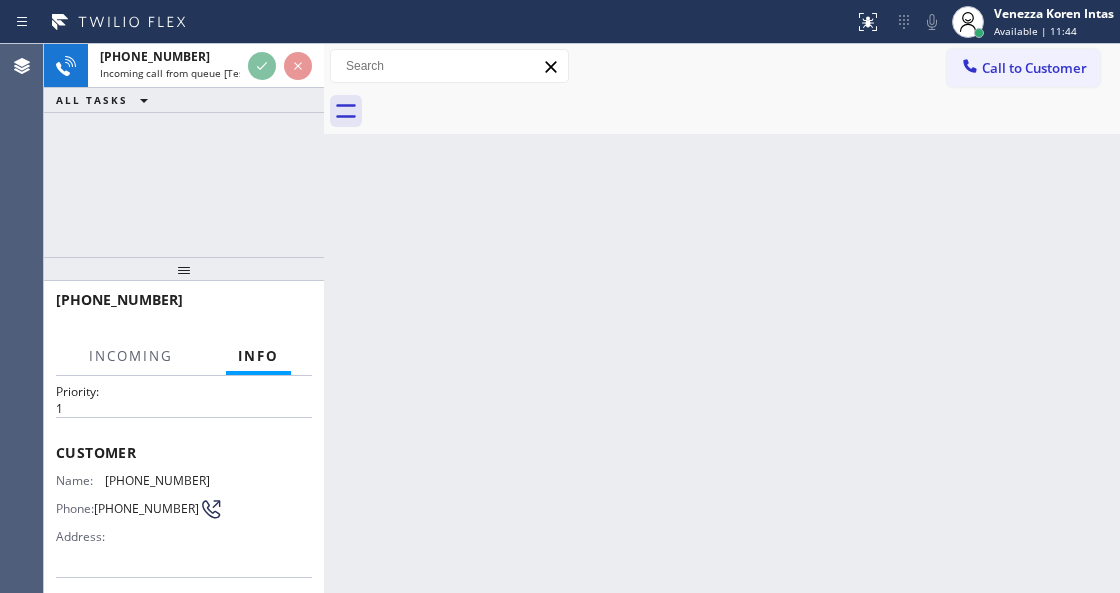 scroll, scrollTop: 133, scrollLeft: 0, axis: vertical 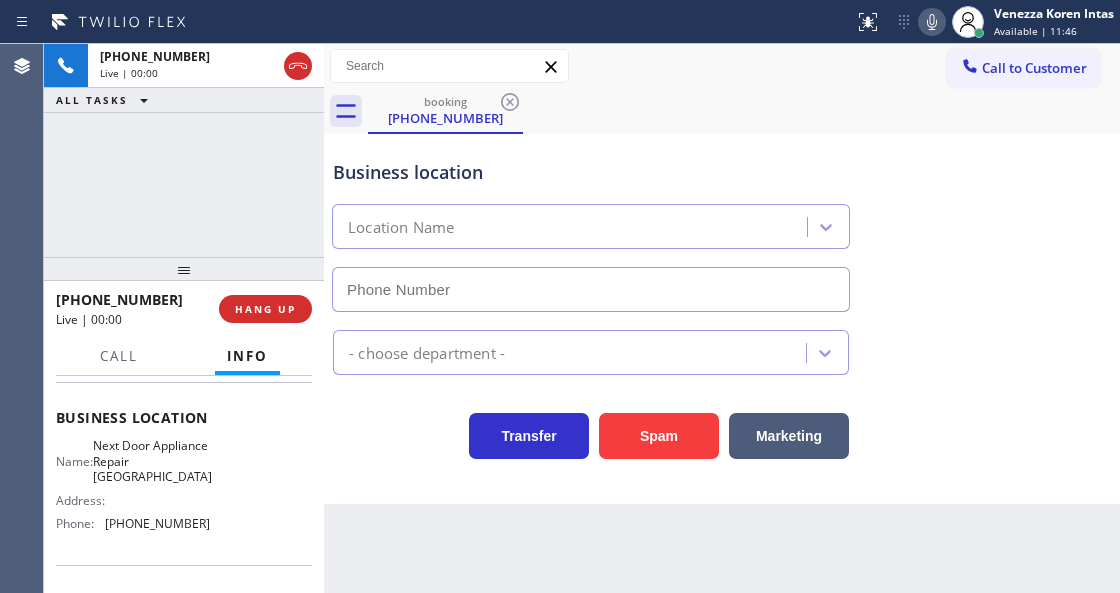 type on "[PHONE_NUMBER]" 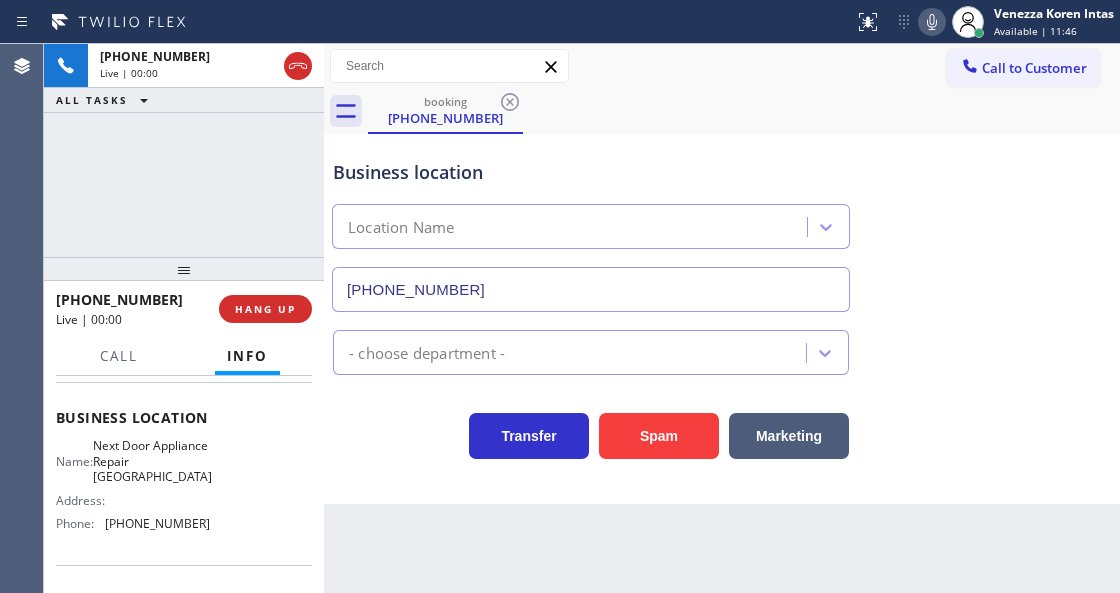 scroll, scrollTop: 266, scrollLeft: 0, axis: vertical 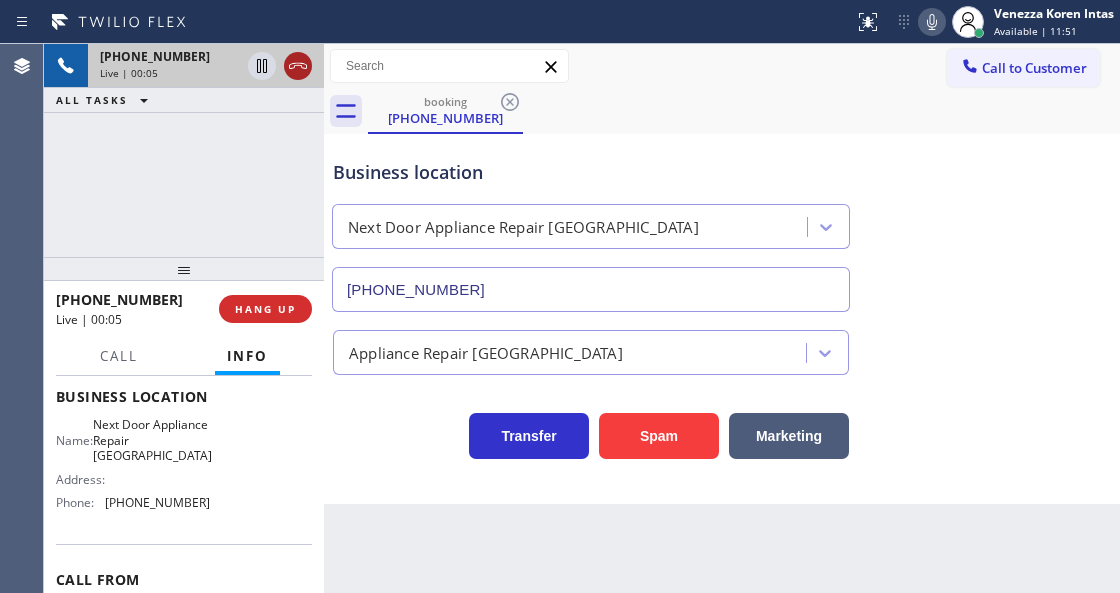 click 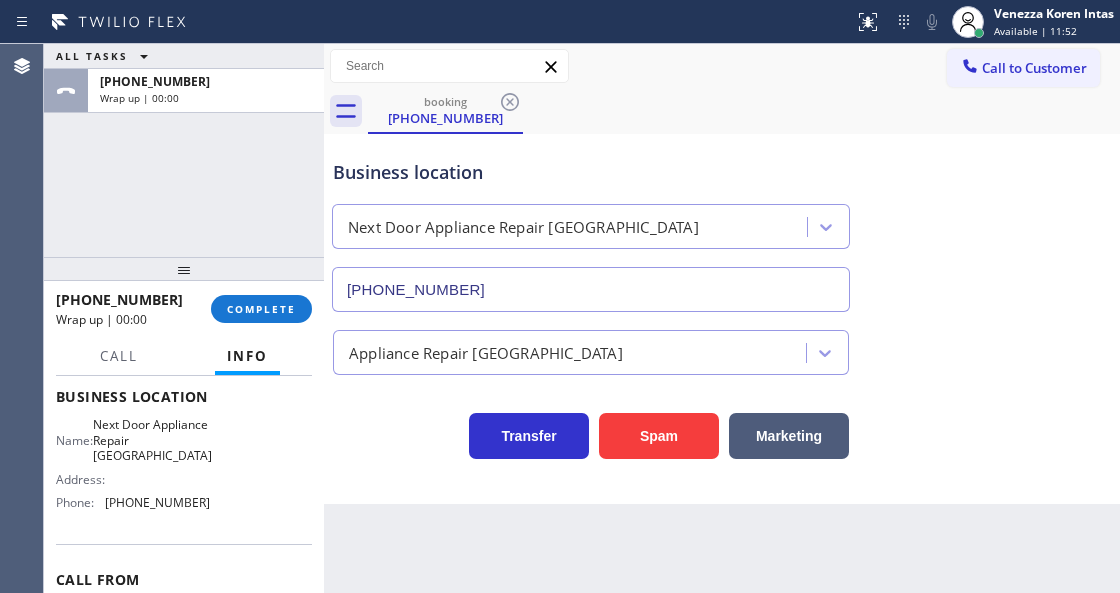 click on "Business location Next Door Appliance Repair [GEOGRAPHIC_DATA] [PHONE_NUMBER]" at bounding box center [591, 225] 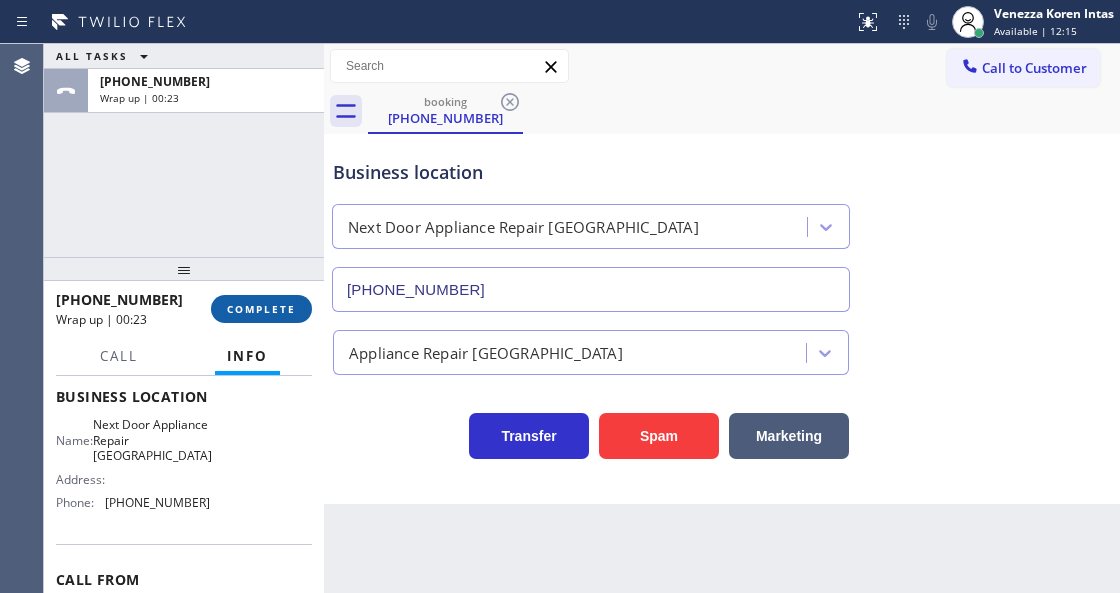 click on "COMPLETE" at bounding box center (261, 309) 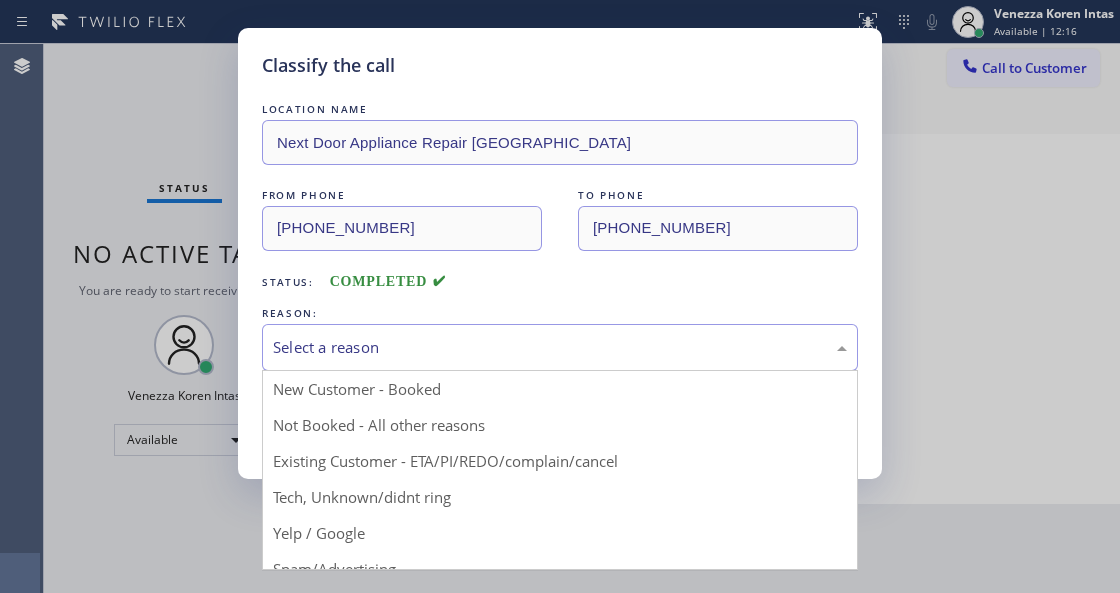 drag, startPoint x: 476, startPoint y: 335, endPoint x: 426, endPoint y: 518, distance: 189.70767 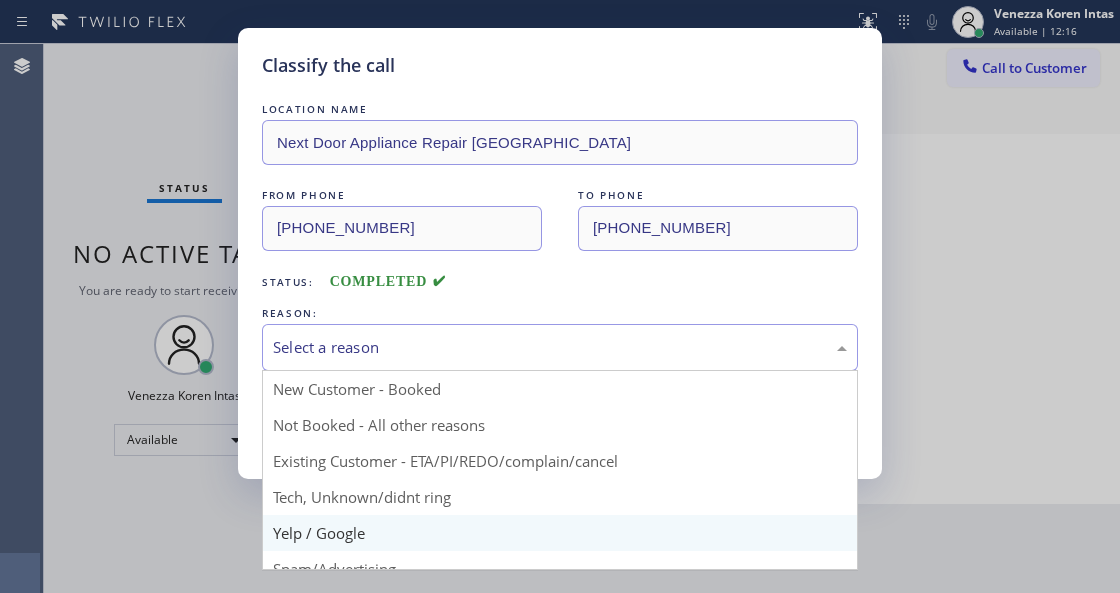 click on "Select a reason" at bounding box center [560, 347] 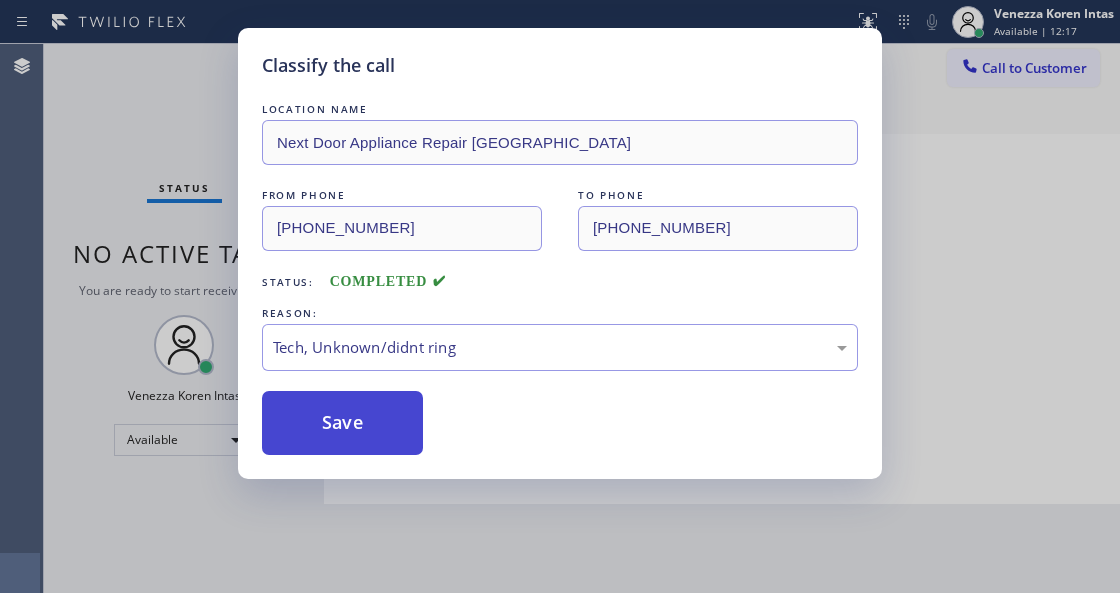 click on "Save" at bounding box center (342, 423) 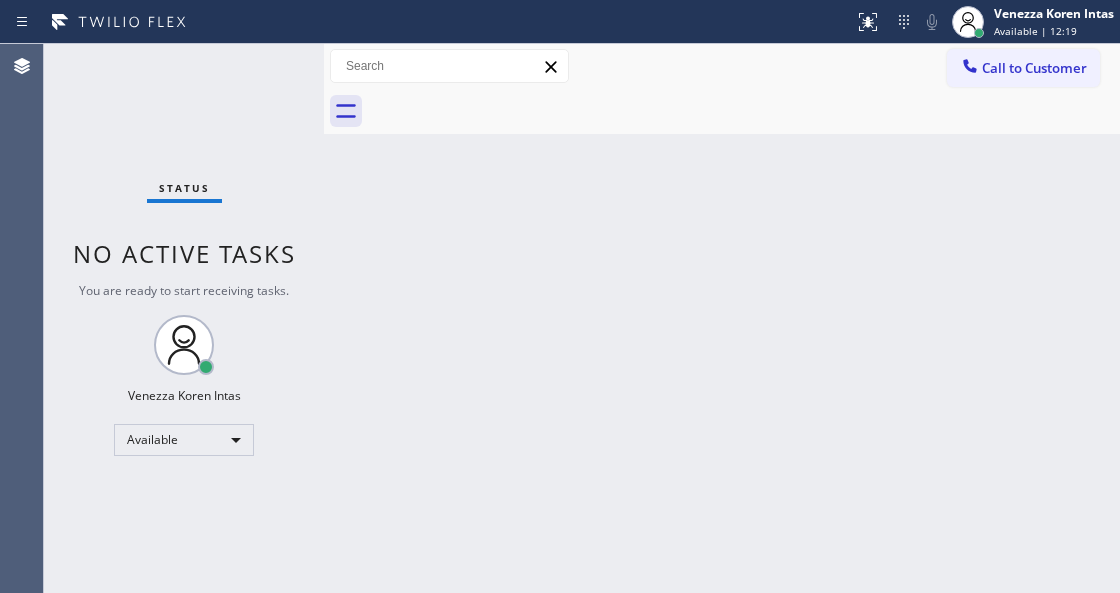 click on "Status   No active tasks     You are ready to start receiving tasks.   Venezza Koren Intas Available" at bounding box center (184, 318) 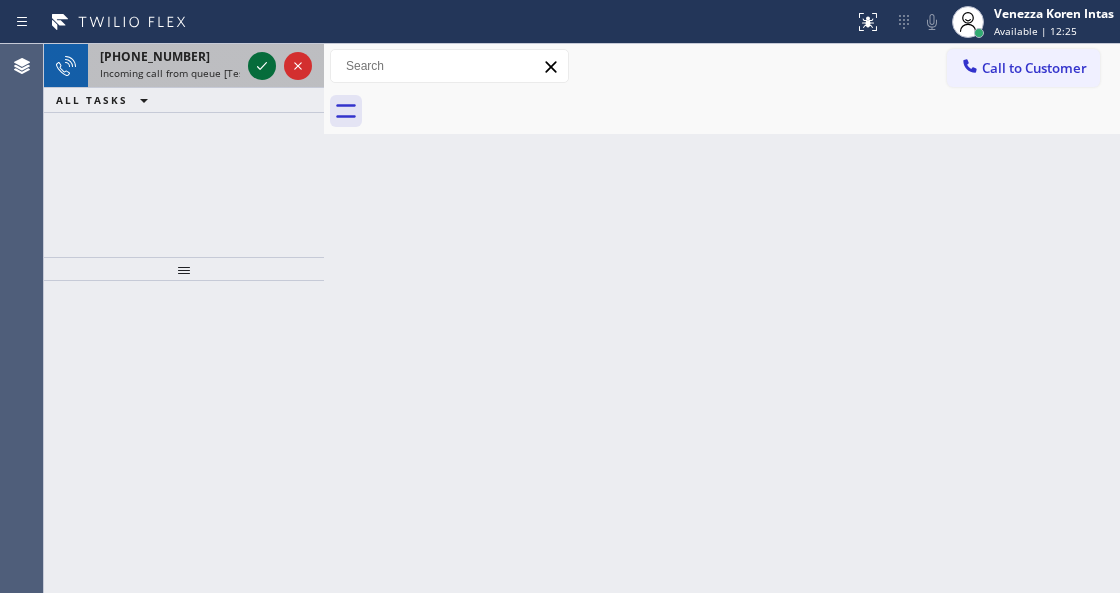 click 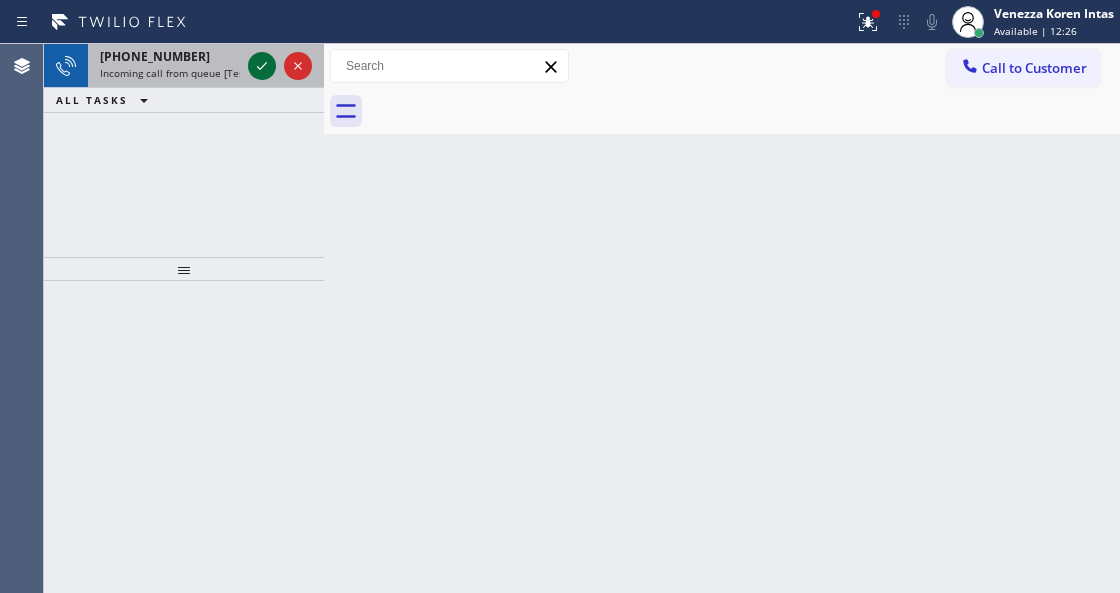 click 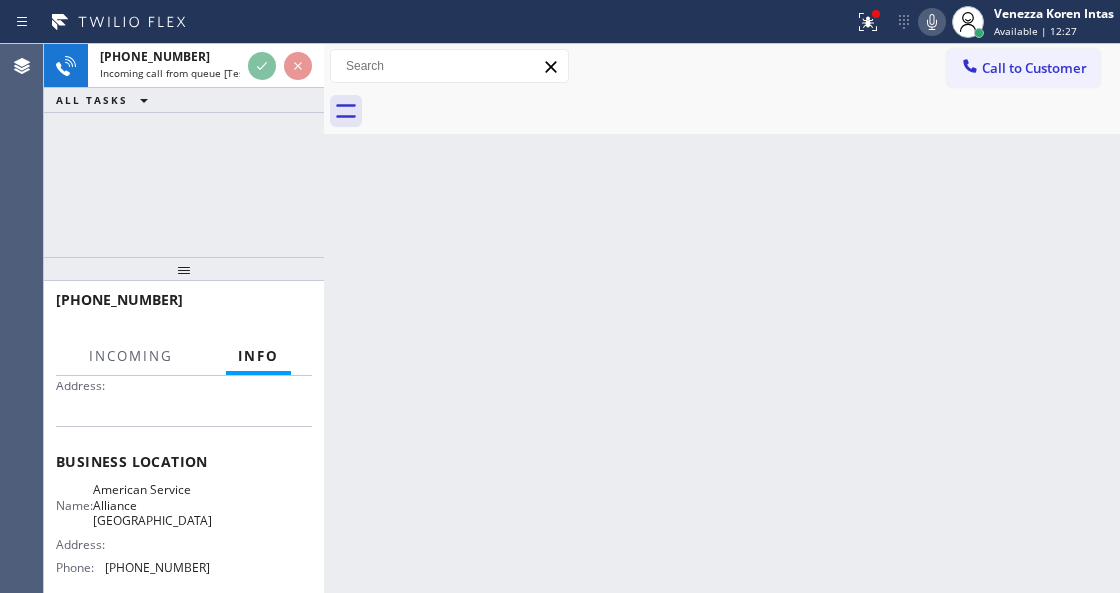 scroll, scrollTop: 200, scrollLeft: 0, axis: vertical 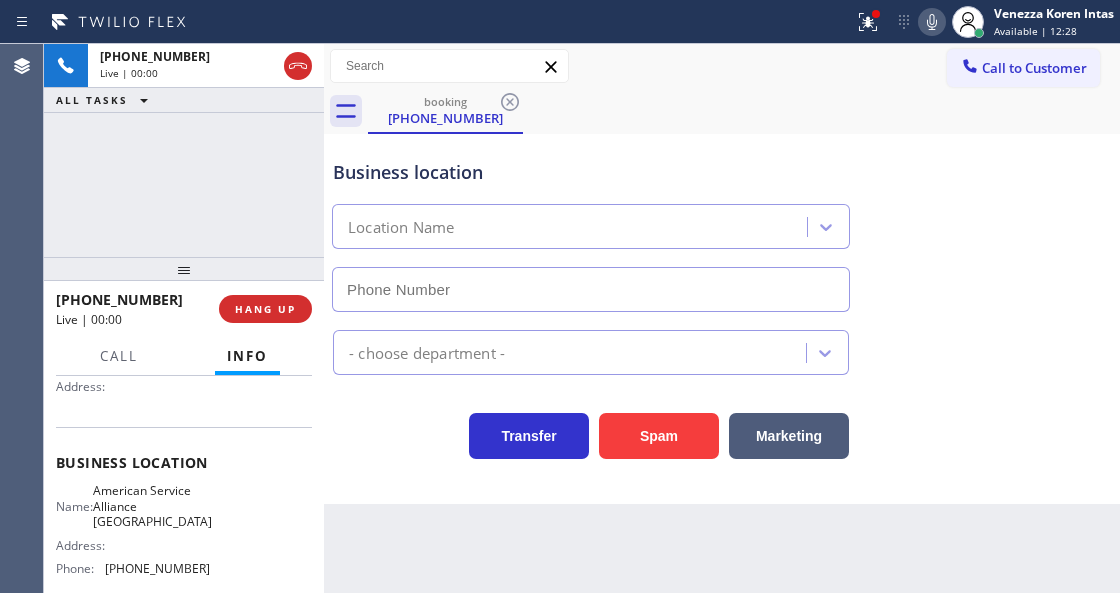 type on "[PHONE_NUMBER]" 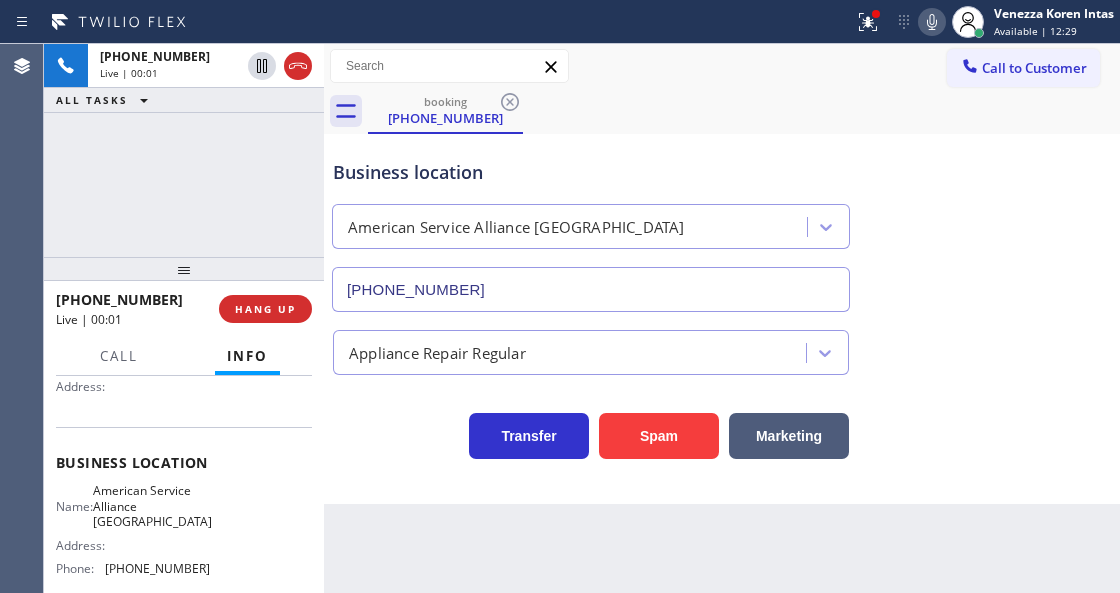 click on "[PHONE_NUMBER] Live | 00:01 ALL TASKS ALL TASKS ACTIVE TASKS TASKS IN WRAP UP" at bounding box center [184, 150] 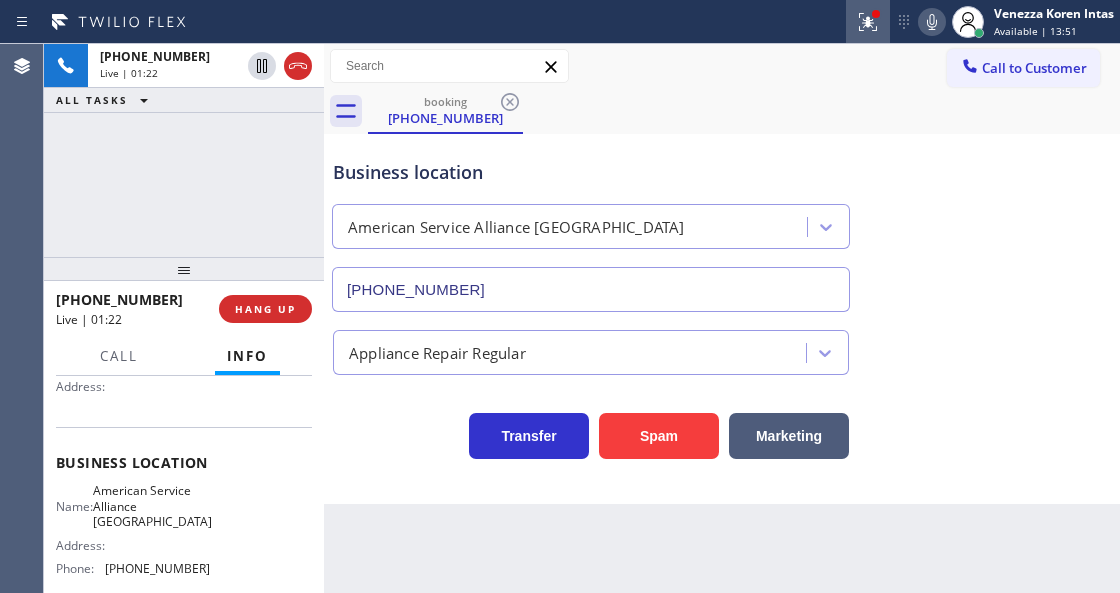 click 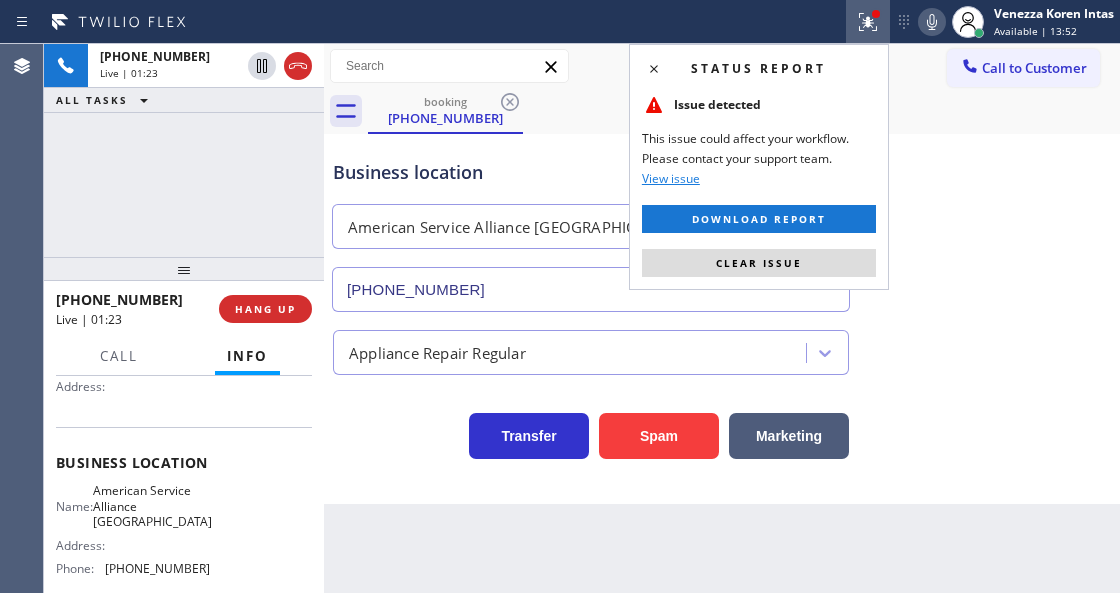 click on "Status report Issue detected This issue could affect your workflow. Please contact your support team. View issue Download report Clear issue" at bounding box center (759, 167) 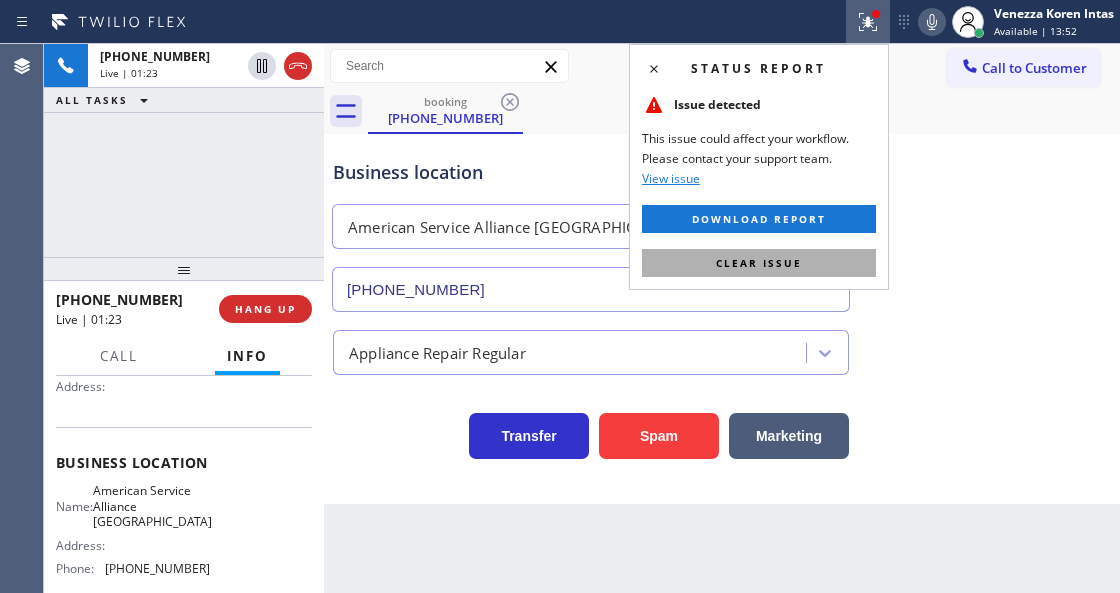 click on "Clear issue" at bounding box center (759, 263) 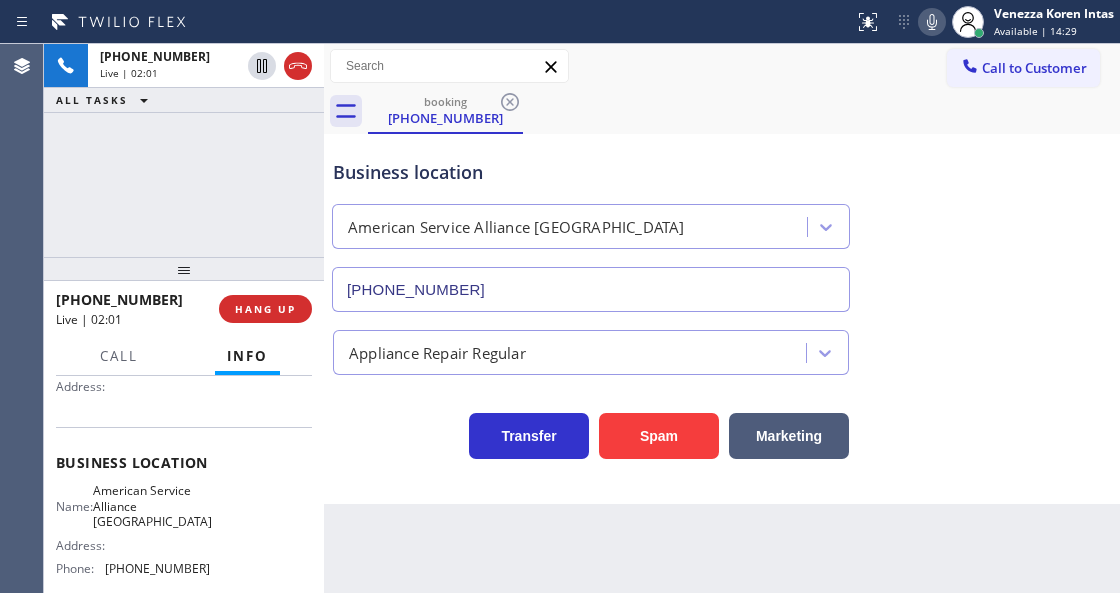 click on "booking [PHONE_NUMBER]" at bounding box center [744, 111] 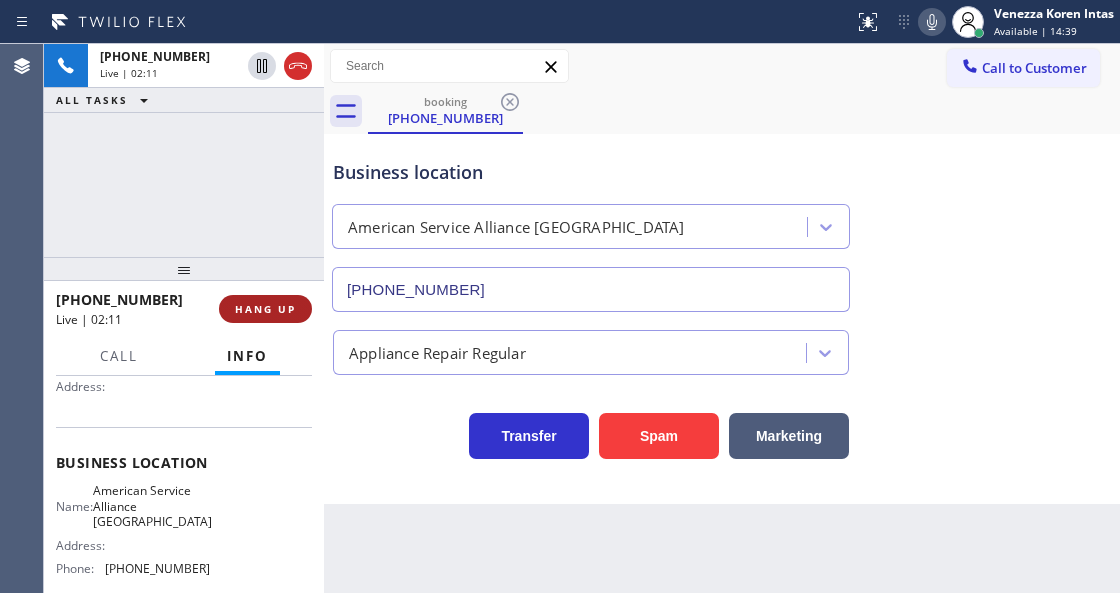 click on "HANG UP" at bounding box center (265, 309) 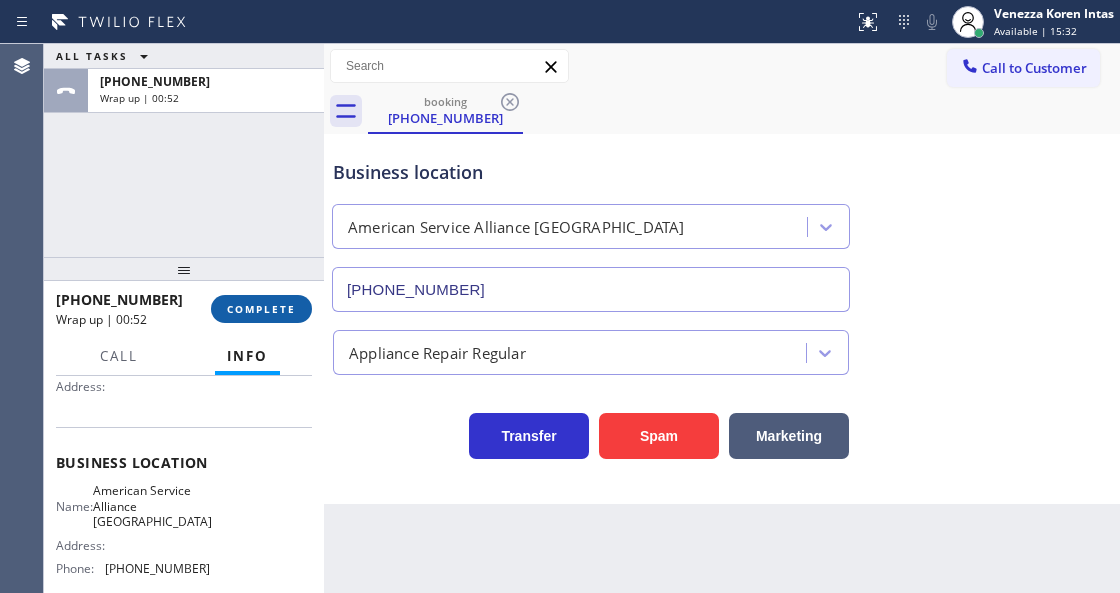 click on "COMPLETE" at bounding box center [261, 309] 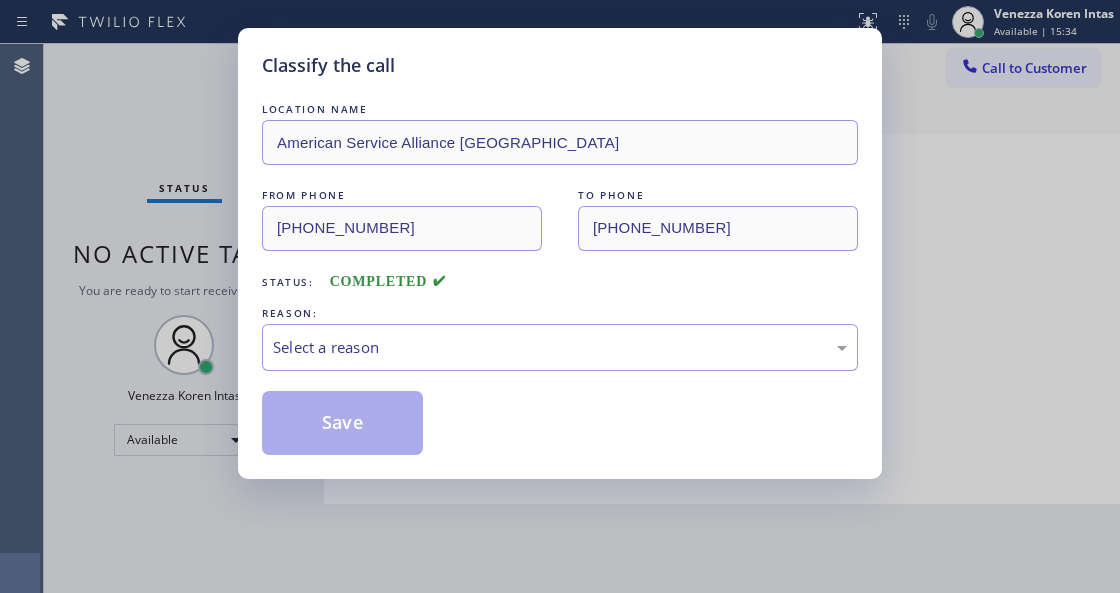 click on "Select a reason" at bounding box center (560, 347) 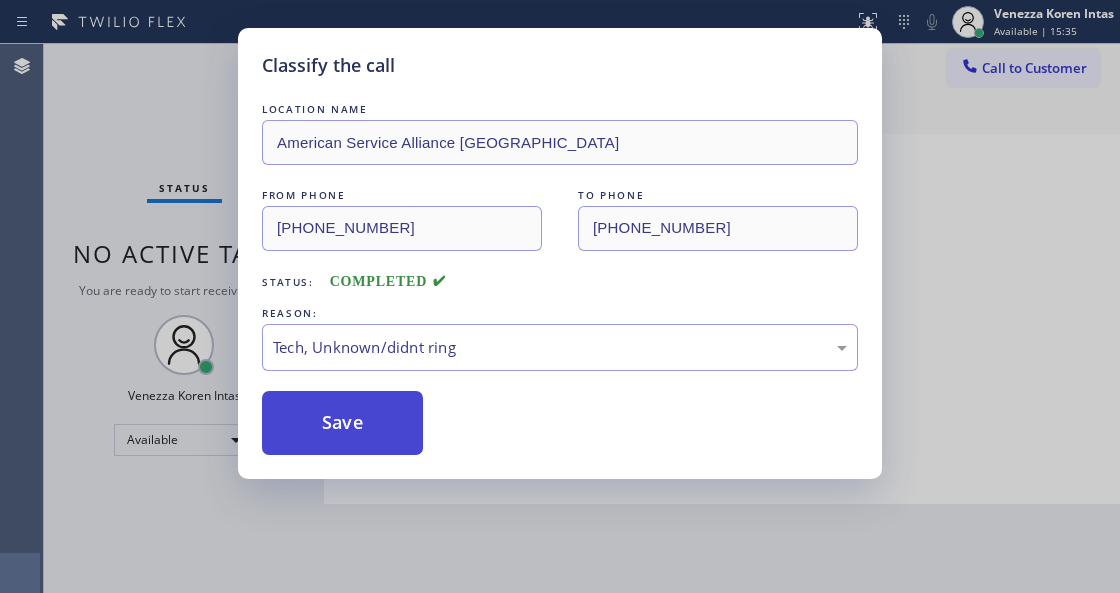 click on "Save" at bounding box center (342, 423) 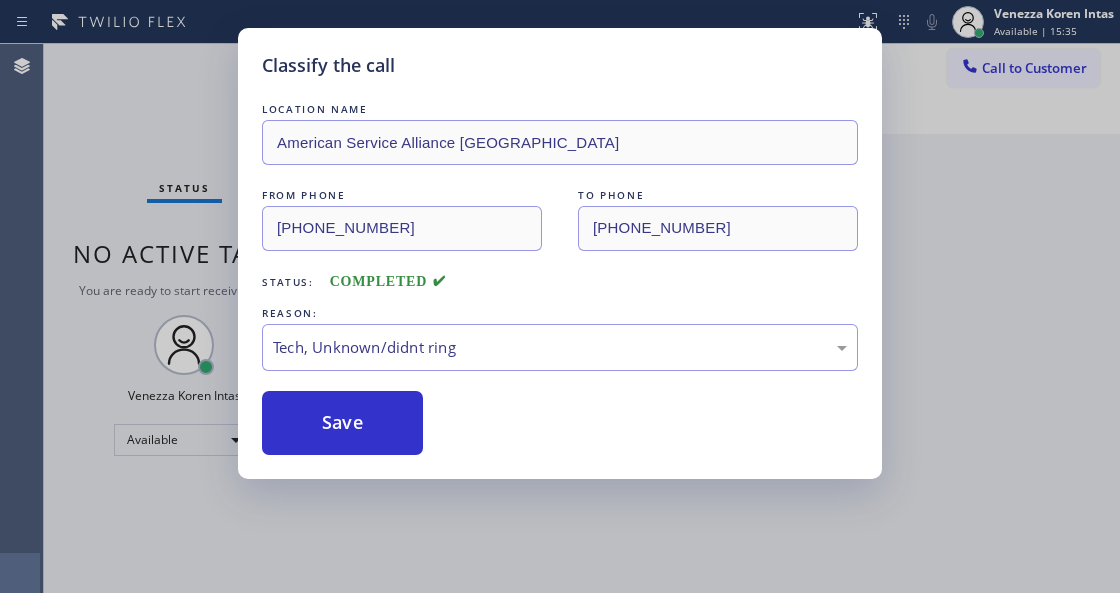 click on "Classify the call LOCATION NAME American Service Alliance Oakland FROM PHONE [PHONE_NUMBER] TO PHONE [PHONE_NUMBER] Status: COMPLETED REASON: Tech, Unknown/didnt ring Save" at bounding box center (560, 296) 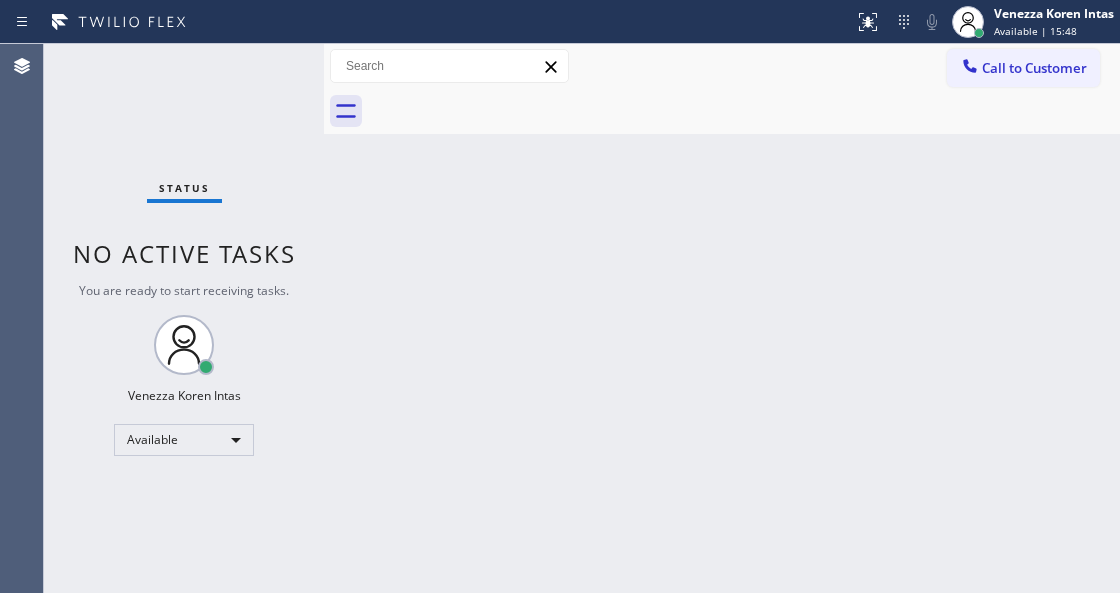 click on "Status   No active tasks     You are ready to start receiving tasks.   Venezza Koren Intas Available" at bounding box center (184, 318) 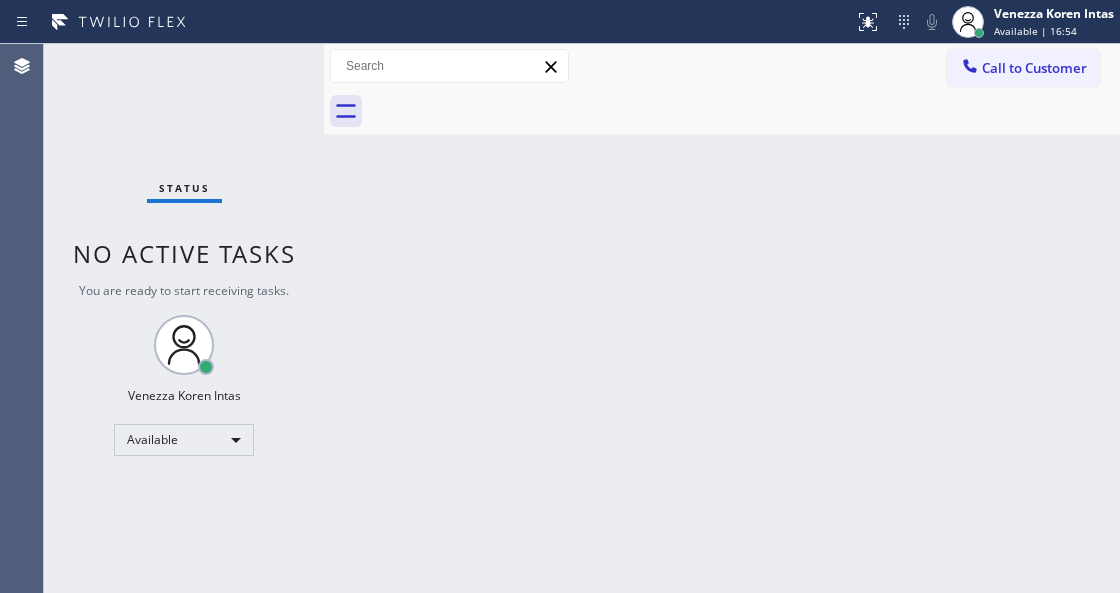 click on "Status   No active tasks     You are ready to start receiving tasks.   Venezza Koren Intas Available" at bounding box center (184, 318) 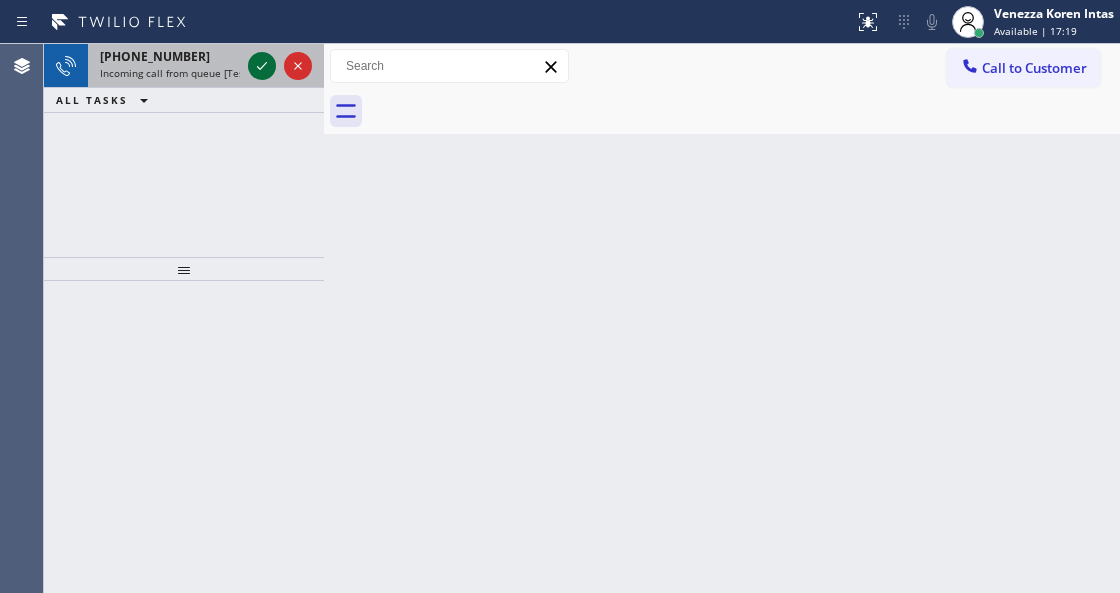 click 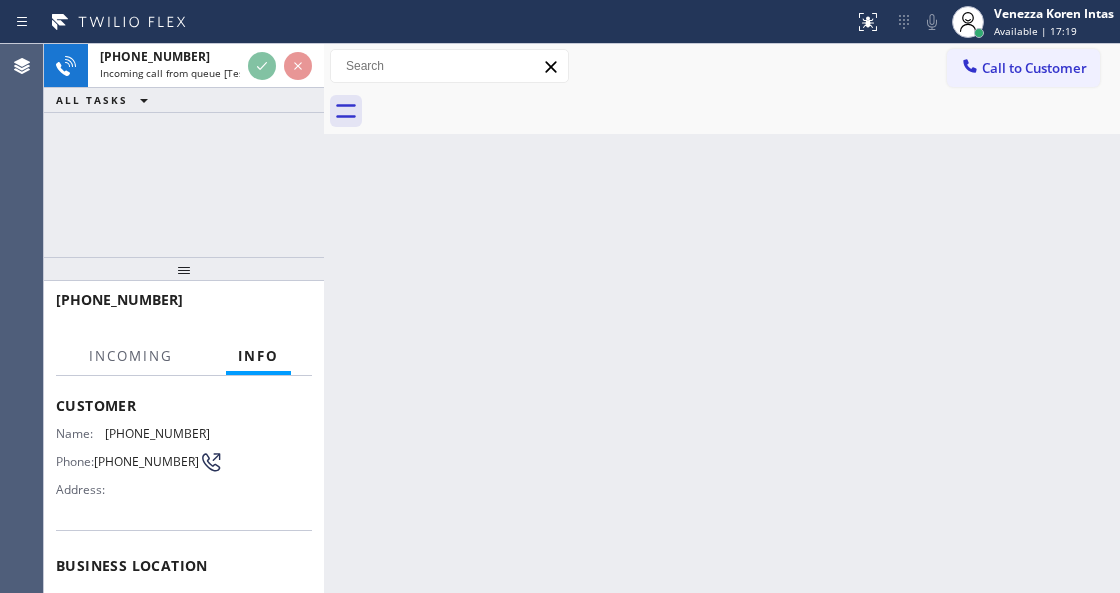 scroll, scrollTop: 200, scrollLeft: 0, axis: vertical 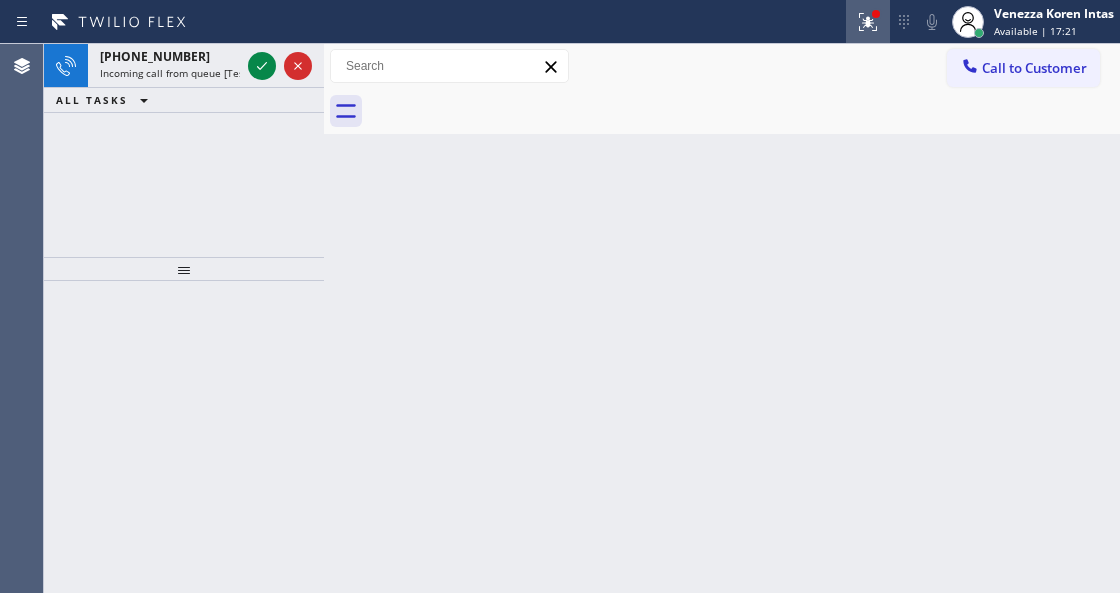 click at bounding box center [868, 22] 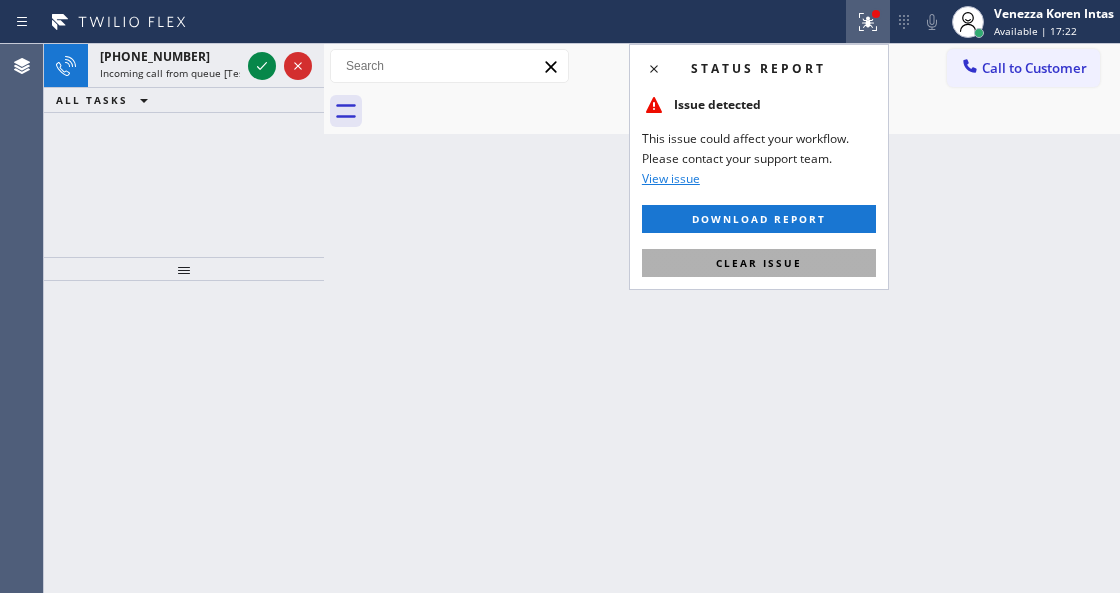 click on "Clear issue" at bounding box center [759, 263] 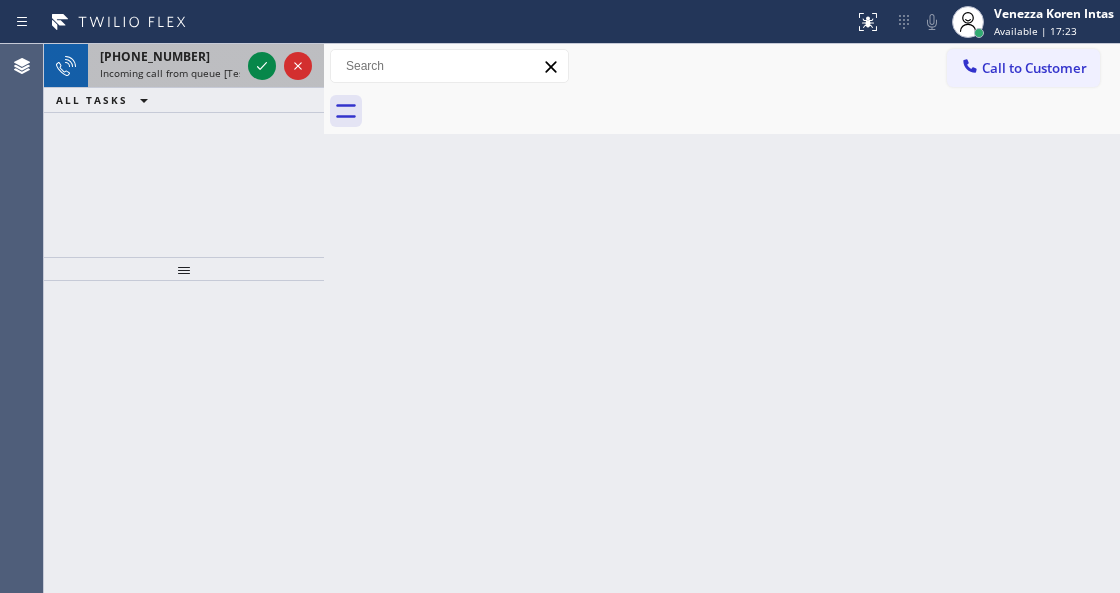 click on "[PHONE_NUMBER] Incoming call from queue [Test] All" at bounding box center [166, 66] 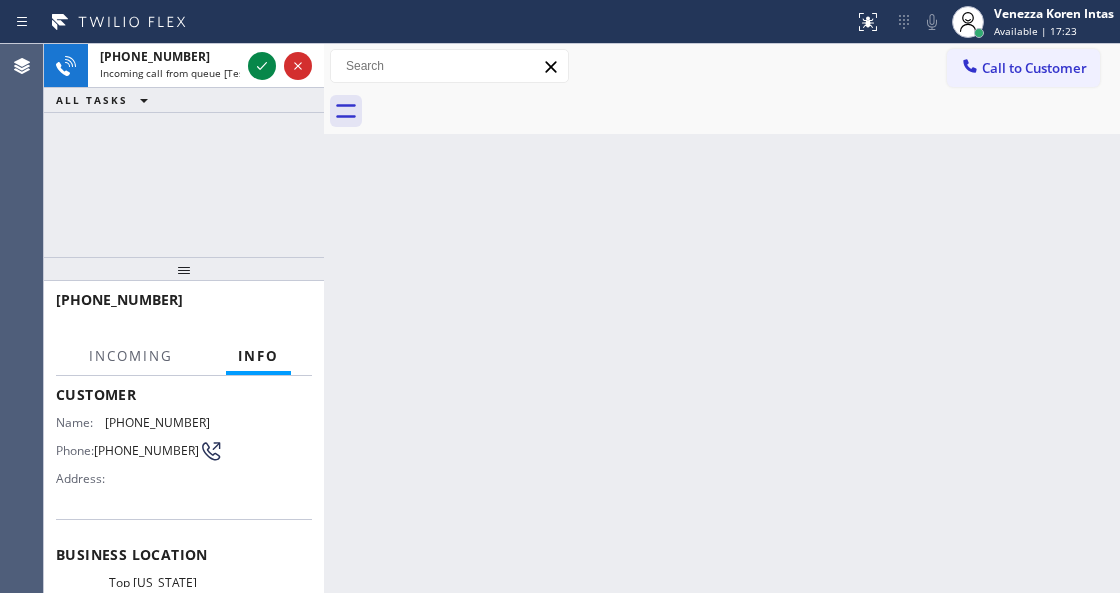 scroll, scrollTop: 200, scrollLeft: 0, axis: vertical 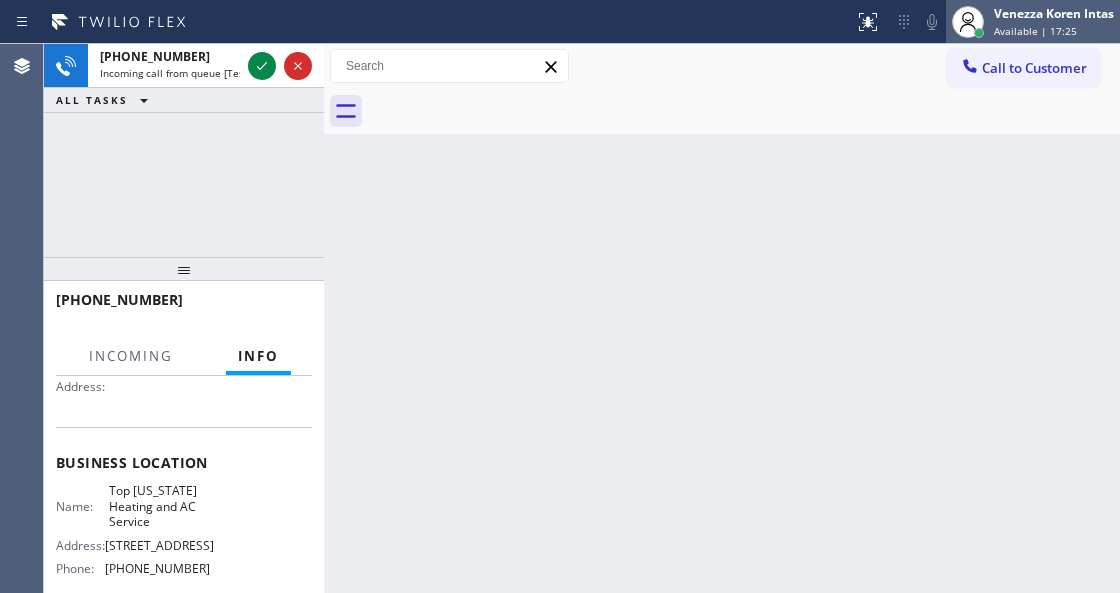 drag, startPoint x: 976, startPoint y: 32, endPoint x: 948, endPoint y: 128, distance: 100 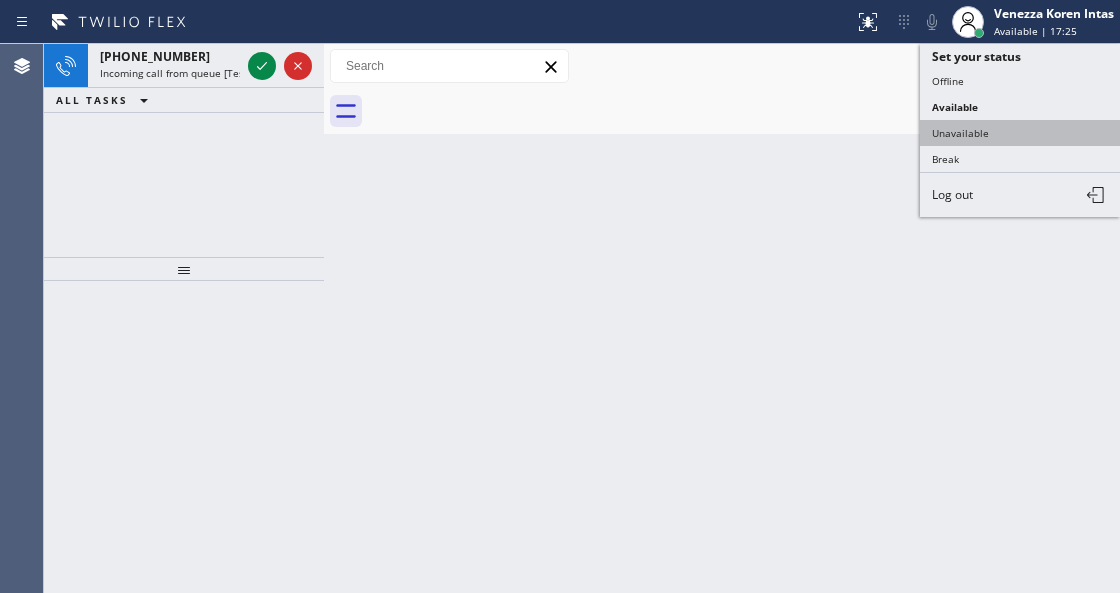 click on "Unavailable" at bounding box center [1020, 133] 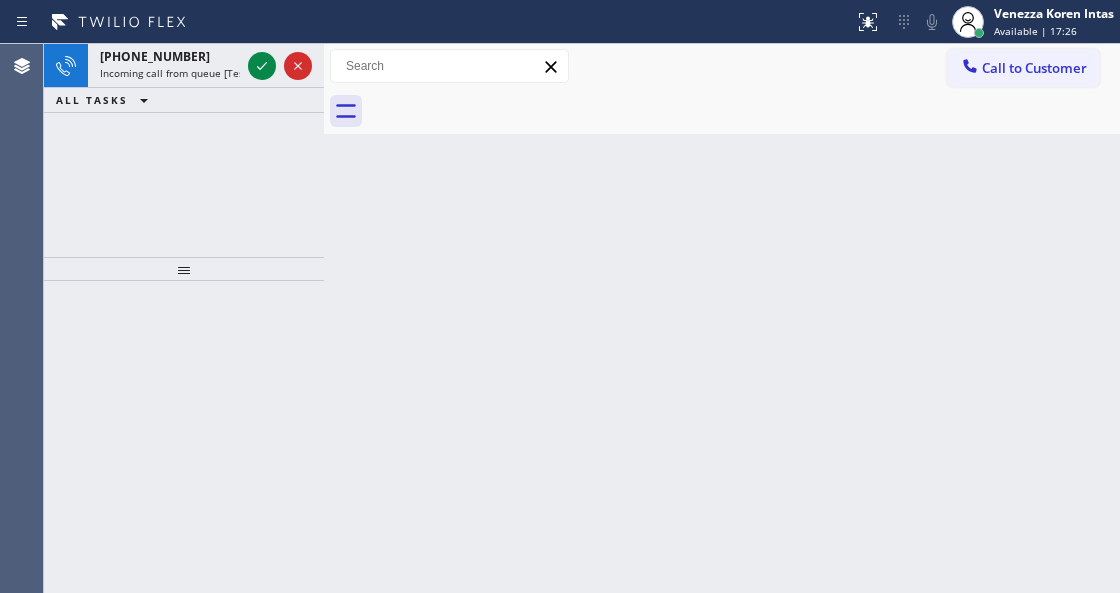 drag, startPoint x: 700, startPoint y: 262, endPoint x: 361, endPoint y: 184, distance: 347.85773 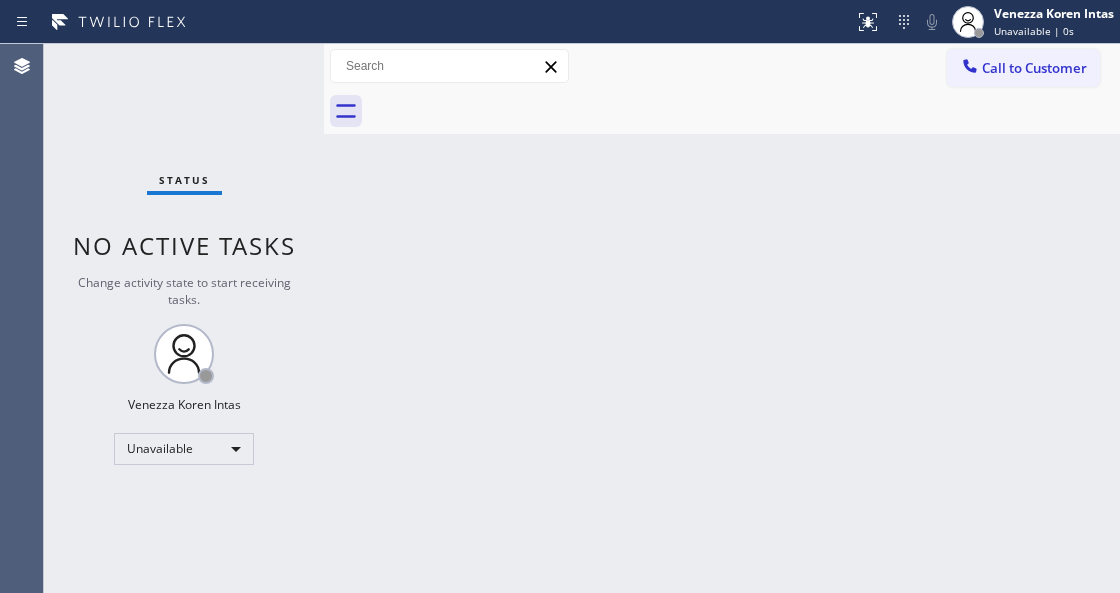 click on "Status   No active tasks     Change activity state to start receiving tasks.   Venezza Koren Intas Unavailable" at bounding box center [184, 318] 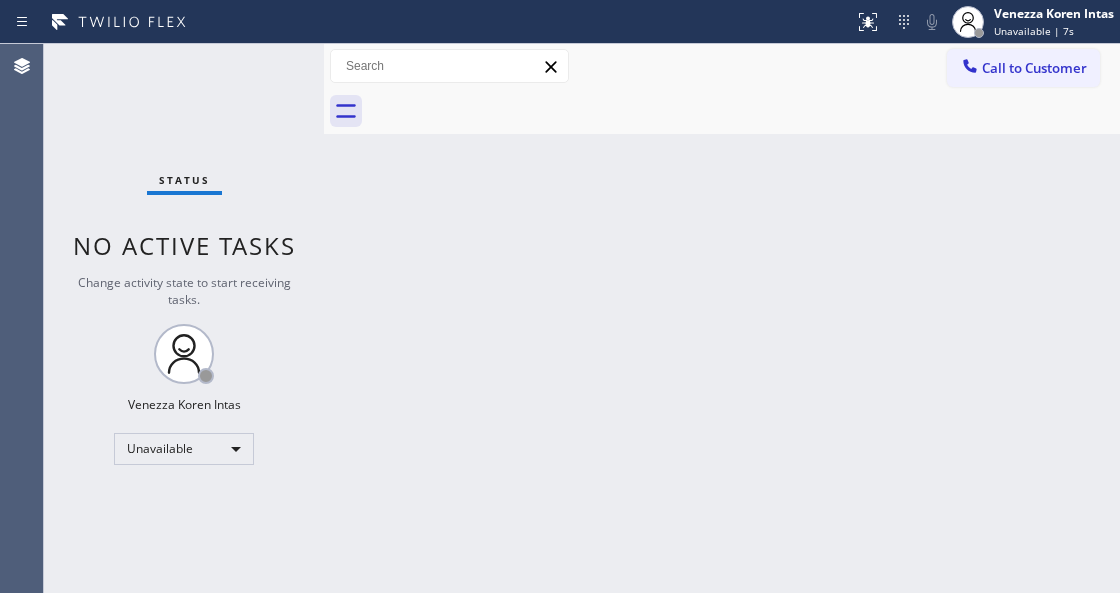 click on "Status   No active tasks     Change activity state to start receiving tasks.   Venezza Koren Intas Unavailable" at bounding box center (184, 318) 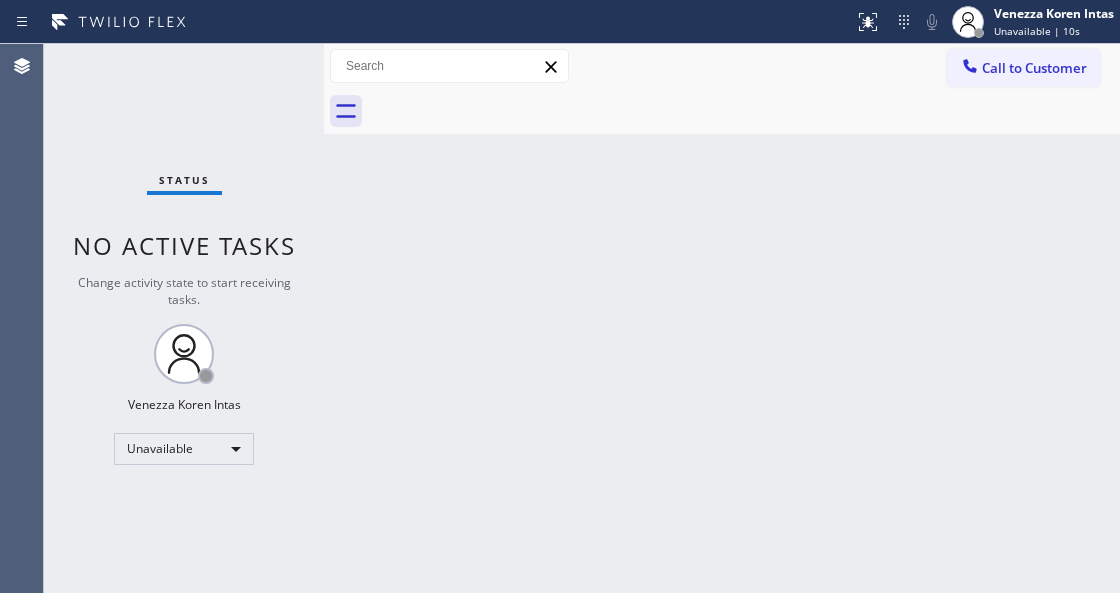 drag, startPoint x: 153, startPoint y: 419, endPoint x: 163, endPoint y: 442, distance: 25.079872 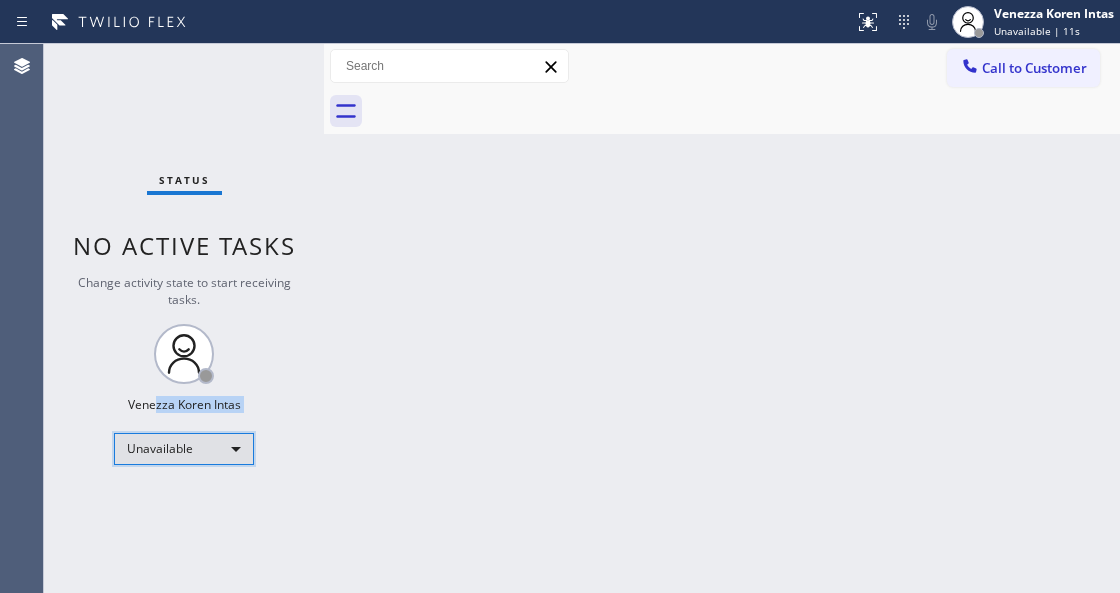 click on "Unavailable" at bounding box center [184, 449] 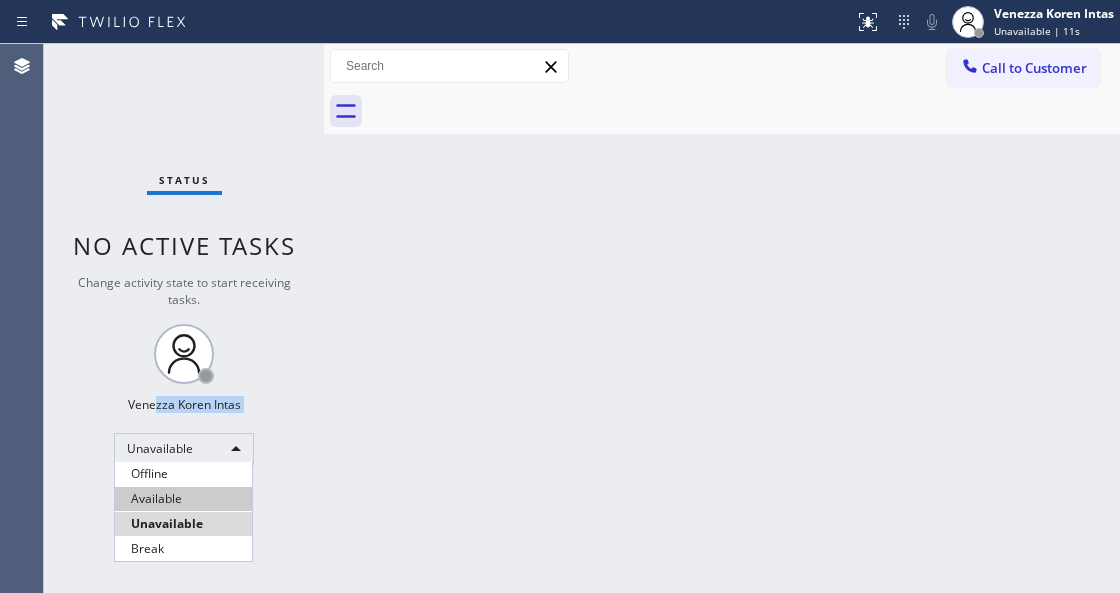 click on "Available" at bounding box center [183, 499] 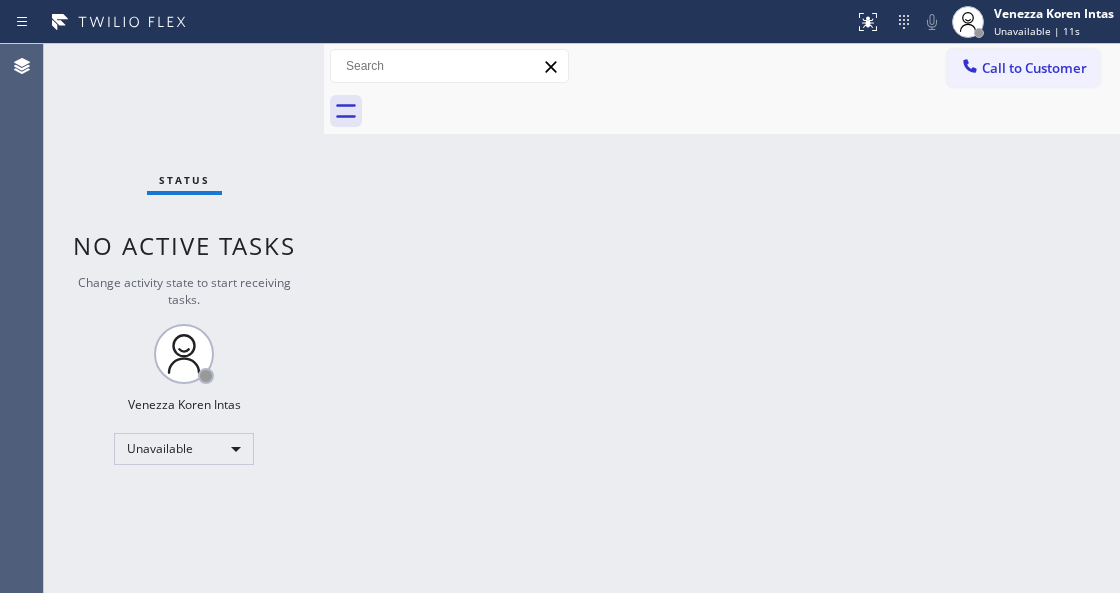 click on "Back to Dashboard Change Sender ID Customers Technicians Select a contact Outbound call Technician Search Technician Your caller id phone number Your caller id phone number Call Technician info Name   Phone none Address none Change Sender ID HVAC [PHONE_NUMBER] 5 Star Appliance [PHONE_NUMBER] Appliance Repair [PHONE_NUMBER] Plumbing [PHONE_NUMBER] Air Duct Cleaning [PHONE_NUMBER]  Electricians [PHONE_NUMBER] Cancel Change Check personal SMS Reset Change No tabs Call to Customer Outbound call Location Kitchenaid Appliances Repair Your caller id phone number [PHONE_NUMBER] Customer number Call Outbound call Technician Search Technician Your caller id phone number Your caller id phone number Call" at bounding box center (722, 318) 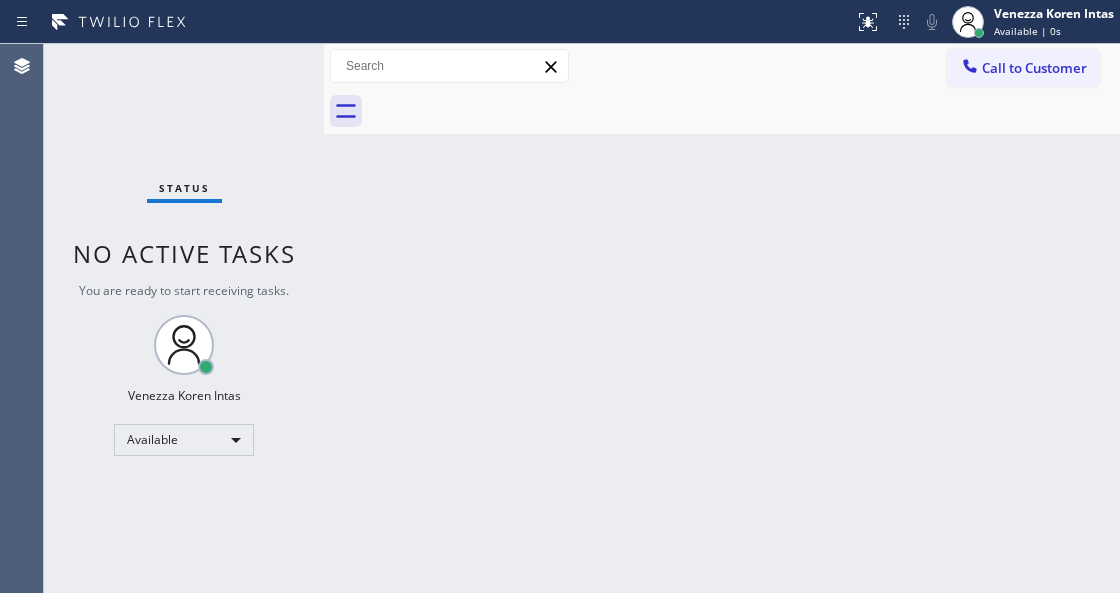 click on "Status   No active tasks     You are ready to start receiving tasks.   Venezza Koren Intas Available" at bounding box center (184, 318) 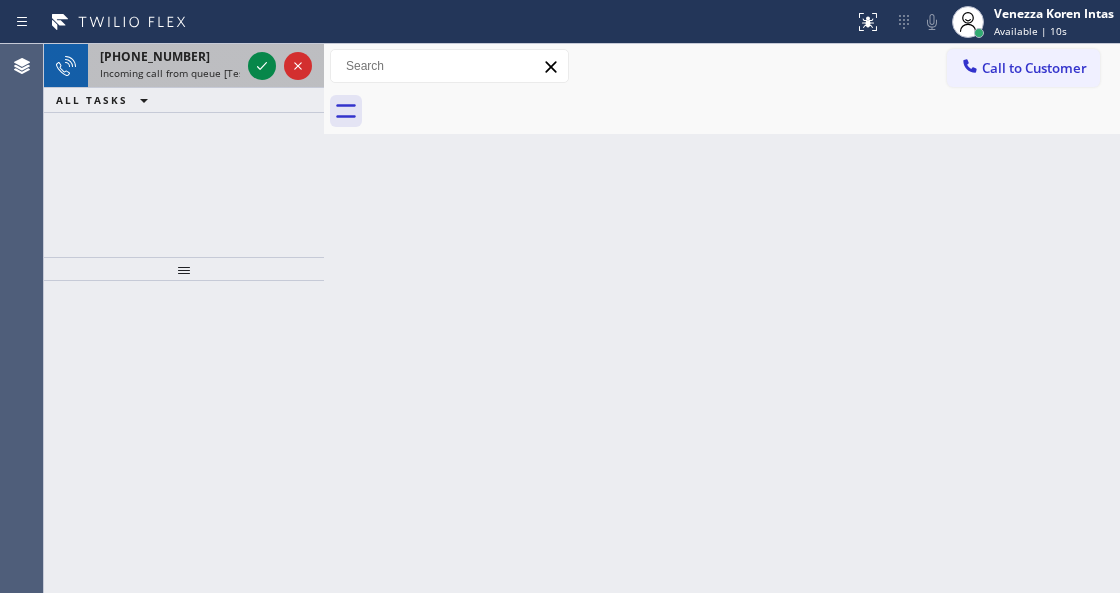 drag, startPoint x: 221, startPoint y: 76, endPoint x: 219, endPoint y: 268, distance: 192.01042 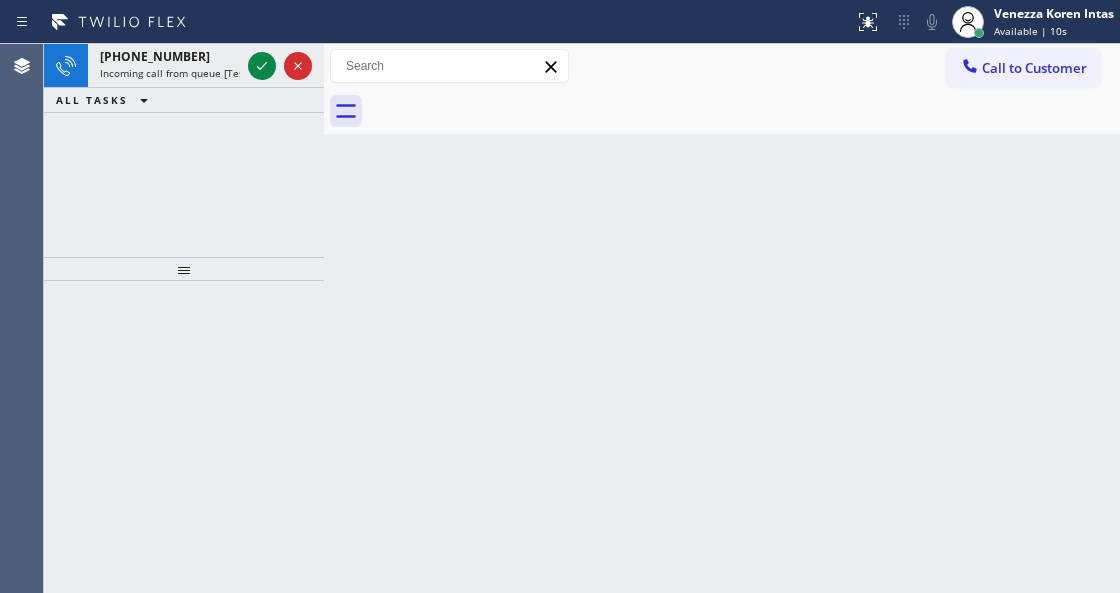 click on "[PHONE_NUMBER] Incoming call from queue [Test] All" at bounding box center (166, 66) 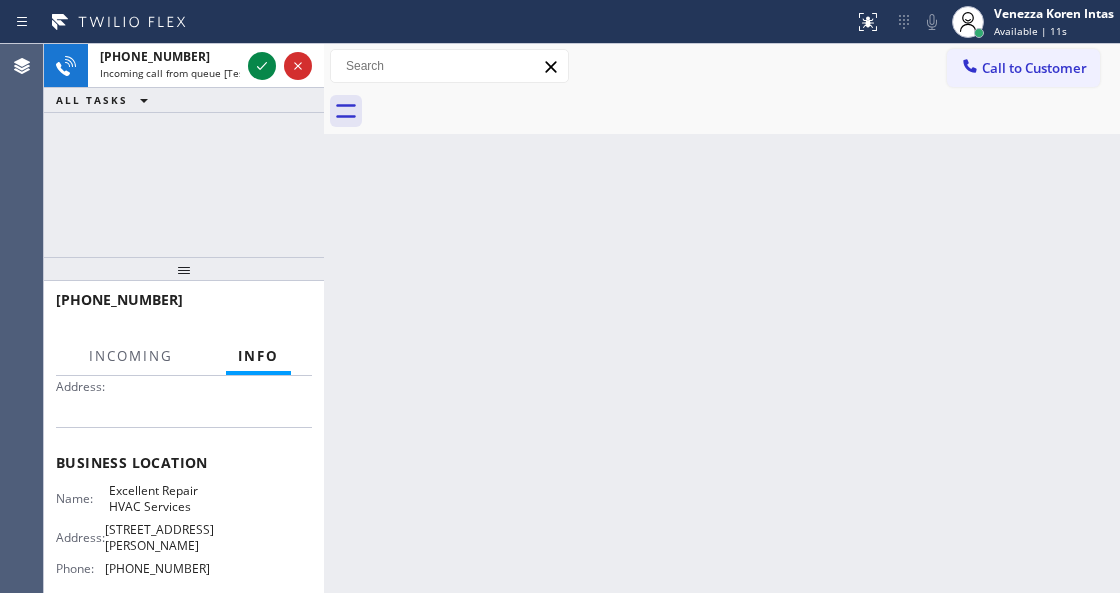 scroll, scrollTop: 266, scrollLeft: 0, axis: vertical 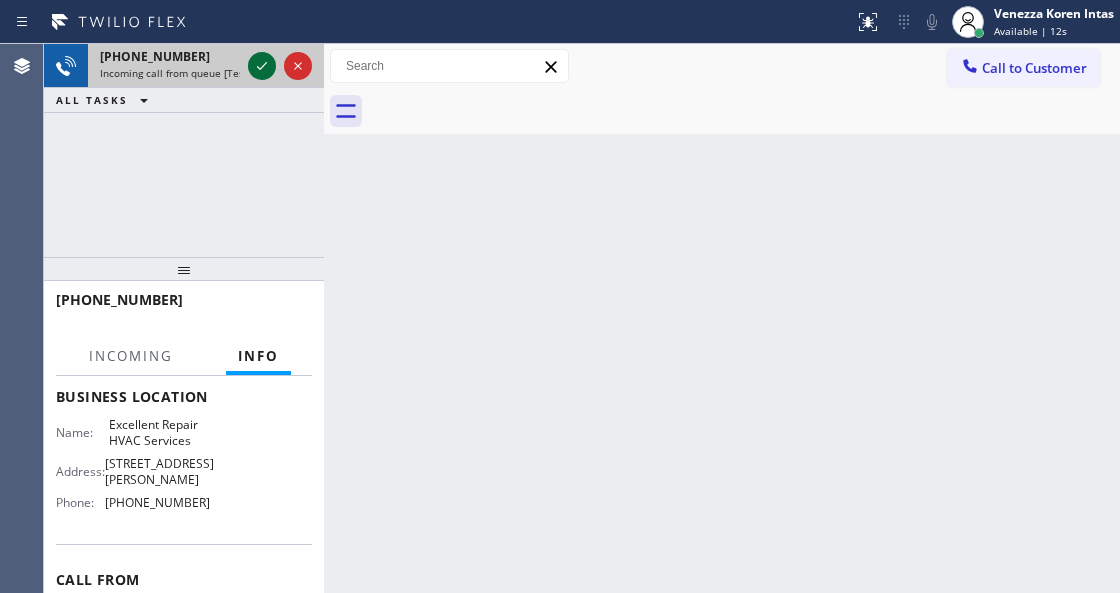 click 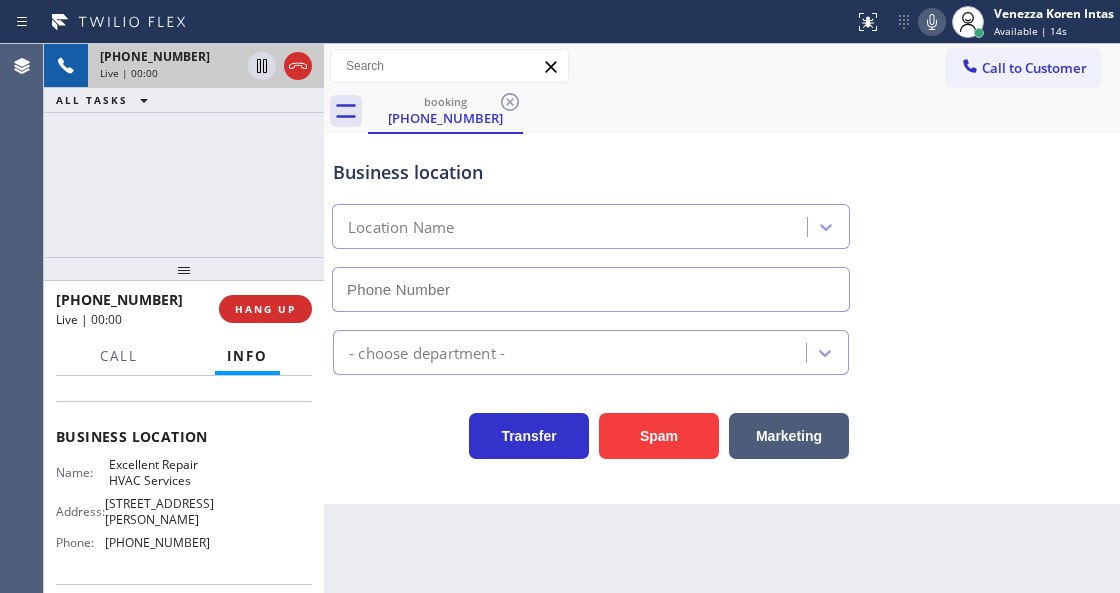 scroll, scrollTop: 225, scrollLeft: 0, axis: vertical 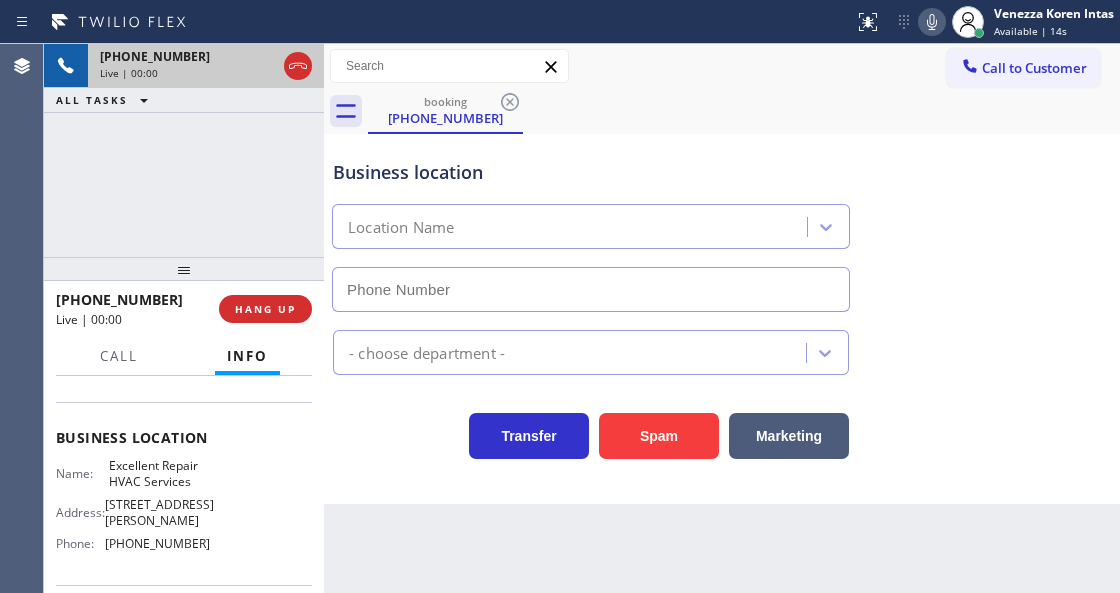 type on "[PHONE_NUMBER]" 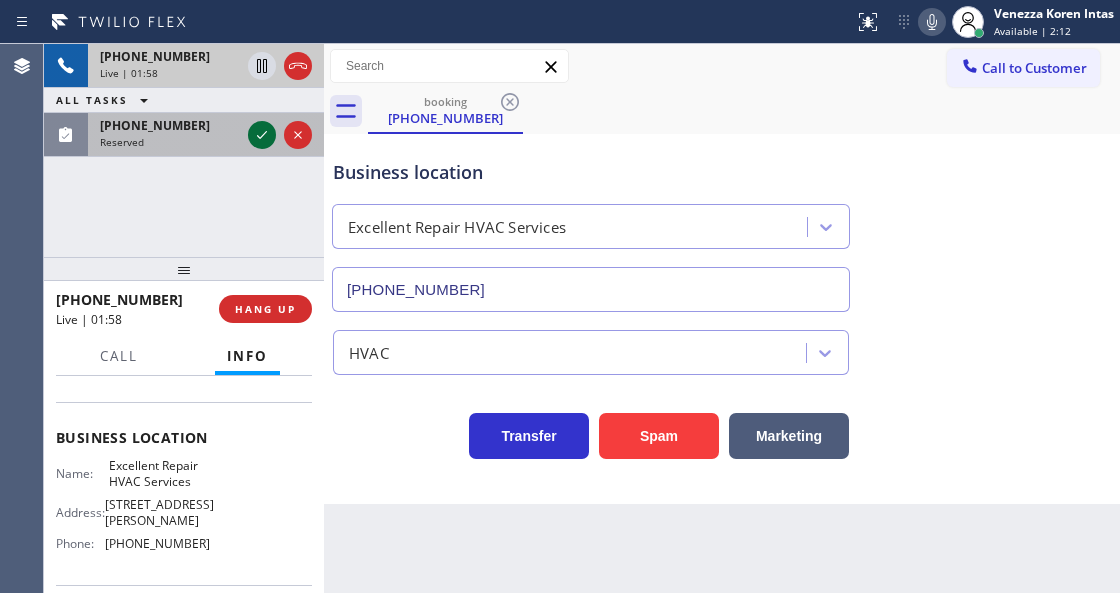 click 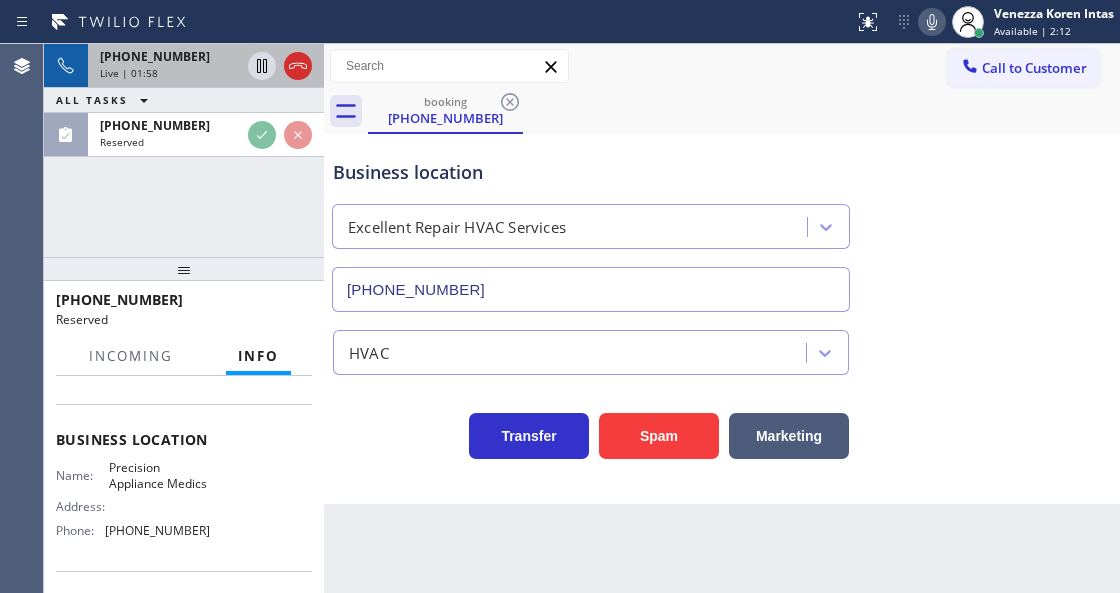 scroll, scrollTop: 241, scrollLeft: 0, axis: vertical 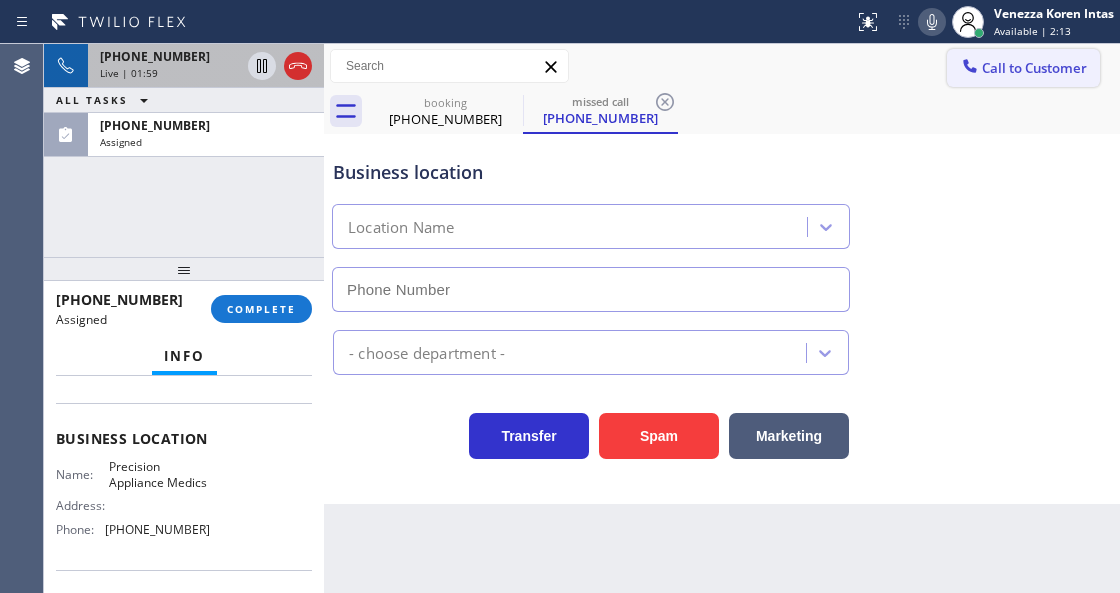 type on "[PHONE_NUMBER]" 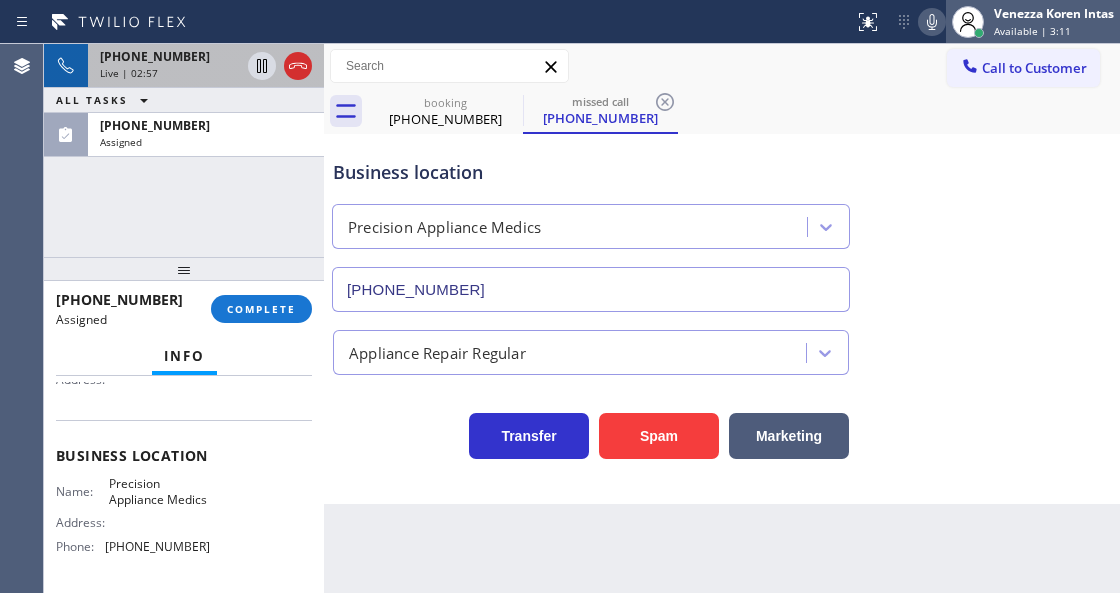 scroll, scrollTop: 257, scrollLeft: 0, axis: vertical 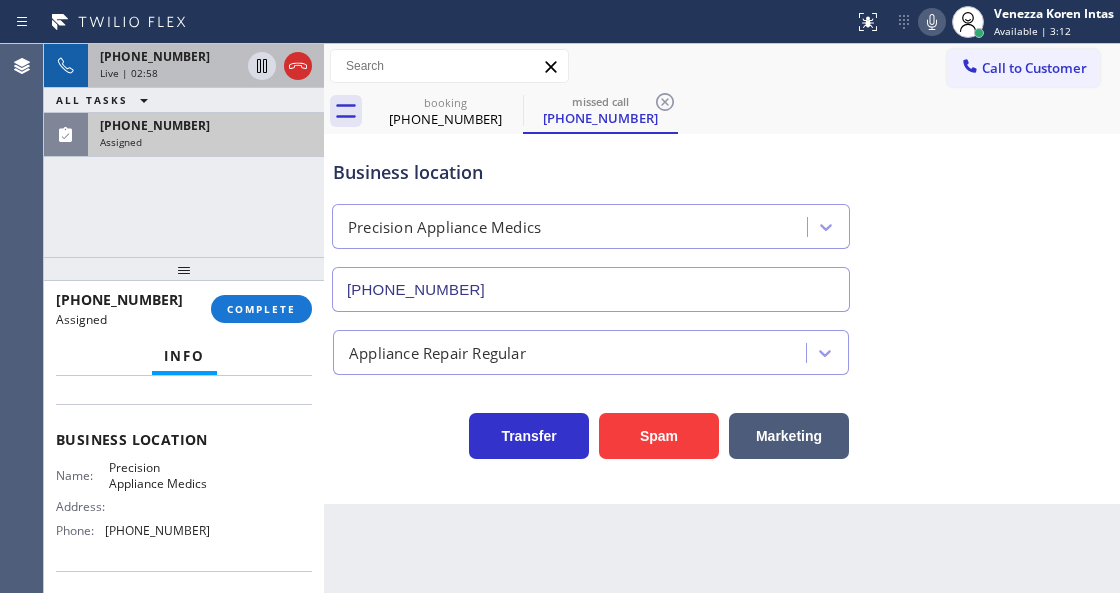 click on "Assigned" at bounding box center (206, 142) 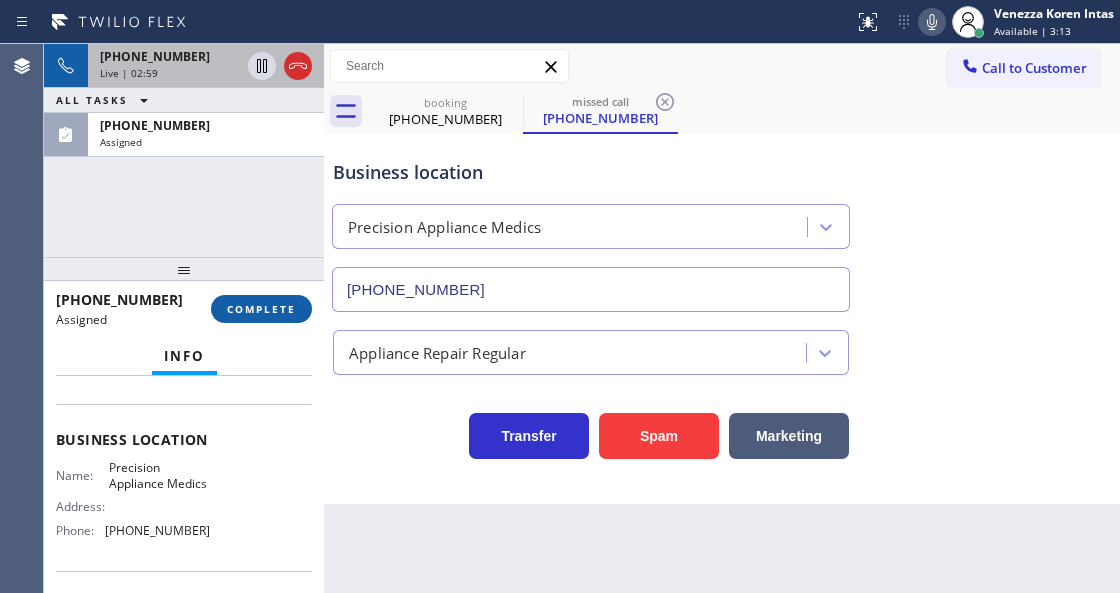 click on "COMPLETE" at bounding box center (261, 309) 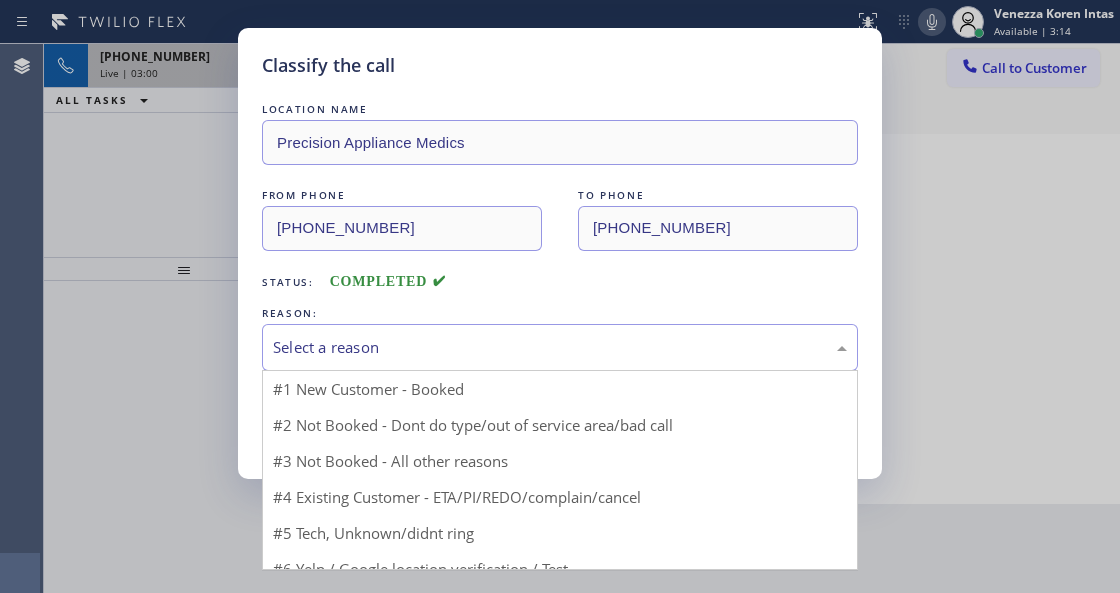 click on "Select a reason" at bounding box center [560, 347] 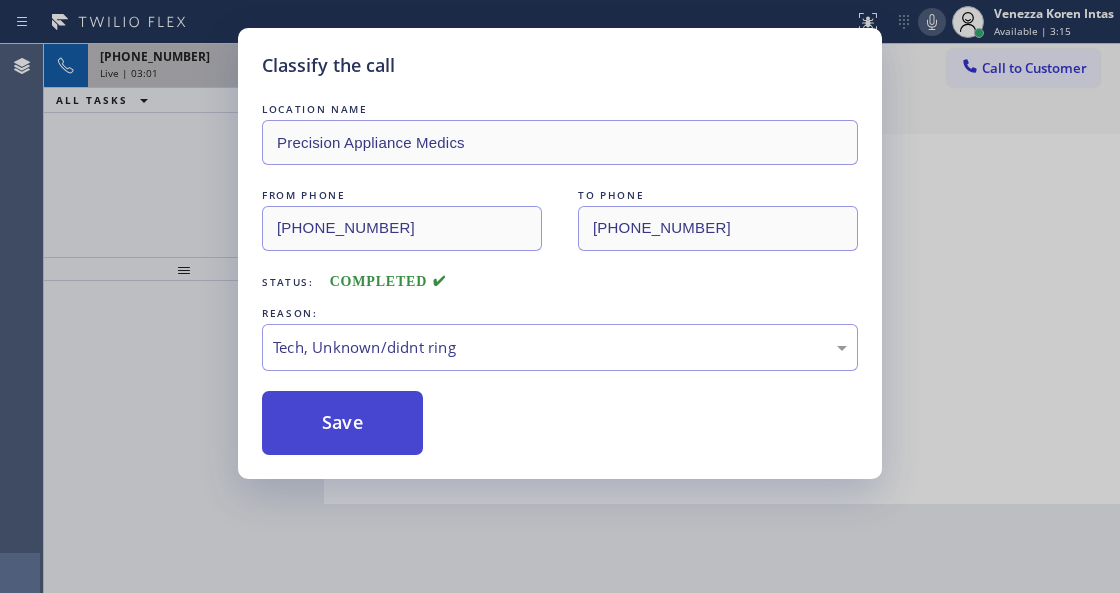 click on "Save" at bounding box center [342, 423] 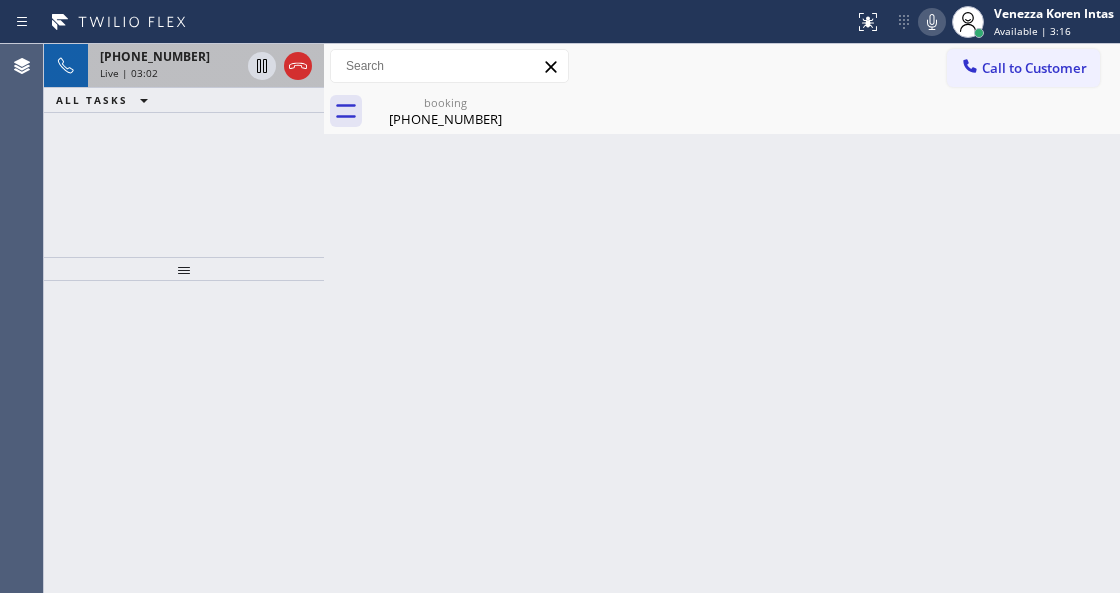 click on "Live | 03:02" at bounding box center (170, 73) 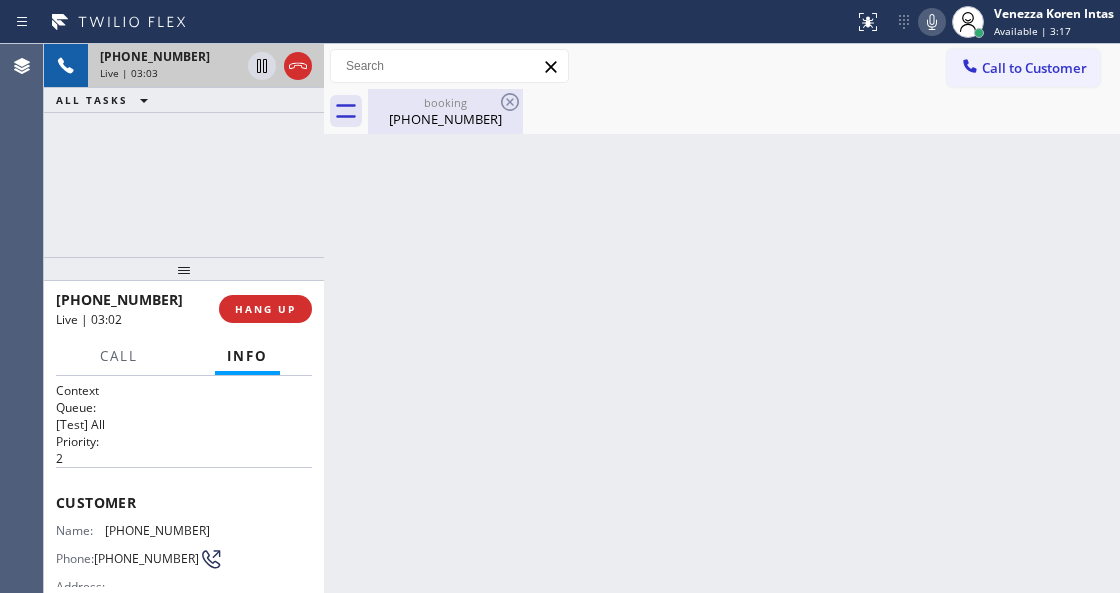 click on "[PHONE_NUMBER]" at bounding box center (445, 119) 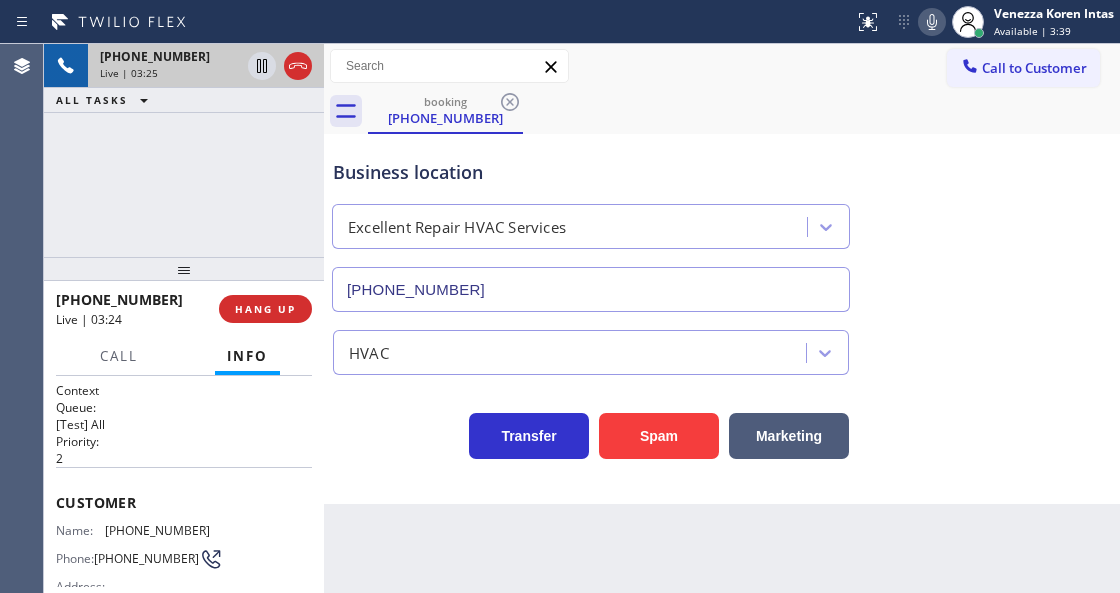 click 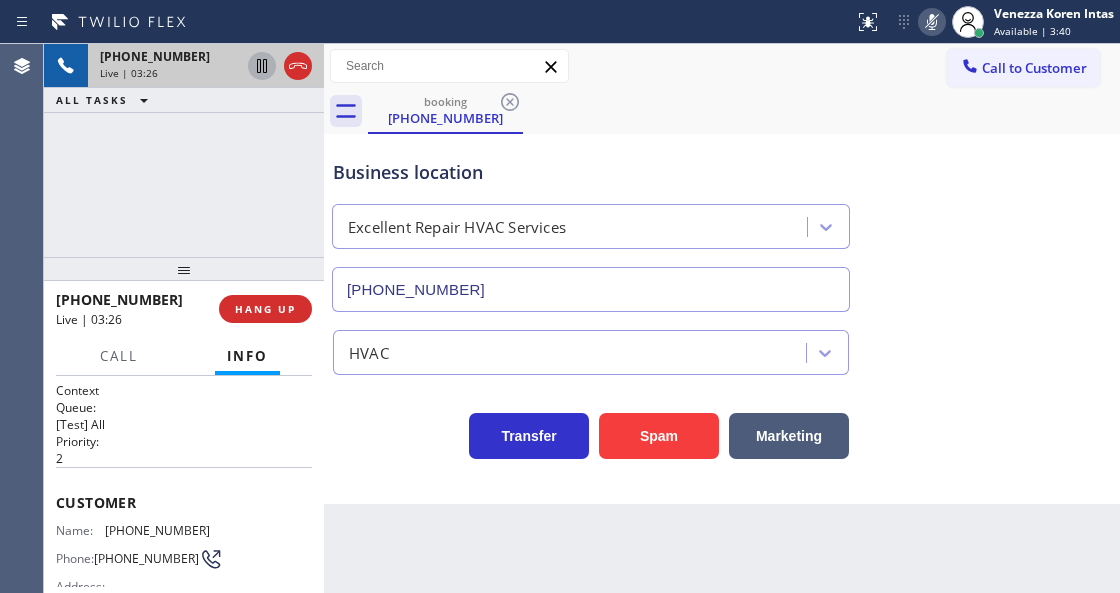 click 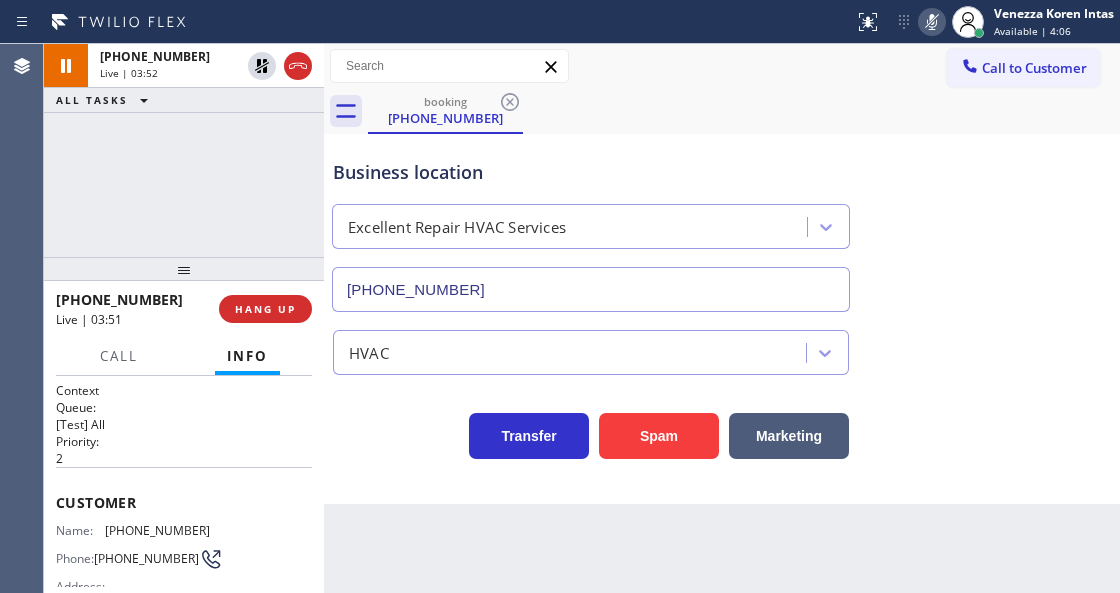 click on "[PHONE_NUMBER] Live | 03:52 ALL TASKS ALL TASKS ACTIVE TASKS TASKS IN WRAP UP" at bounding box center (184, 150) 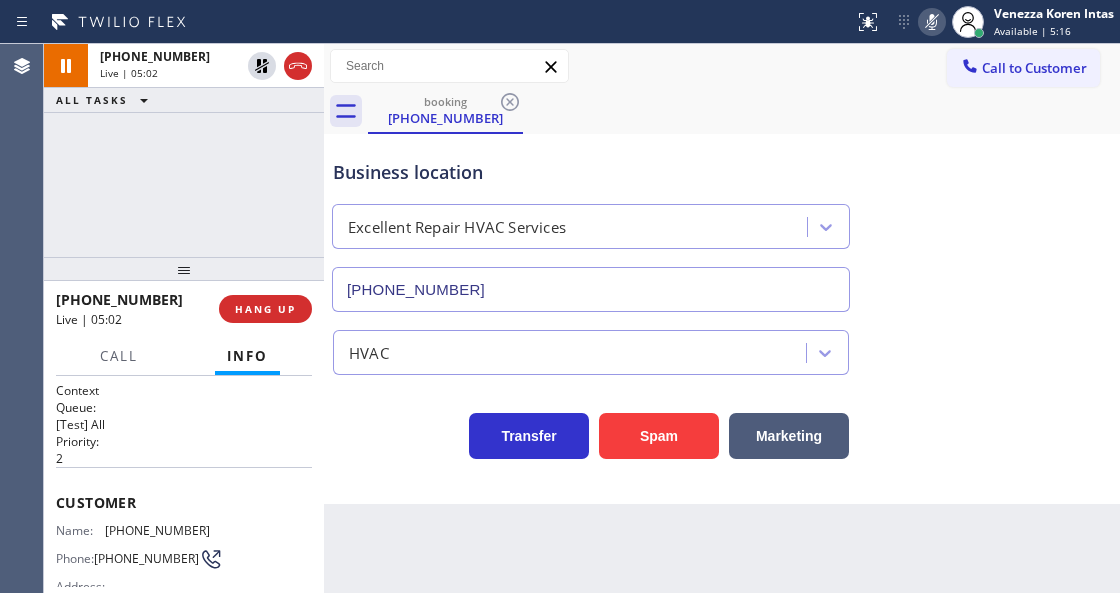 click 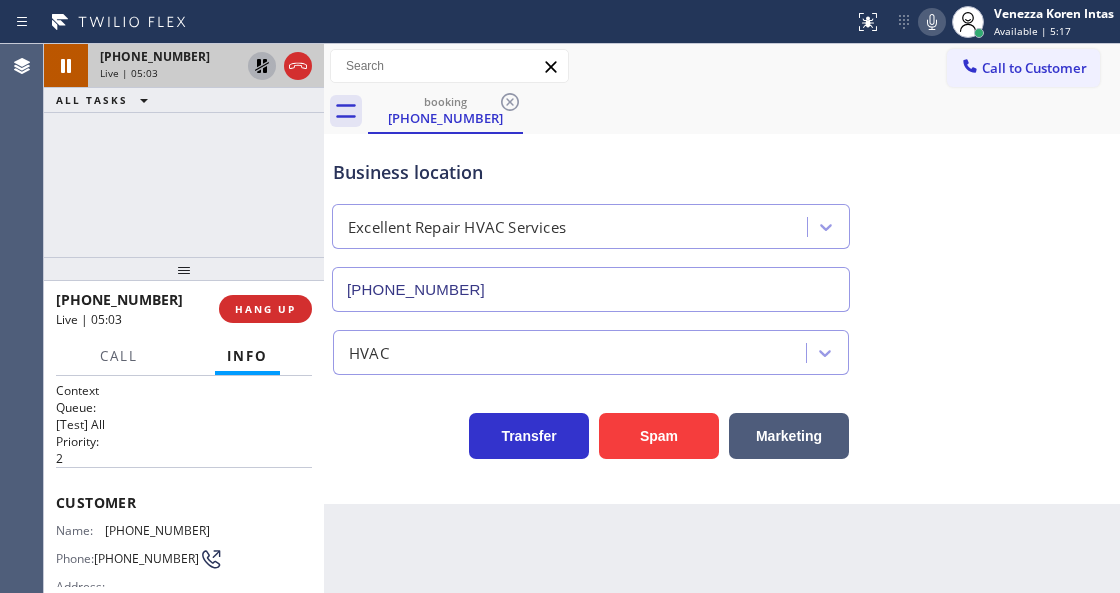 click 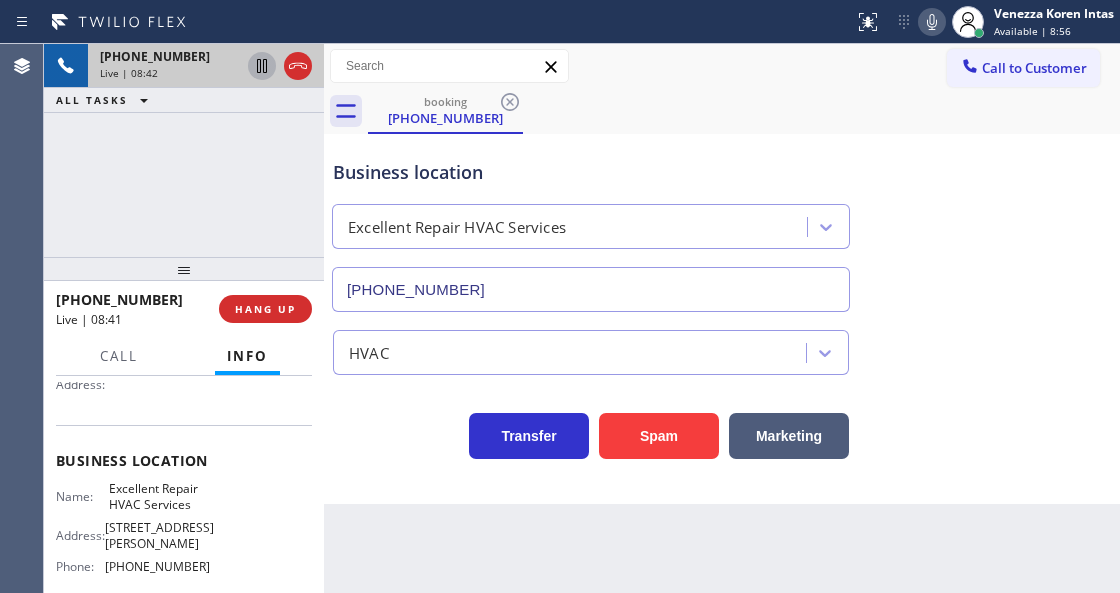 scroll, scrollTop: 266, scrollLeft: 0, axis: vertical 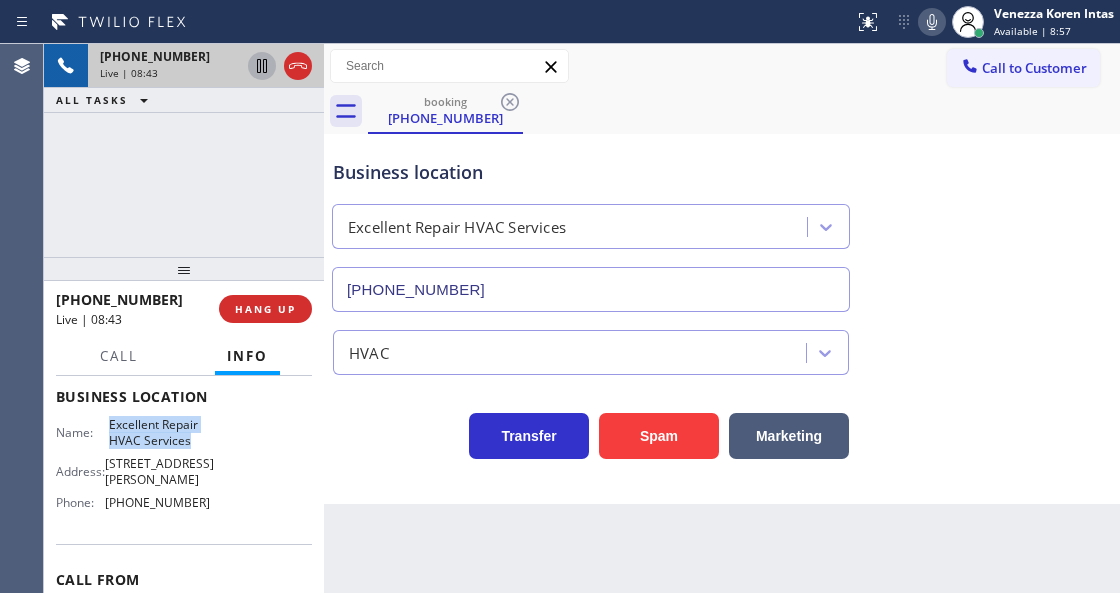 drag, startPoint x: 107, startPoint y: 419, endPoint x: 201, endPoint y: 438, distance: 95.90099 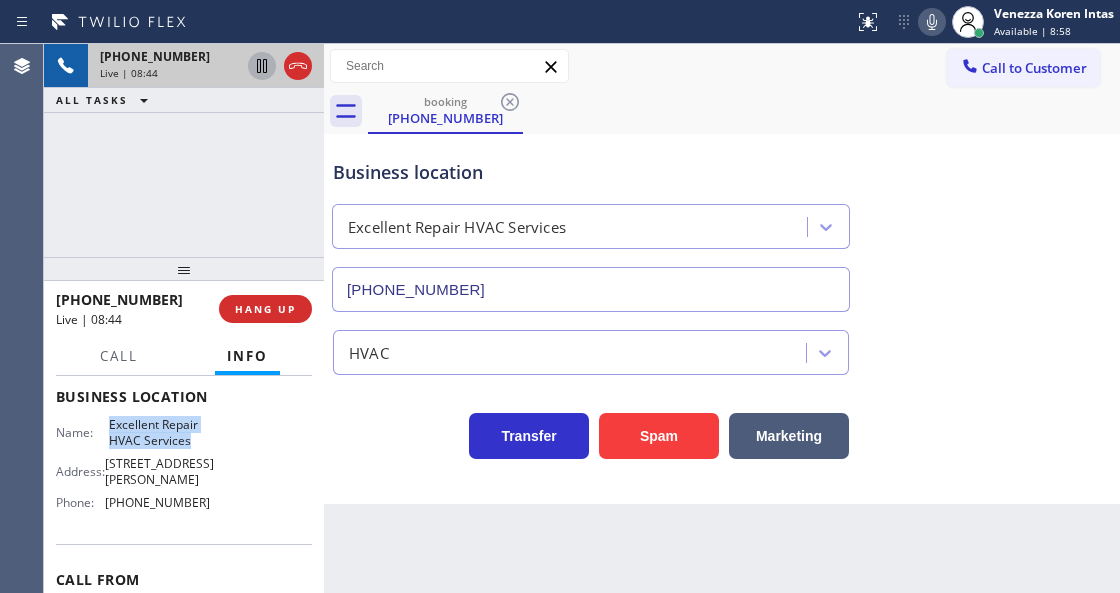 copy on "Excellent Repair HVAC Services" 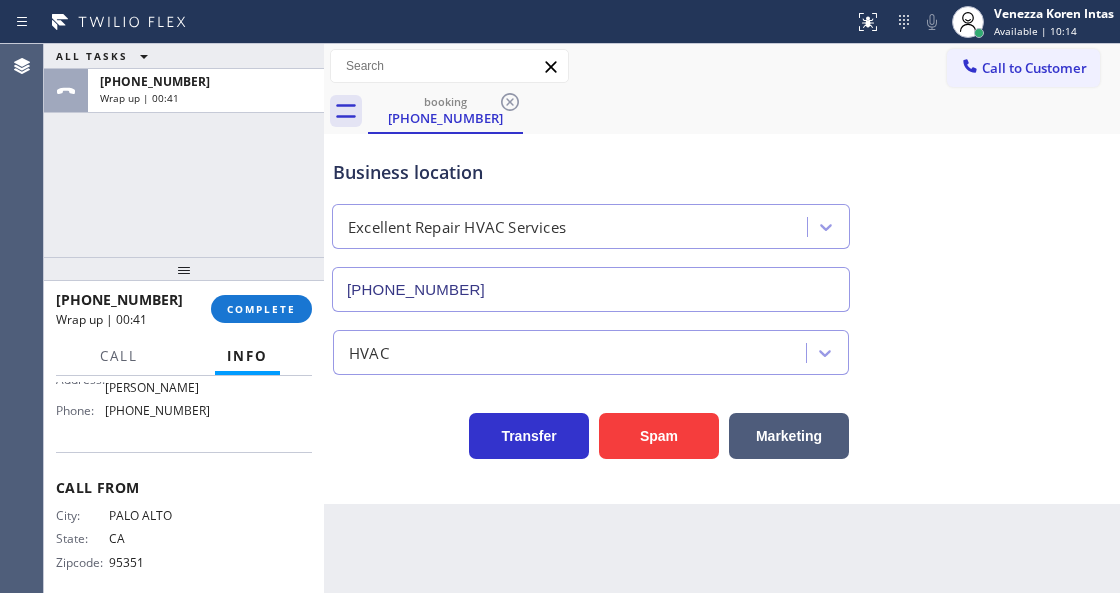 scroll, scrollTop: 358, scrollLeft: 0, axis: vertical 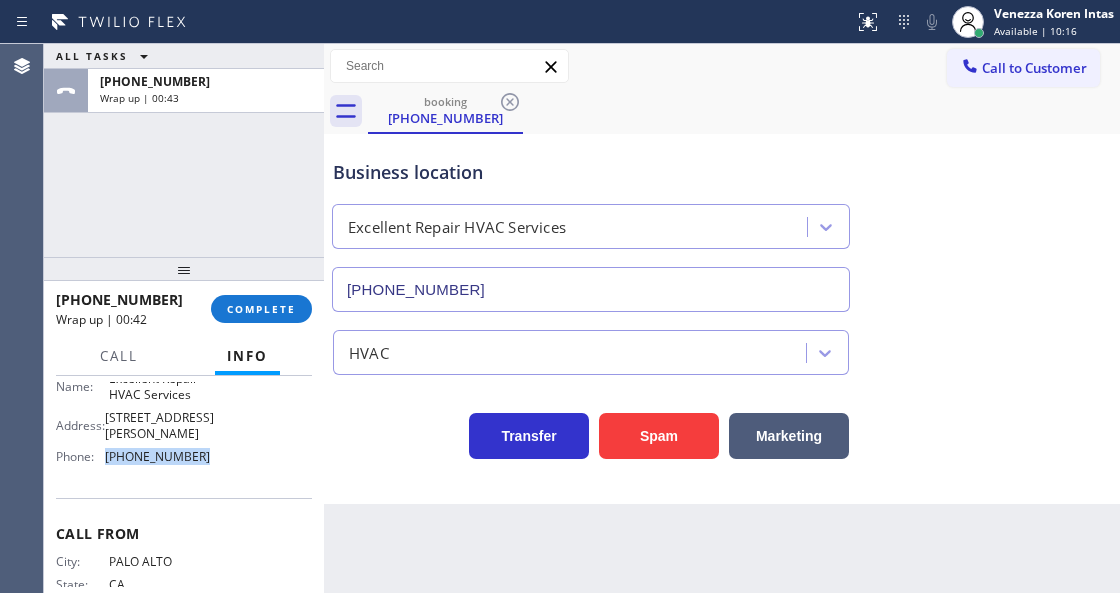 drag, startPoint x: 204, startPoint y: 394, endPoint x: 104, endPoint y: 446, distance: 112.71202 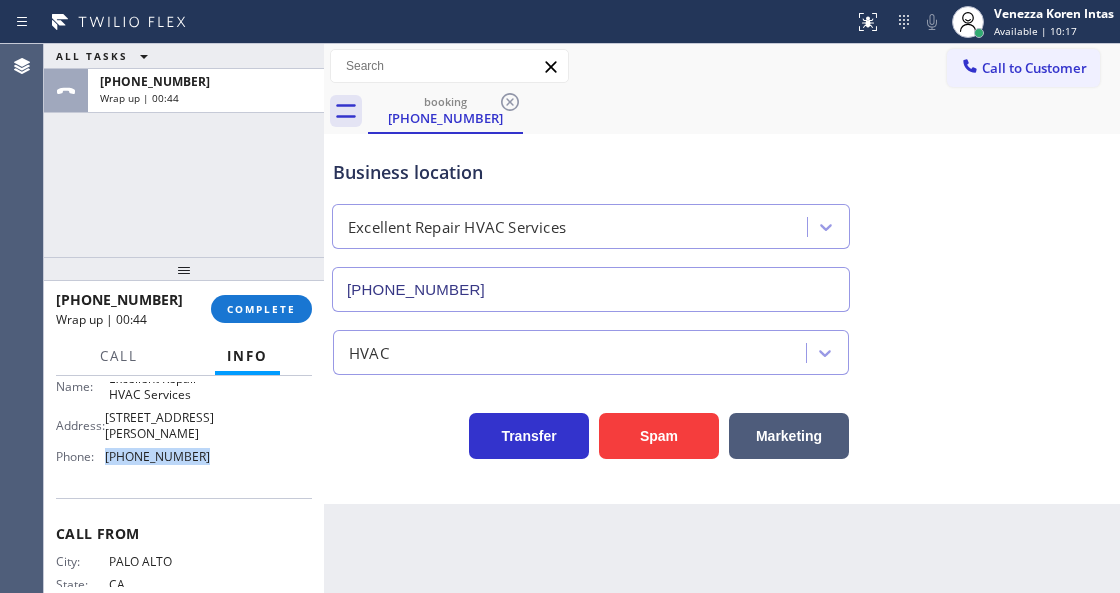 copy on "[PHONE_NUMBER]" 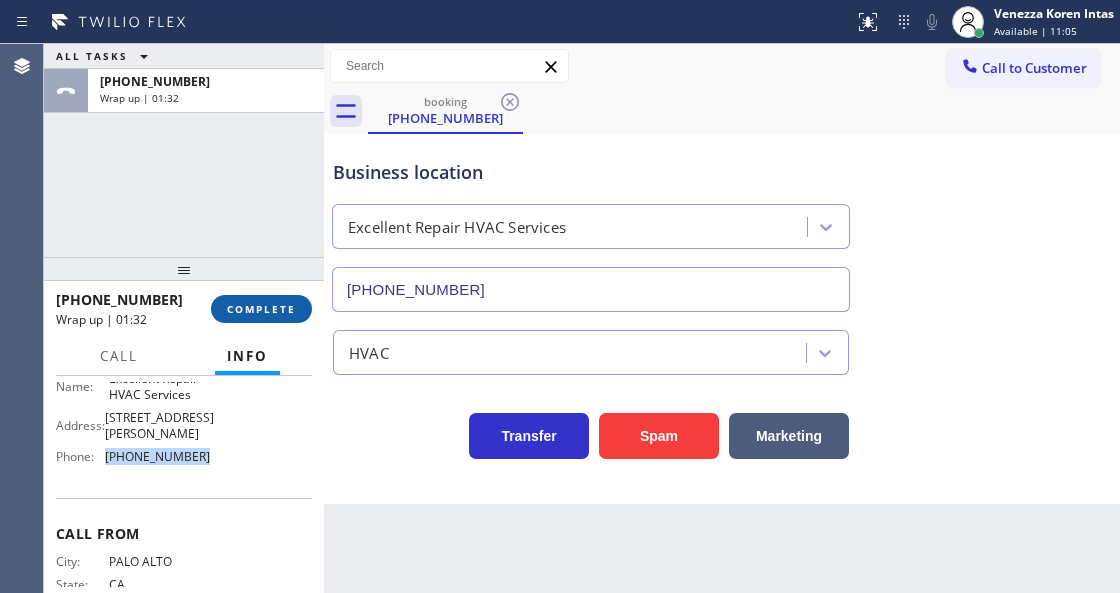 click on "COMPLETE" at bounding box center (261, 309) 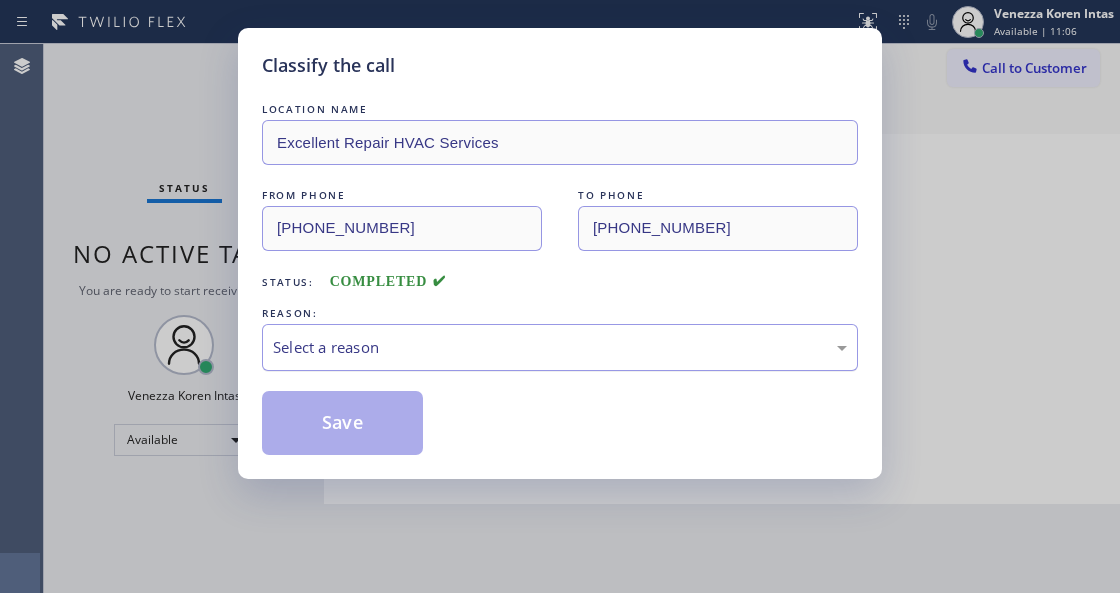 click on "Select a reason" at bounding box center [560, 347] 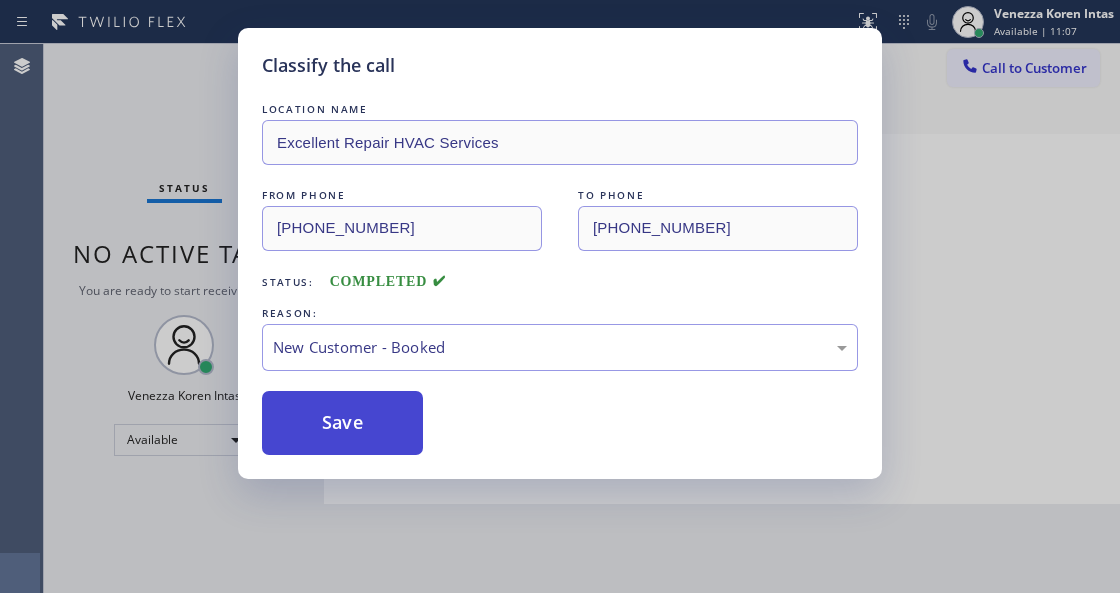 click on "Save" at bounding box center (342, 423) 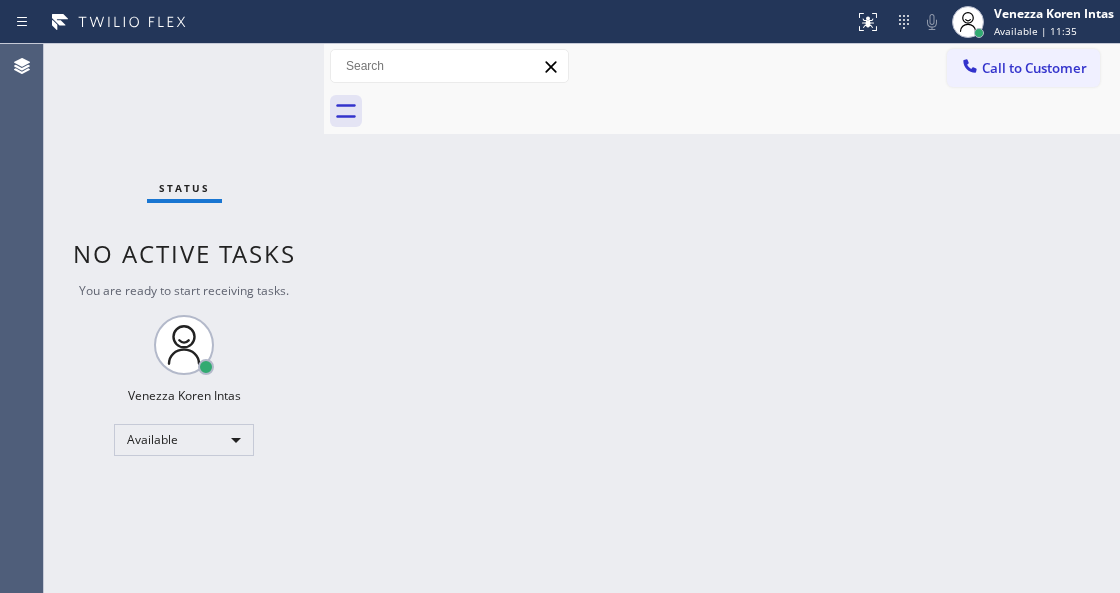 drag, startPoint x: 546, startPoint y: 328, endPoint x: 527, endPoint y: 355, distance: 33.01515 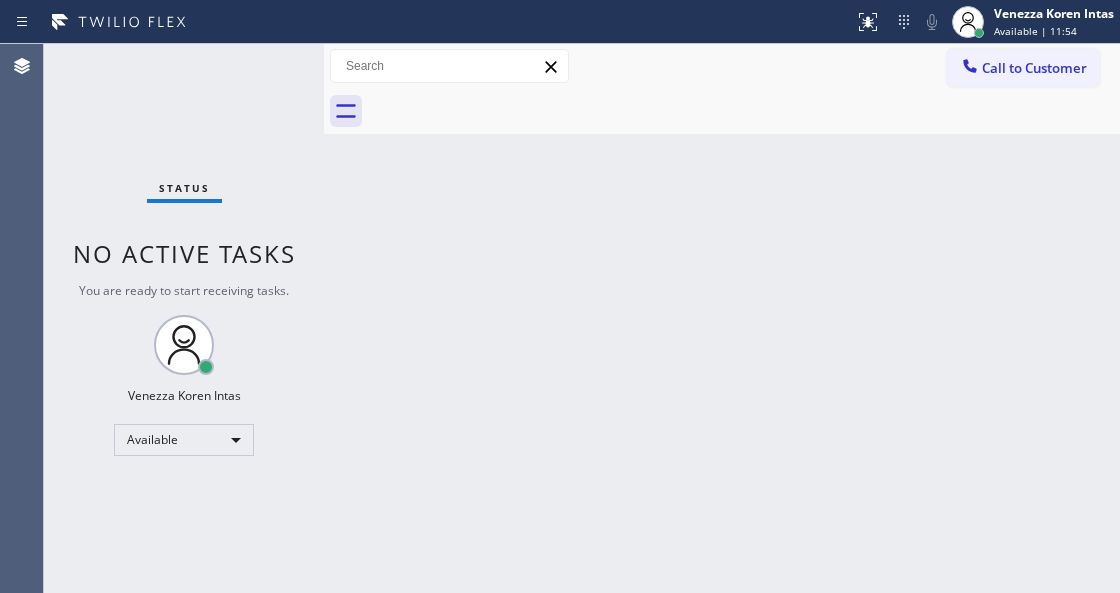 click on "Back to Dashboard Change Sender ID Customers Technicians Select a contact Outbound call Technician Search Technician Your caller id phone number Your caller id phone number Call Technician info Name   Phone none Address none Change Sender ID HVAC [PHONE_NUMBER] 5 Star Appliance [PHONE_NUMBER] Appliance Repair [PHONE_NUMBER] Plumbing [PHONE_NUMBER] Air Duct Cleaning [PHONE_NUMBER]  Electricians [PHONE_NUMBER] Cancel Change Check personal SMS Reset Change No tabs Call to Customer Outbound call Location Kitchenaid Appliances Repair Your caller id phone number [PHONE_NUMBER] Customer number Call Outbound call Technician Search Technician Your caller id phone number Your caller id phone number Call" at bounding box center (722, 318) 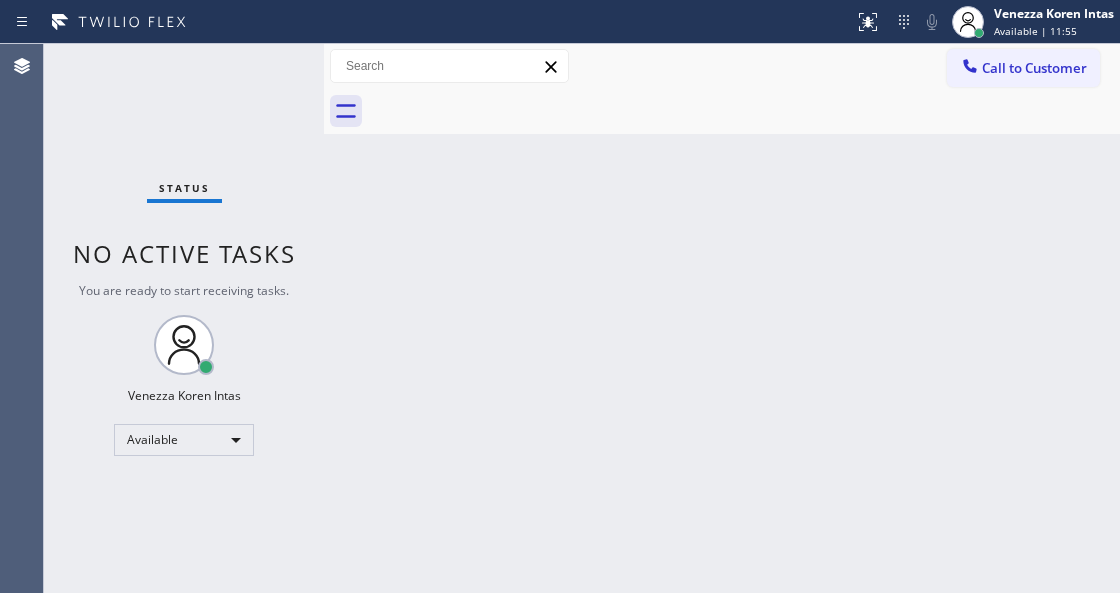 click on "Status   No active tasks     You are ready to start receiving tasks.   Venezza Koren Intas Available" at bounding box center [184, 318] 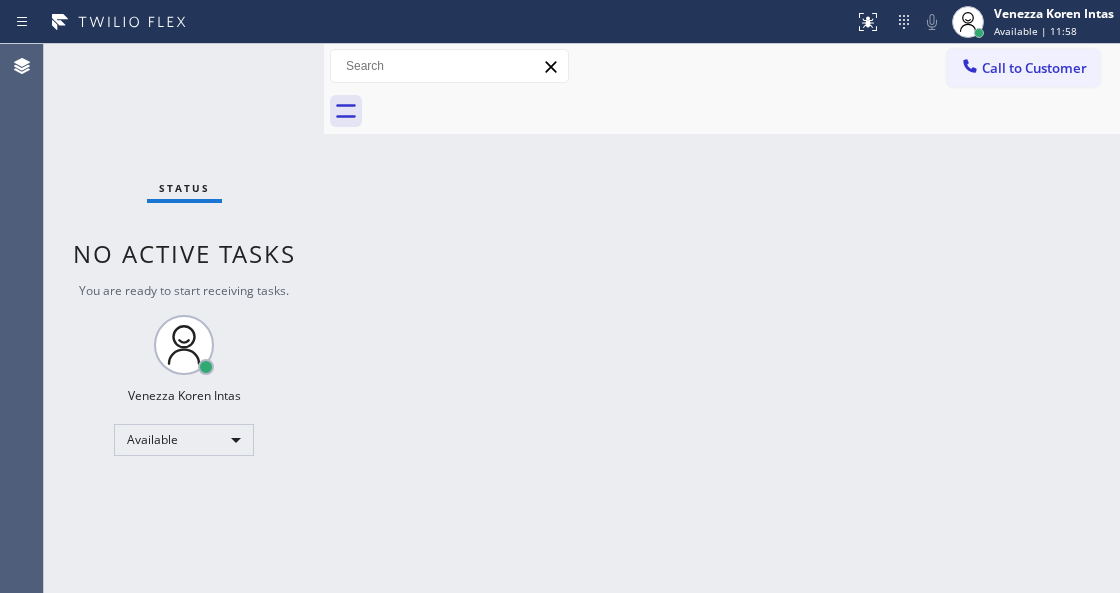 click on "Status   No active tasks     You are ready to start receiving tasks.   Venezza Koren Intas Available" at bounding box center (184, 318) 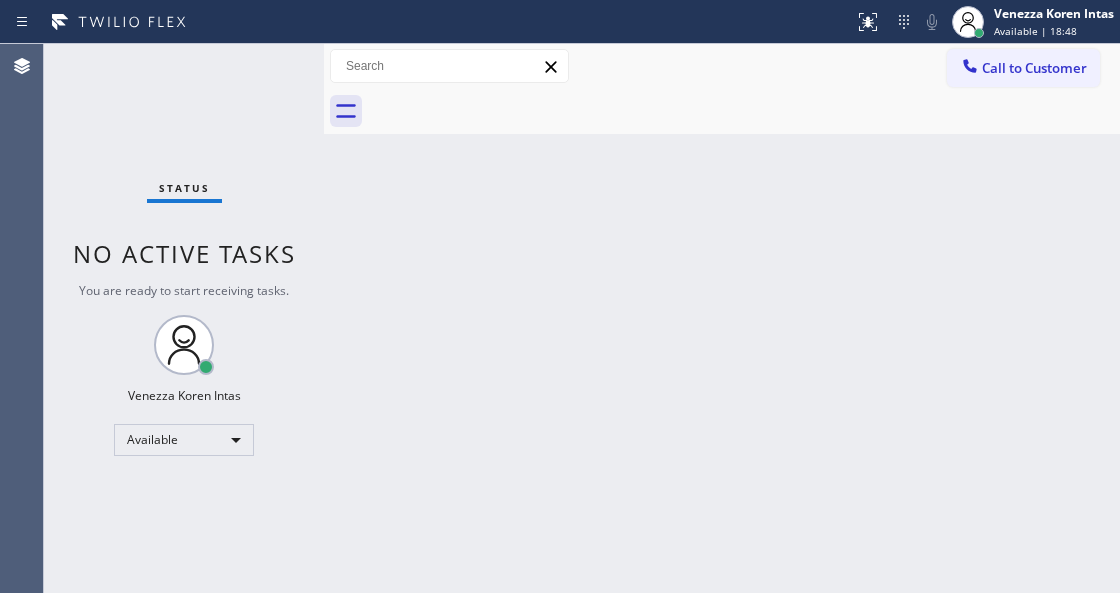 click on "Status   No active tasks     You are ready to start receiving tasks.   Venezza Koren Intas Available" at bounding box center (184, 318) 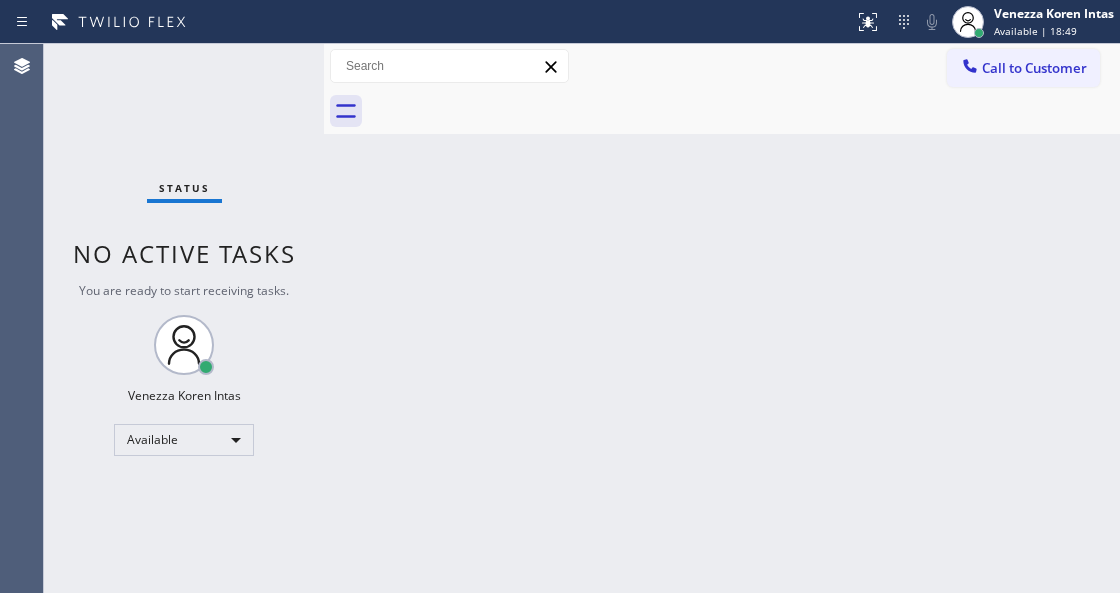 click on "Status   No active tasks     You are ready to start receiving tasks.   Venezza Koren Intas Available" at bounding box center (184, 318) 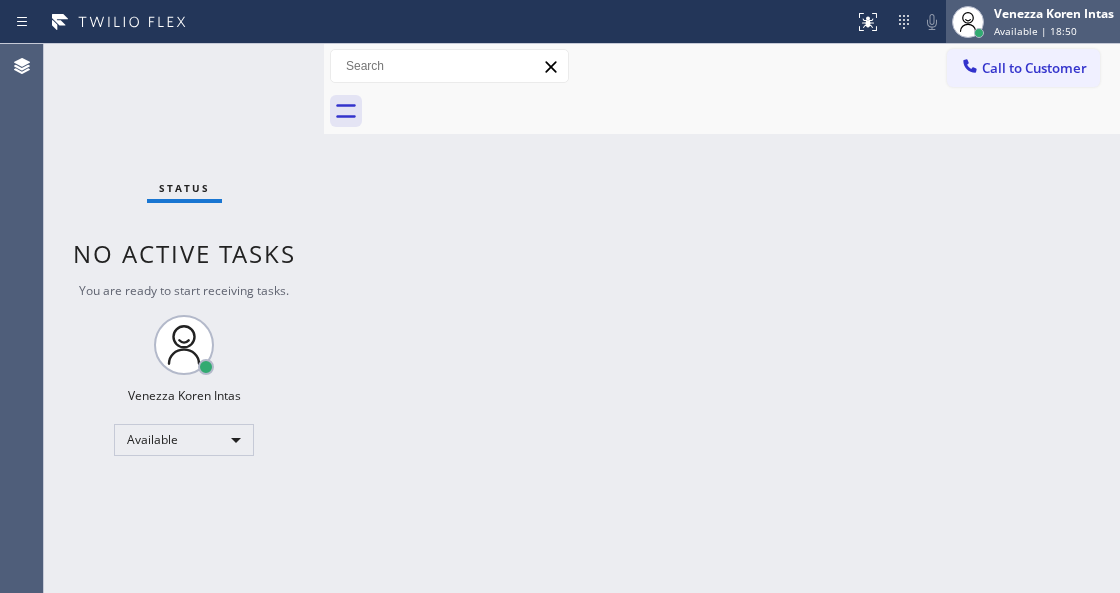 click at bounding box center [968, 22] 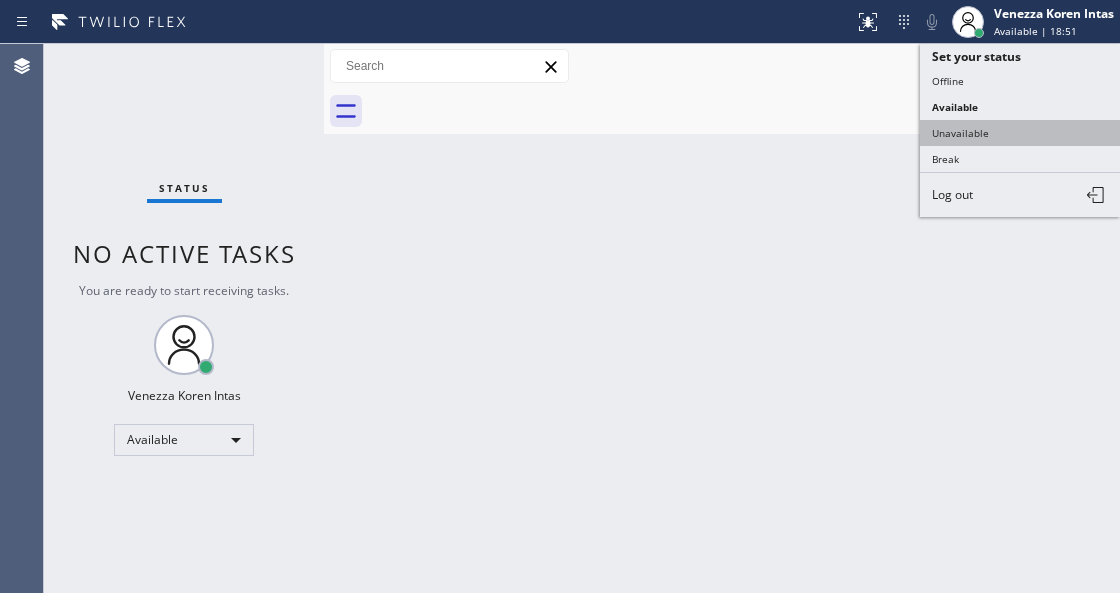 click on "Unavailable" at bounding box center [1020, 133] 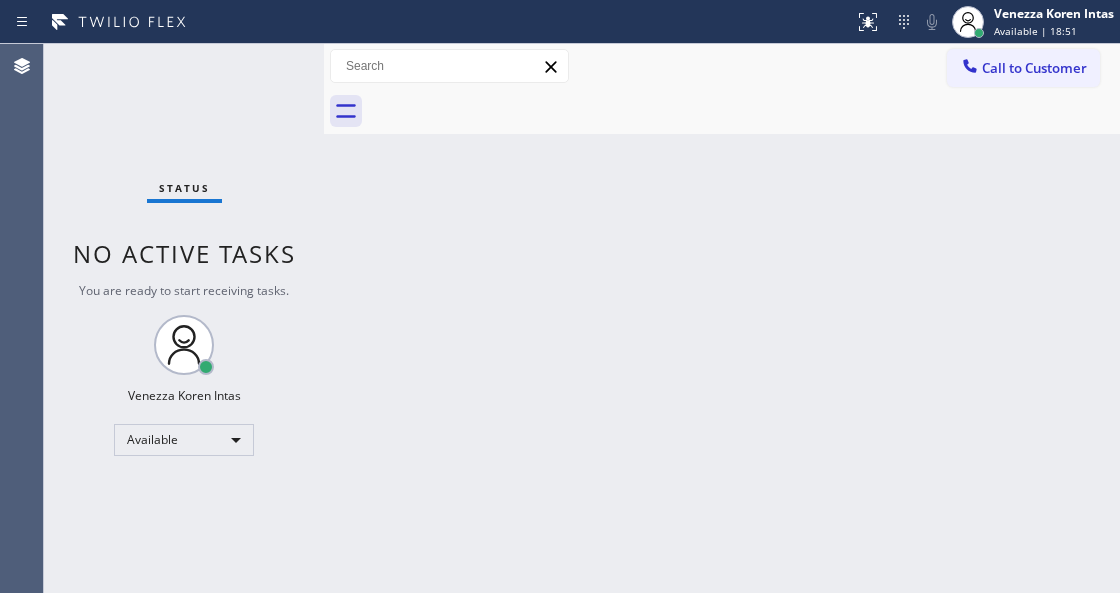 click on "Status   No active tasks     You are ready to start receiving tasks.   Venezza Koren Intas Available" at bounding box center (184, 318) 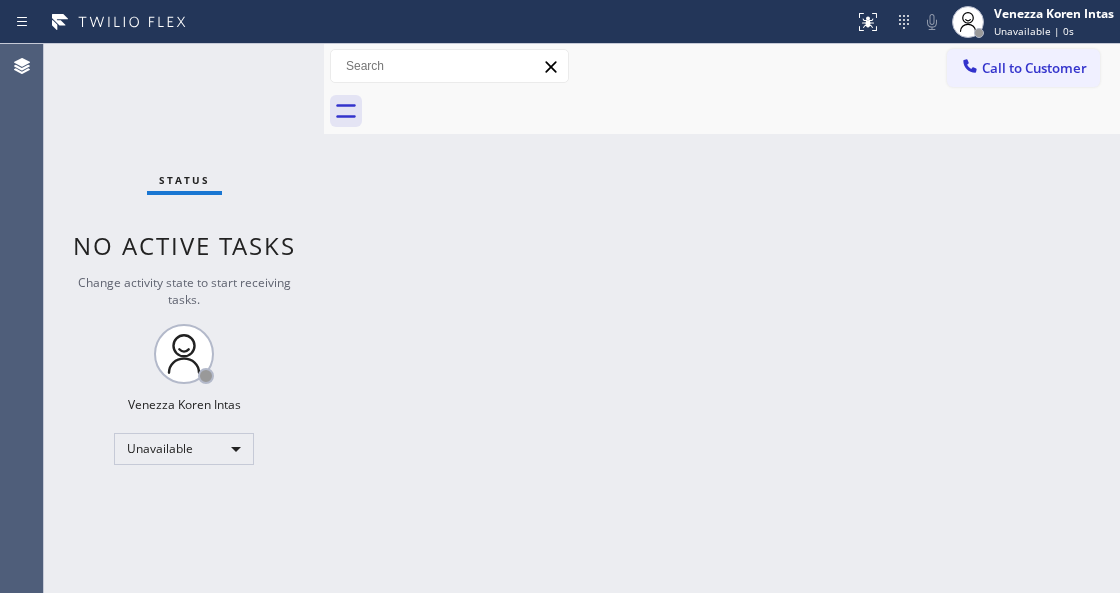 click on "Status   No active tasks     Change activity state to start receiving tasks.   Venezza Koren Intas Unavailable" at bounding box center [184, 318] 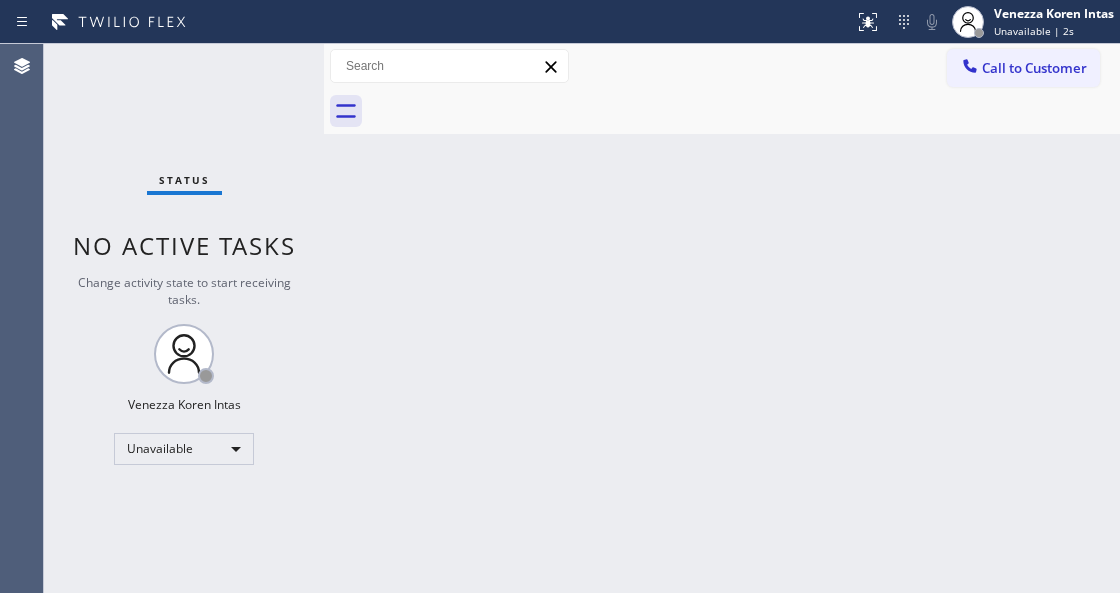 click on "Status   No active tasks     Change activity state to start receiving tasks.   Venezza Koren Intas Unavailable" at bounding box center [184, 318] 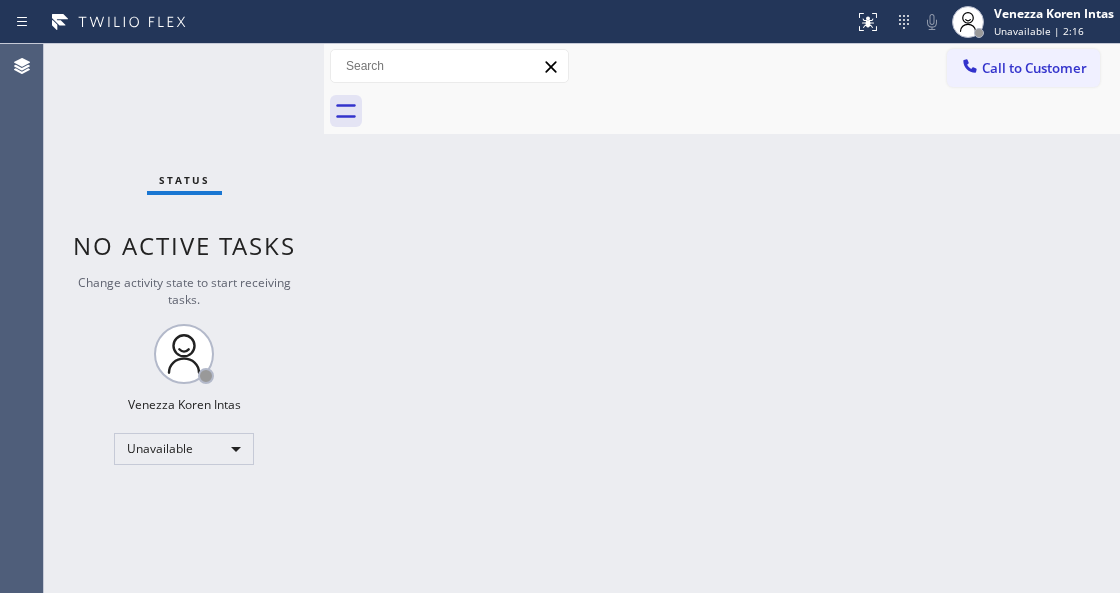 click on "Status   No active tasks     Change activity state to start receiving tasks.   Venezza Koren Intas Unavailable" at bounding box center [184, 318] 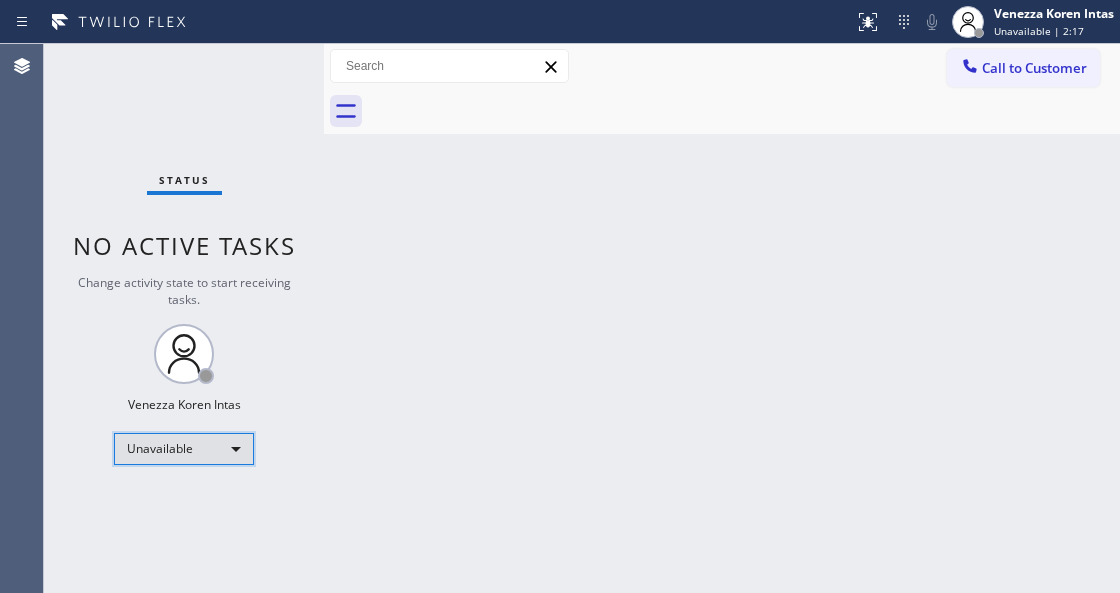 click on "Unavailable" at bounding box center (184, 449) 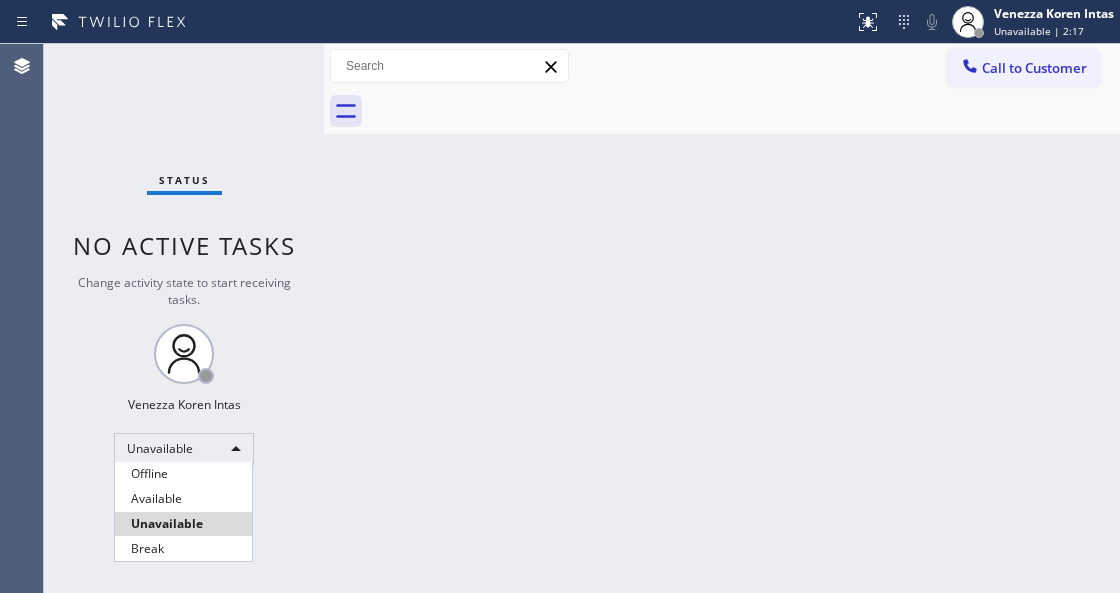 click on "Offline Available Unavailable Break" at bounding box center (183, 511) 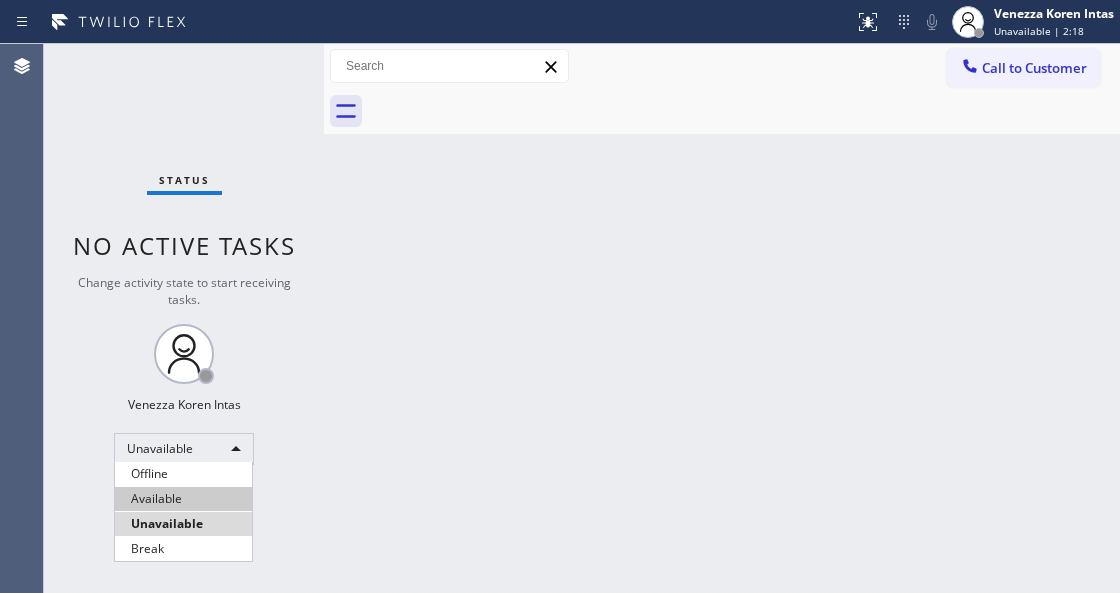 click on "Available" at bounding box center (183, 499) 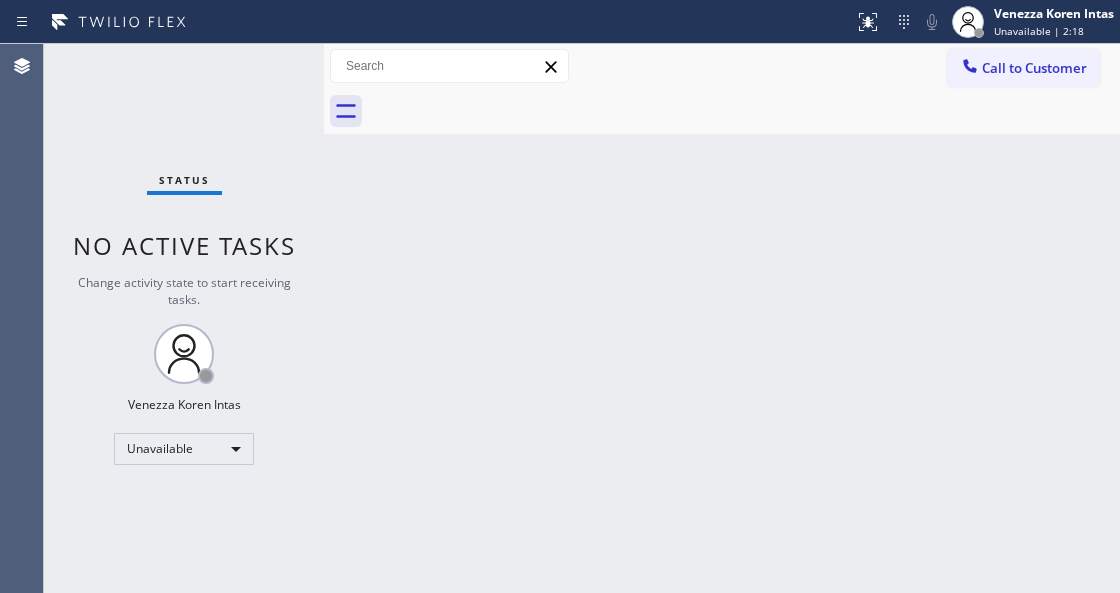 click on "Back to Dashboard Change Sender ID Customers Technicians Select a contact Outbound call Technician Search Technician Your caller id phone number Your caller id phone number Call Technician info Name   Phone none Address none Change Sender ID HVAC [PHONE_NUMBER] 5 Star Appliance [PHONE_NUMBER] Appliance Repair [PHONE_NUMBER] Plumbing [PHONE_NUMBER] Air Duct Cleaning [PHONE_NUMBER]  Electricians [PHONE_NUMBER] Cancel Change Check personal SMS Reset Change No tabs Call to Customer Outbound call Location Kitchenaid Appliances Repair Your caller id phone number [PHONE_NUMBER] Customer number Call Outbound call Technician Search Technician Your caller id phone number Your caller id phone number Call" at bounding box center [722, 318] 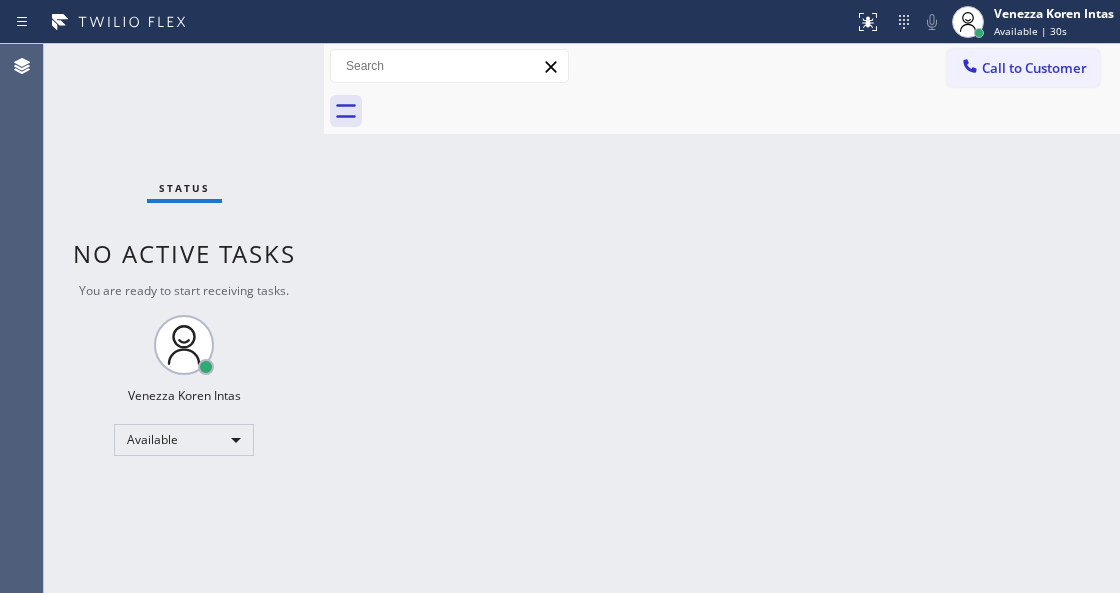 click on "Back to Dashboard Change Sender ID Customers Technicians Select a contact Outbound call Technician Search Technician Your caller id phone number Your caller id phone number Call Technician info Name   Phone none Address none Change Sender ID HVAC [PHONE_NUMBER] 5 Star Appliance [PHONE_NUMBER] Appliance Repair [PHONE_NUMBER] Plumbing [PHONE_NUMBER] Air Duct Cleaning [PHONE_NUMBER]  Electricians [PHONE_NUMBER] Cancel Change Check personal SMS Reset Change No tabs Call to Customer Outbound call Location Kitchenaid Appliances Repair Your caller id phone number [PHONE_NUMBER] Customer number Call Outbound call Technician Search Technician Your caller id phone number Your caller id phone number Call" at bounding box center [722, 318] 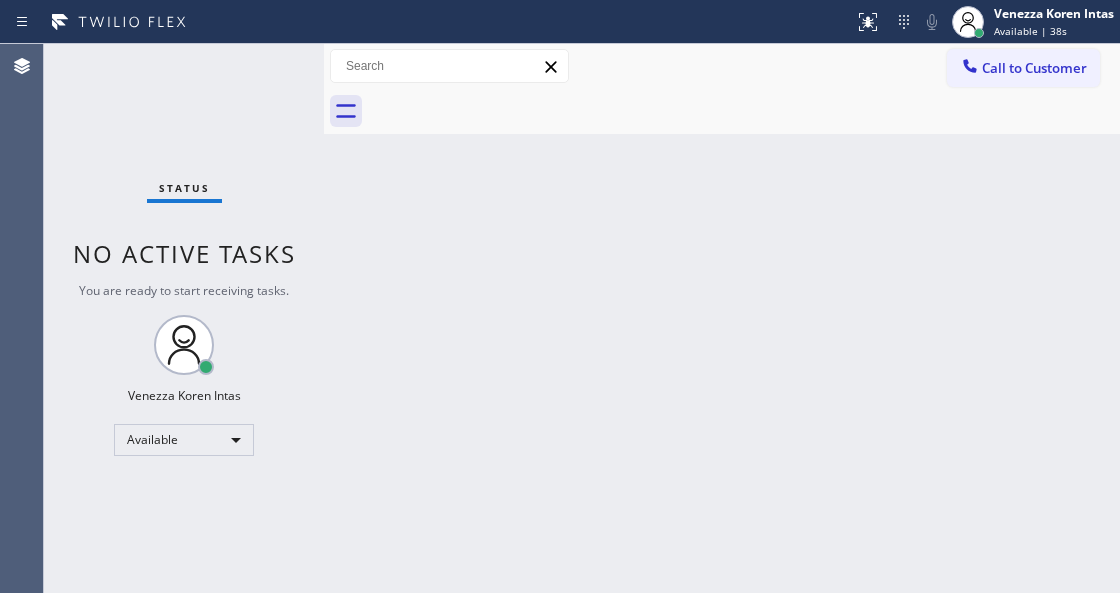 click on "Status   No active tasks     You are ready to start receiving tasks.   Venezza Koren Intas Available" at bounding box center [184, 318] 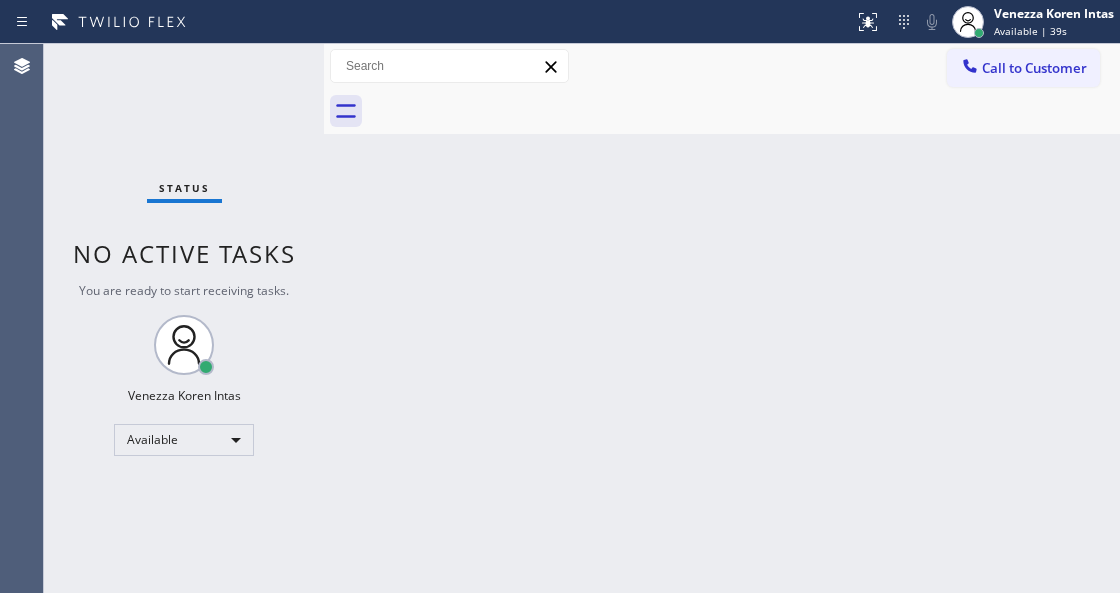 click on "Status   No active tasks     You are ready to start receiving tasks.   Venezza Koren Intas Available" at bounding box center (184, 318) 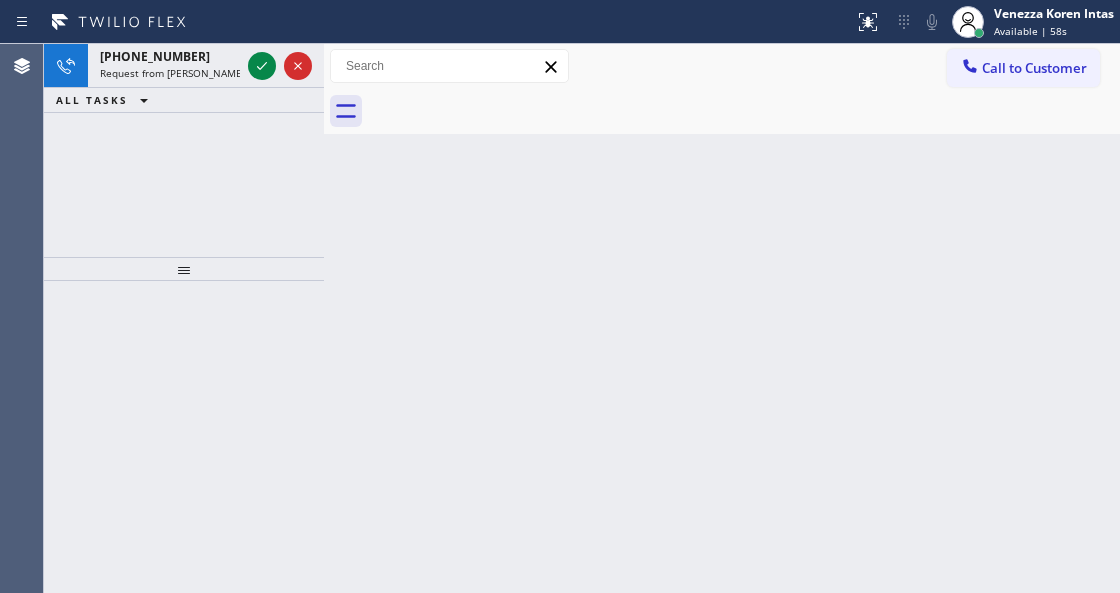 drag, startPoint x: 316, startPoint y: 386, endPoint x: 337, endPoint y: 306, distance: 82.710335 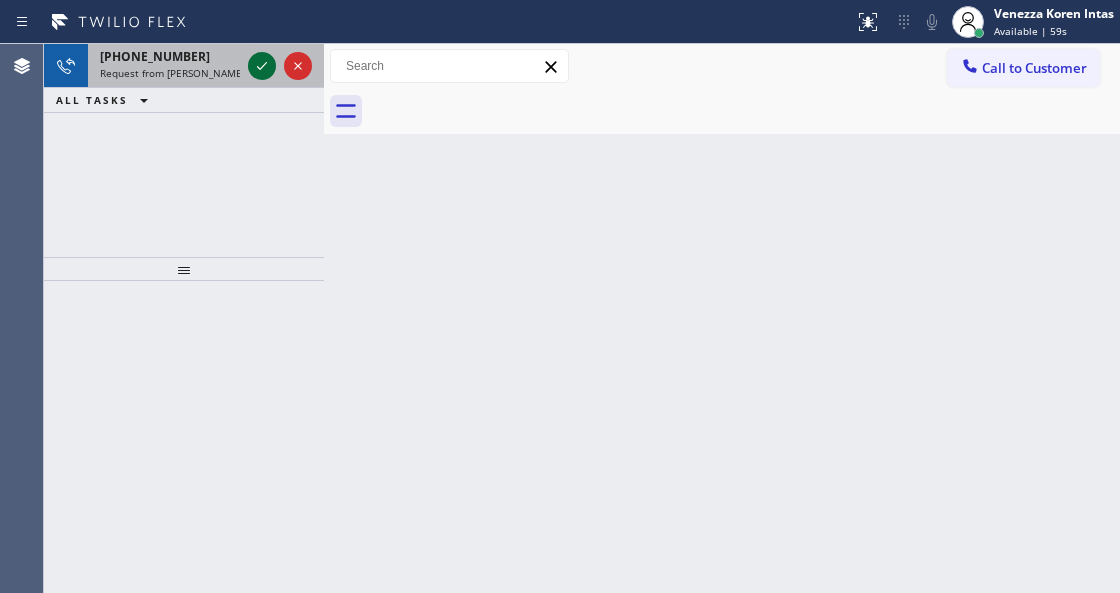 click 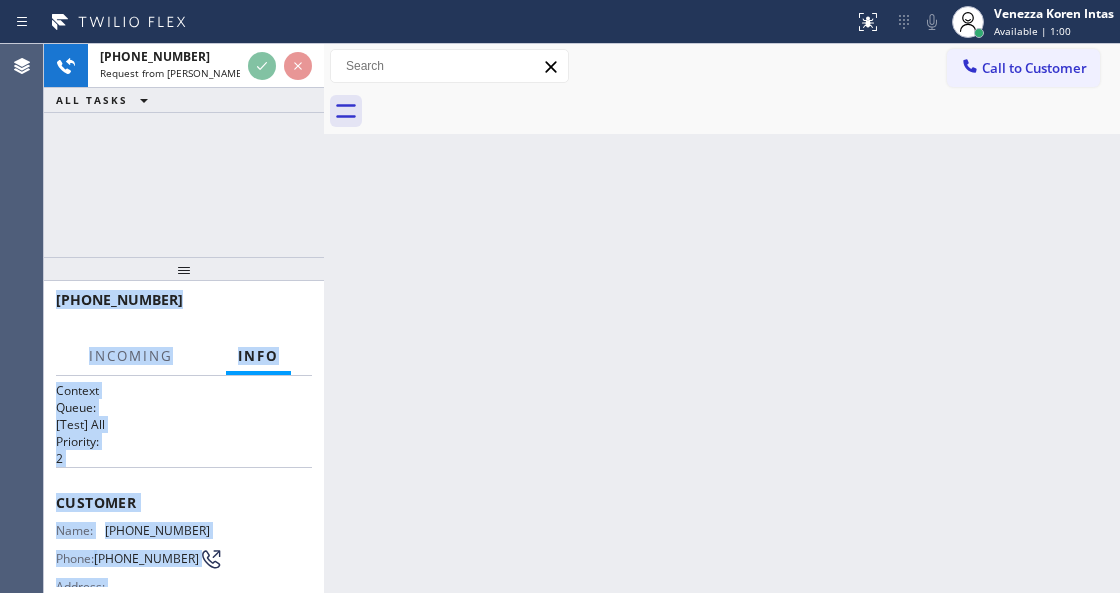 click on "Back to Dashboard Change Sender ID Customers Technicians Select a contact Outbound call Technician Search Technician Your caller id phone number Your caller id phone number Call Technician info Name   Phone none Address none Change Sender ID HVAC [PHONE_NUMBER] 5 Star Appliance [PHONE_NUMBER] Appliance Repair [PHONE_NUMBER] Plumbing [PHONE_NUMBER] Air Duct Cleaning [PHONE_NUMBER]  Electricians [PHONE_NUMBER] Cancel Change Check personal SMS Reset Change No tabs Call to Customer Outbound call Location Kitchenaid Appliances Repair Your caller id phone number [PHONE_NUMBER] Customer number Call Outbound call Technician Search Technician Your caller id phone number Your caller id phone number Call" at bounding box center (722, 318) 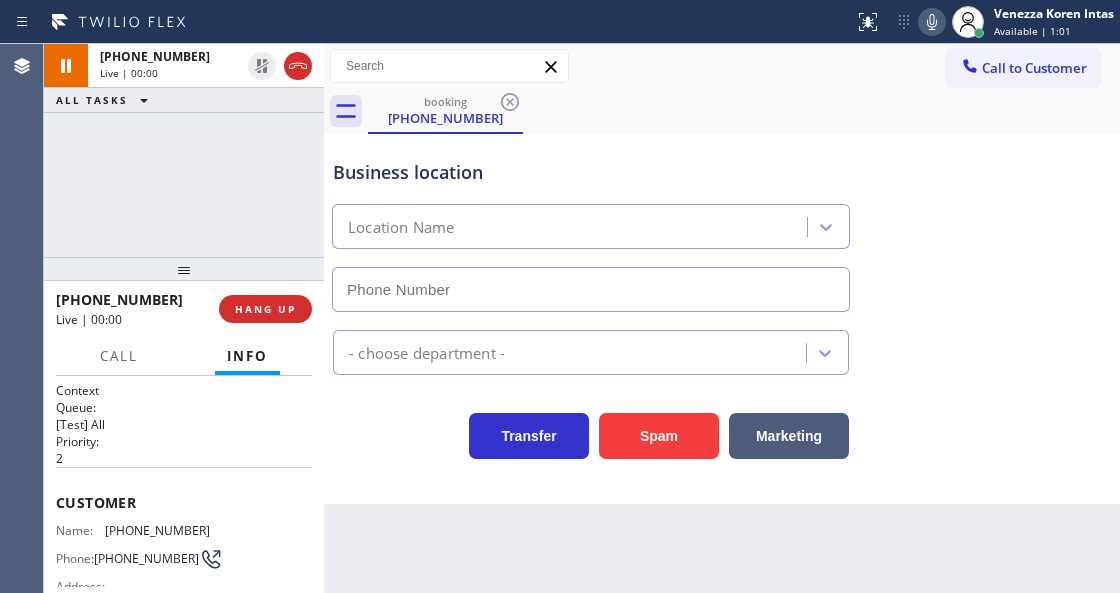 type on "[PHONE_NUMBER]" 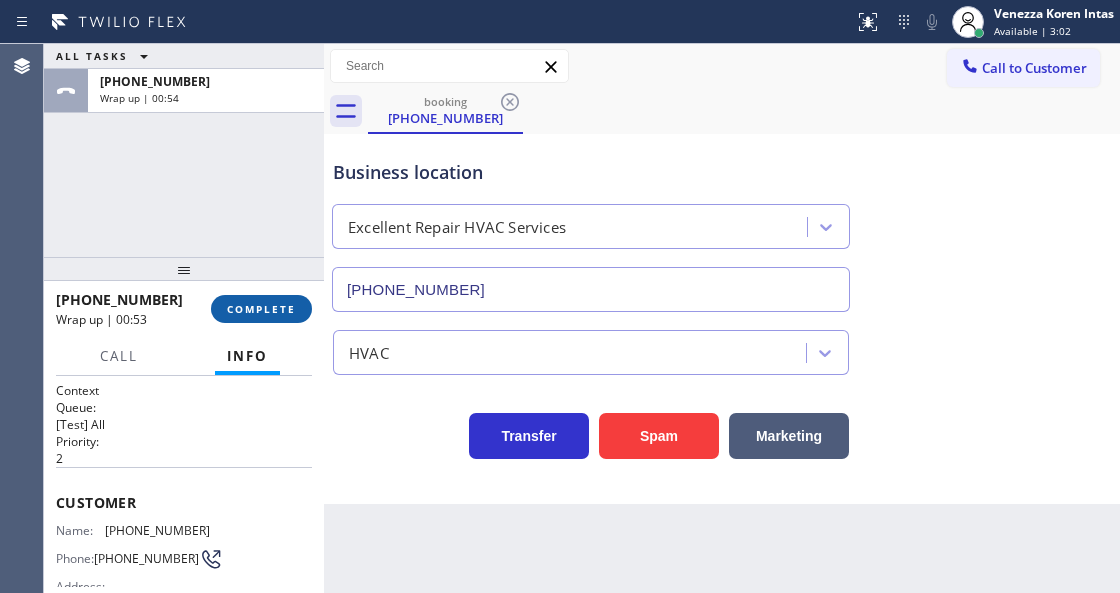 click on "COMPLETE" at bounding box center [261, 309] 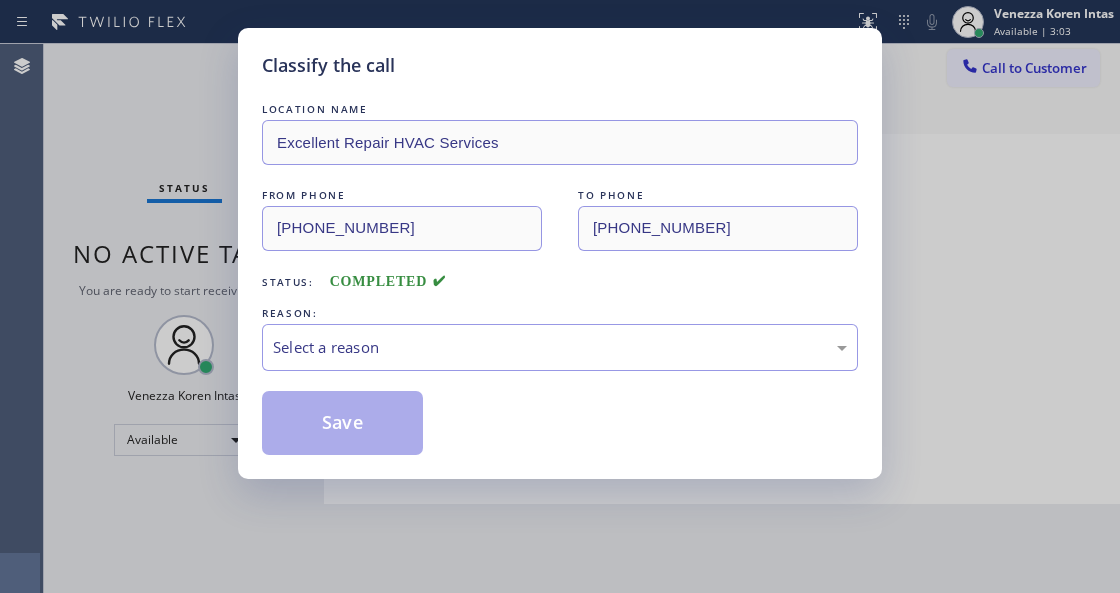 click on "Select a reason" at bounding box center [560, 347] 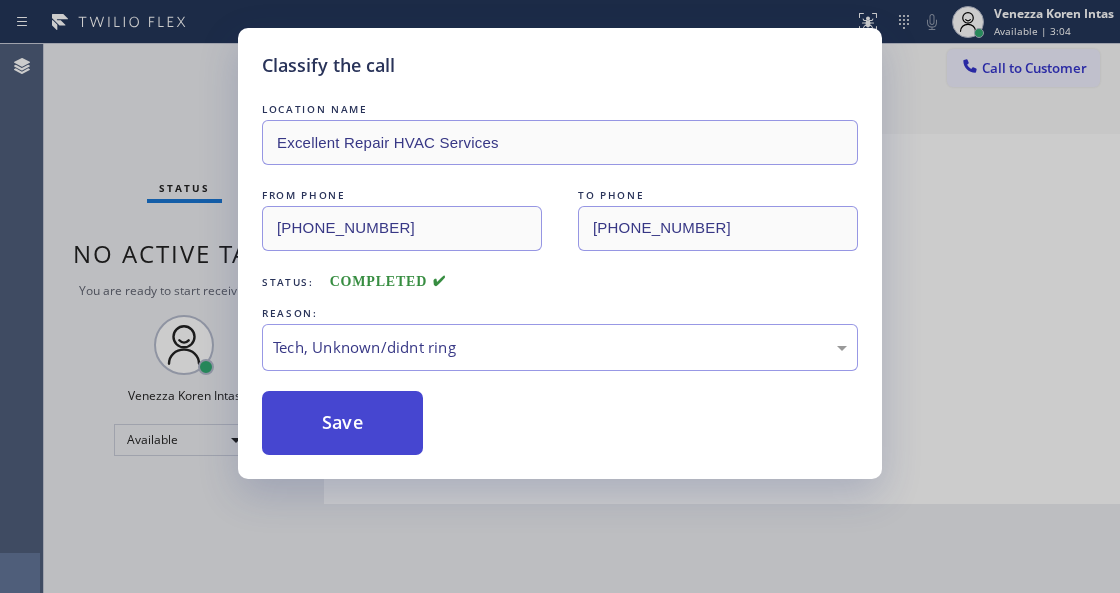 click on "Save" at bounding box center (342, 423) 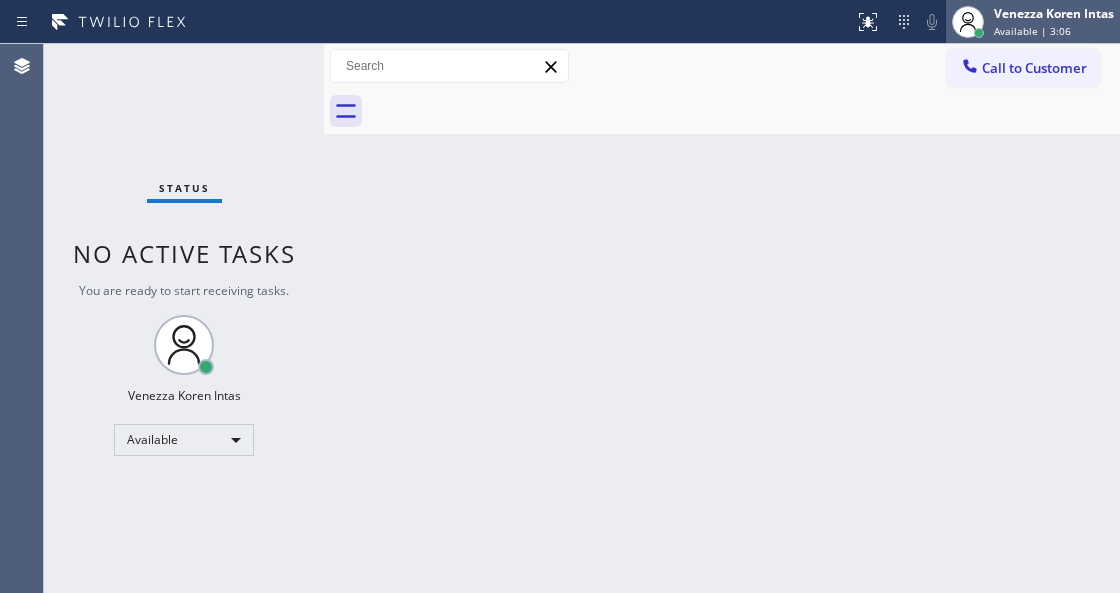 click on "Available | 3:06" at bounding box center (1032, 31) 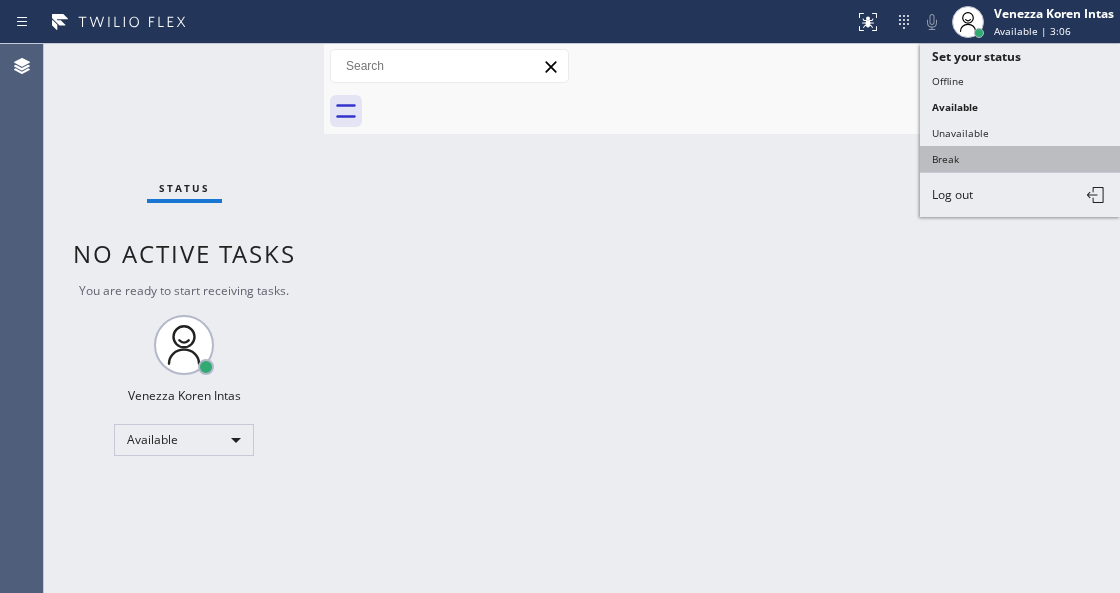 click on "Break" at bounding box center [1020, 159] 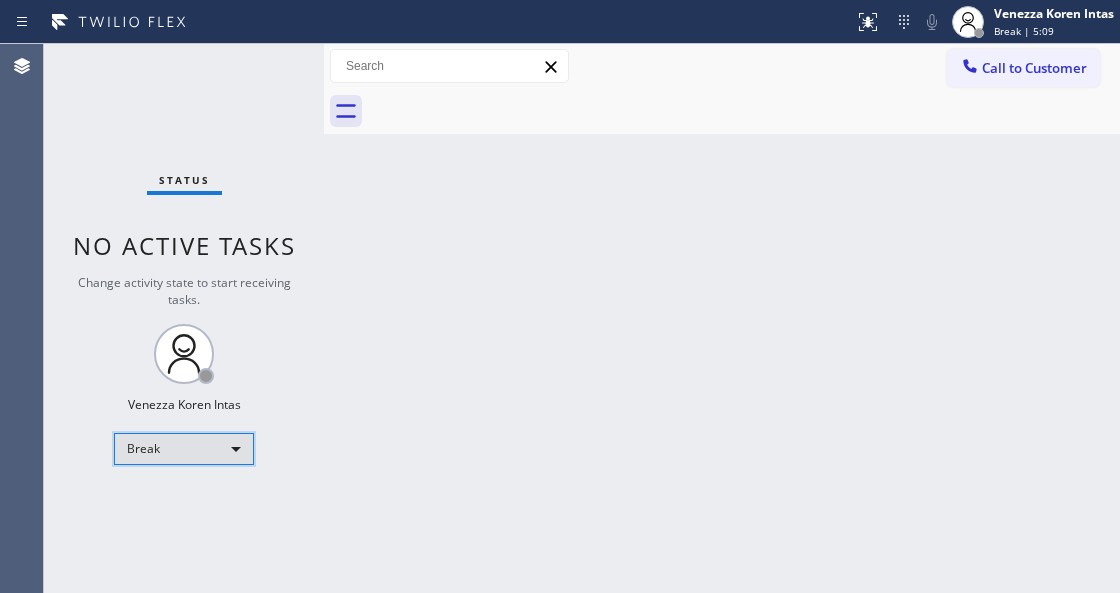 click on "Break" at bounding box center (184, 449) 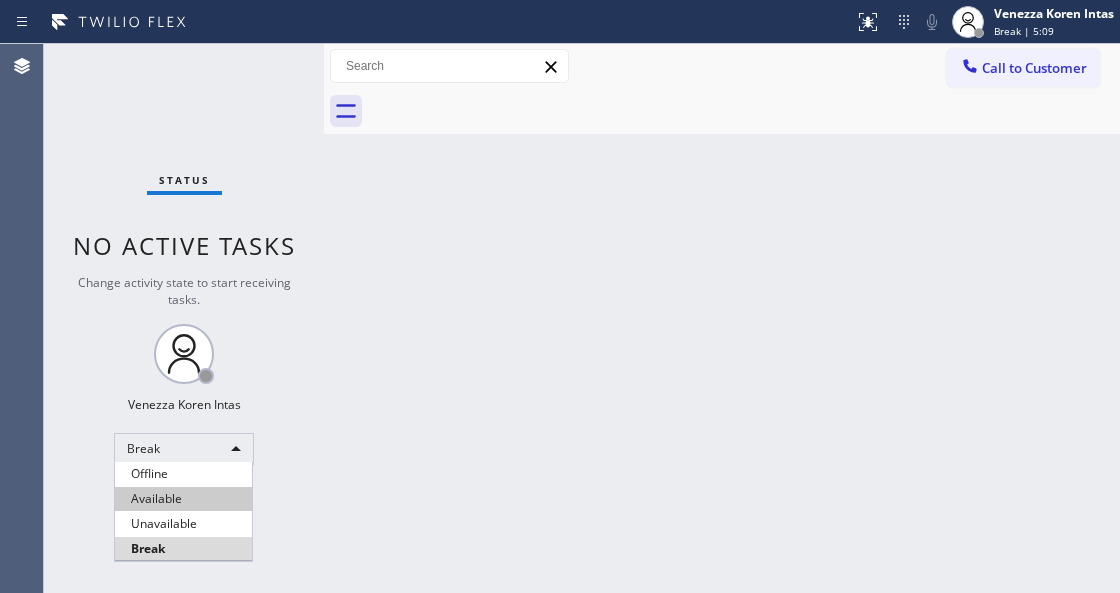 click on "Available" at bounding box center (183, 499) 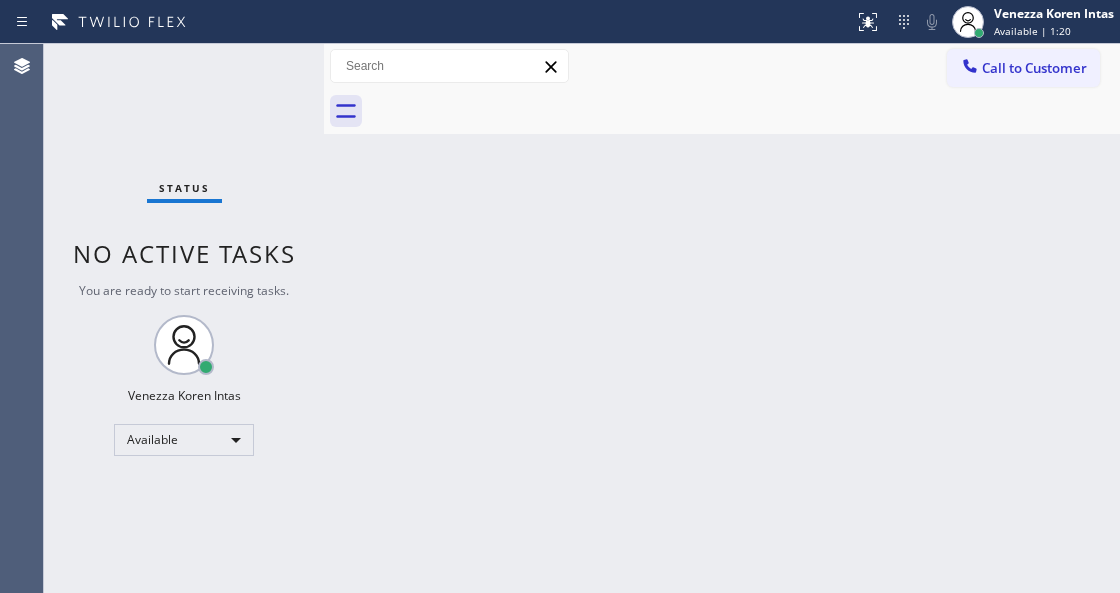 click on "Status   No active tasks     You are ready to start receiving tasks.   Venezza Koren Intas Available" at bounding box center [184, 318] 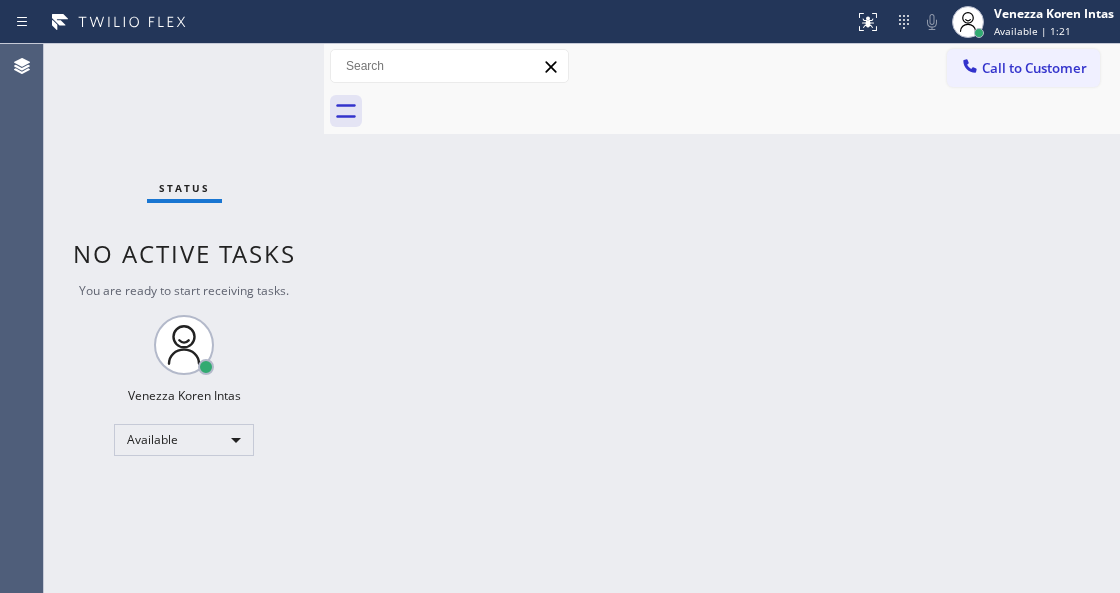 click on "Status   No active tasks     You are ready to start receiving tasks.   Venezza Koren Intas Available" at bounding box center [184, 318] 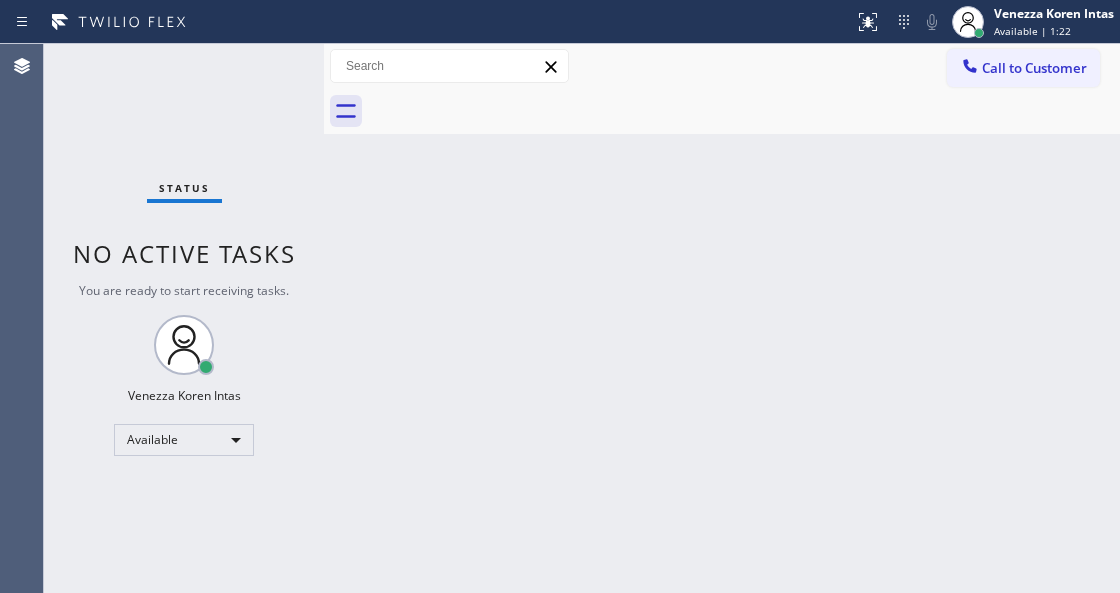 click on "Status   No active tasks     You are ready to start receiving tasks.   Venezza Koren Intas Available" at bounding box center (184, 318) 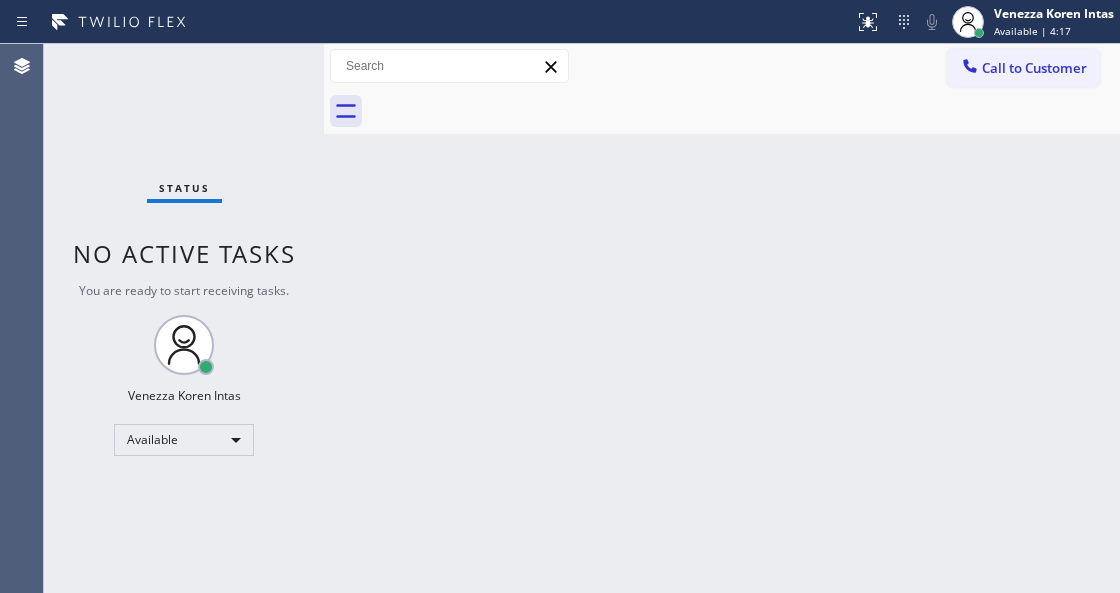 click on "Status   No active tasks     You are ready to start receiving tasks.   Venezza Koren Intas Available" at bounding box center [184, 318] 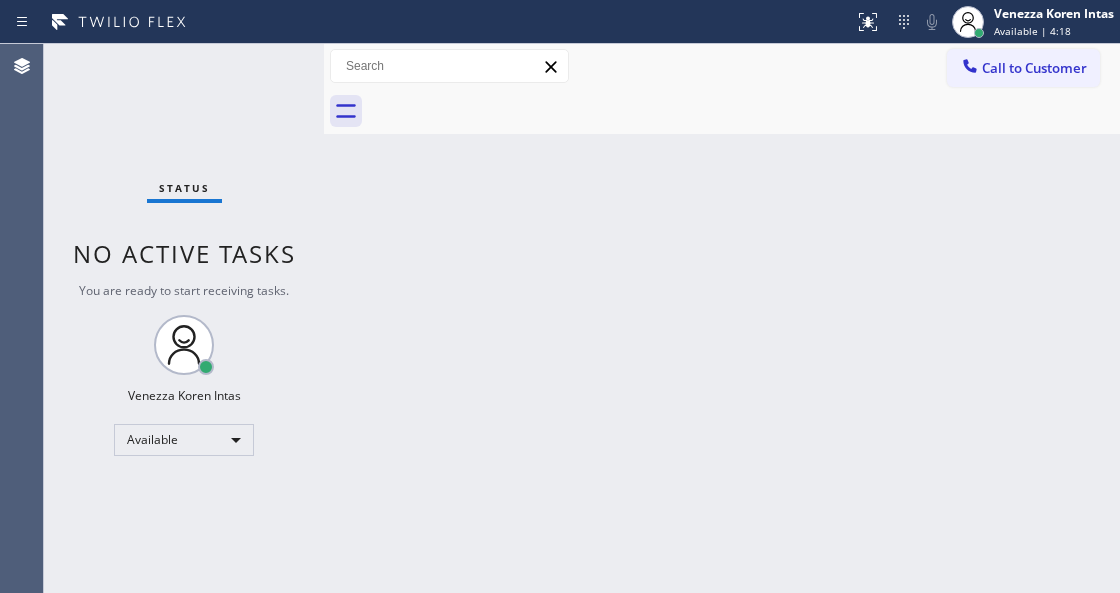 click on "Status   No active tasks     You are ready to start receiving tasks.   Venezza Koren Intas Available" at bounding box center [184, 318] 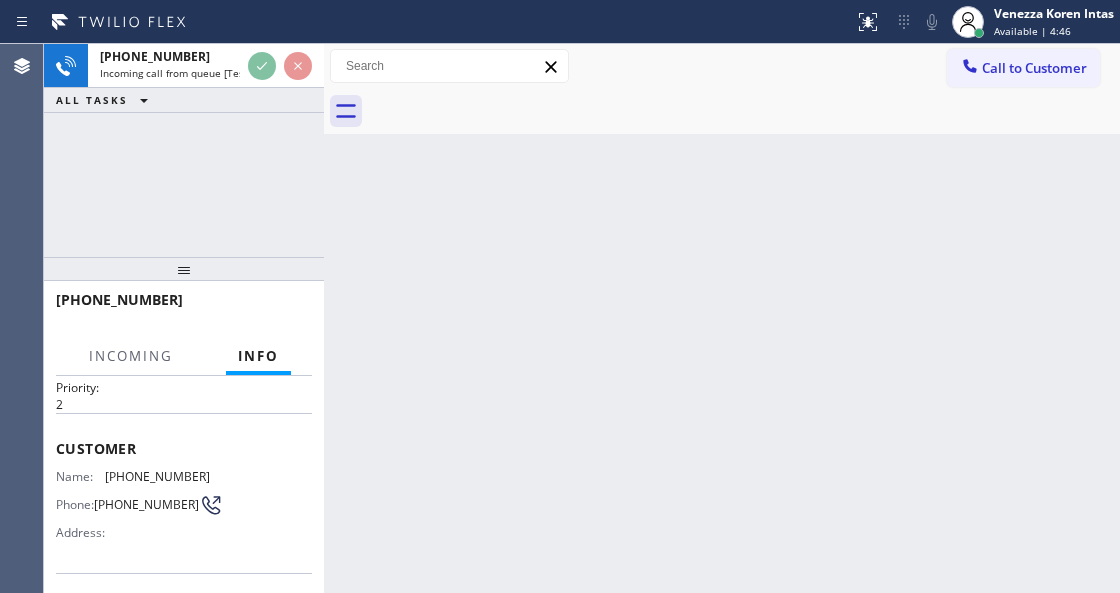 scroll, scrollTop: 66, scrollLeft: 0, axis: vertical 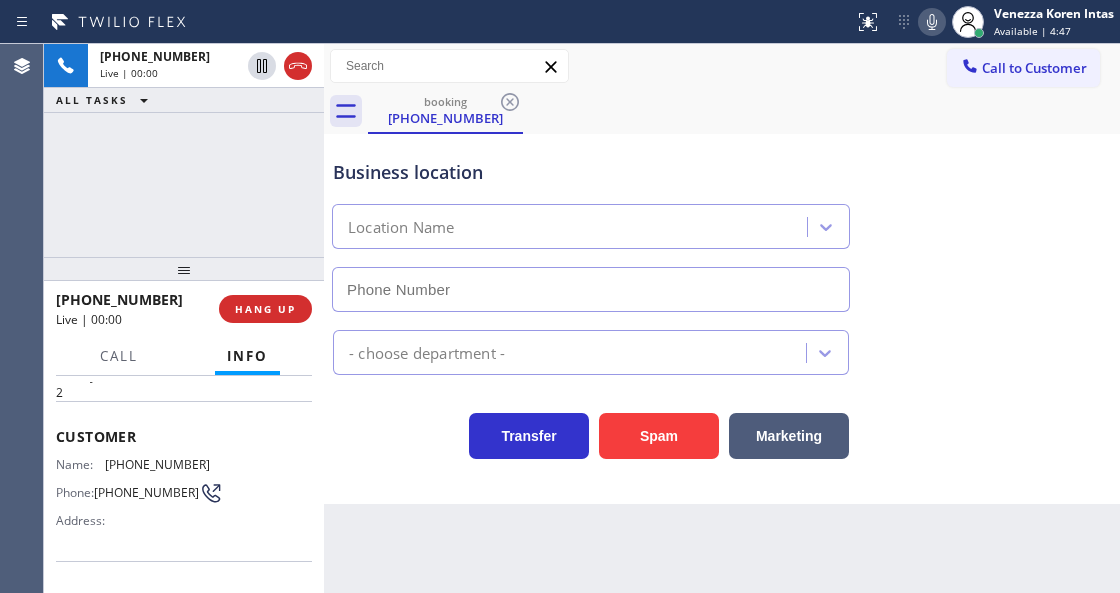 type on "[PHONE_NUMBER]" 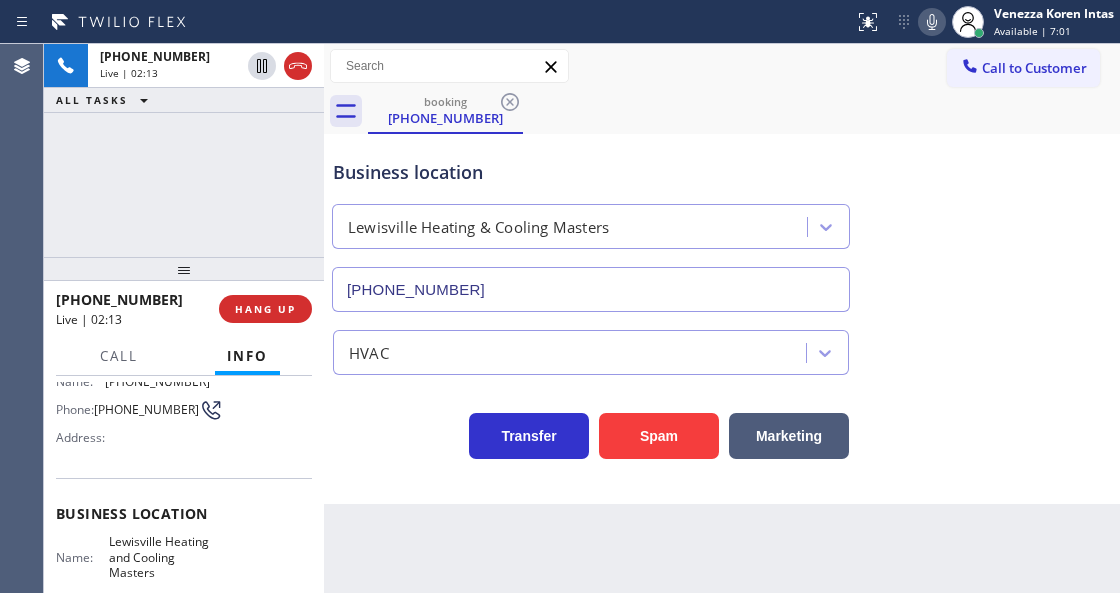 scroll, scrollTop: 266, scrollLeft: 0, axis: vertical 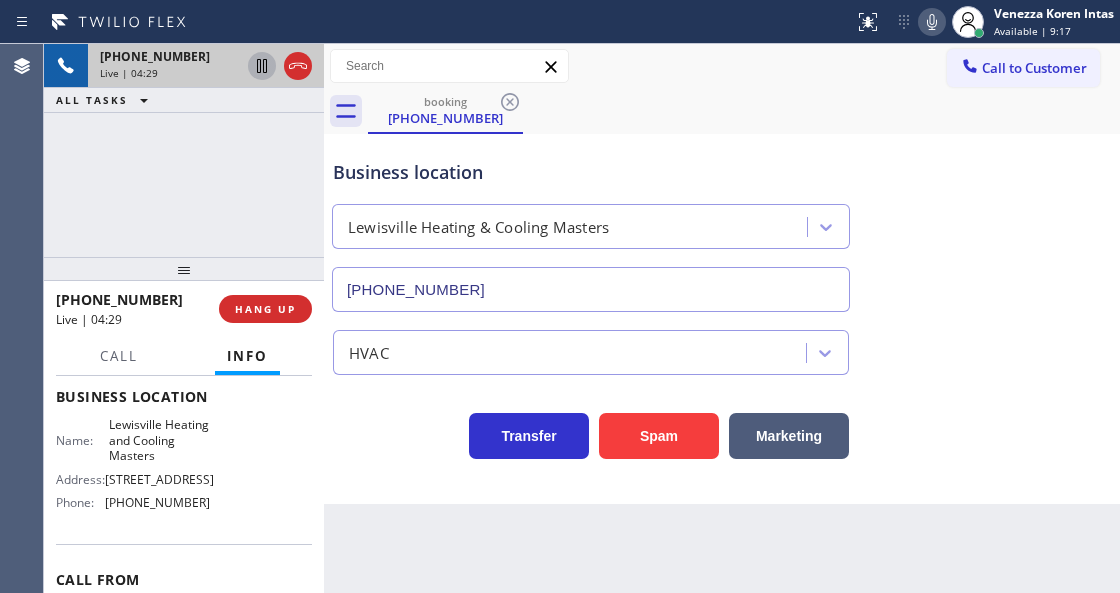 click 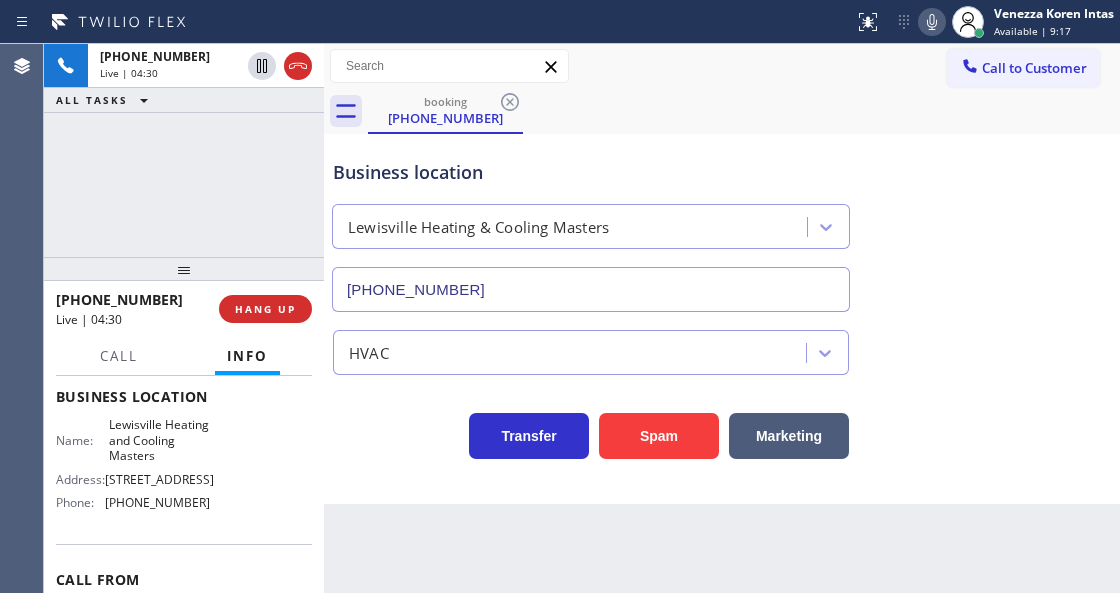 click 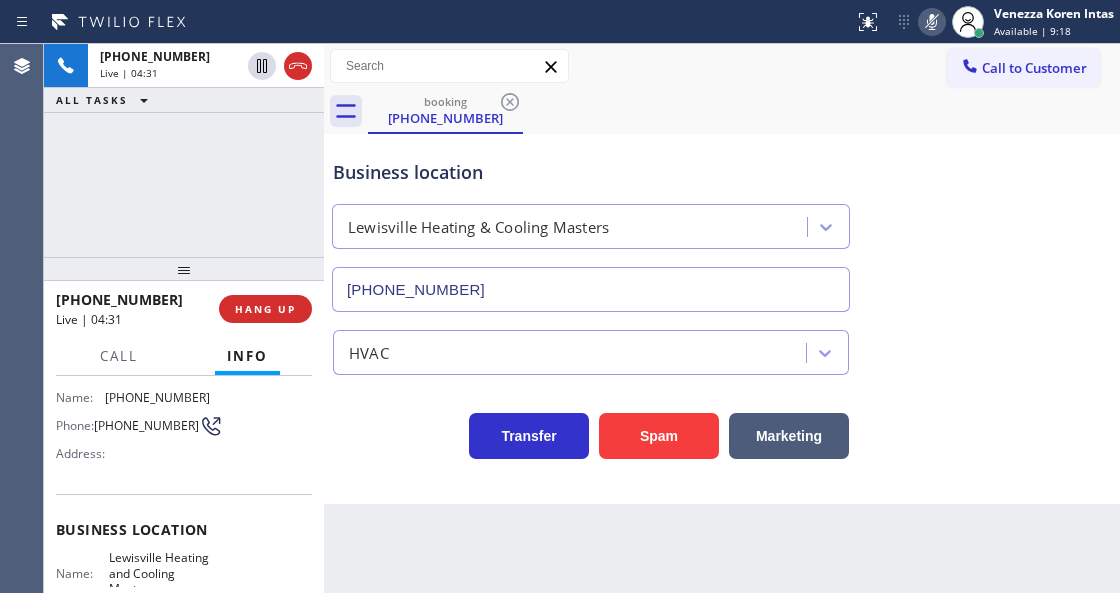 scroll, scrollTop: 0, scrollLeft: 0, axis: both 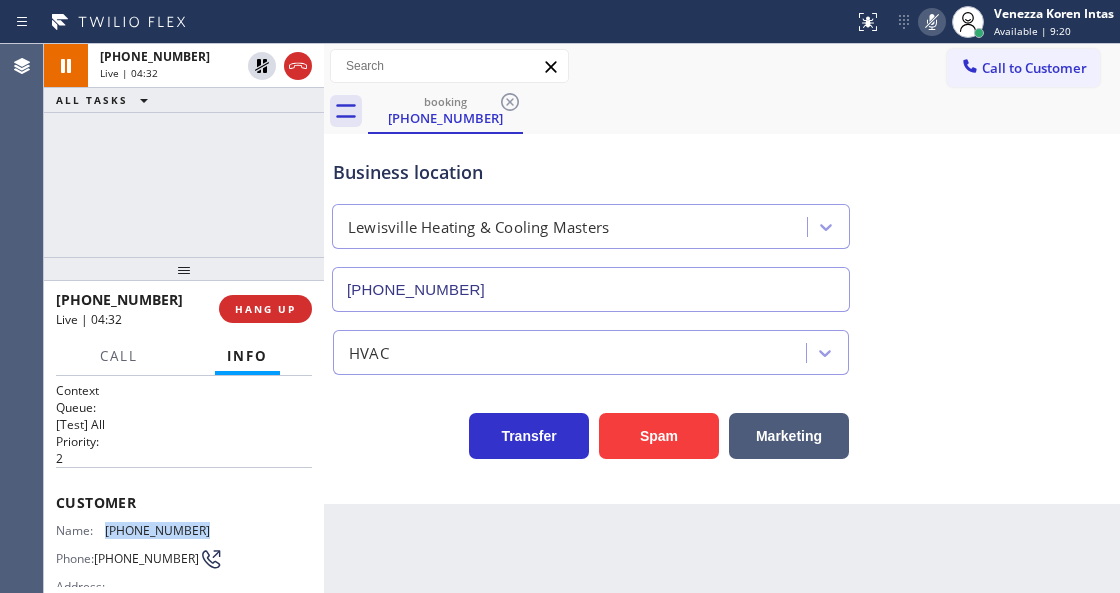 drag, startPoint x: 213, startPoint y: 523, endPoint x: 117, endPoint y: 529, distance: 96.18732 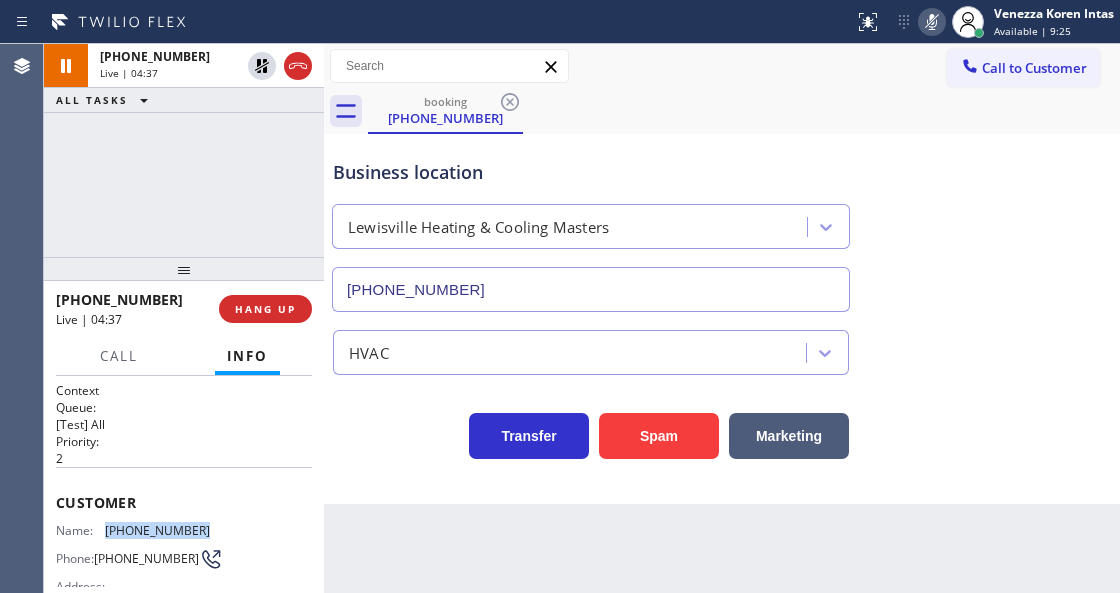 copy on "[PHONE_NUMBER]" 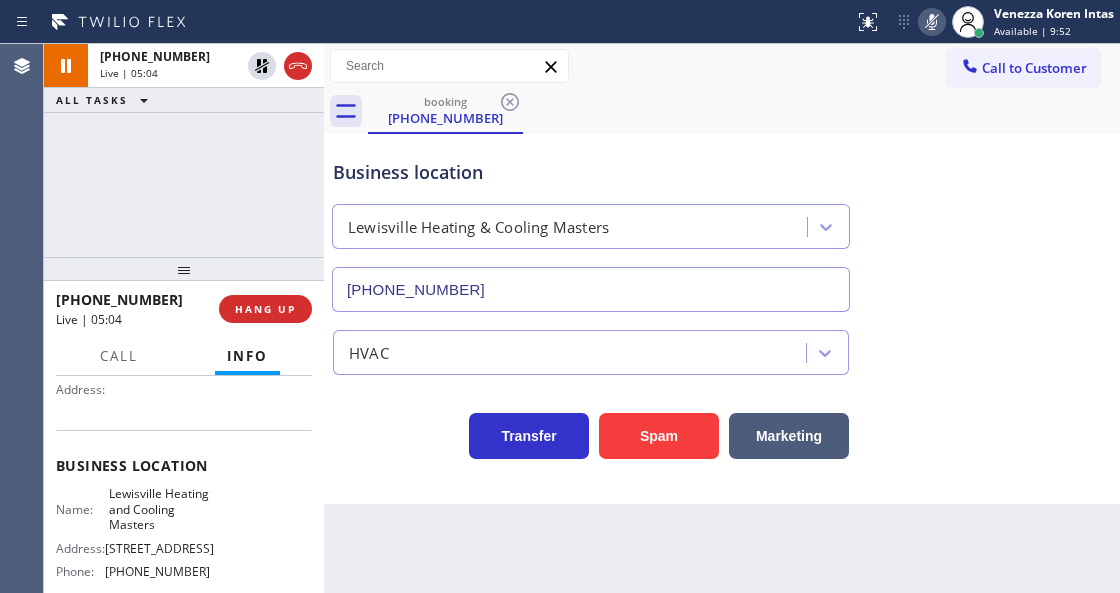 scroll, scrollTop: 266, scrollLeft: 0, axis: vertical 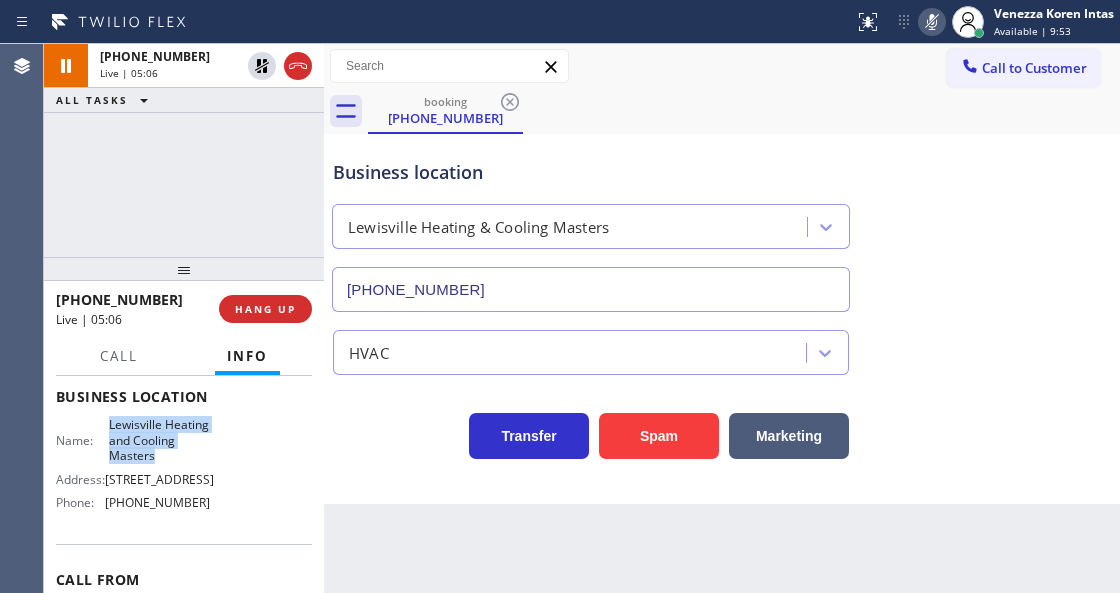 drag, startPoint x: 103, startPoint y: 418, endPoint x: 217, endPoint y: 458, distance: 120.8139 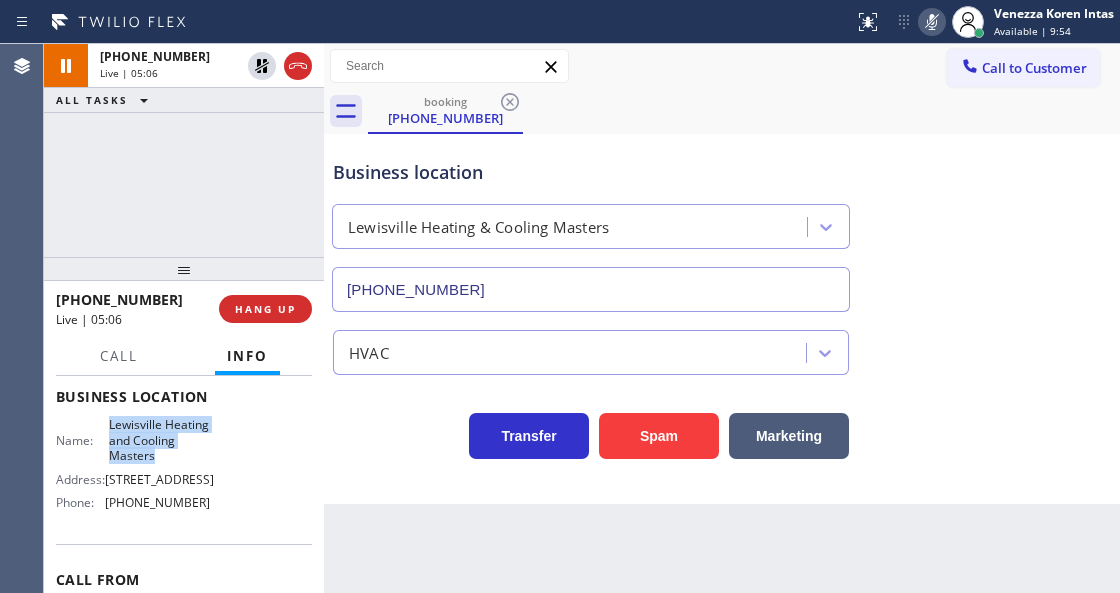 copy on "Lewisville Heating  and  Cooling Masters" 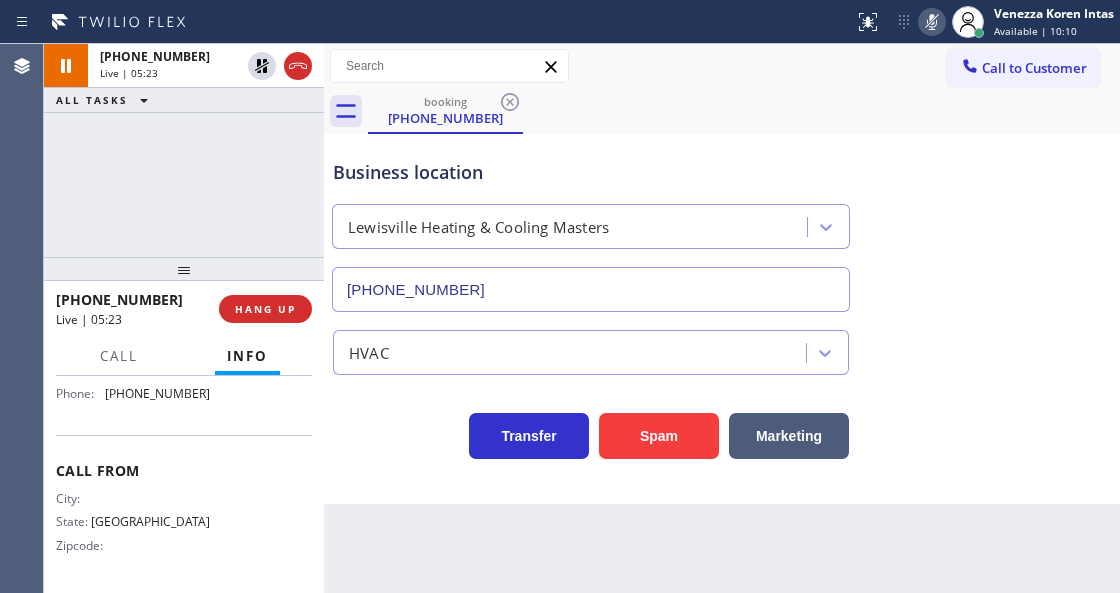 scroll, scrollTop: 354, scrollLeft: 0, axis: vertical 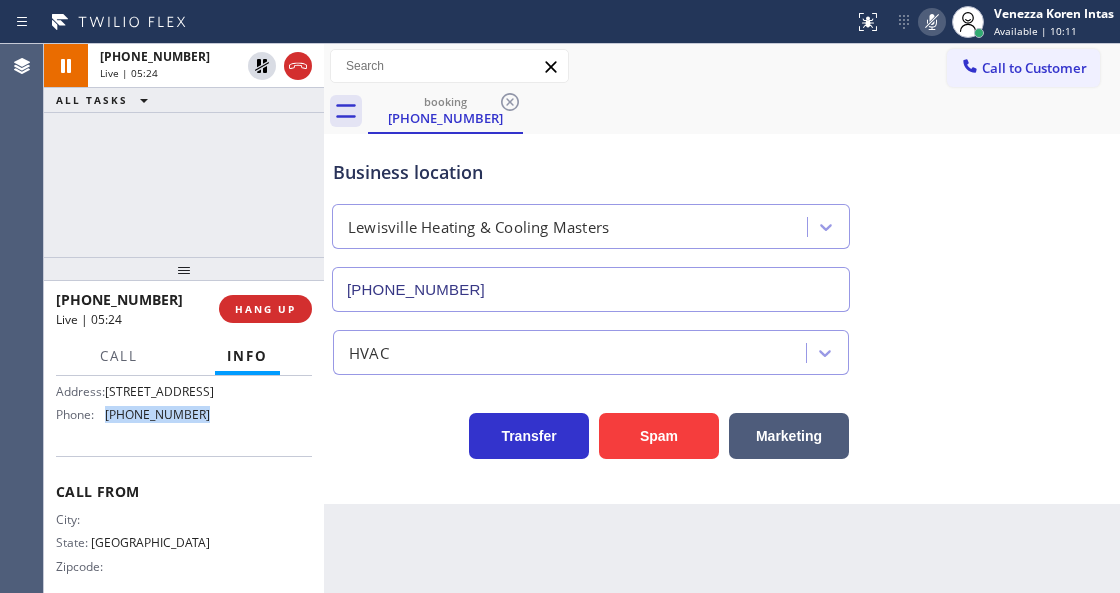 drag, startPoint x: 161, startPoint y: 471, endPoint x: 105, endPoint y: 468, distance: 56.0803 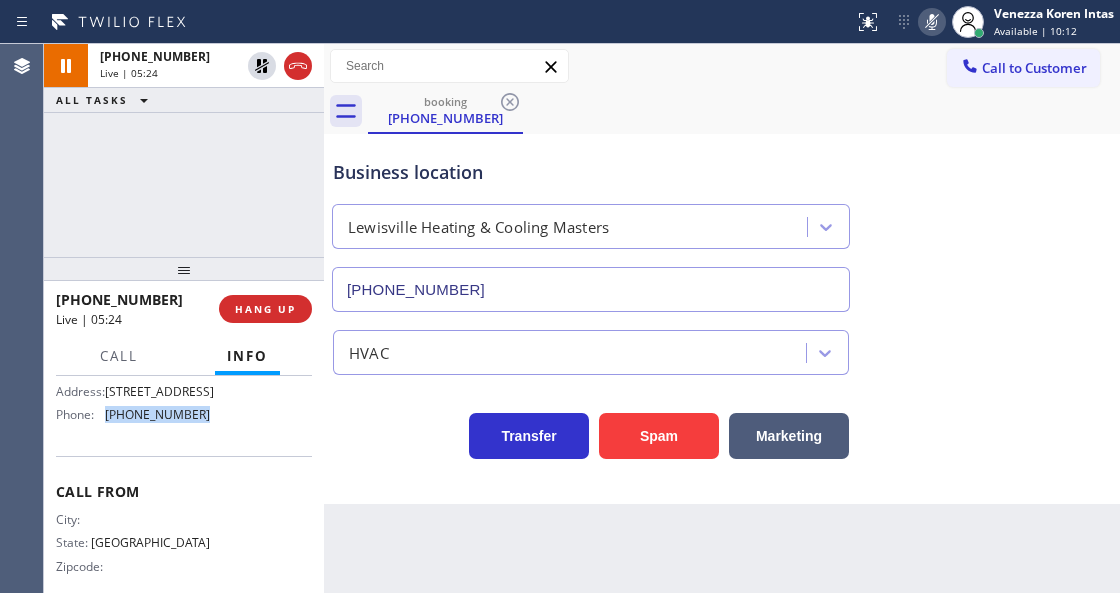 copy on "[PHONE_NUMBER]" 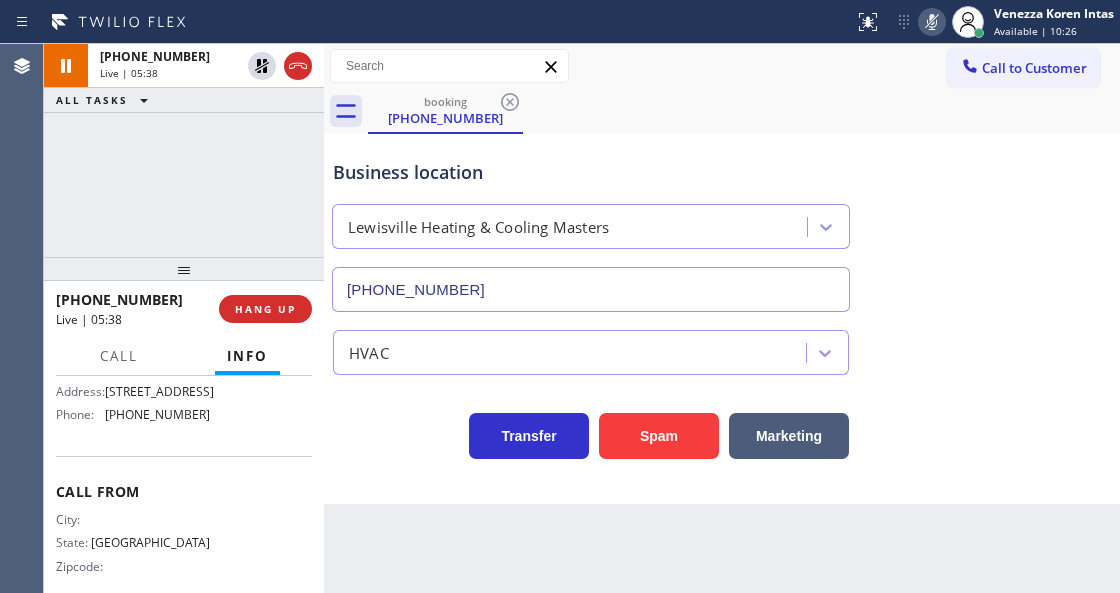 click on "Status report No issues detected If you experience an issue, please download the report and send it to your support team. Download report Venezza Koren Intas Available | 10:26 Set your status Offline Available Unavailable Break Log out" at bounding box center (983, 22) 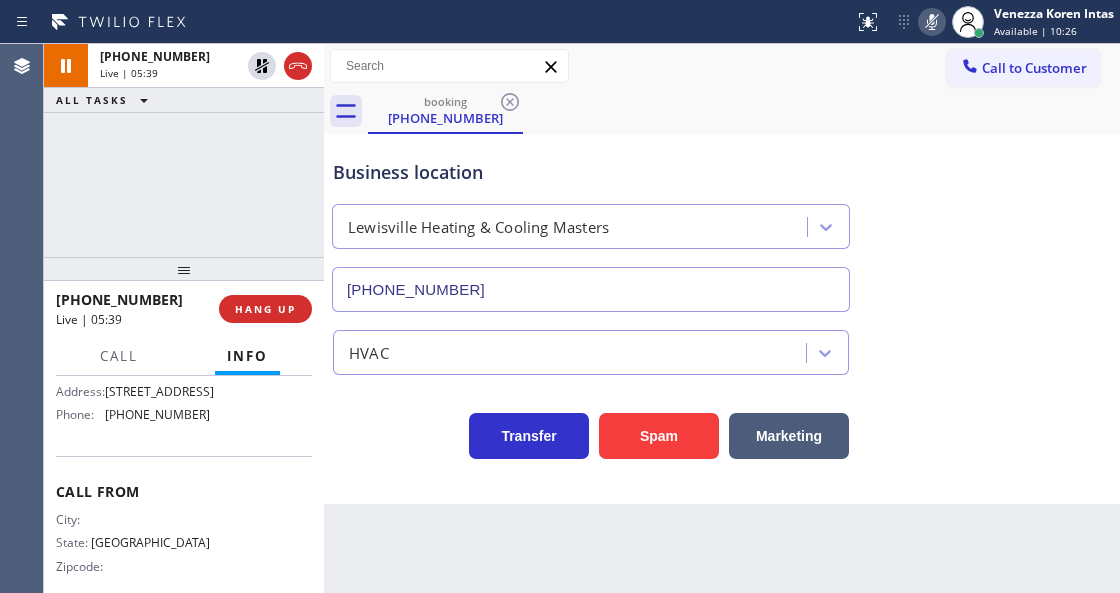 click 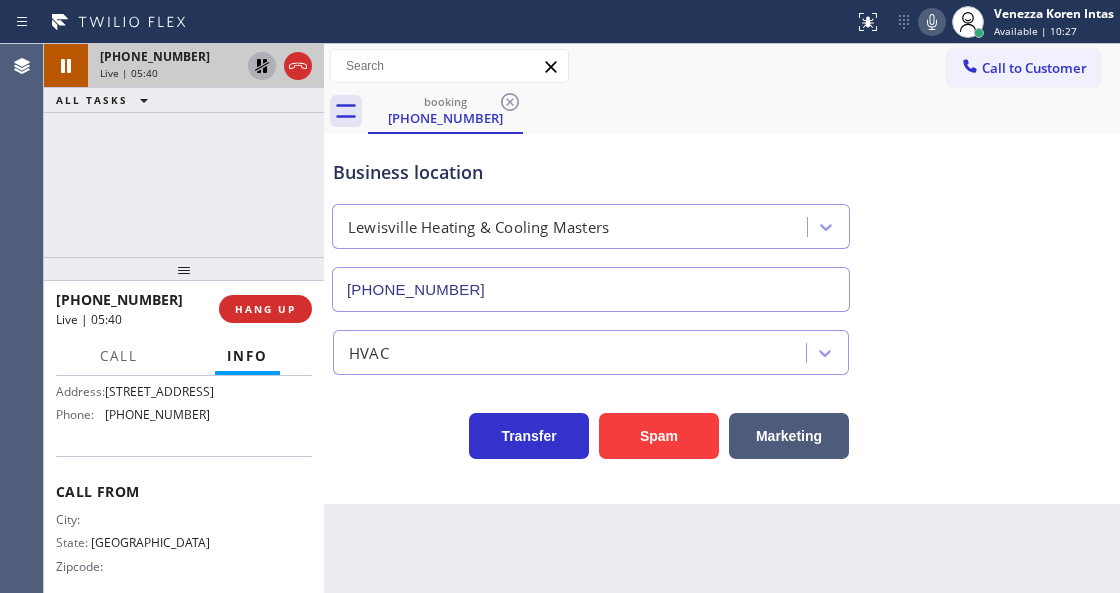 click 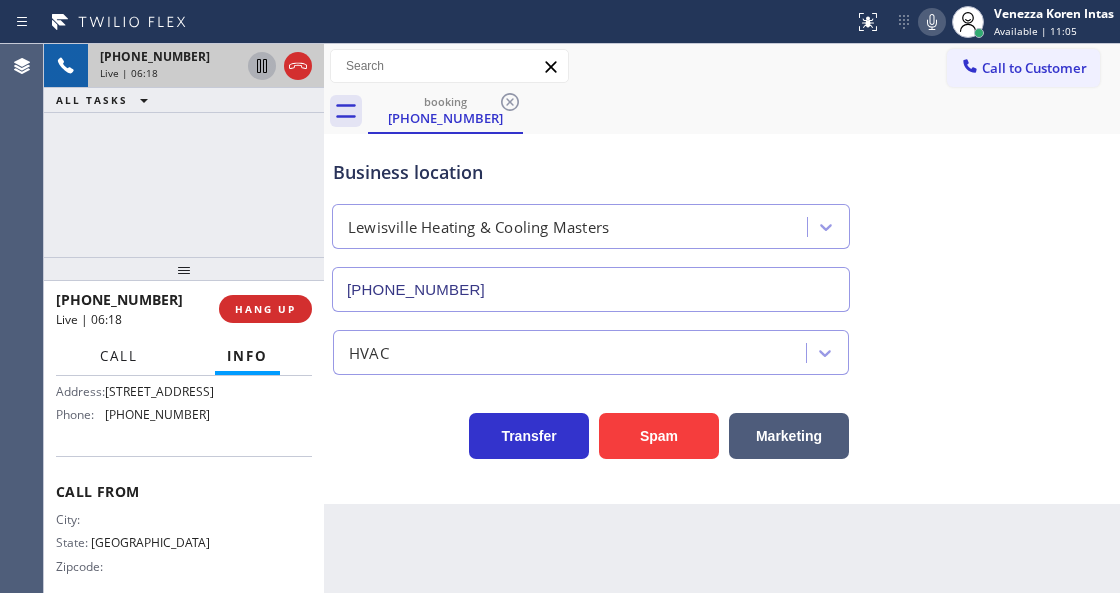 click on "Call" at bounding box center [119, 356] 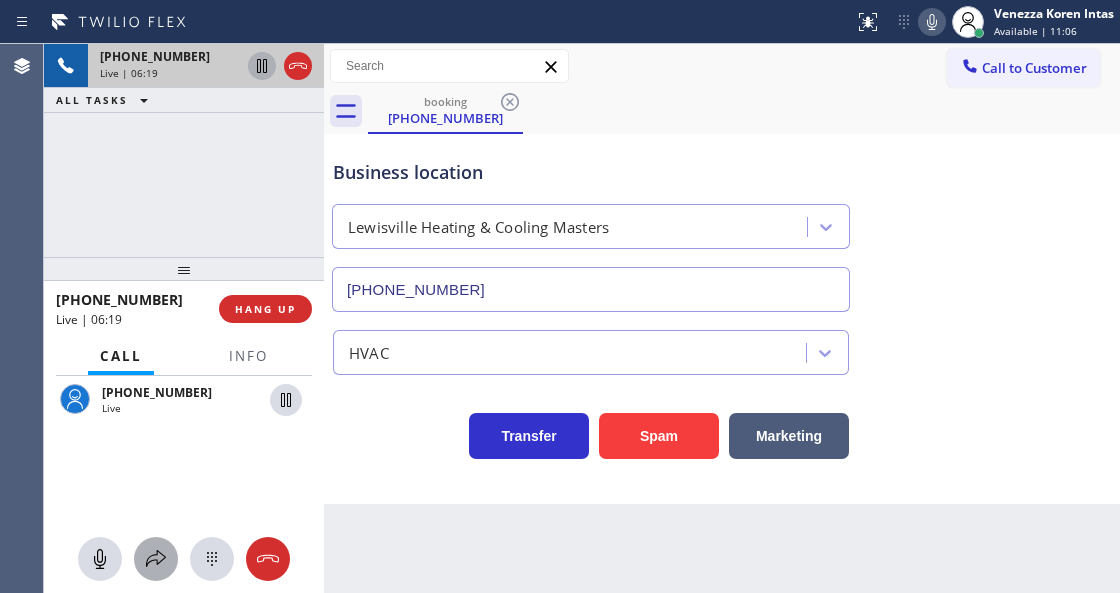 click at bounding box center [156, 559] 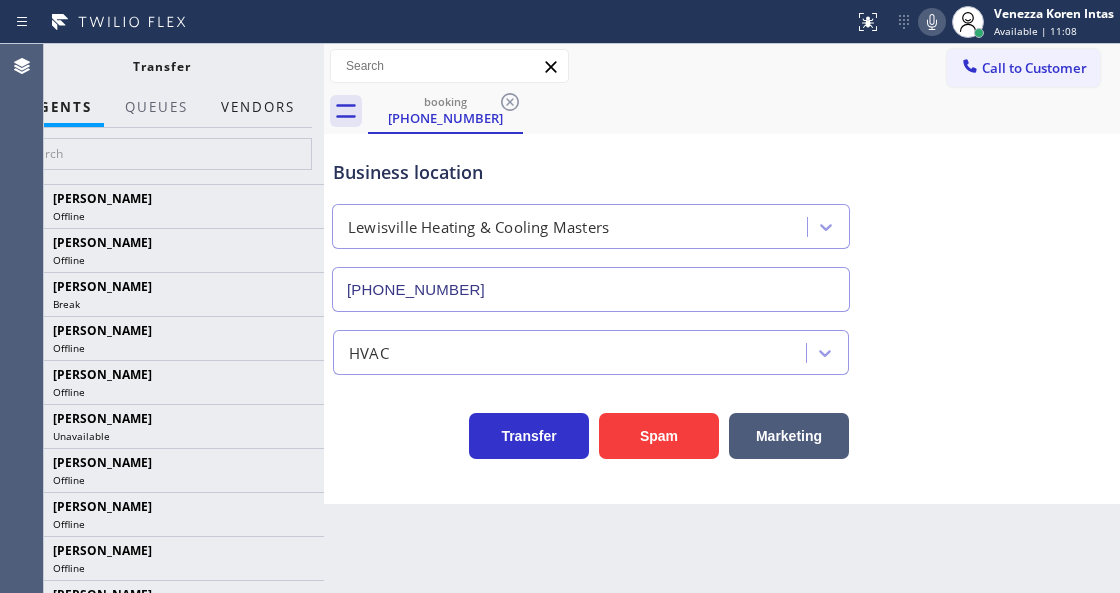 click on "Vendors" at bounding box center (258, 107) 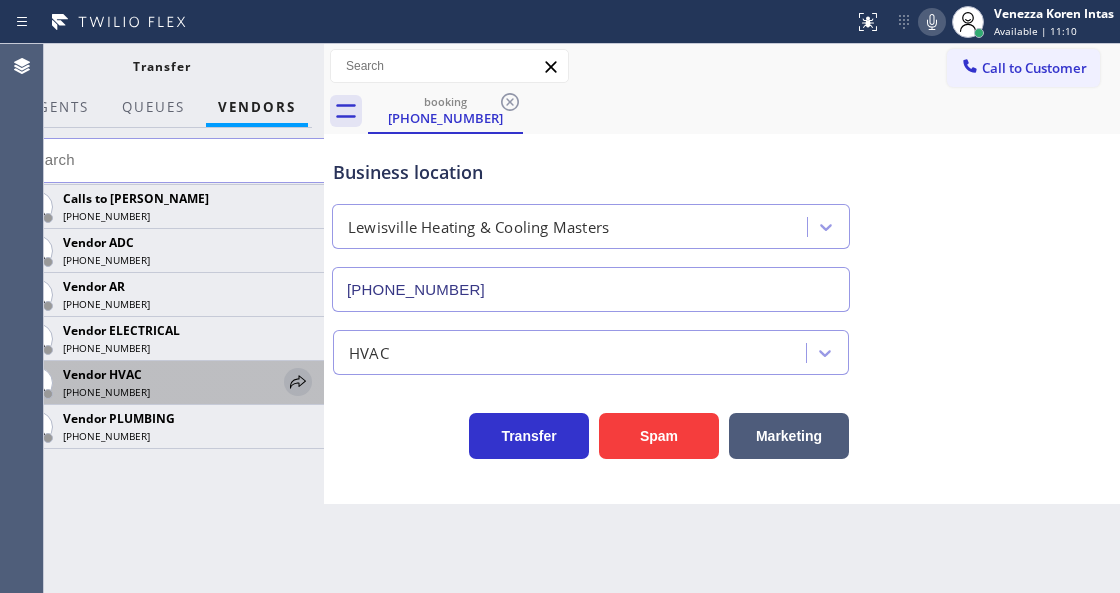 click 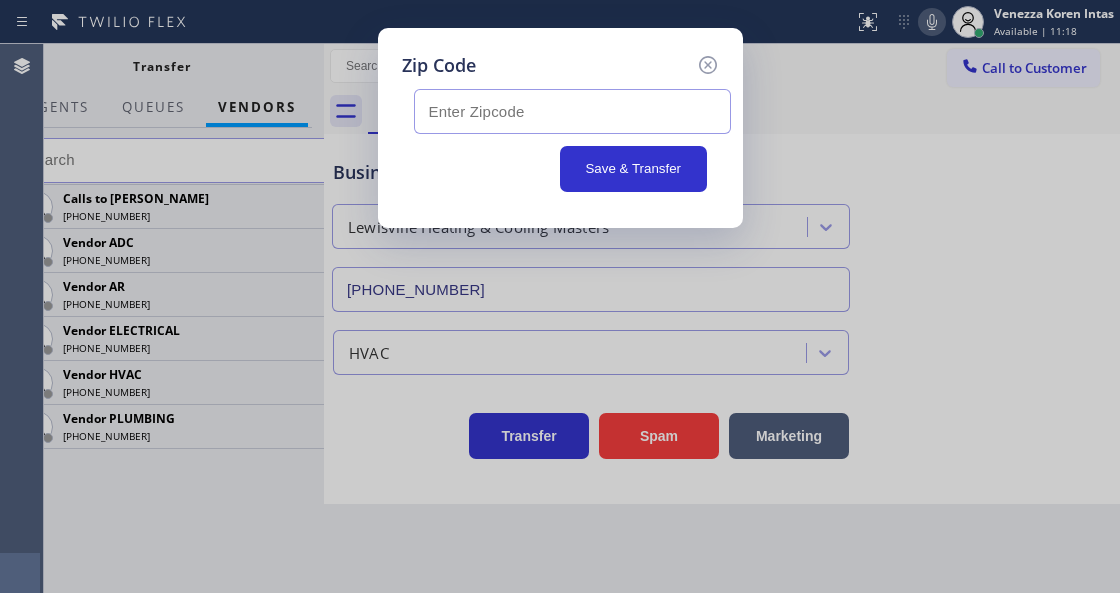 click at bounding box center (572, 111) 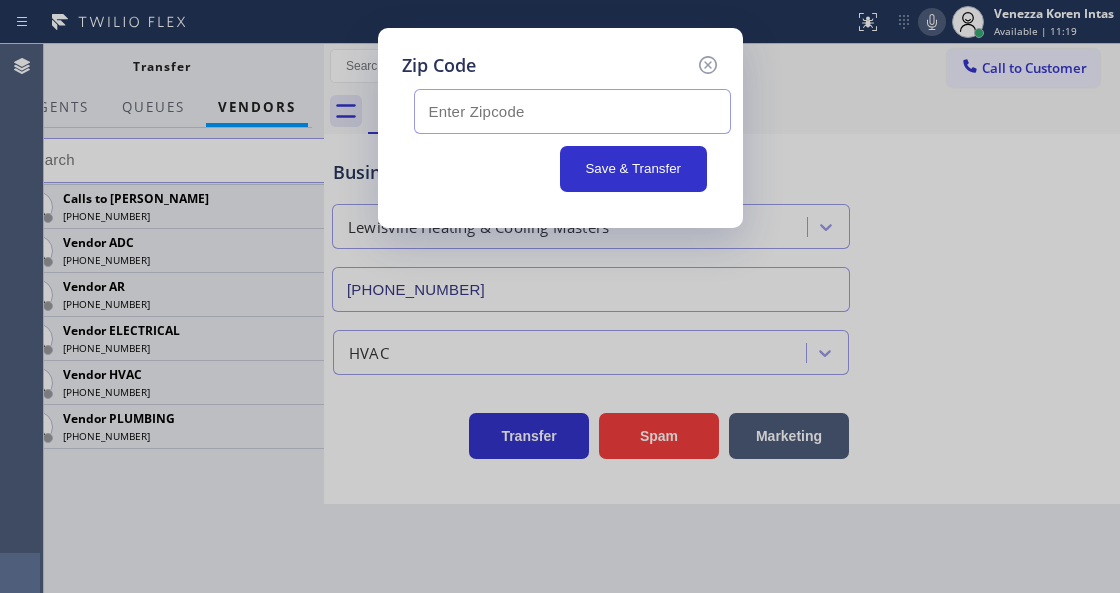 paste on "75067" 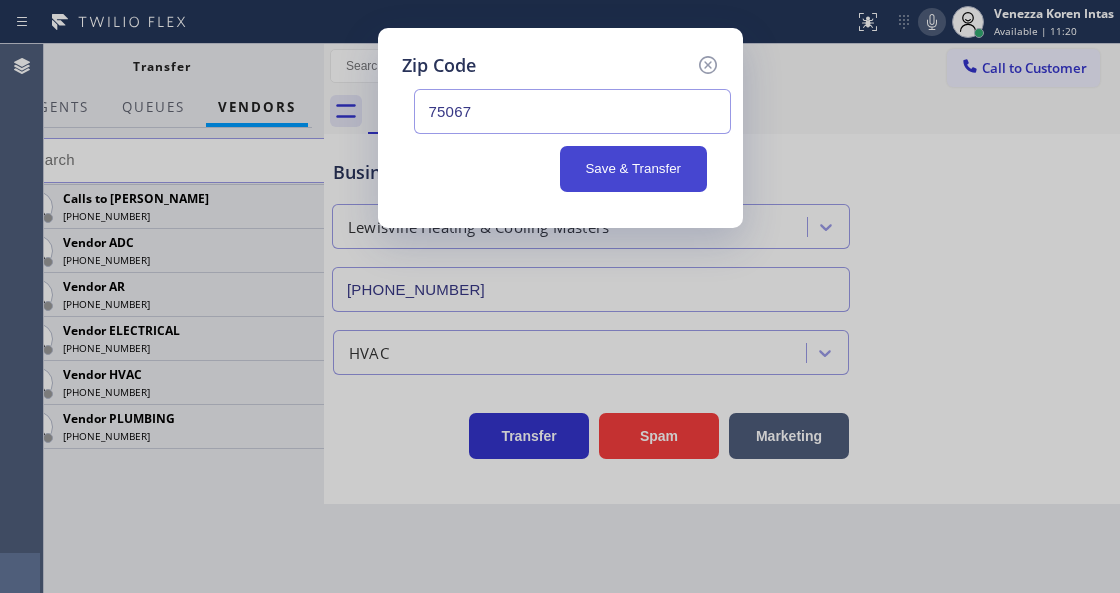 type on "75067" 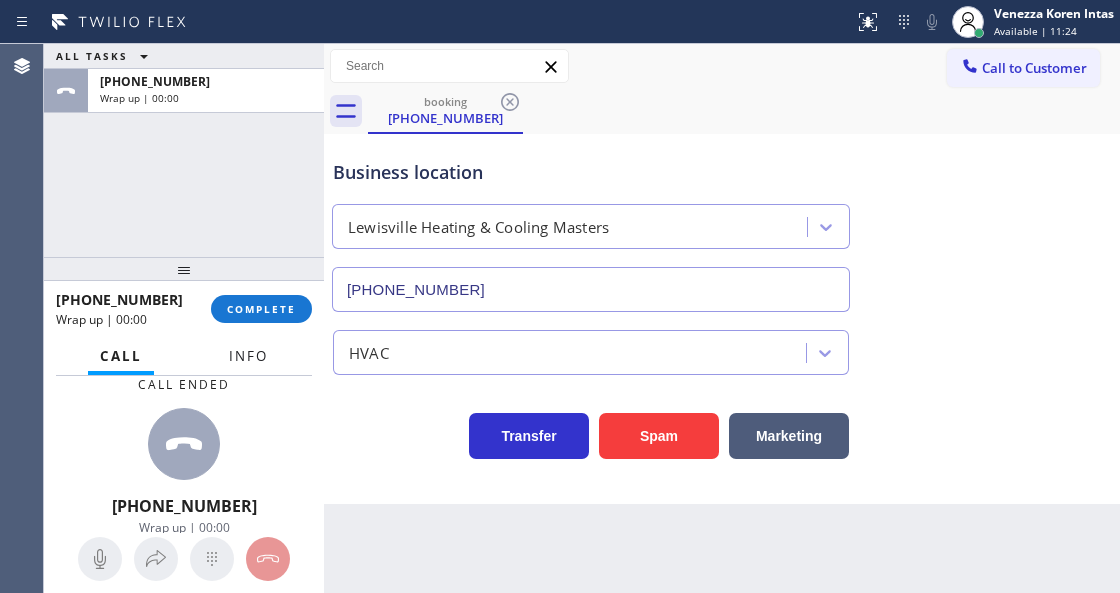 click on "Info" at bounding box center (248, 356) 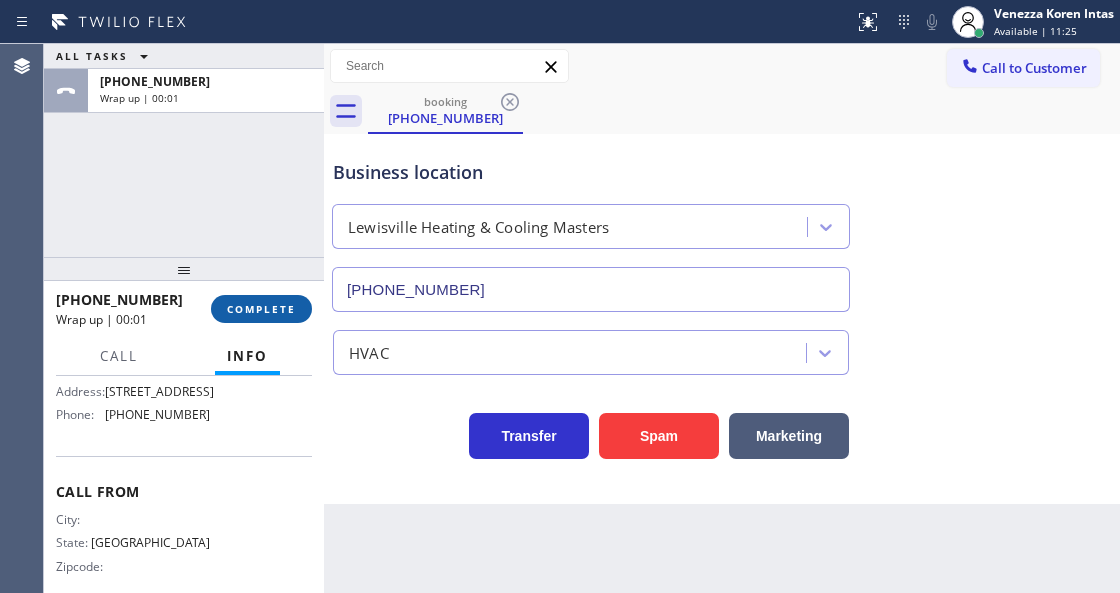 click on "COMPLETE" at bounding box center (261, 309) 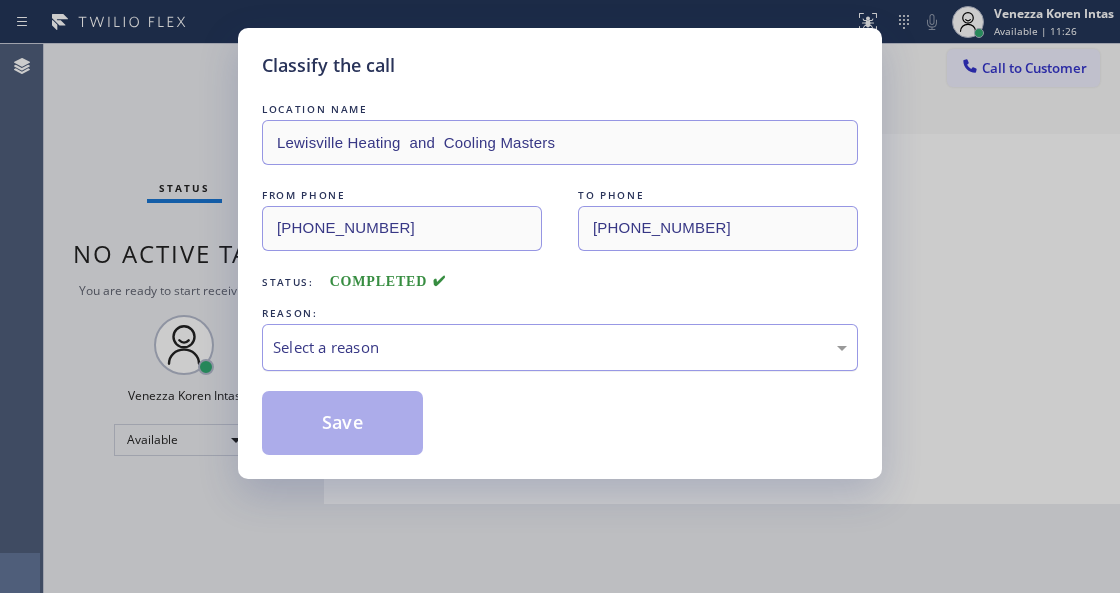click on "Select a reason" at bounding box center (560, 347) 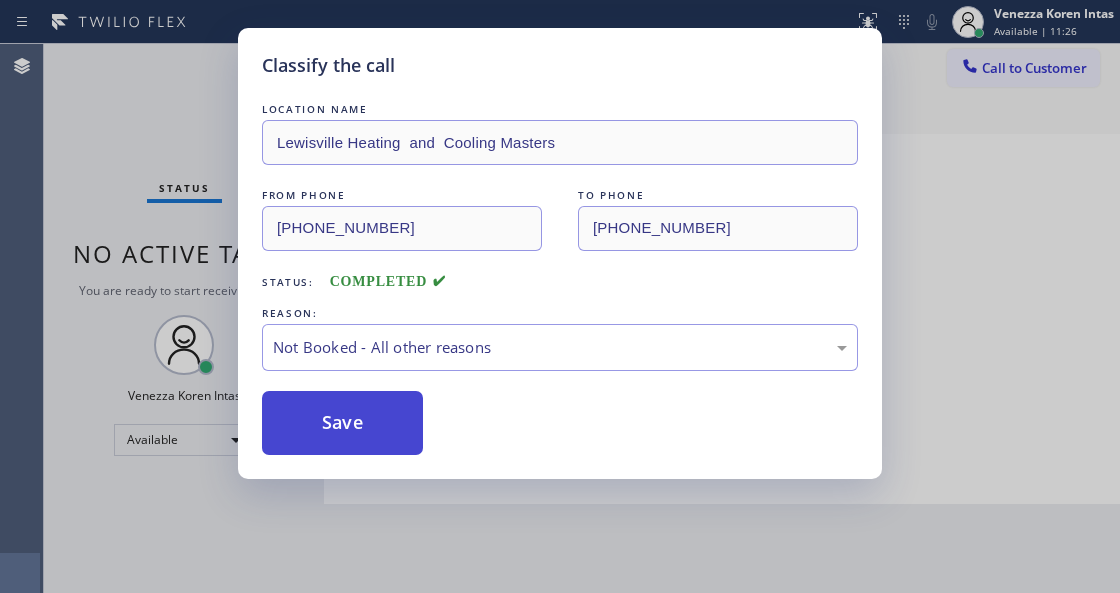 click on "Save" at bounding box center (342, 423) 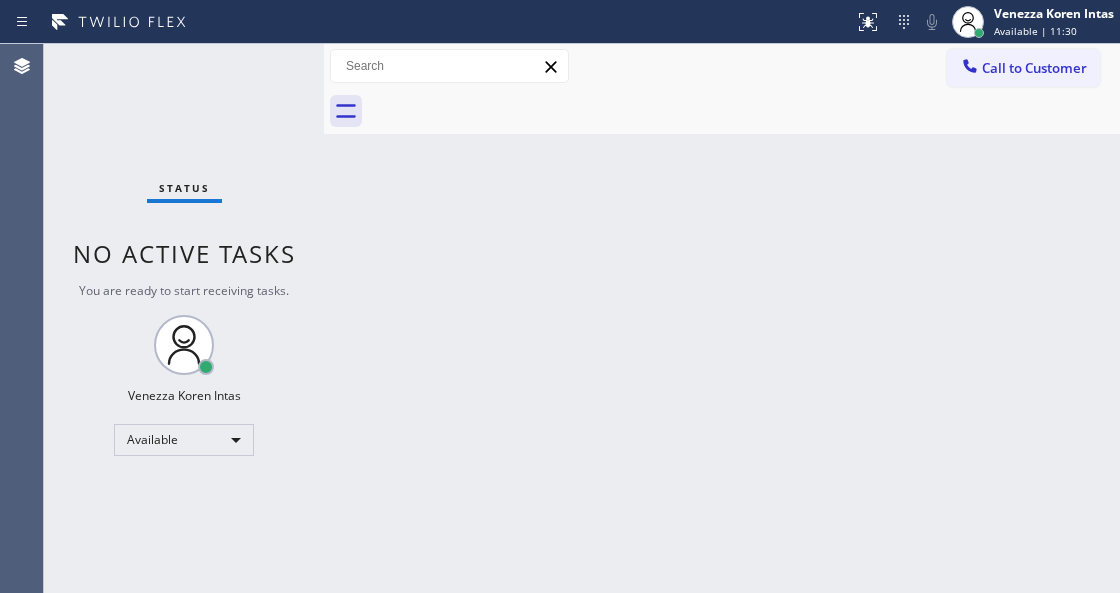 drag, startPoint x: 342, startPoint y: 342, endPoint x: 307, endPoint y: 271, distance: 79.15807 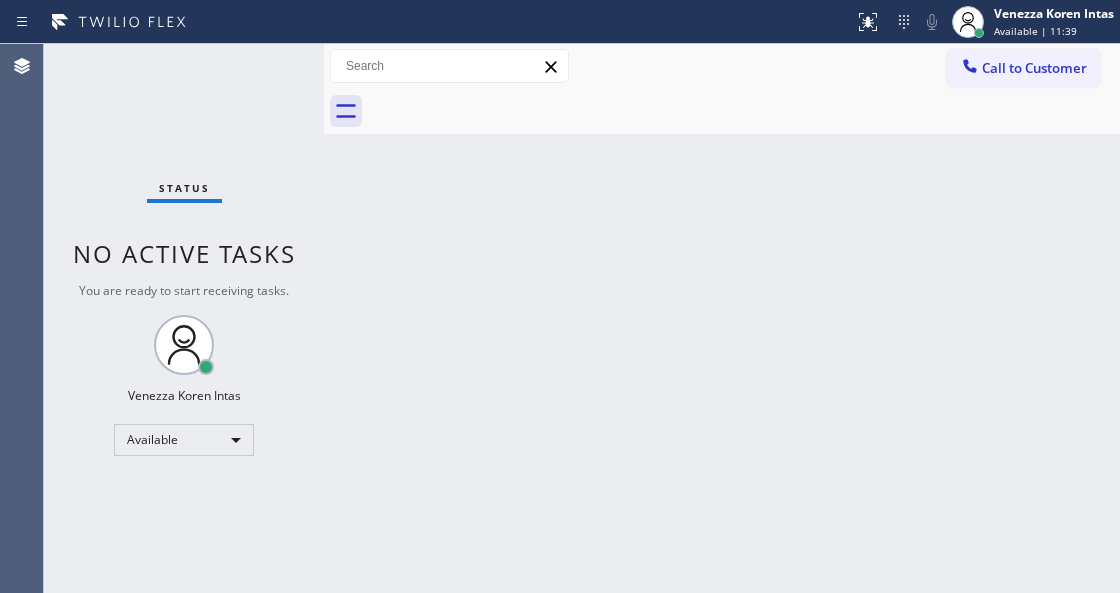click on "Status   No active tasks     You are ready to start receiving tasks.   Venezza Koren Intas Available" at bounding box center (184, 318) 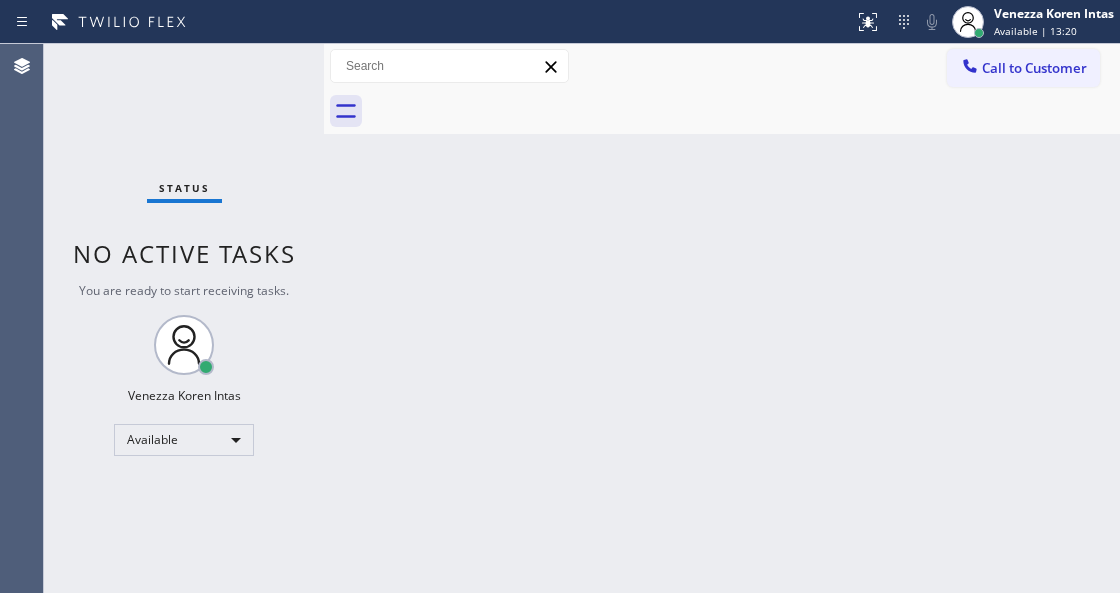 click on "Status   No active tasks     You are ready to start receiving tasks.   Venezza Koren Intas Available" at bounding box center [184, 318] 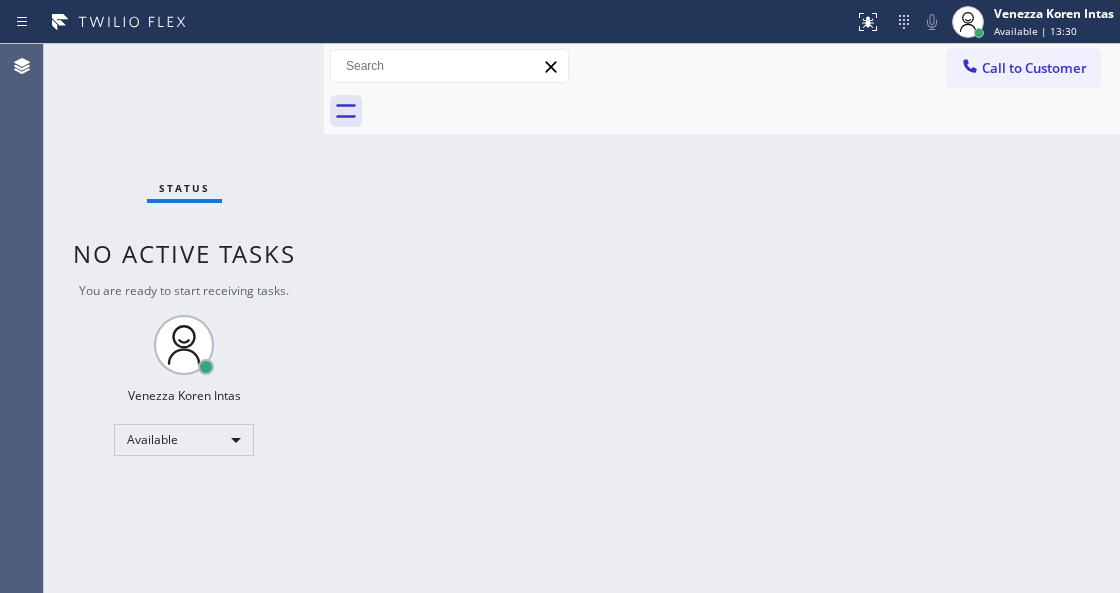 click on "Status   No active tasks     You are ready to start receiving tasks.   Venezza Koren Intas Available" at bounding box center (184, 318) 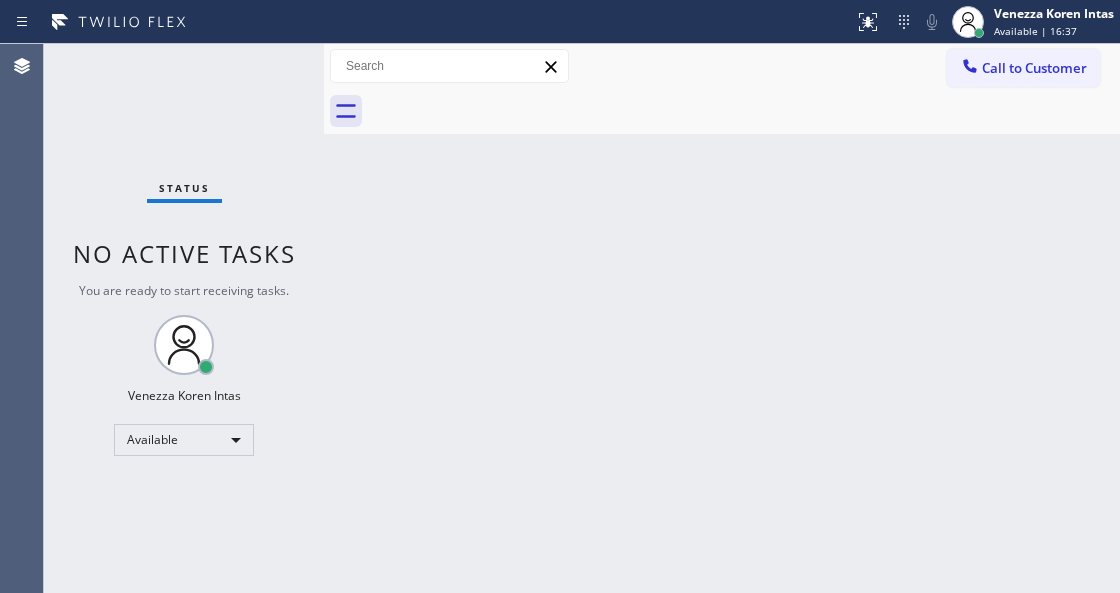 click on "Status   No active tasks     You are ready to start receiving tasks.   Venezza Koren Intas Available" at bounding box center (184, 318) 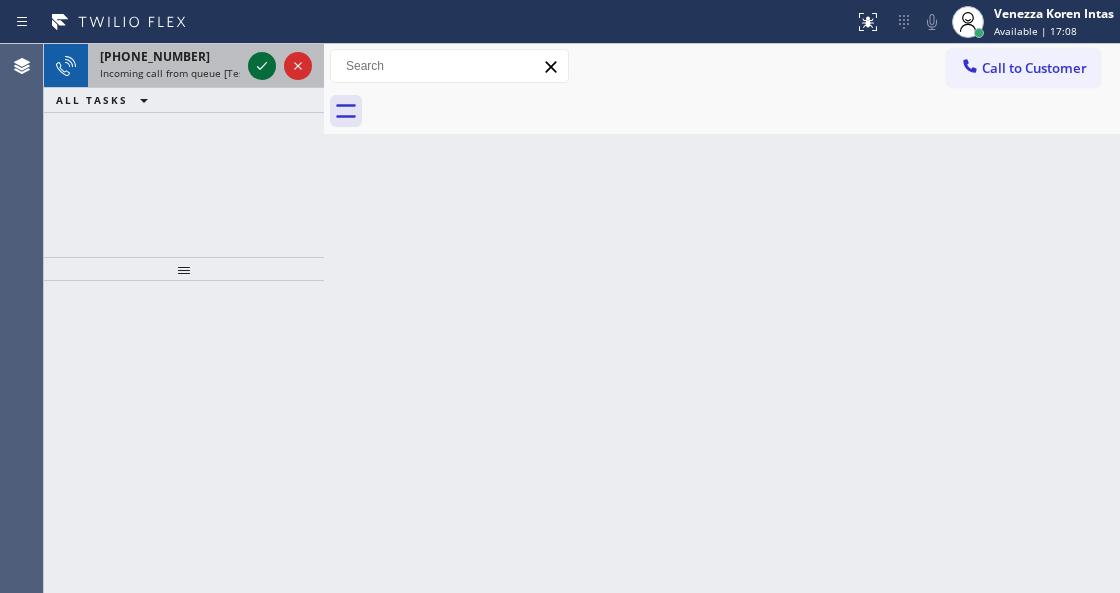 click 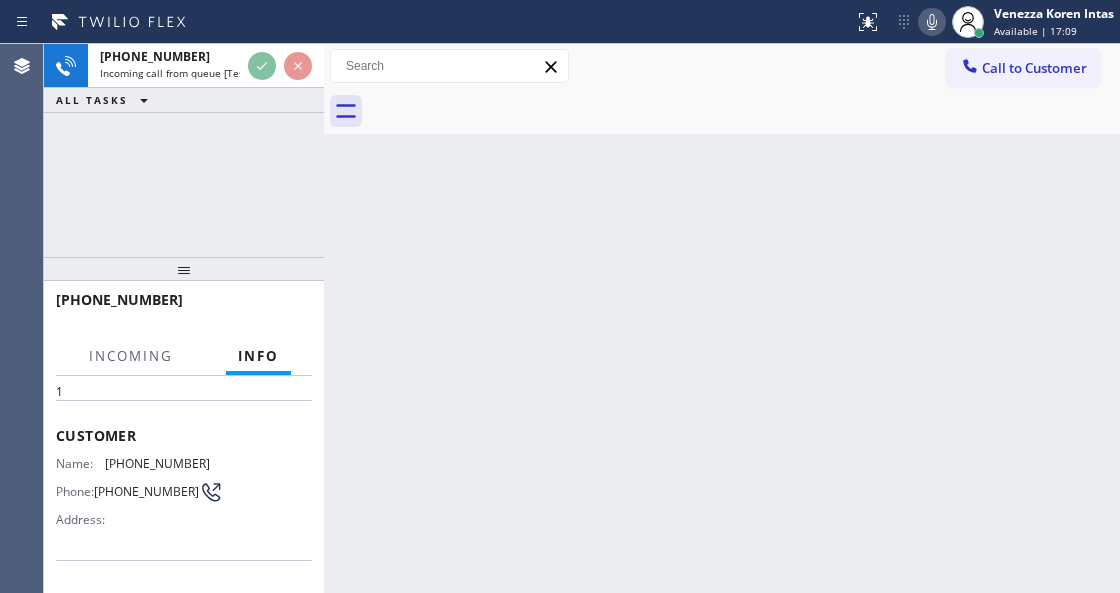 scroll, scrollTop: 200, scrollLeft: 0, axis: vertical 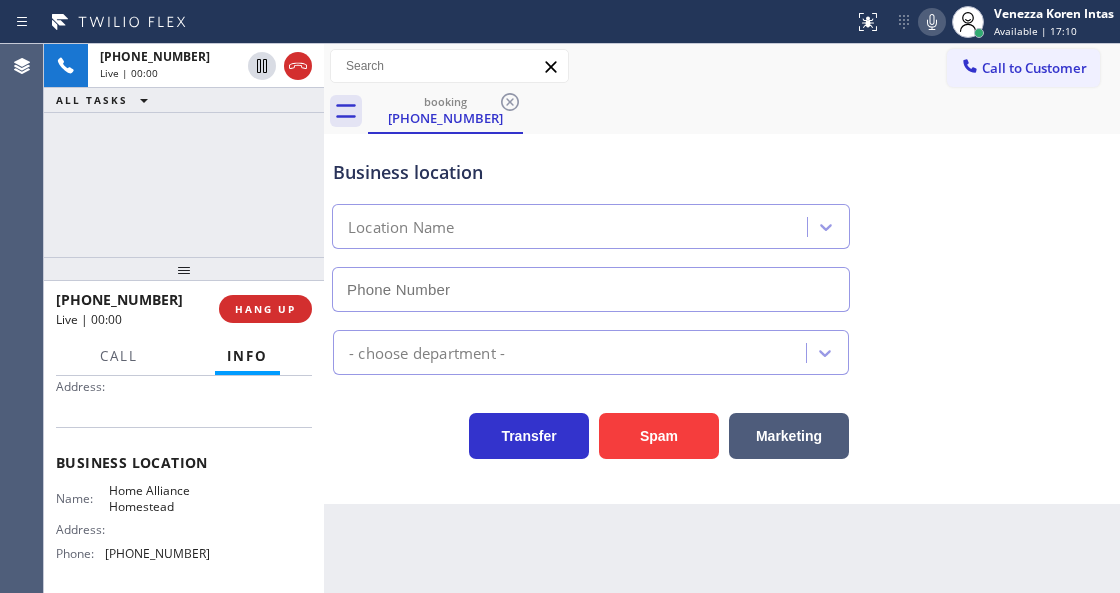 type on "[PHONE_NUMBER]" 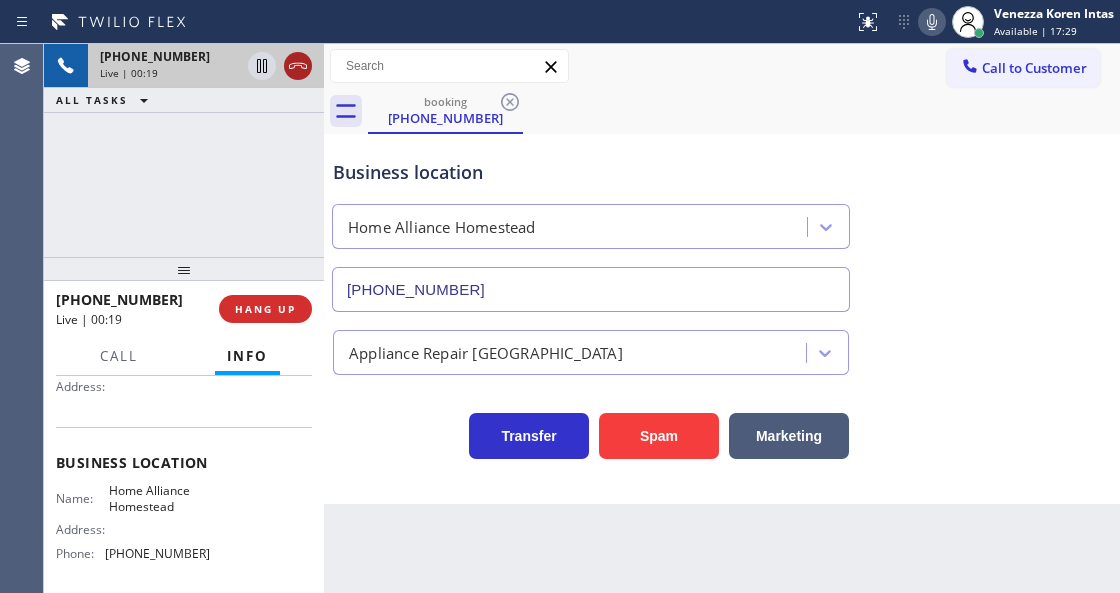 click 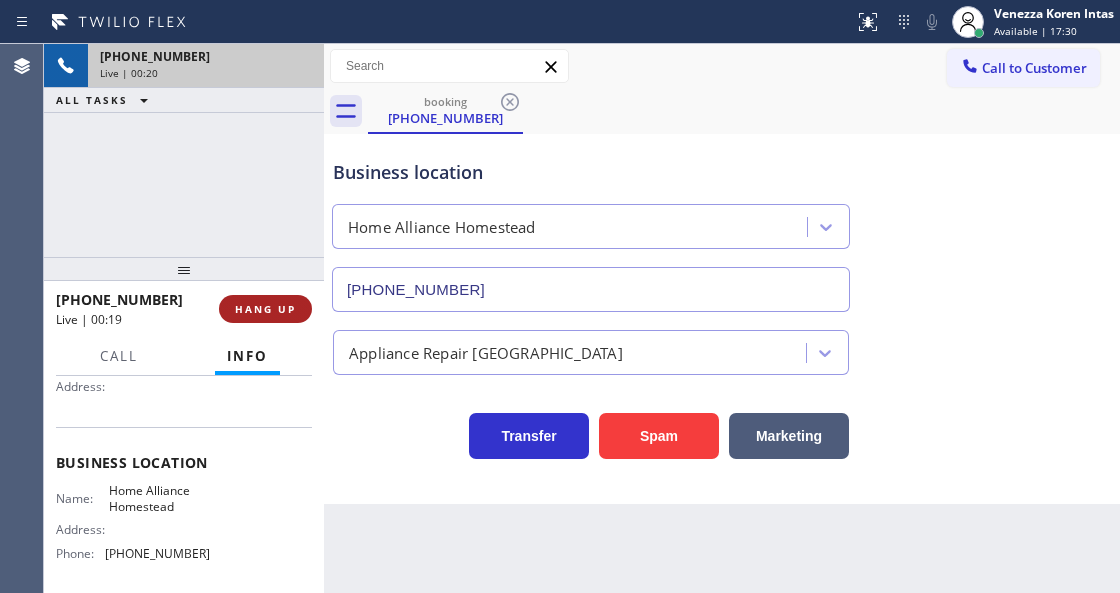 click on "HANG UP" at bounding box center [265, 309] 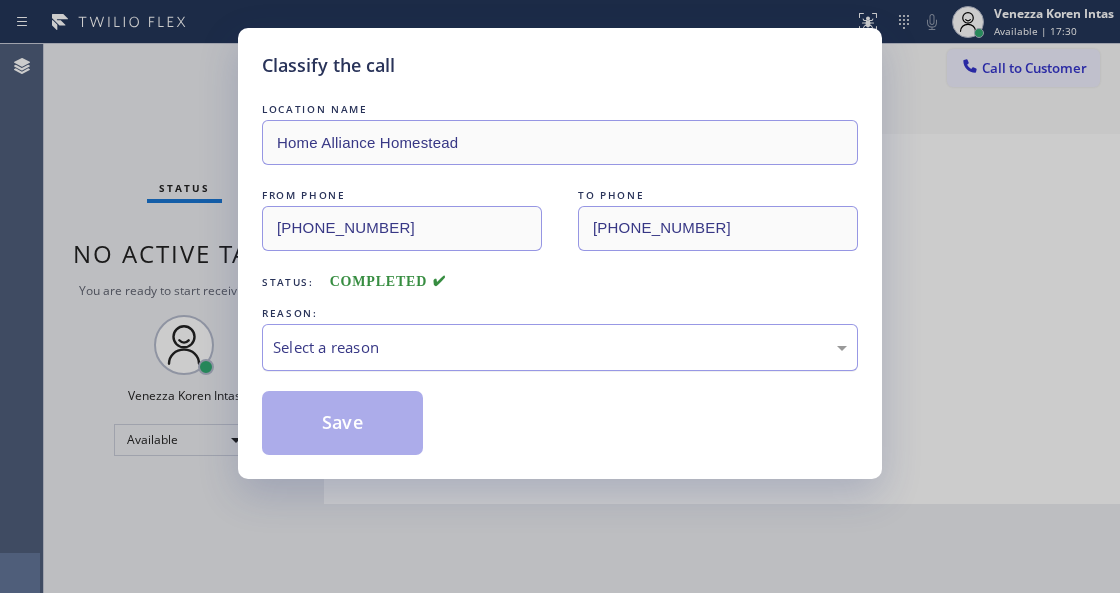 click on "Select a reason" at bounding box center (560, 347) 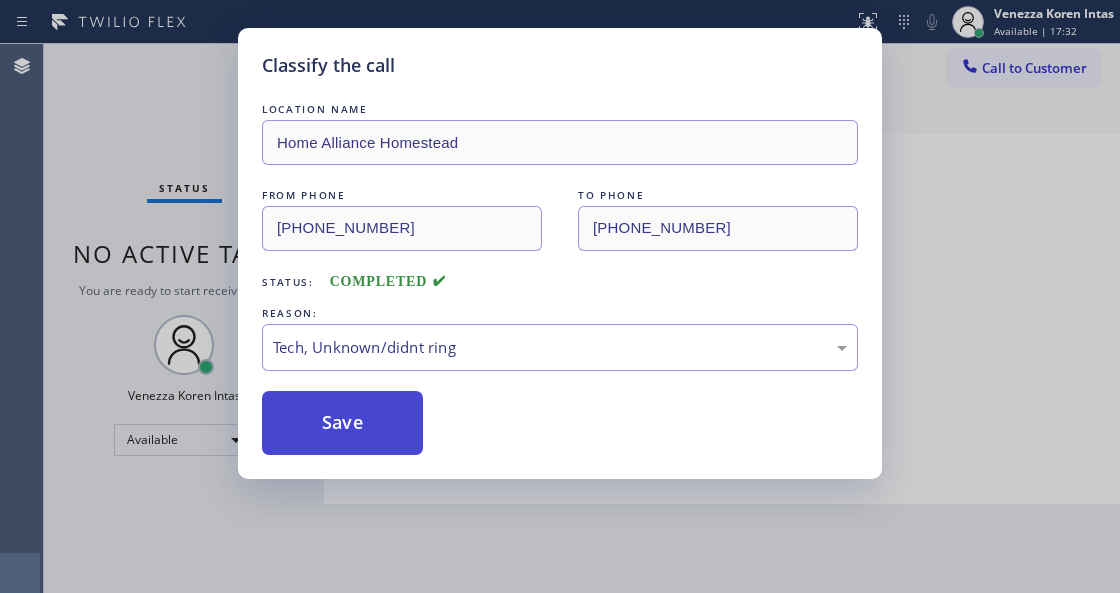 click on "Save" at bounding box center [342, 423] 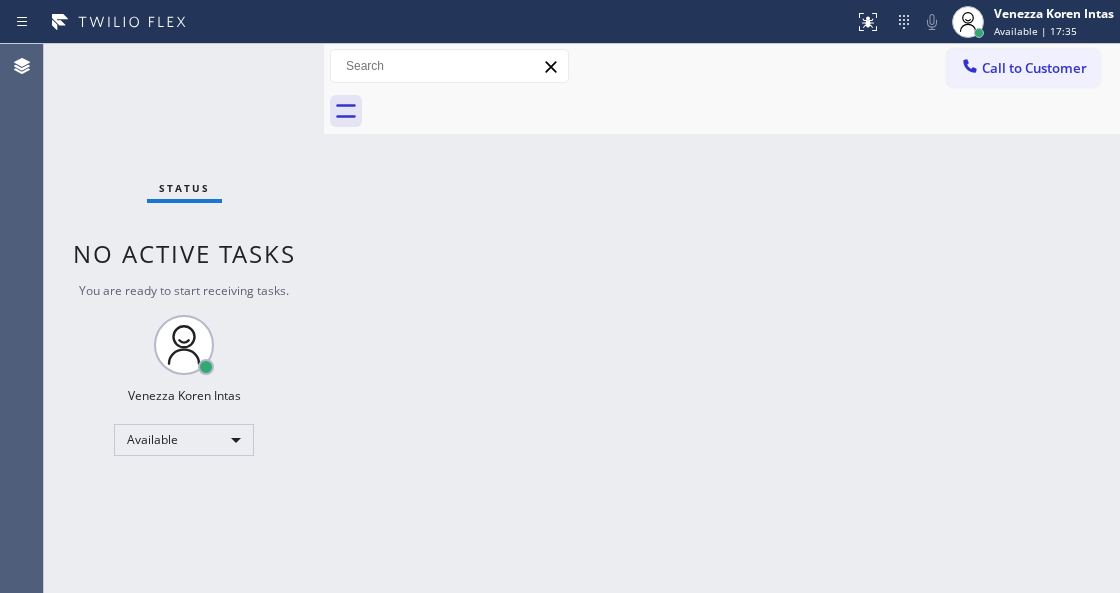 click on "Status   No active tasks     You are ready to start receiving tasks.   Venezza Koren Intas Available" at bounding box center [184, 318] 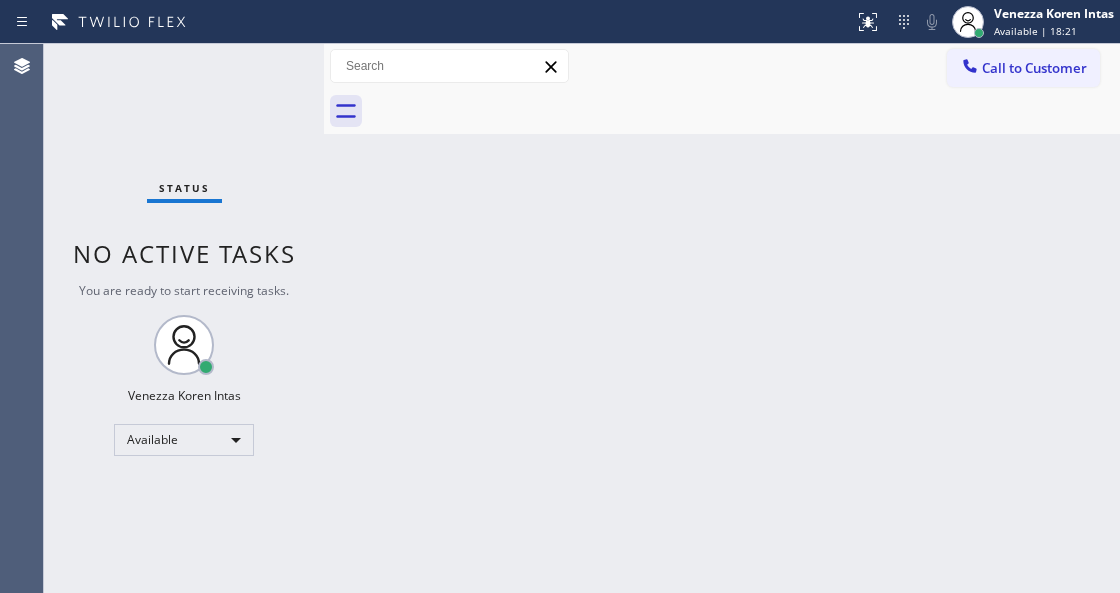 click on "Status   No active tasks     You are ready to start receiving tasks.   Venezza Koren Intas Available" at bounding box center [184, 318] 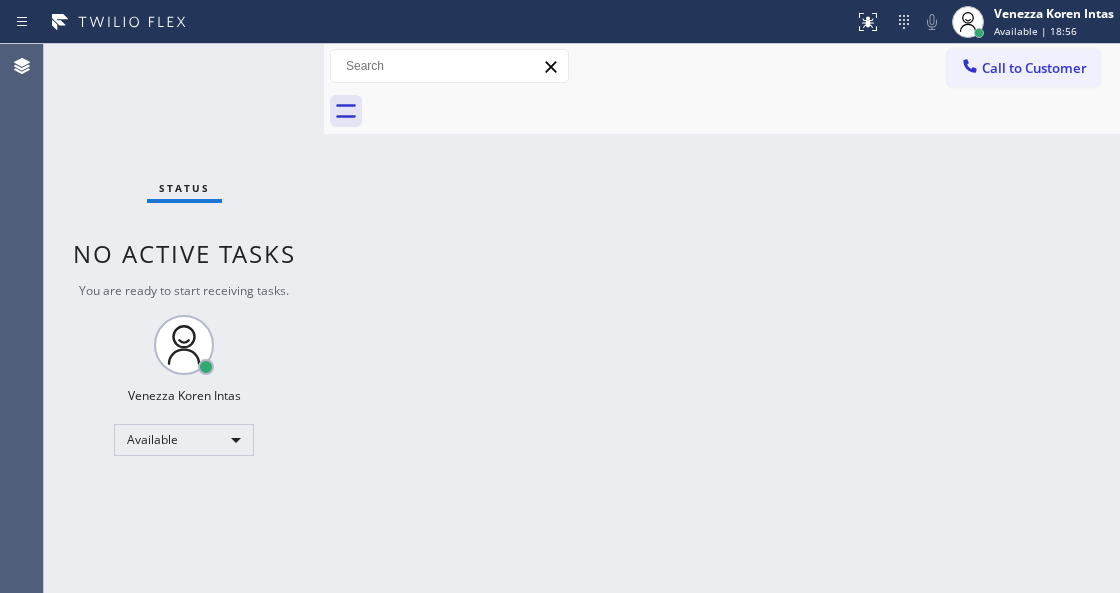 click on "Status   No active tasks     You are ready to start receiving tasks.   Venezza Koren Intas Available" at bounding box center (184, 318) 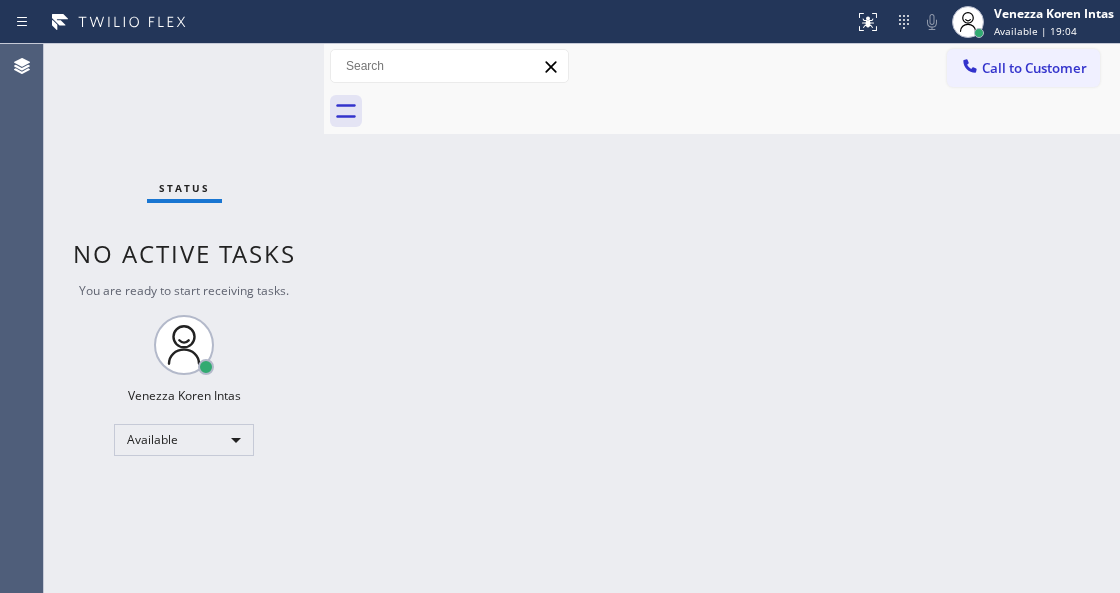 click on "Status   No active tasks     You are ready to start receiving tasks.   Venezza Koren Intas Available" at bounding box center (184, 318) 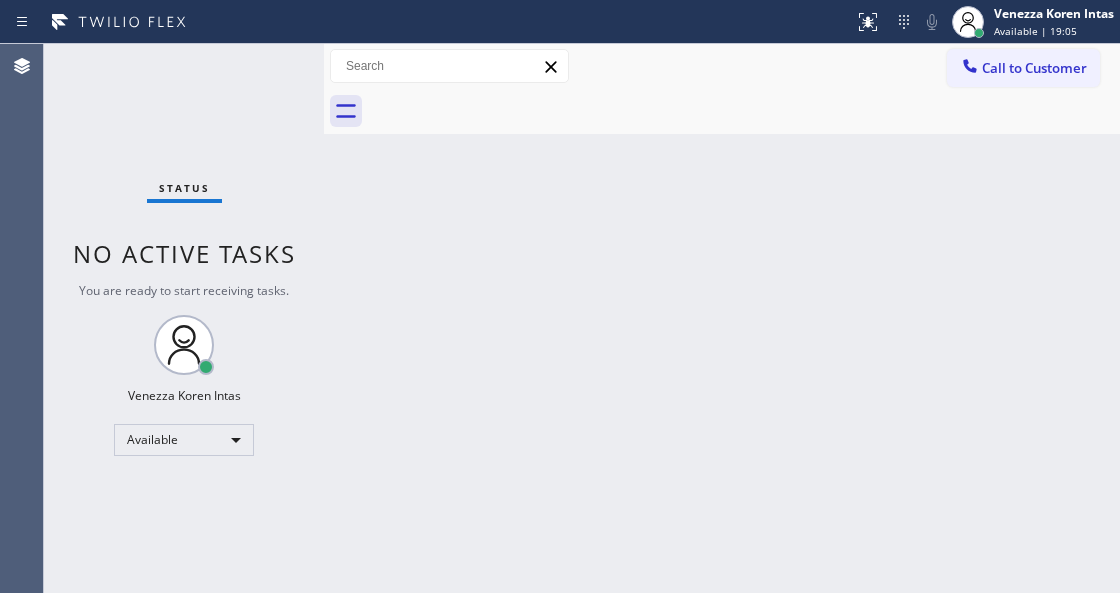 click on "Status   No active tasks     You are ready to start receiving tasks.   Venezza Koren Intas Available" at bounding box center (184, 318) 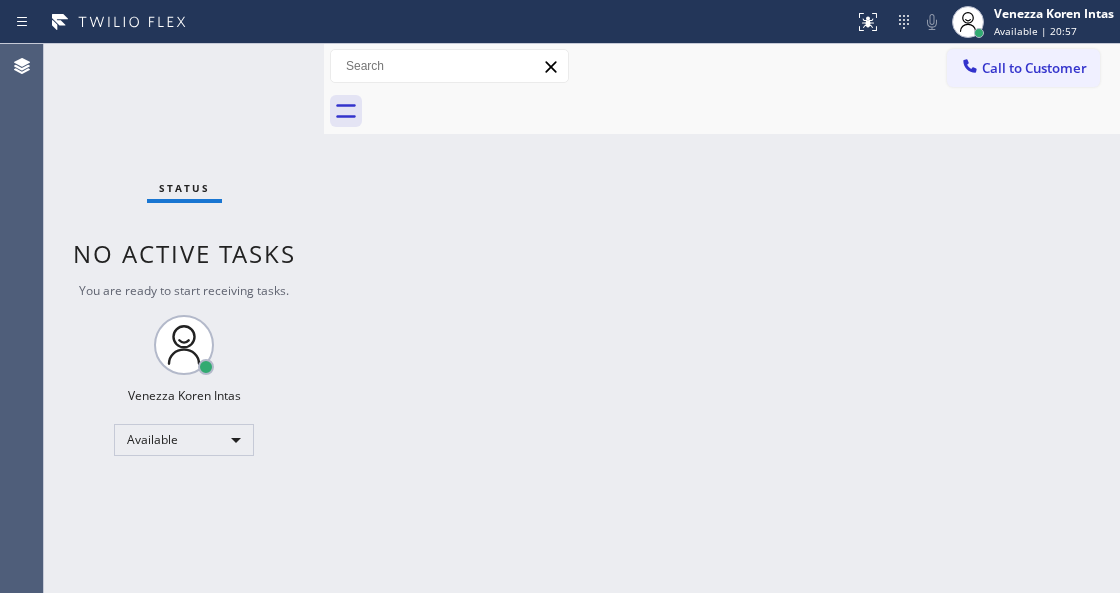 click on "Status   No active tasks     You are ready to start receiving tasks.   Venezza Koren Intas Available" at bounding box center [184, 318] 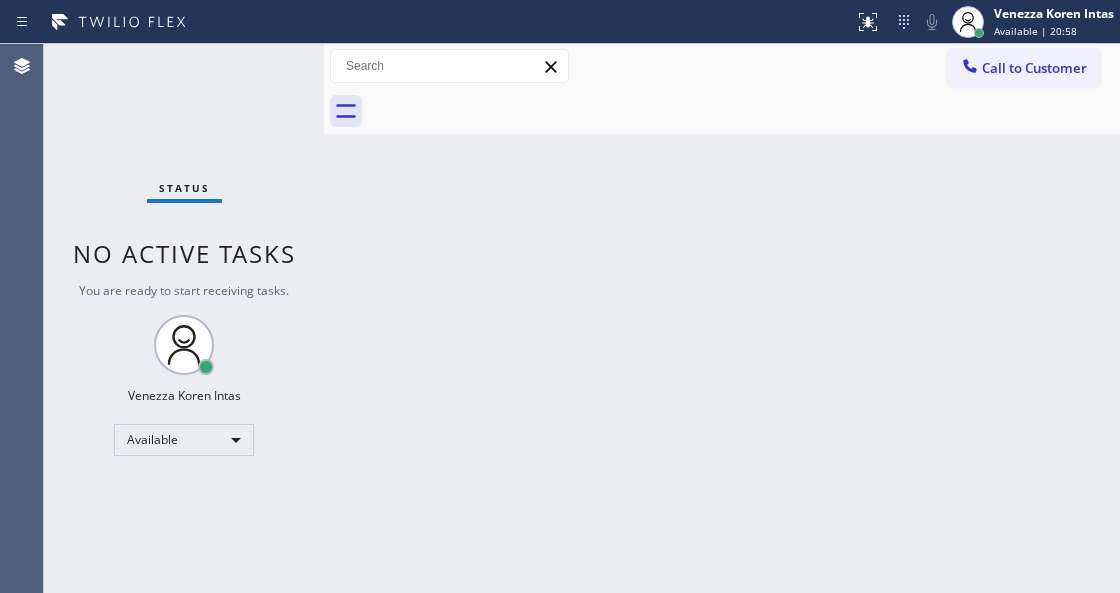 drag, startPoint x: 239, startPoint y: 127, endPoint x: 425, endPoint y: 361, distance: 298.91806 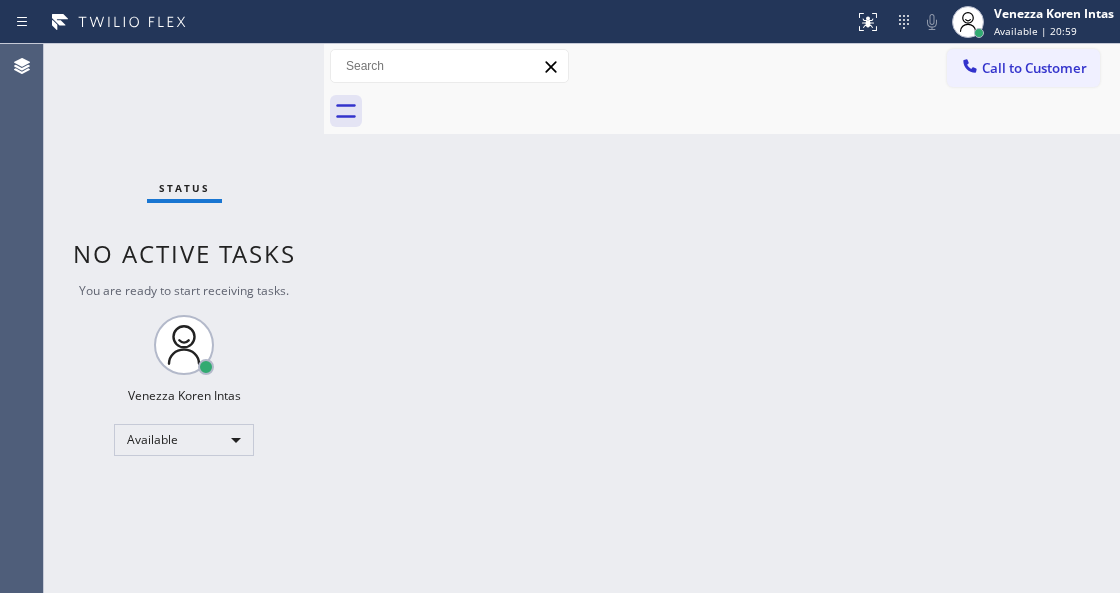 click on "Back to Dashboard Change Sender ID Customers Technicians Select a contact Outbound call Technician Search Technician Your caller id phone number Your caller id phone number Call Technician info Name   Phone none Address none Change Sender ID HVAC [PHONE_NUMBER] 5 Star Appliance [PHONE_NUMBER] Appliance Repair [PHONE_NUMBER] Plumbing [PHONE_NUMBER] Air Duct Cleaning [PHONE_NUMBER]  Electricians [PHONE_NUMBER] Cancel Change Check personal SMS Reset Change No tabs Call to Customer Outbound call Location Kitchenaid Appliances Repair Your caller id phone number [PHONE_NUMBER] Customer number Call Outbound call Technician Search Technician Your caller id phone number Your caller id phone number Call" at bounding box center [722, 318] 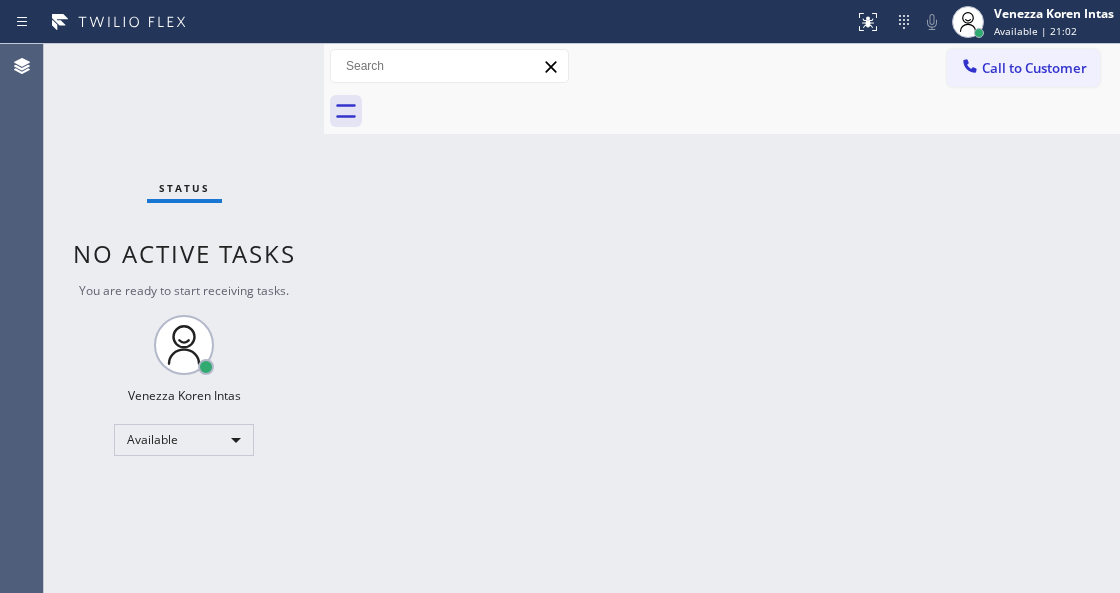 drag, startPoint x: 433, startPoint y: 274, endPoint x: 467, endPoint y: 294, distance: 39.446167 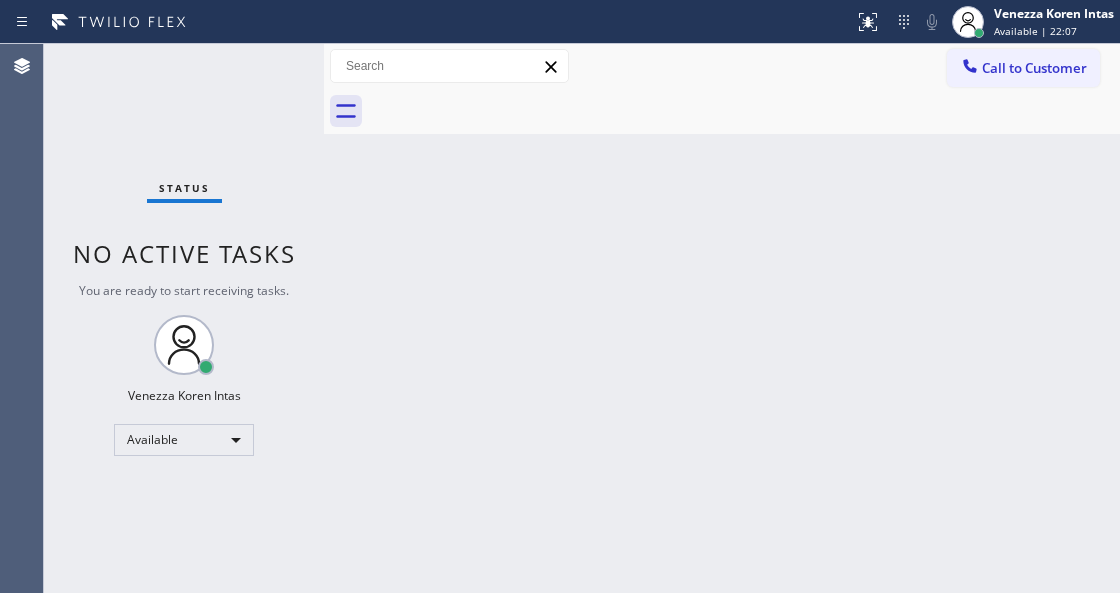 click on "Status   No active tasks     You are ready to start receiving tasks.   Venezza Koren Intas Available" at bounding box center [184, 318] 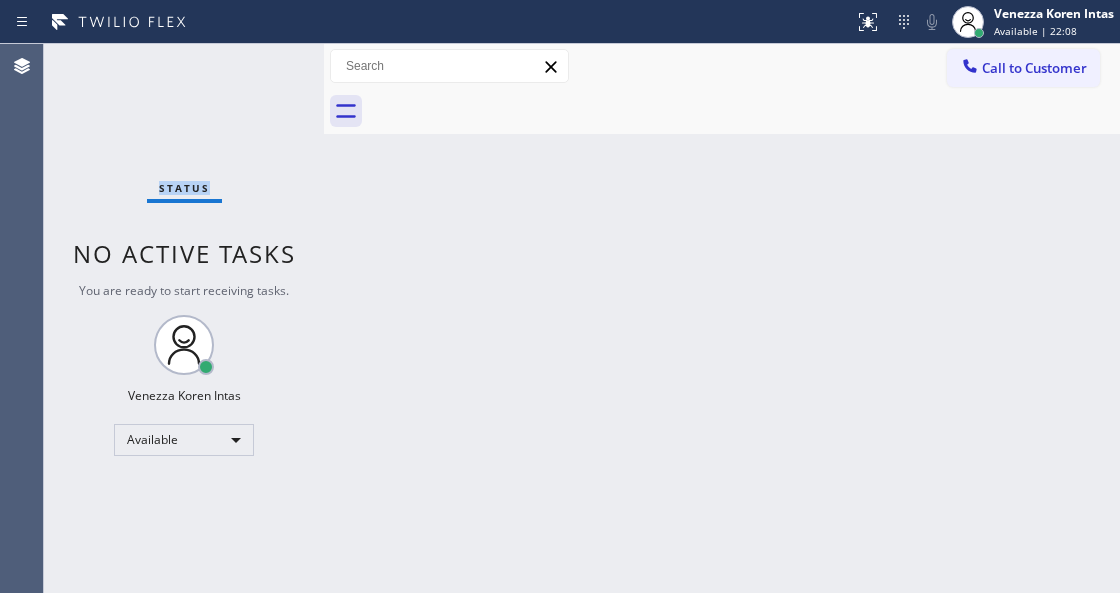 click on "Status   No active tasks     You are ready to start receiving tasks.   Venezza Koren Intas Available" at bounding box center (184, 318) 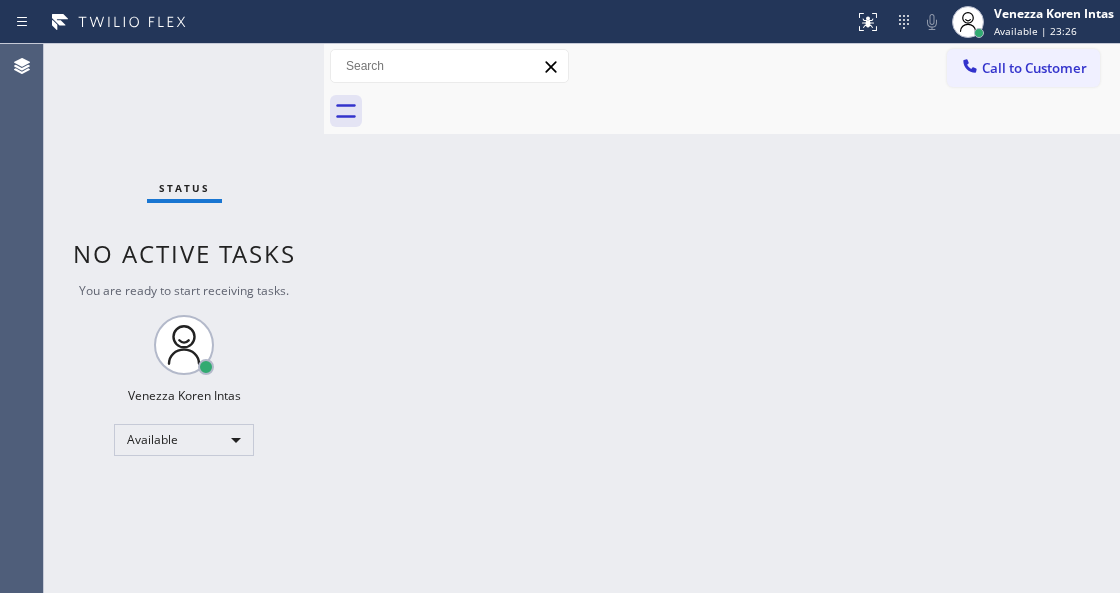 click on "Status   No active tasks     You are ready to start receiving tasks.   Venezza Koren Intas Available" at bounding box center (184, 318) 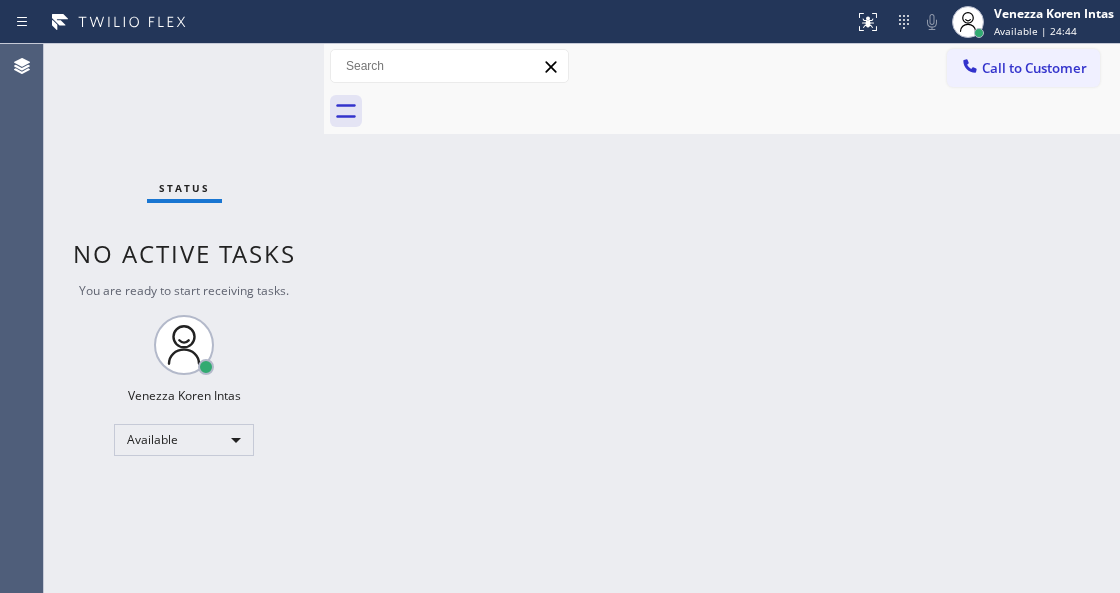 click on "Status   No active tasks     You are ready to start receiving tasks.   Venezza Koren Intas Available" at bounding box center [184, 318] 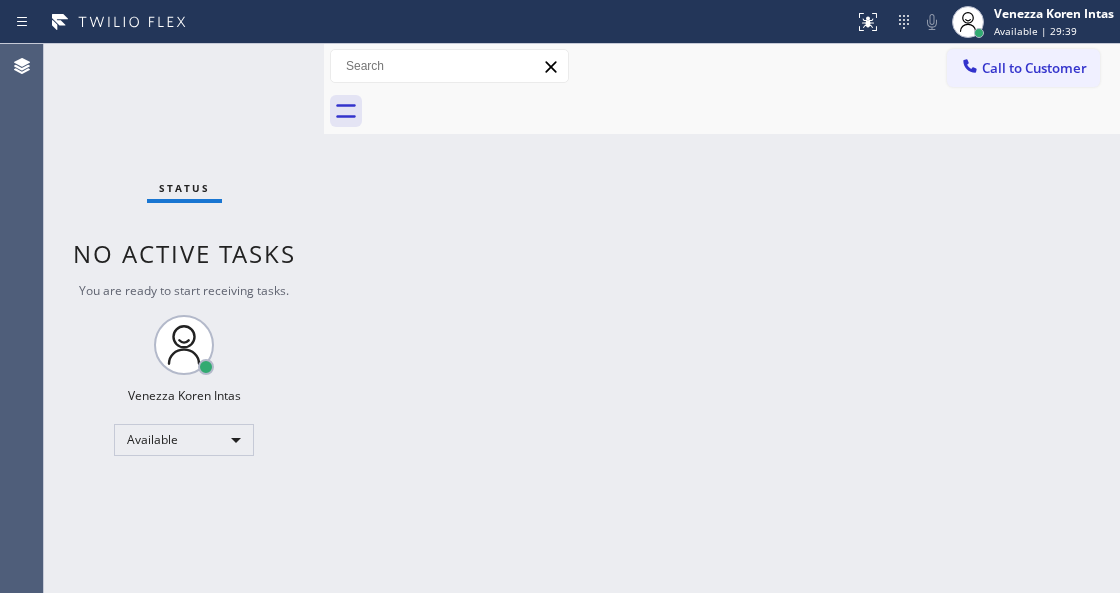 click on "Status   No active tasks     You are ready to start receiving tasks.   Venezza Koren Intas Available" at bounding box center [184, 318] 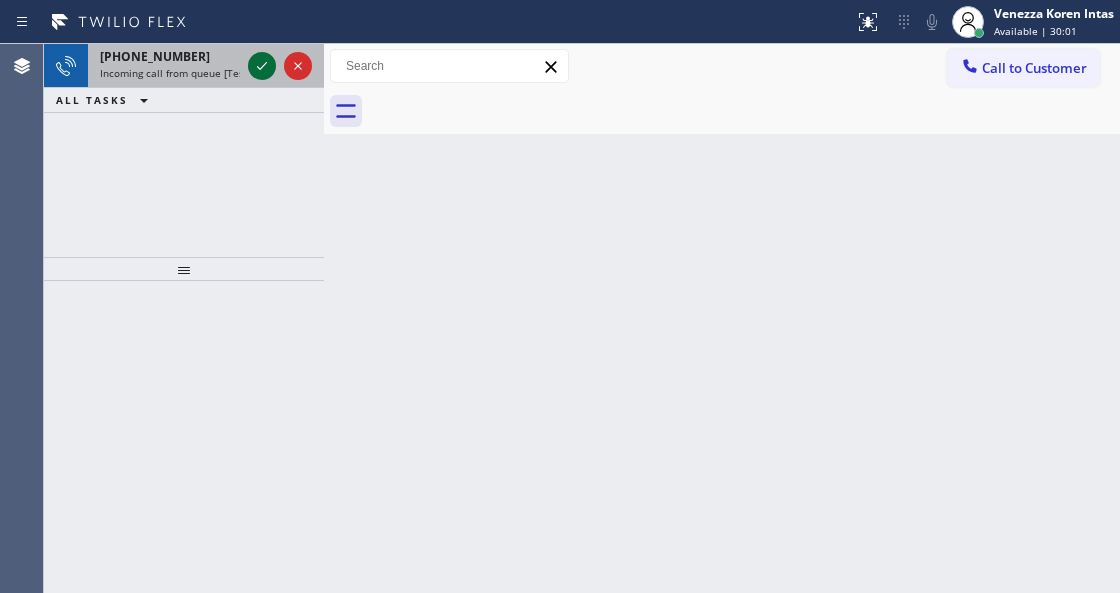 click 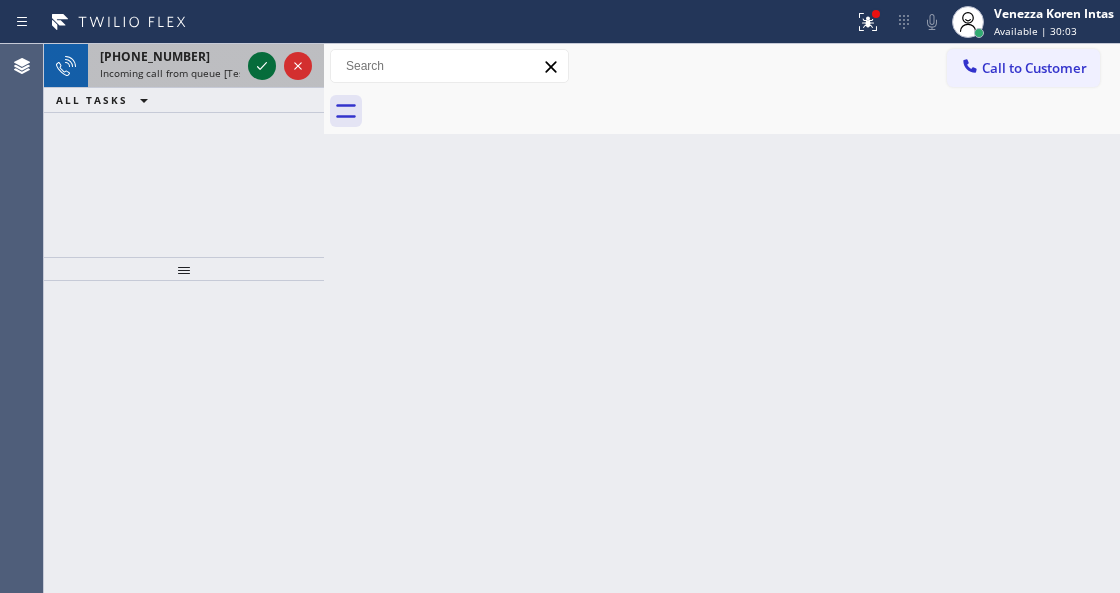 click 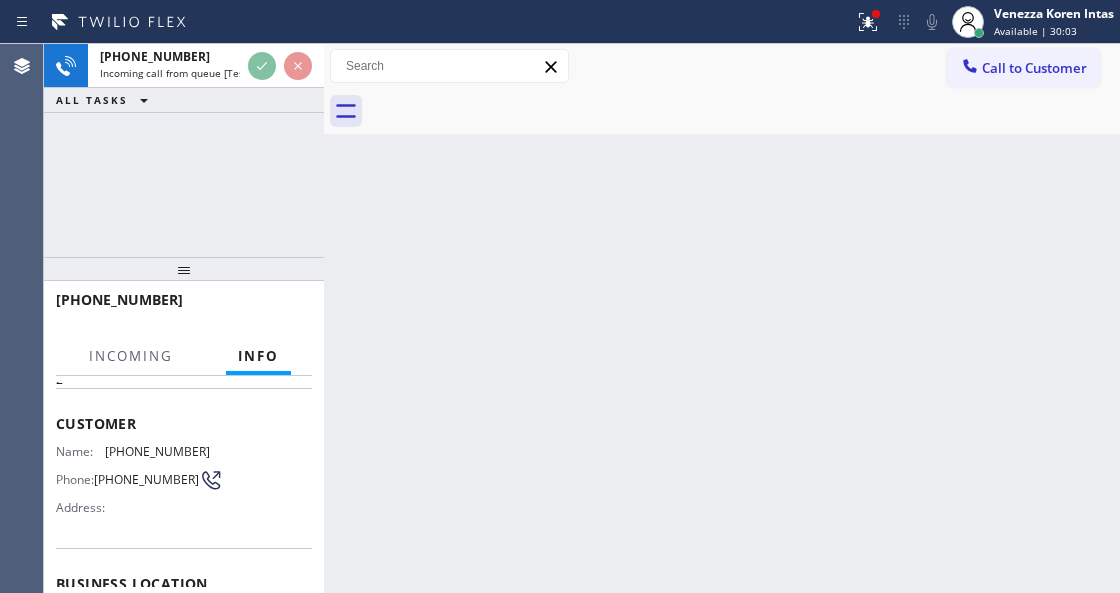 scroll, scrollTop: 200, scrollLeft: 0, axis: vertical 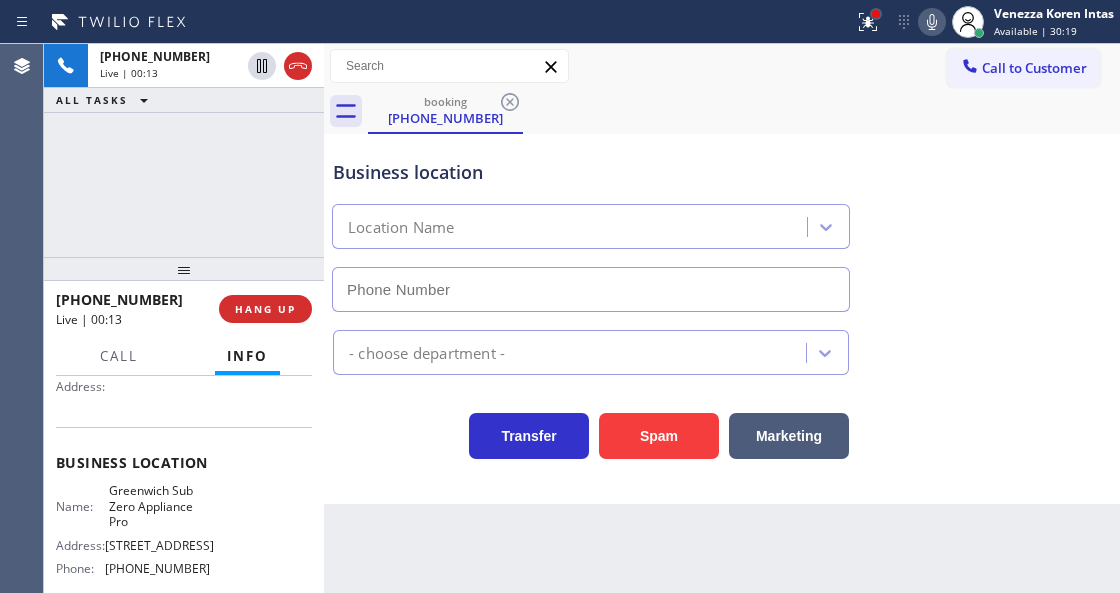 click at bounding box center [876, 14] 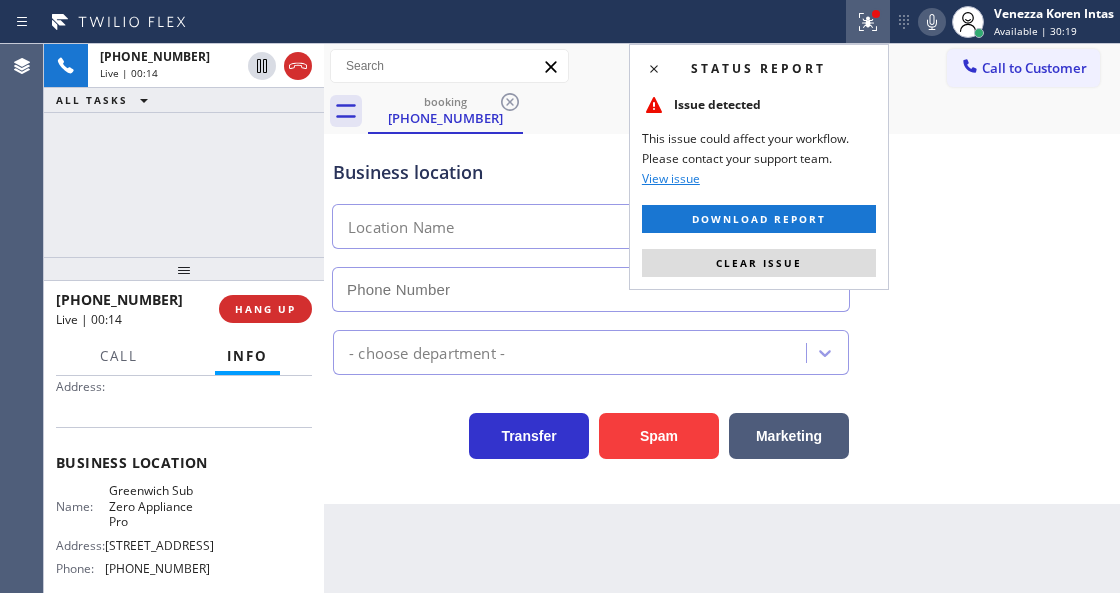 click on "Status report Issue detected This issue could affect your workflow. Please contact your support team. View issue Download report Clear issue" at bounding box center [759, 167] 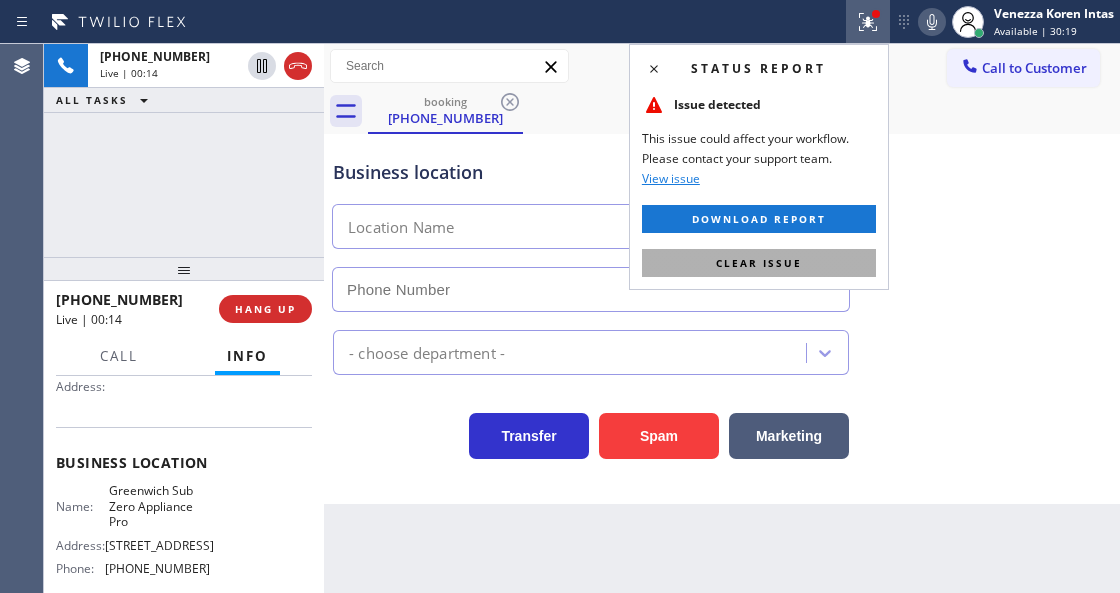 click on "Clear issue" at bounding box center (759, 263) 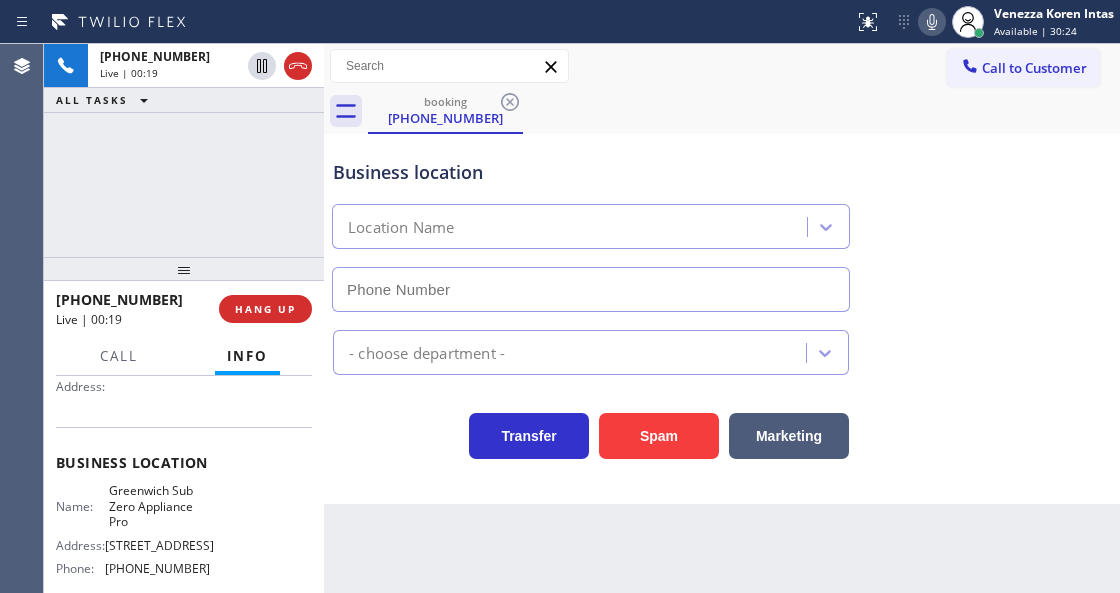 type on "[PHONE_NUMBER]" 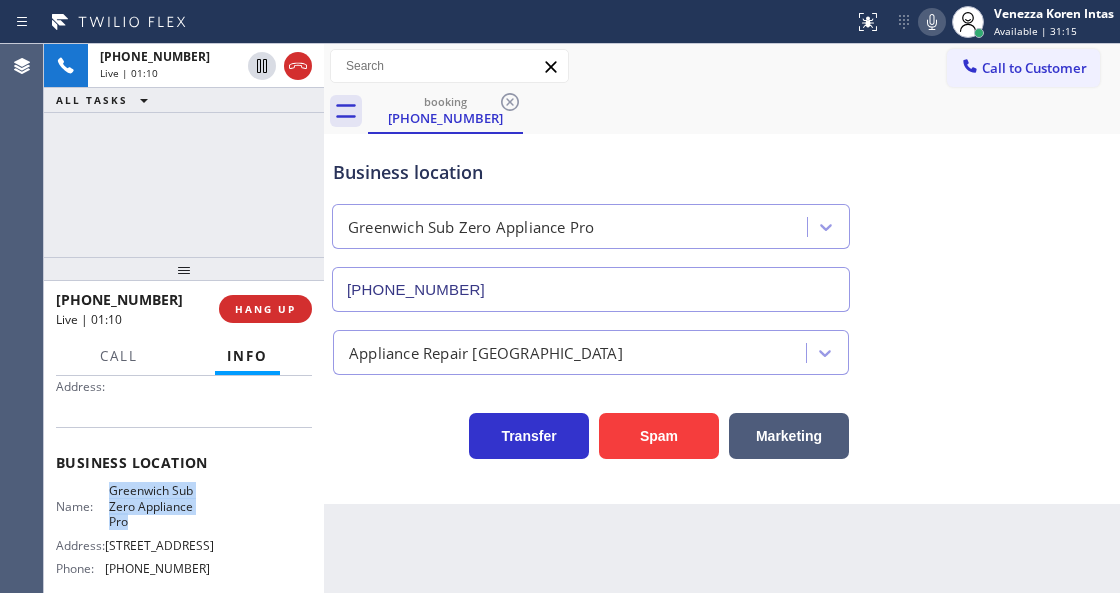 drag, startPoint x: 114, startPoint y: 488, endPoint x: 134, endPoint y: 522, distance: 39.446167 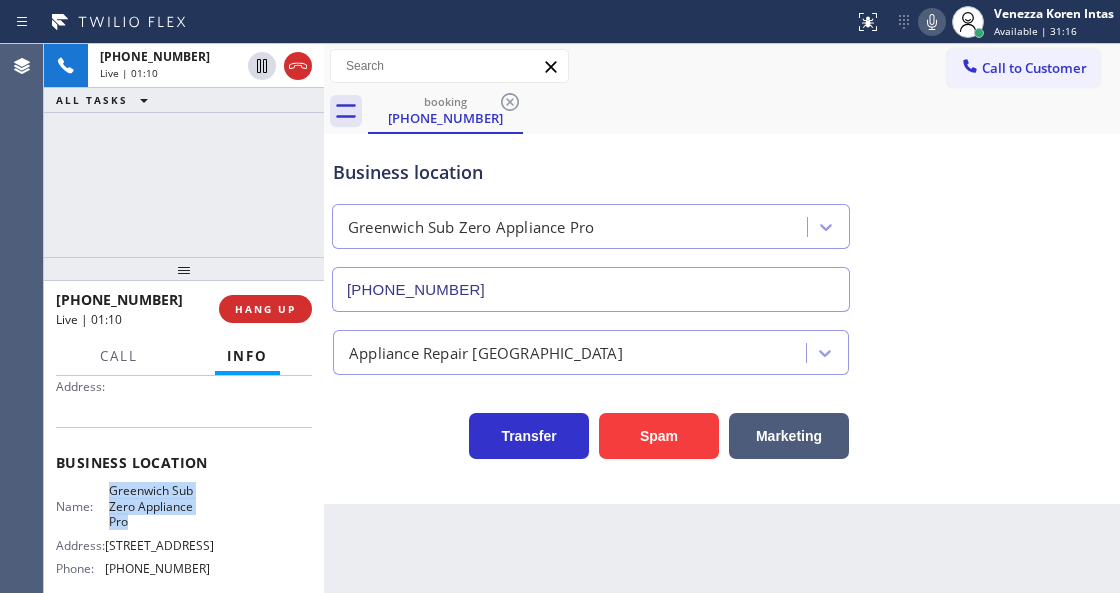 copy on "Greenwich Sub Zero Appliance Pro" 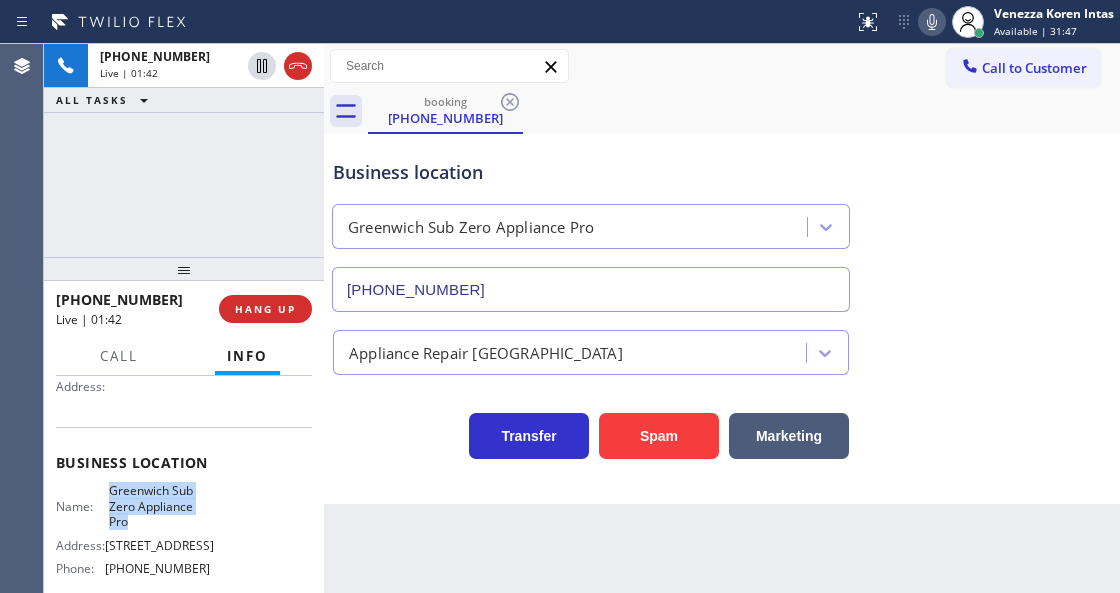 click 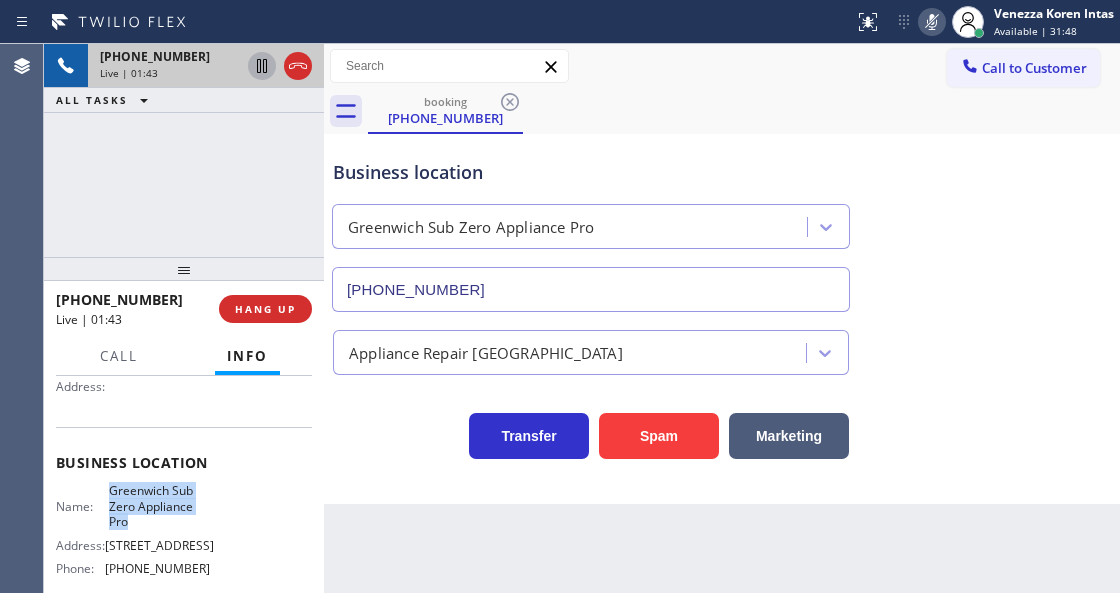 click 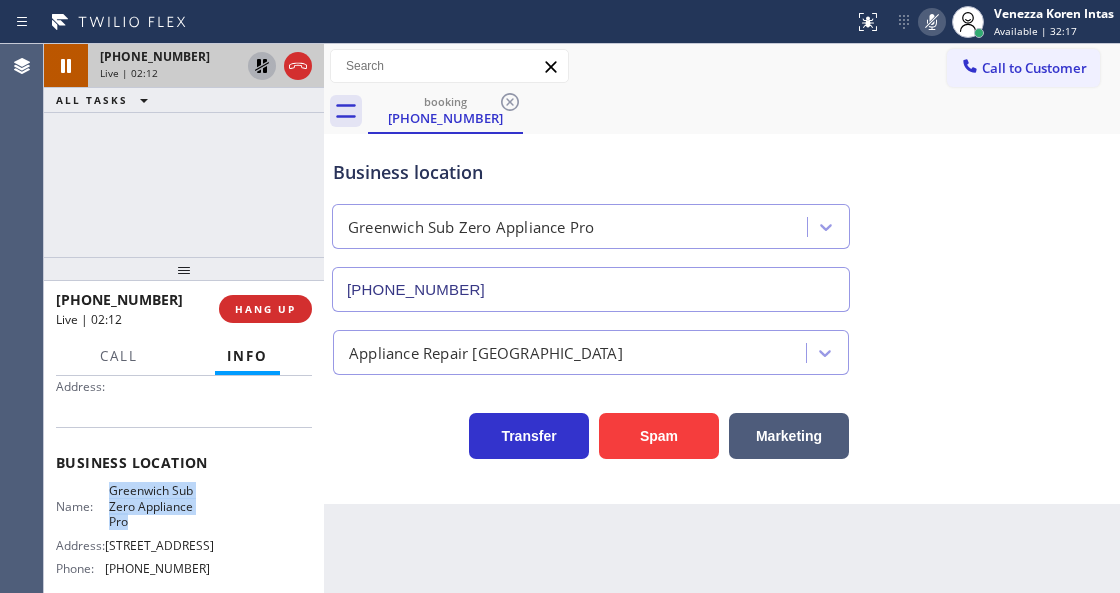 click at bounding box center (932, 22) 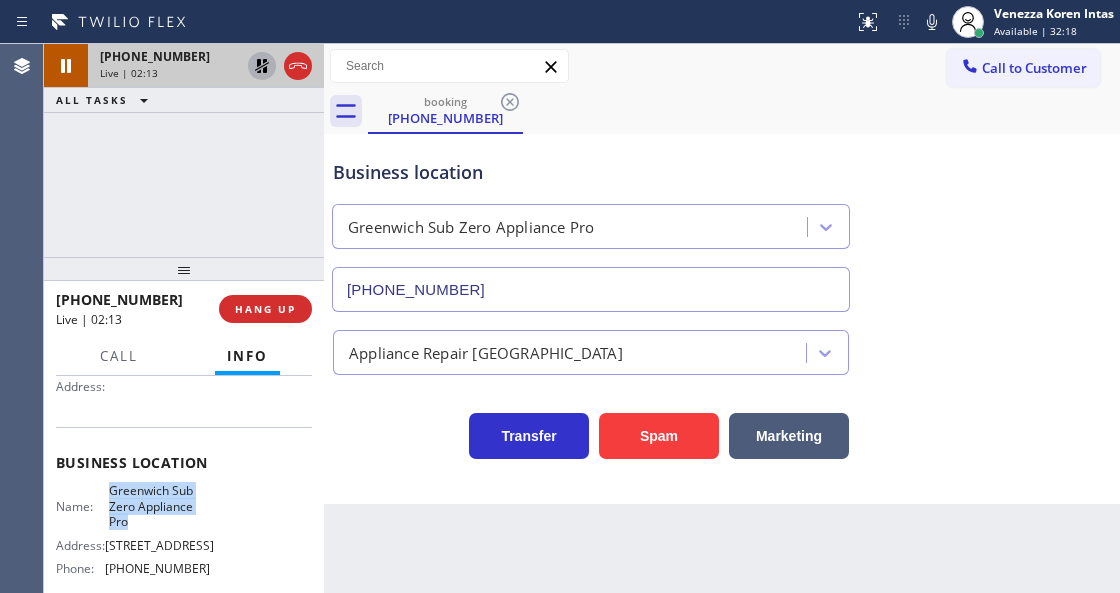 click 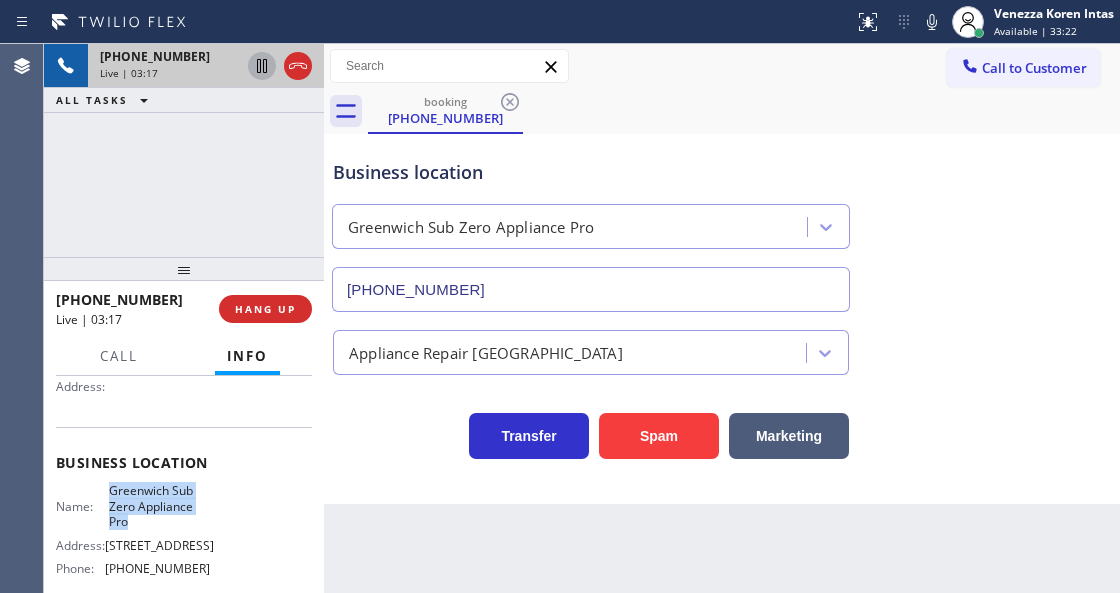 scroll, scrollTop: 66, scrollLeft: 0, axis: vertical 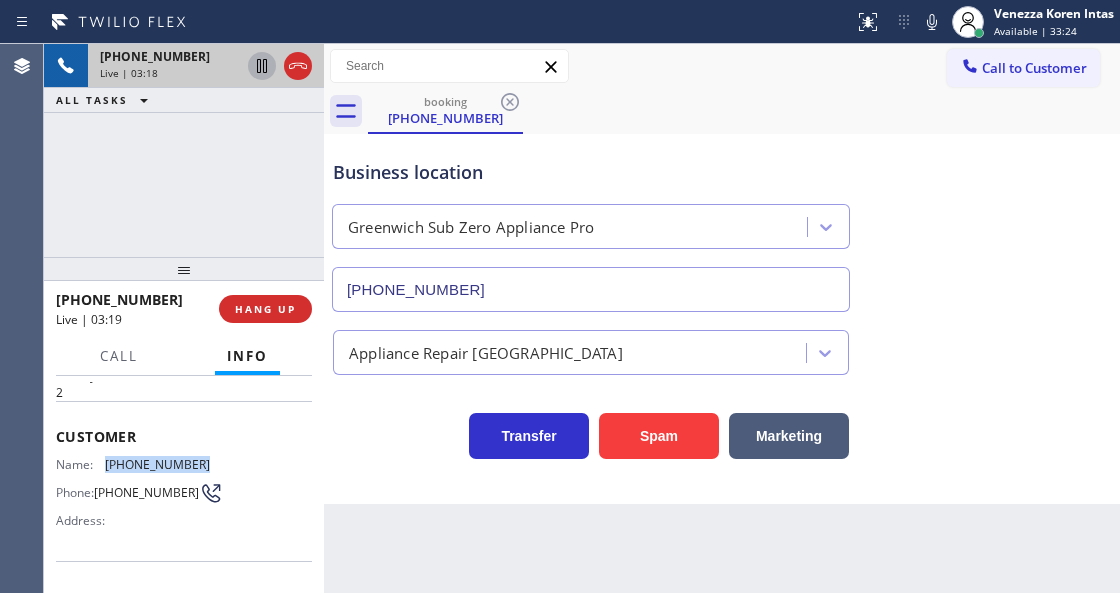 drag, startPoint x: 216, startPoint y: 462, endPoint x: 106, endPoint y: 463, distance: 110.00455 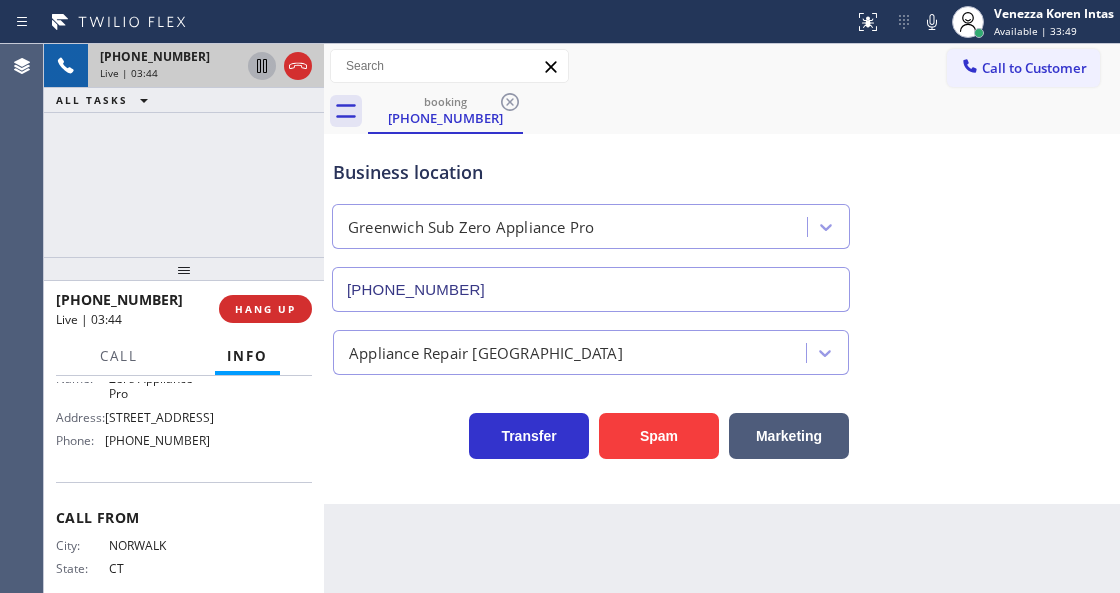 scroll, scrollTop: 333, scrollLeft: 0, axis: vertical 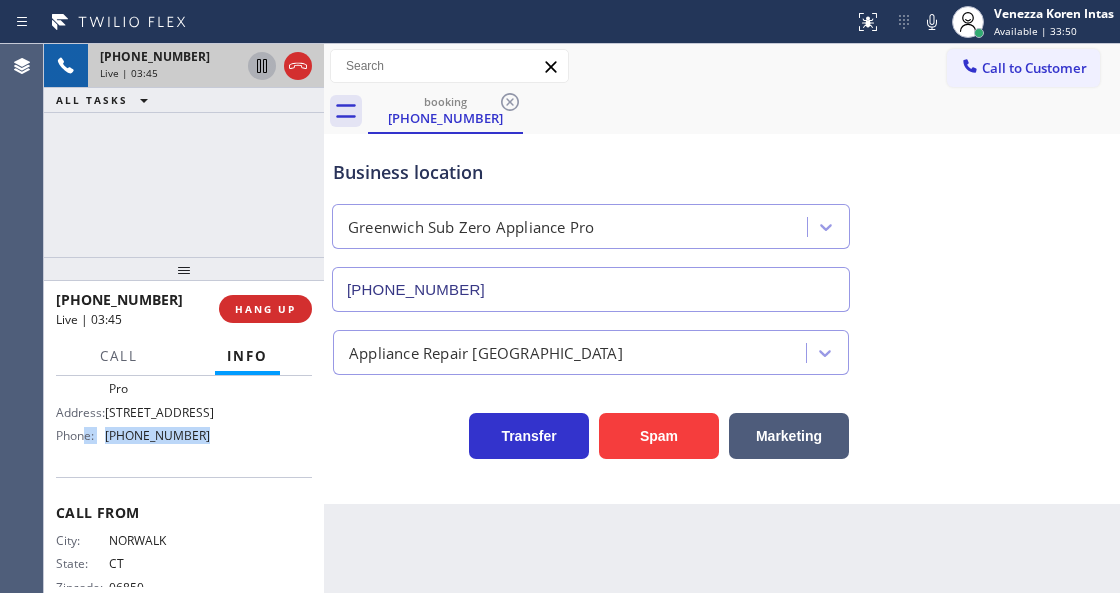drag, startPoint x: 207, startPoint y: 443, endPoint x: 86, endPoint y: 435, distance: 121.264175 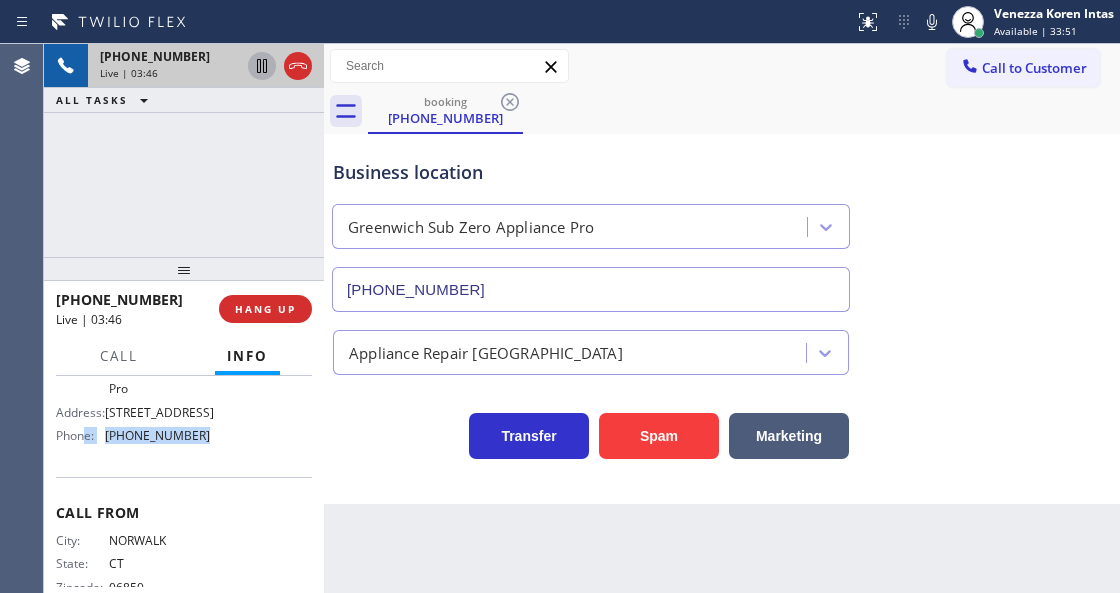 click on "Name: Greenwich Sub Zero Appliance Pro Address: [STREET_ADDRESS]  Phone: [PHONE_NUMBER]" at bounding box center (184, 400) 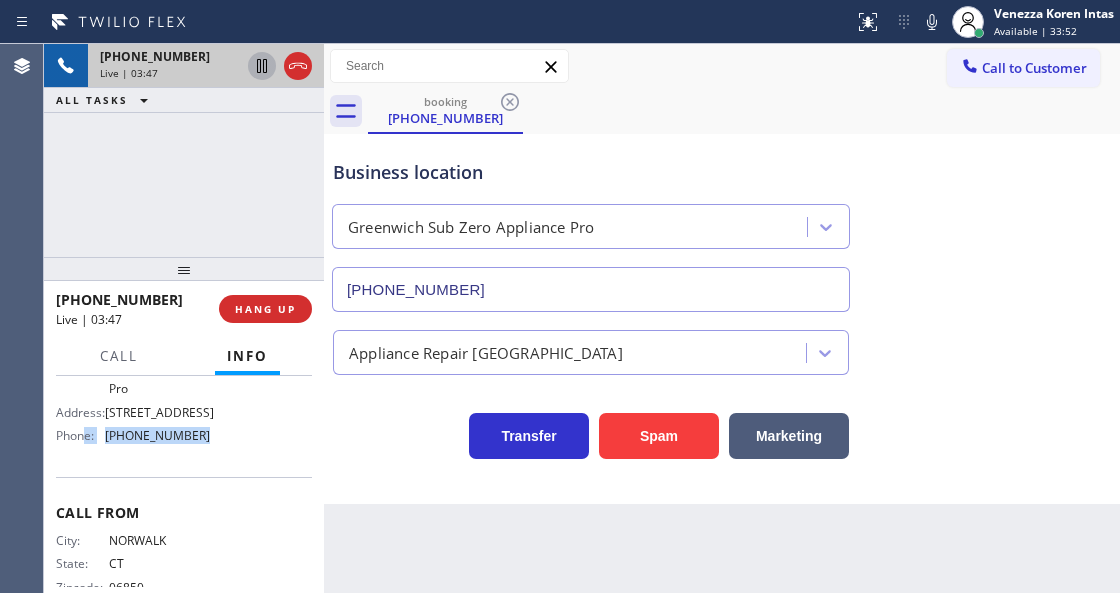 click on "Name: Greenwich Sub Zero Appliance Pro Address: [STREET_ADDRESS]  Phone: [PHONE_NUMBER]" at bounding box center (133, 400) 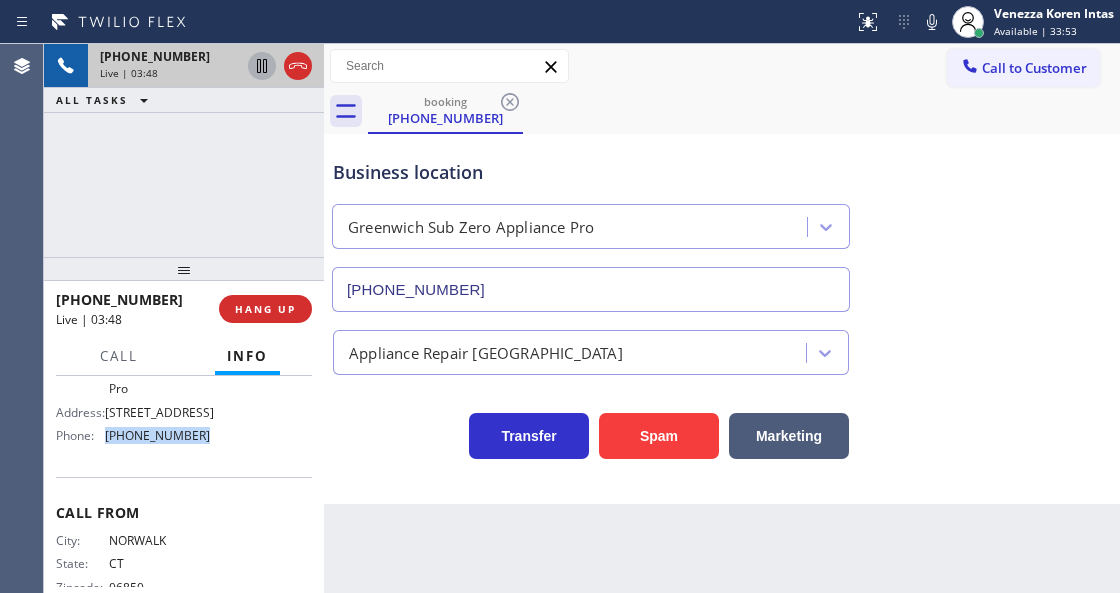 drag, startPoint x: 204, startPoint y: 439, endPoint x: 104, endPoint y: 439, distance: 100 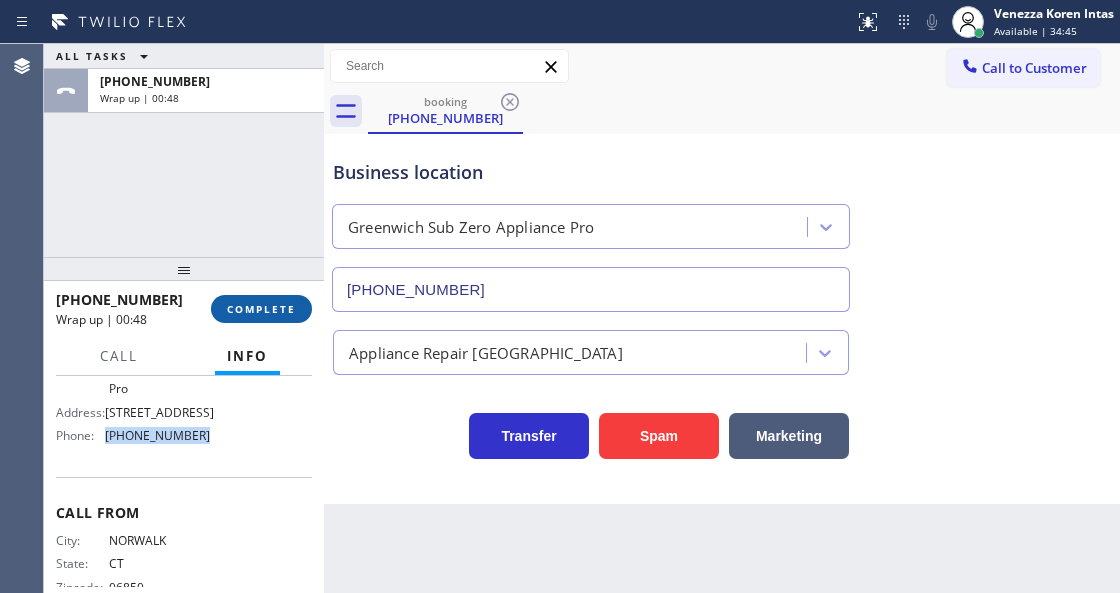 click on "COMPLETE" at bounding box center (261, 309) 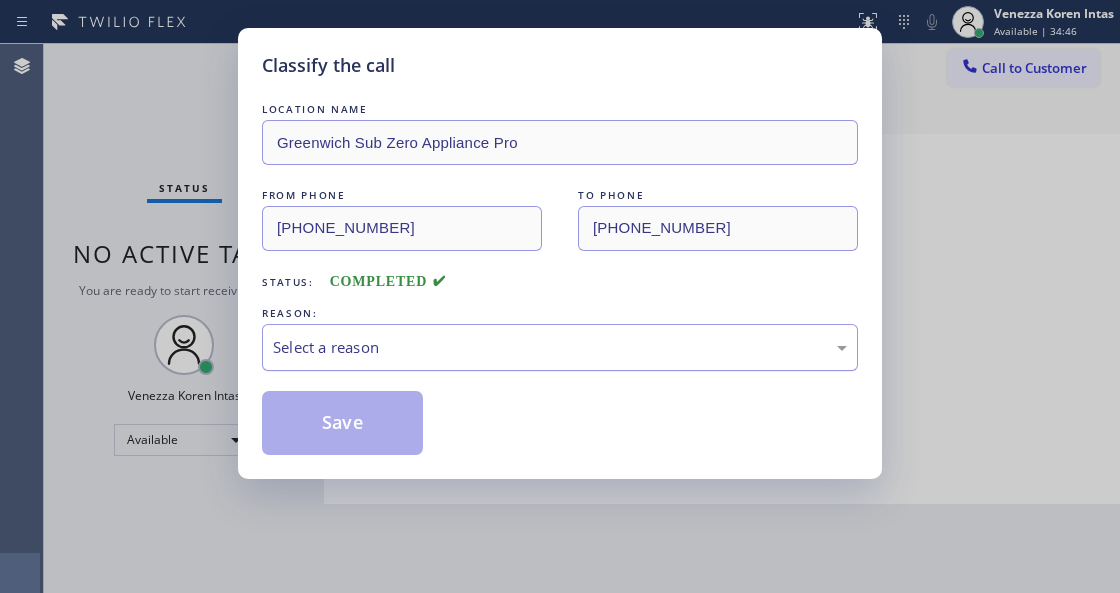 click on "Select a reason" at bounding box center [560, 347] 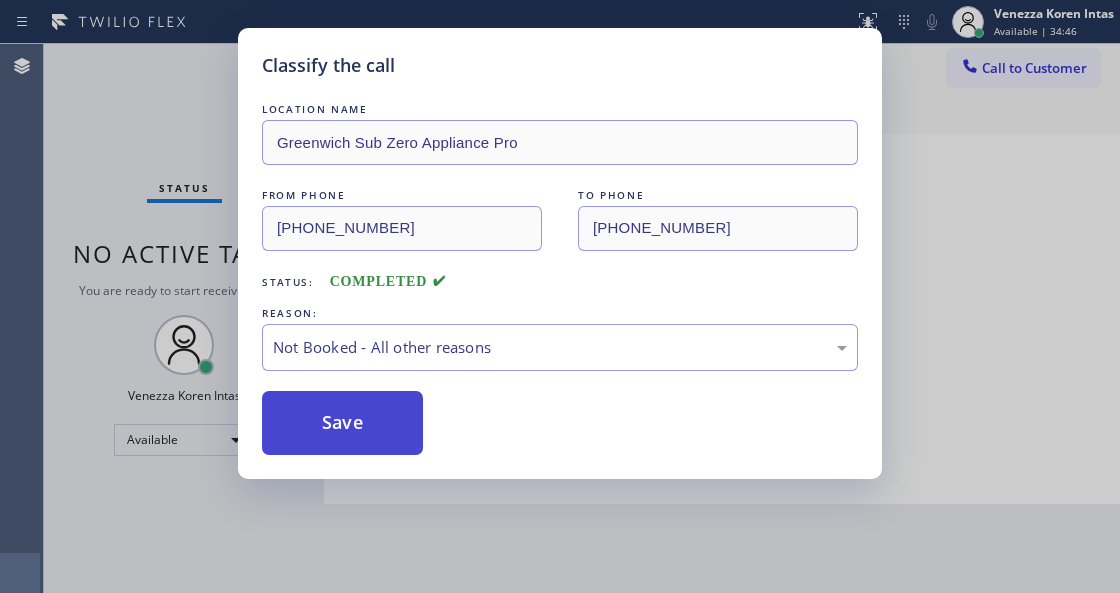 click on "Save" at bounding box center [342, 423] 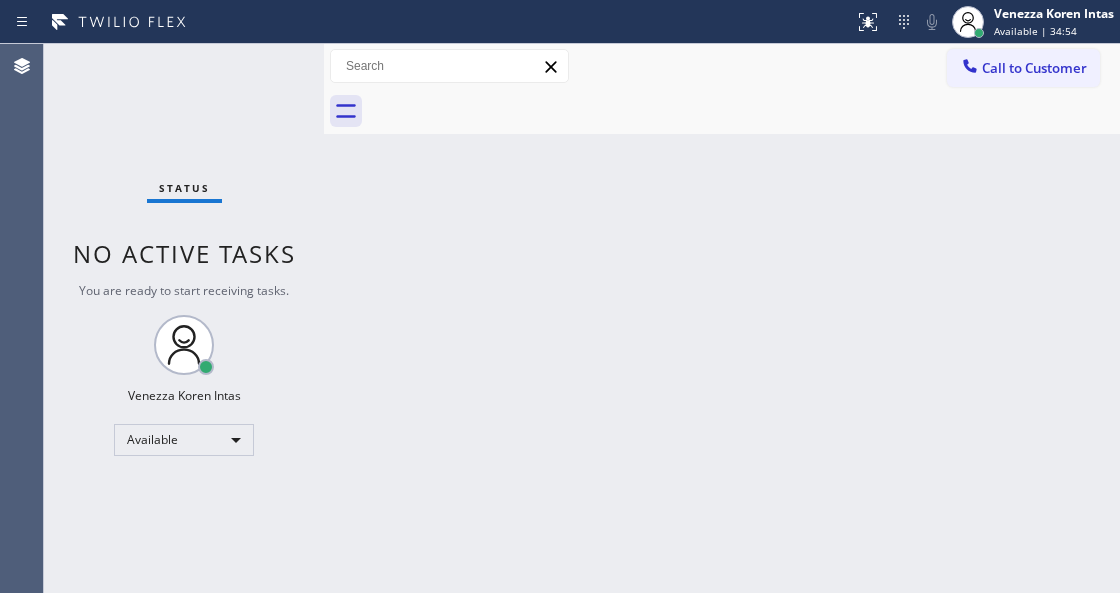 drag, startPoint x: 398, startPoint y: 272, endPoint x: 304, endPoint y: 142, distance: 160.42444 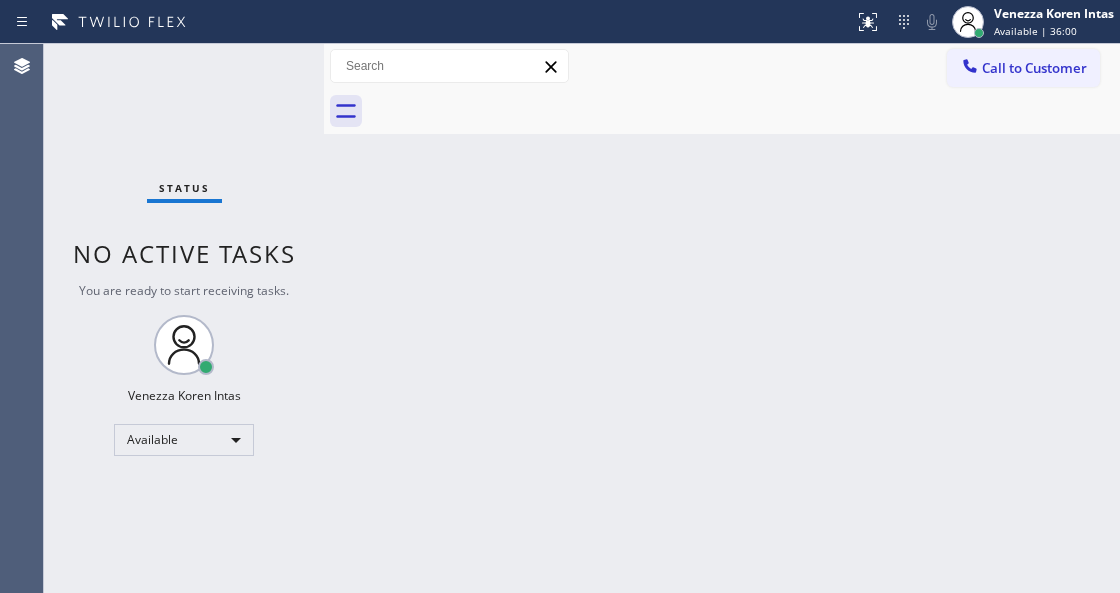 click on "Status   No active tasks     You are ready to start receiving tasks.   Venezza Koren Intas Available" at bounding box center (184, 318) 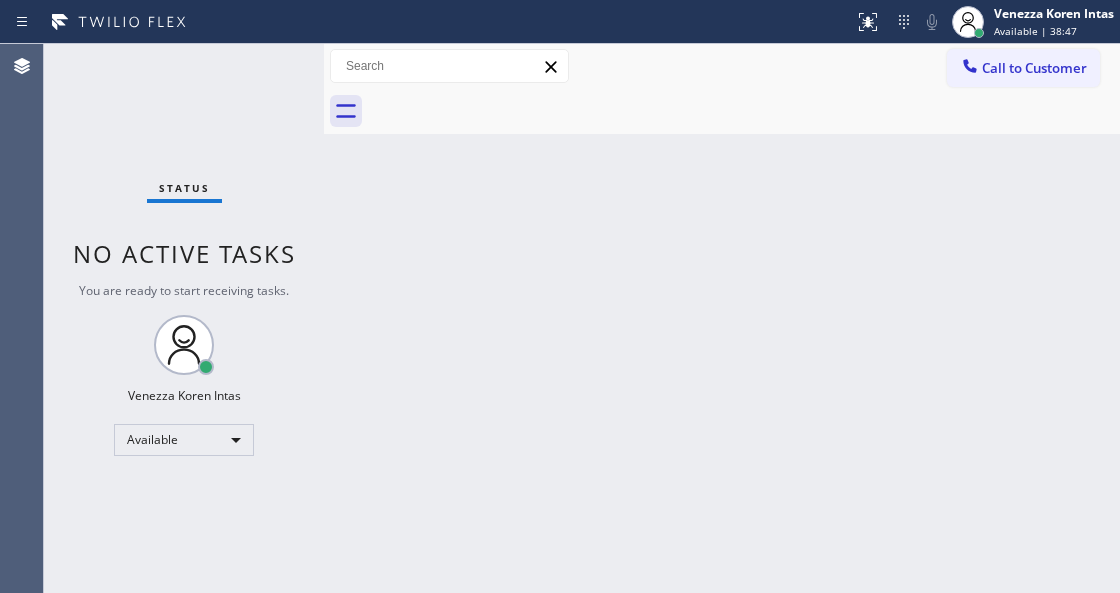 click on "Back to Dashboard Change Sender ID Customers Technicians Select a contact Outbound call Technician Search Technician Your caller id phone number Your caller id phone number Call Technician info Name   Phone none Address none Change Sender ID HVAC [PHONE_NUMBER] 5 Star Appliance [PHONE_NUMBER] Appliance Repair [PHONE_NUMBER] Plumbing [PHONE_NUMBER] Air Duct Cleaning [PHONE_NUMBER]  Electricians [PHONE_NUMBER] Cancel Change Check personal SMS Reset Change No tabs Call to Customer Outbound call Location Kitchenaid Appliances Repair Your caller id phone number [PHONE_NUMBER] Customer number Call Outbound call Technician Search Technician Your caller id phone number Your caller id phone number Call" at bounding box center [722, 318] 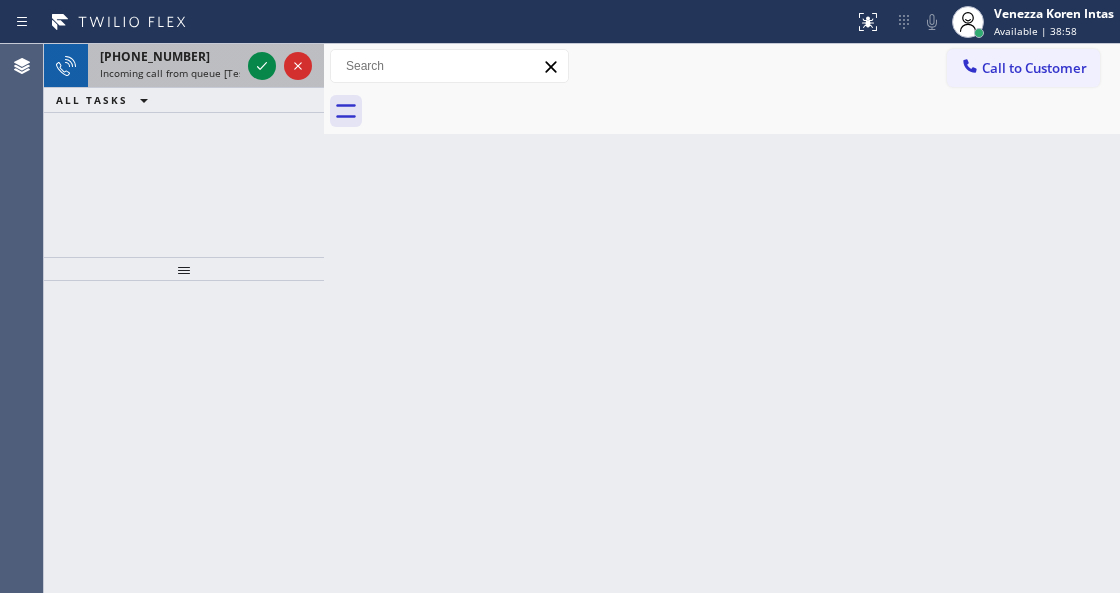 click on "[PHONE_NUMBER]" at bounding box center [170, 56] 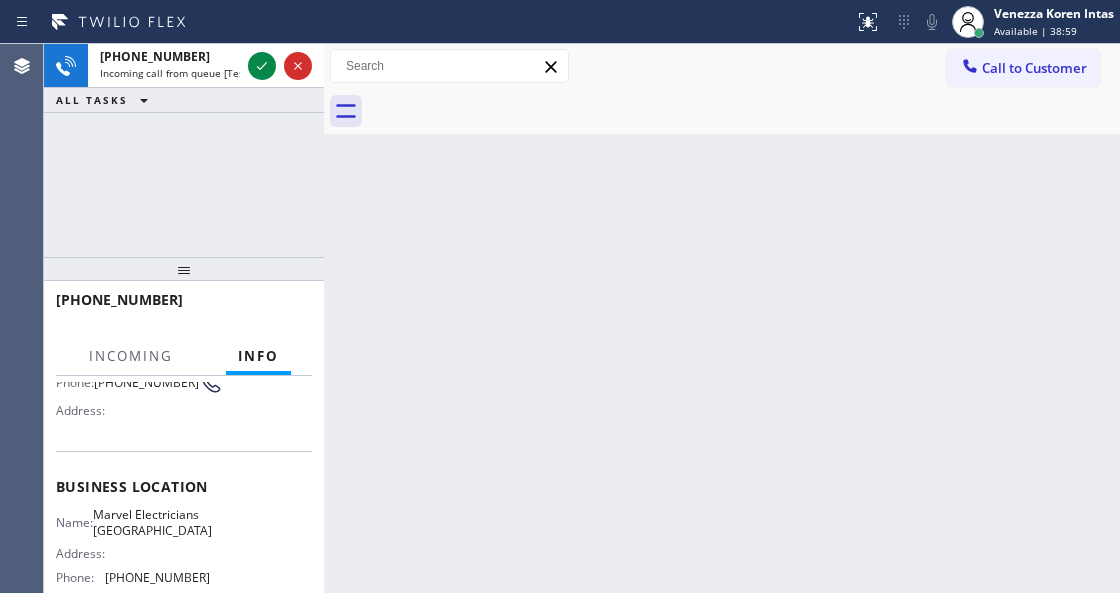 scroll, scrollTop: 200, scrollLeft: 0, axis: vertical 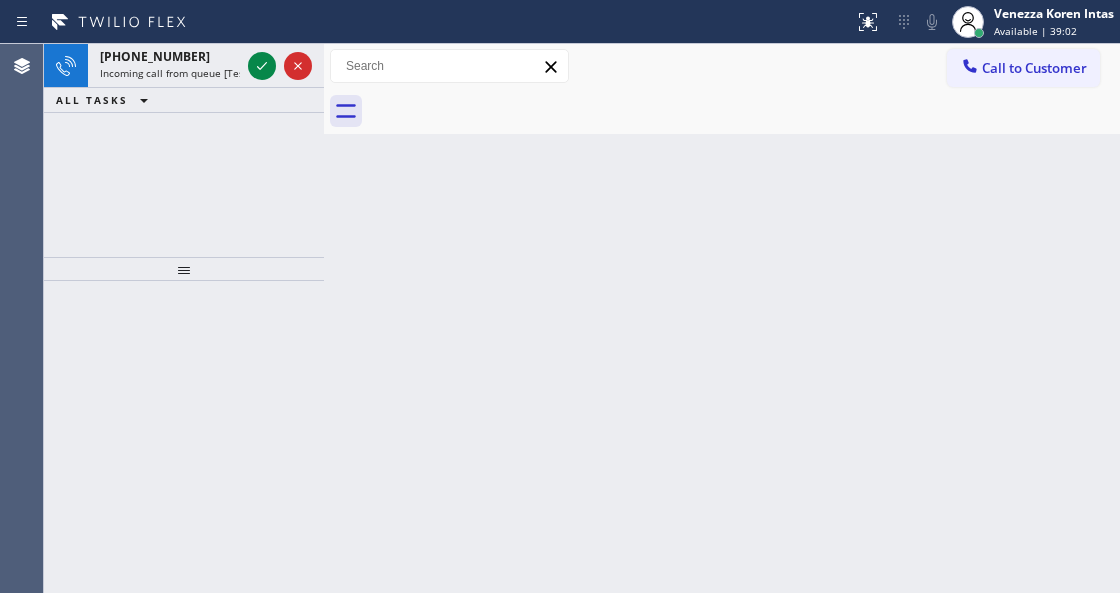 drag, startPoint x: 221, startPoint y: 56, endPoint x: 202, endPoint y: 284, distance: 228.7903 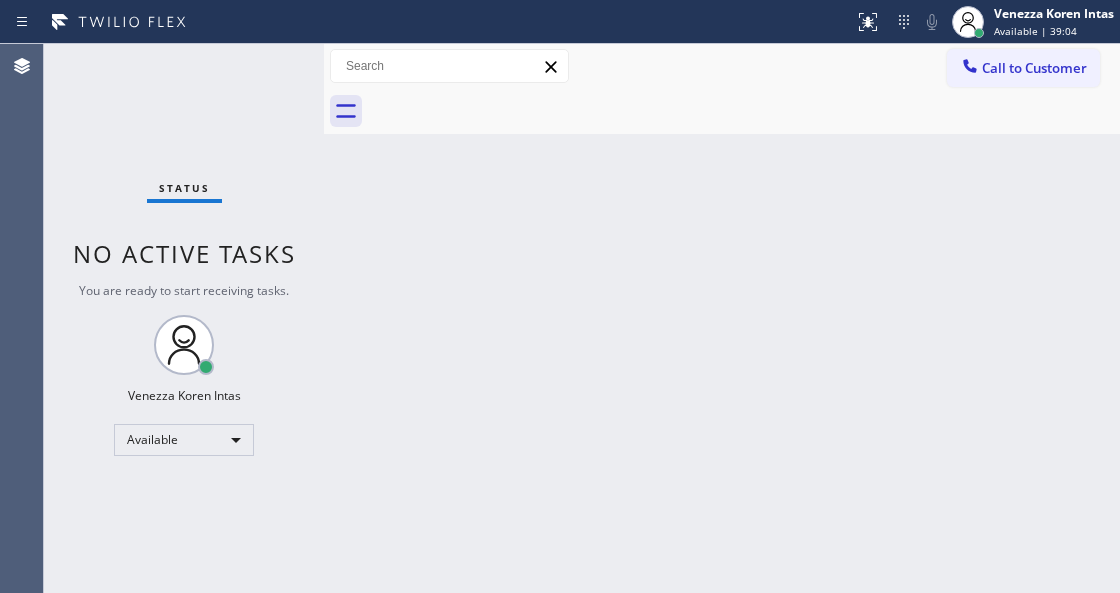 click on "Status   No active tasks     You are ready to start receiving tasks.   Venezza Koren Intas Available" at bounding box center [184, 318] 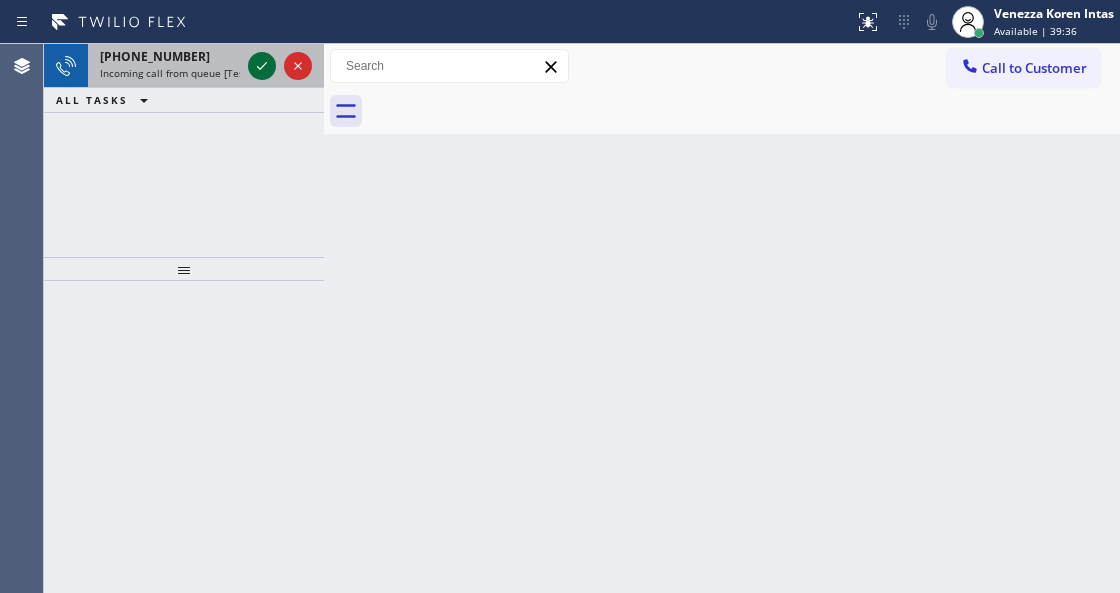 click 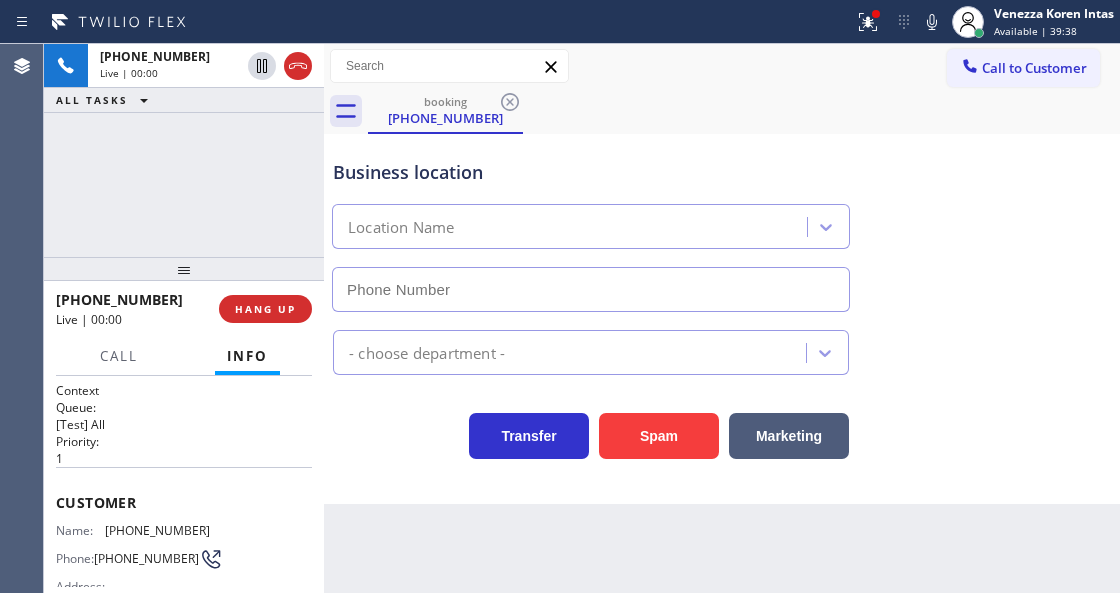 type on "[PHONE_NUMBER]" 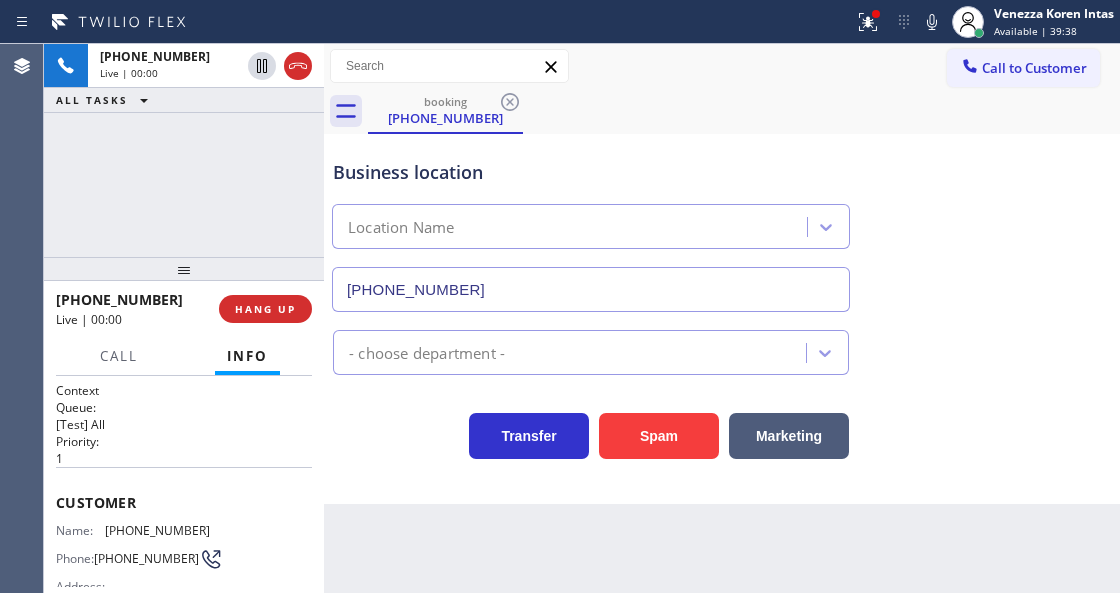 scroll, scrollTop: 66, scrollLeft: 0, axis: vertical 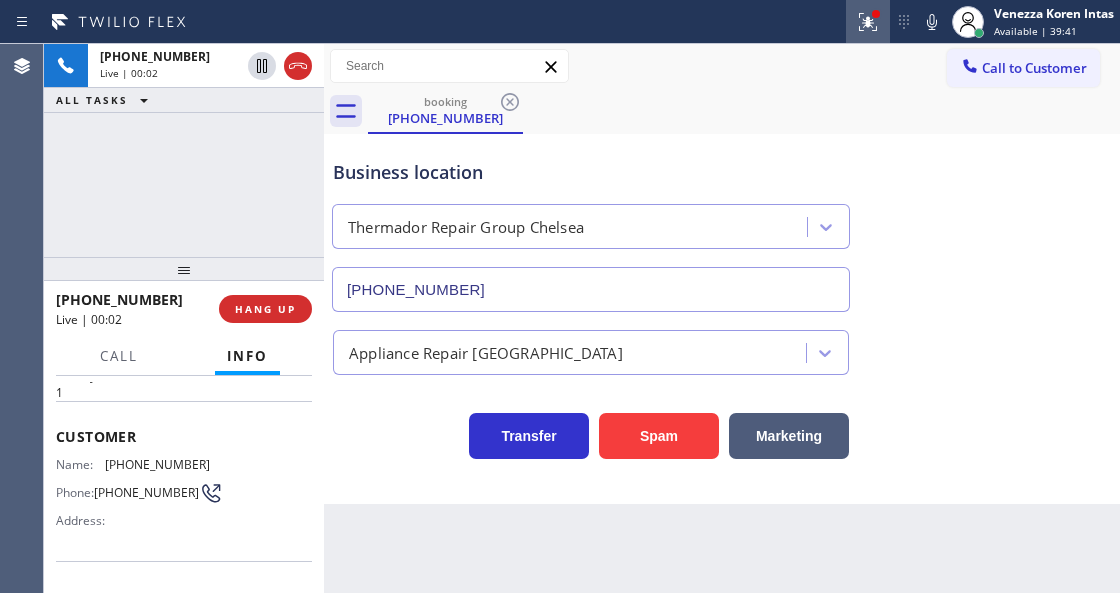 click at bounding box center [868, 22] 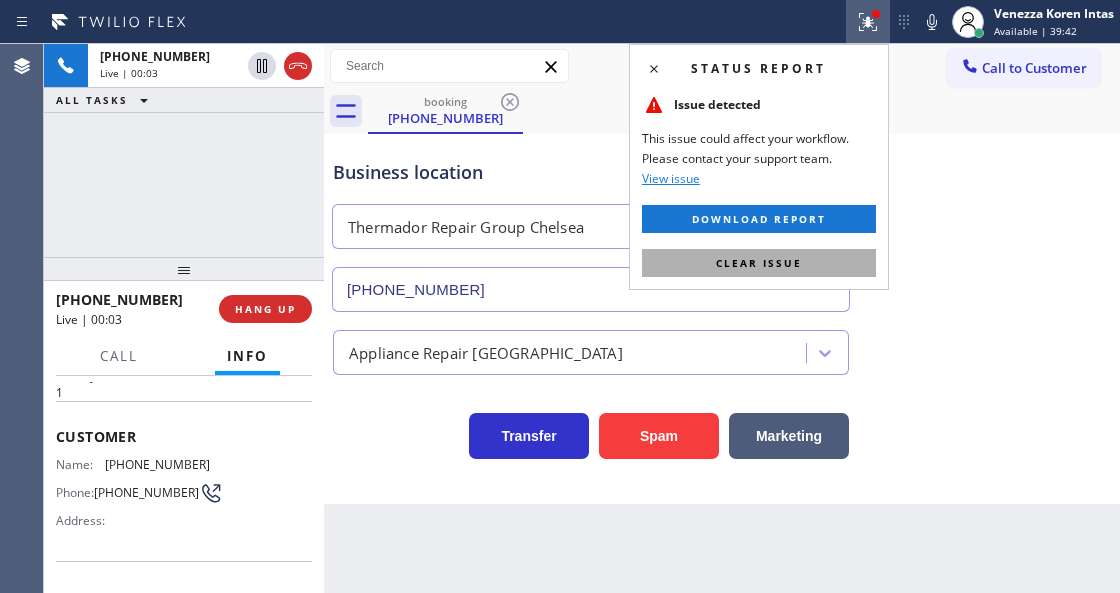click on "Clear issue" at bounding box center [759, 263] 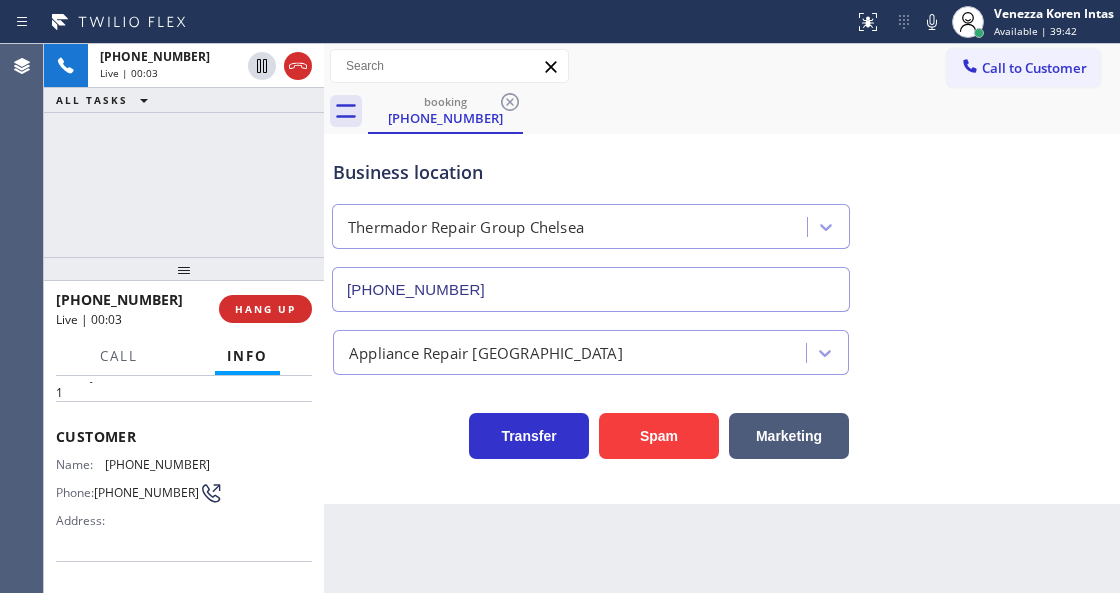 click on "Business location Thermador Repair Group [GEOGRAPHIC_DATA] [PHONE_NUMBER]" at bounding box center (722, 221) 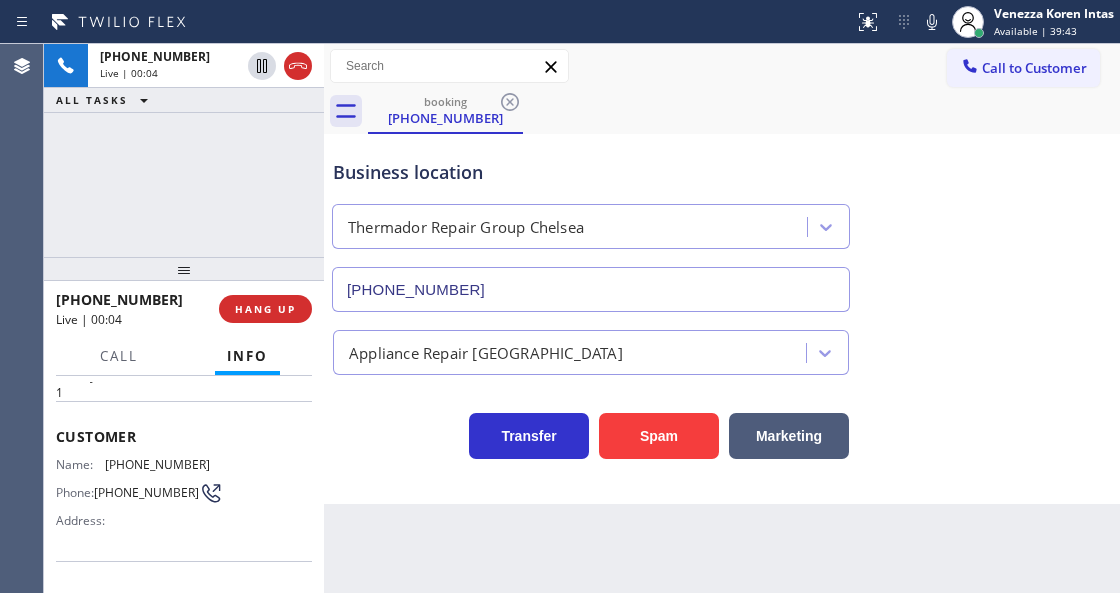 click on "Back to Dashboard Change Sender ID Customers Technicians Select a contact Outbound call Technician Search Technician Your caller id phone number Your caller id phone number Call Technician info Name   Phone none Address none Change Sender ID HVAC [PHONE_NUMBER] 5 Star Appliance [PHONE_NUMBER] Appliance Repair [PHONE_NUMBER] Plumbing [PHONE_NUMBER] Air Duct Cleaning [PHONE_NUMBER]  Electricians [PHONE_NUMBER] Cancel Change Check personal SMS Reset Change booking [PHONE_NUMBER] Call to Customer Outbound call Location Kitchenaid Appliances Repair Your caller id phone number [PHONE_NUMBER] Customer number Call Outbound call Technician Search Technician Your caller id phone number Your caller id phone number Call booking [PHONE_NUMBER] Business location Thermador Repair Group [GEOGRAPHIC_DATA] [PHONE_NUMBER] Appliance Repair High End Transfer Spam Marketing" at bounding box center (722, 318) 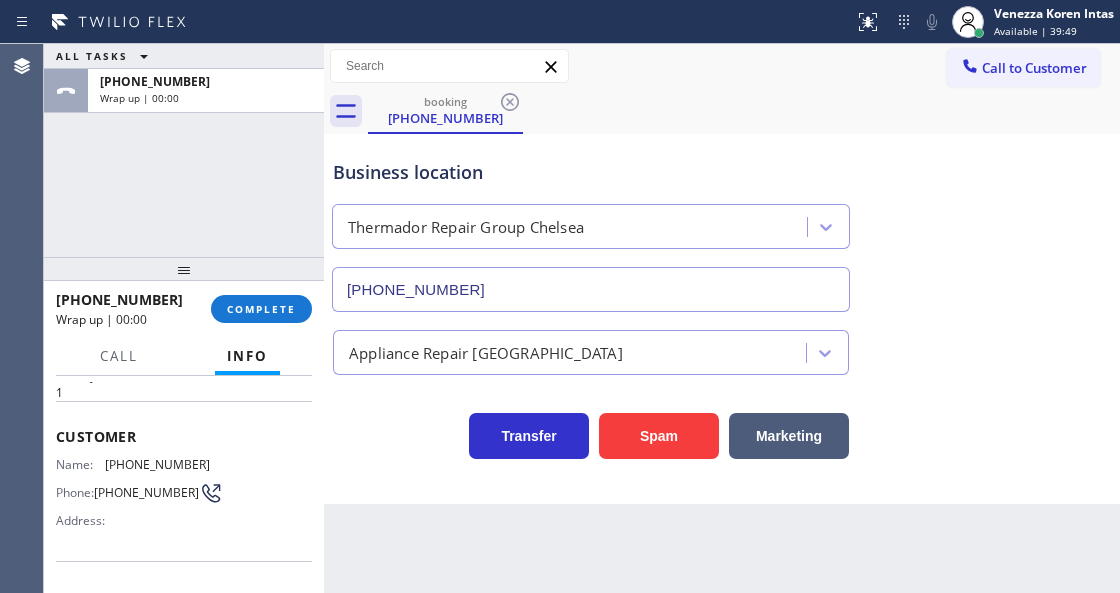 click on "[PHONE_NUMBER] Wrap up | 00:00 COMPLETE" at bounding box center (184, 309) 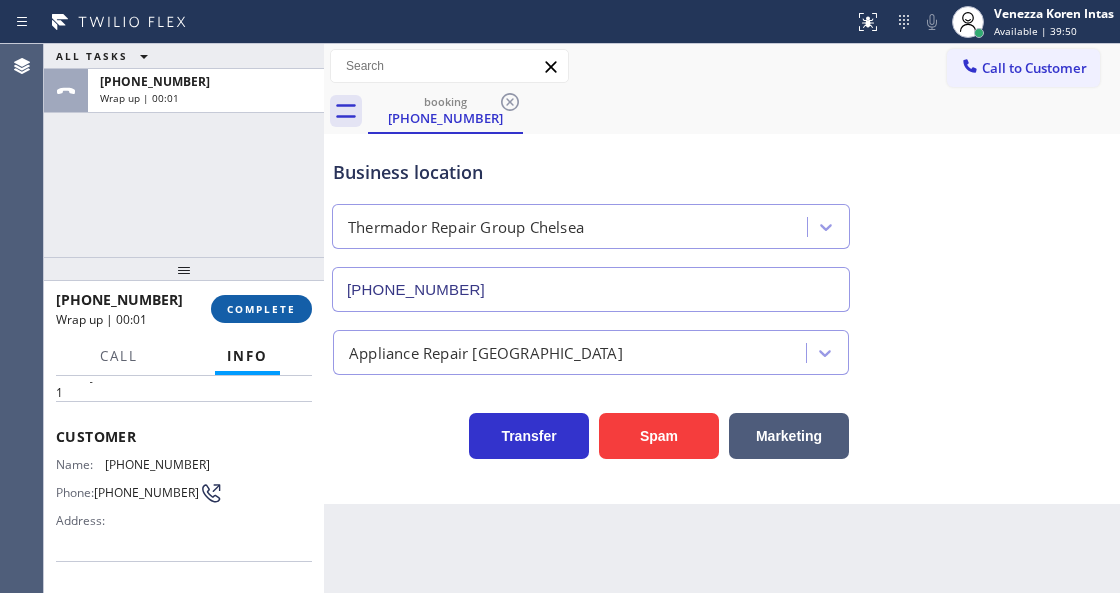 click on "COMPLETE" at bounding box center [261, 309] 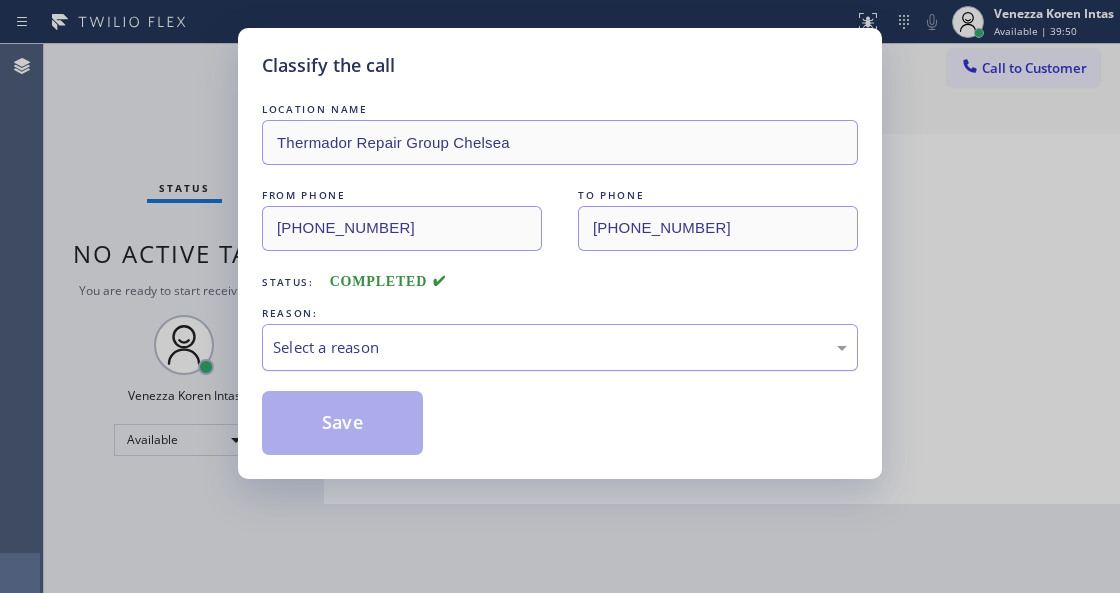 drag, startPoint x: 432, startPoint y: 326, endPoint x: 419, endPoint y: 358, distance: 34.539833 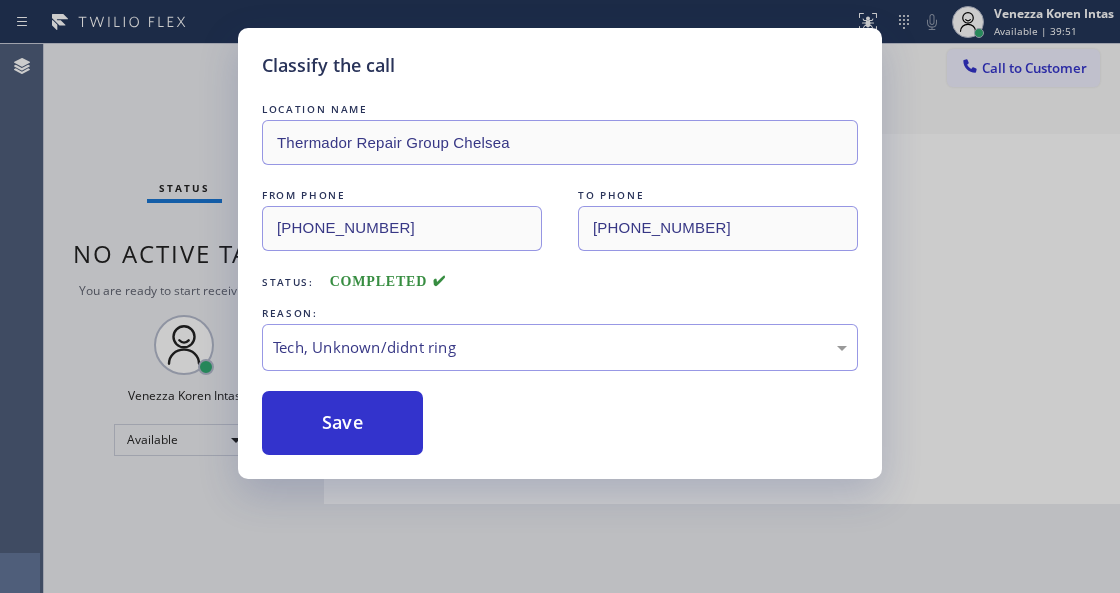 click on "Classify the call LOCATION NAME Thermador Repair Group Chelsea FROM PHONE [PHONE_NUMBER] TO PHONE [PHONE_NUMBER] Status: COMPLETED REASON: Tech, Unknown/didnt ring Save" at bounding box center (560, 253) 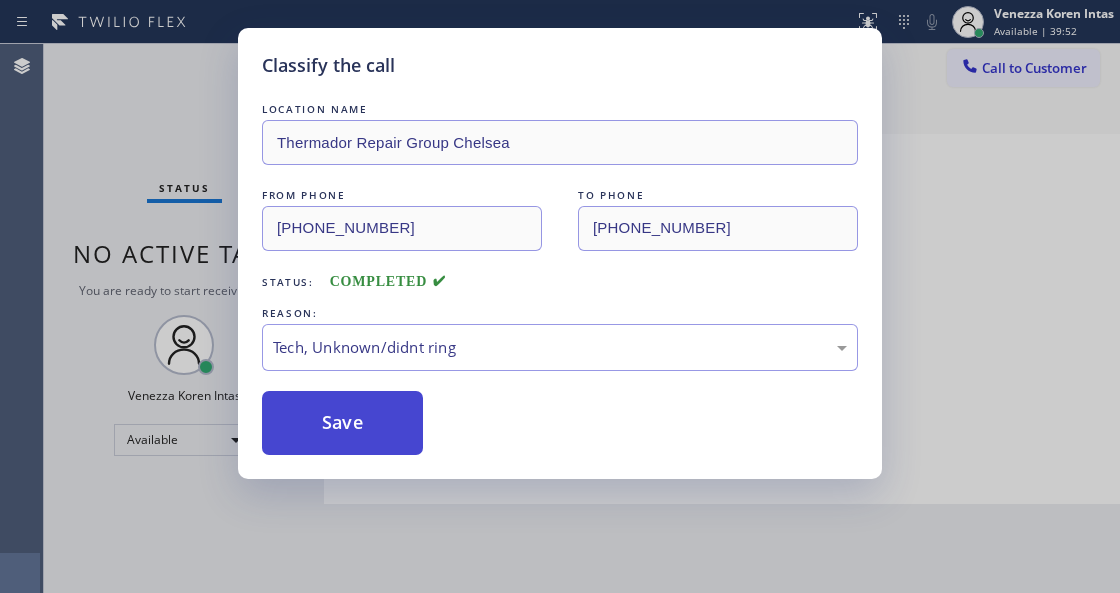 click on "Save" at bounding box center (342, 423) 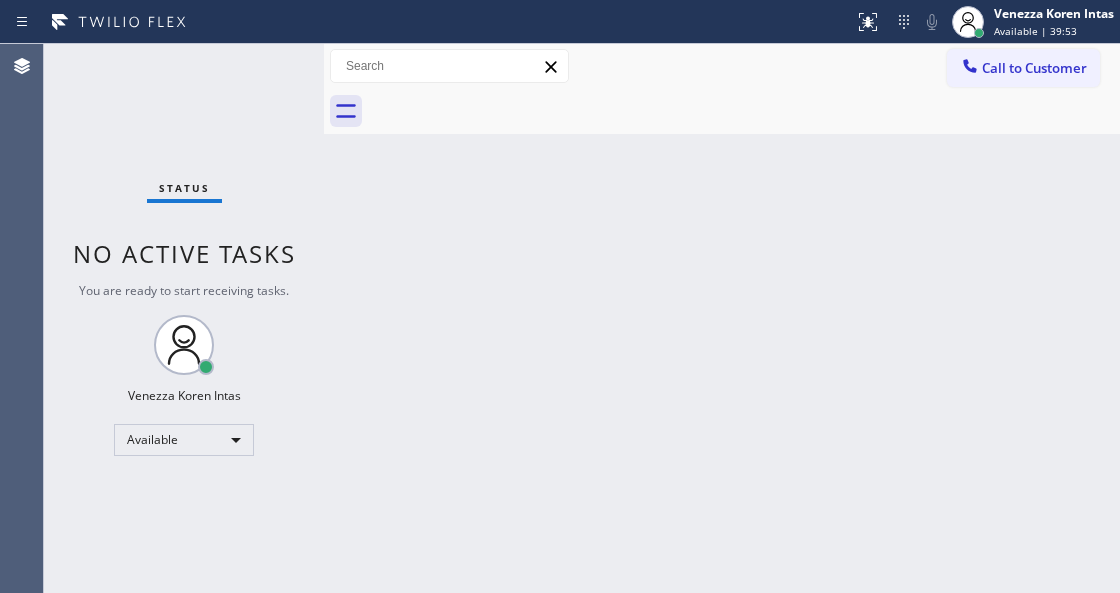 click on "Classify the call LOCATION NAME Trahans Appliance And HVAC Repair Co FROM PHONE [PHONE_NUMBER] TO PHONE [PHONE_NUMBER] Status: COMPLETED REASON: Not Booked - All other reasons Save Classify the call LOCATION NAME Sub Zero Appliance Repair [GEOGRAPHIC_DATA] FROM PHONE [PHONE_NUMBER] TO PHONE [PHONE_NUMBER] Status: COMPLETED REASON: Tech, Unknown/didnt ring Save Classify the call LOCATION NAME Next Door Appliance Repair [GEOGRAPHIC_DATA] FROM PHONE [PHONE_NUMBER] TO PHONE [PHONE_NUMBER] Status: COMPLETED REASON: Not Booked - All other reasons Save Classify the call LOCATION NAME State Appliance Repair [GEOGRAPHIC_DATA] FROM PHONE [PHONE_NUMBER] TO PHONE [PHONE_NUMBER] Status: COMPLETED REASON: Tech, Unknown/didnt ring Save Classify the call LOCATION NAME Best Viking Repair [GEOGRAPHIC_DATA] FROM PHONE [PHONE_NUMBER] TO PHONE [PHONE_NUMBER] Status: COMPLETED REASON: Tech, Unknown/didnt ring Save Classify the call LOCATION NAME Venice Electricity FROM PHONE [PHONE_NUMBER] TO PHONE [PHONE_NUMBER] Status: COMPLETED REASON: Save Classify the call" at bounding box center (582, 318) 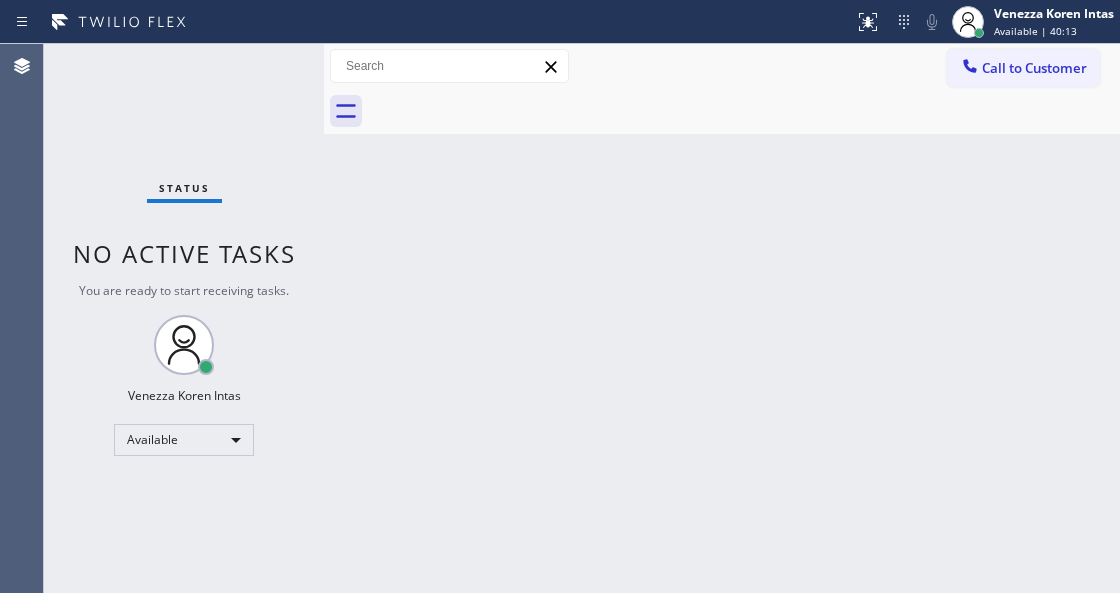 click on "Status   No active tasks     You are ready to start receiving tasks.   Venezza Koren Intas Available" at bounding box center (184, 318) 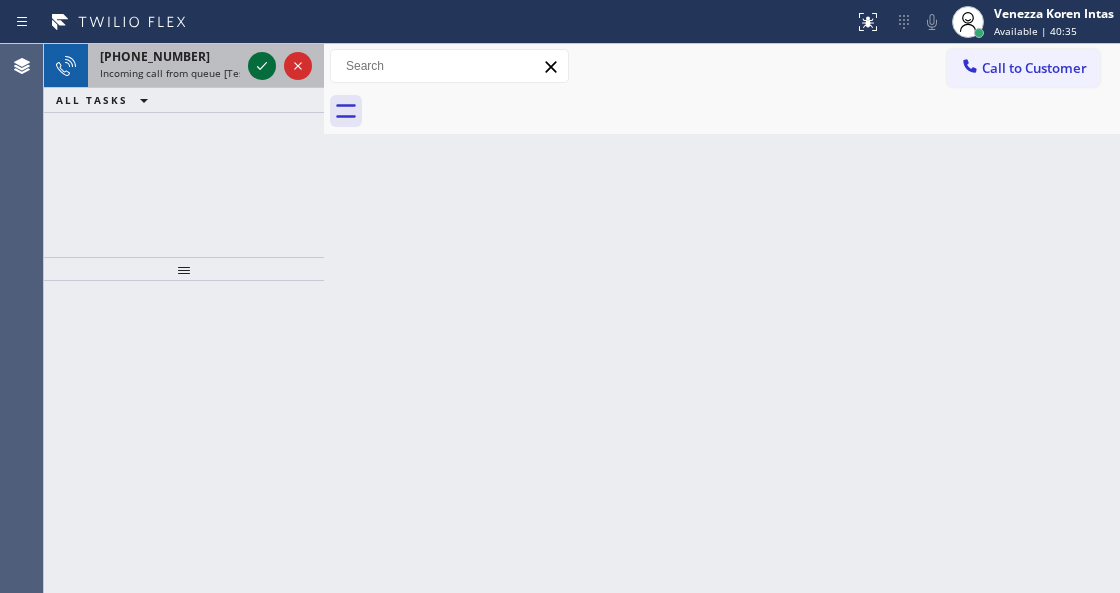 click 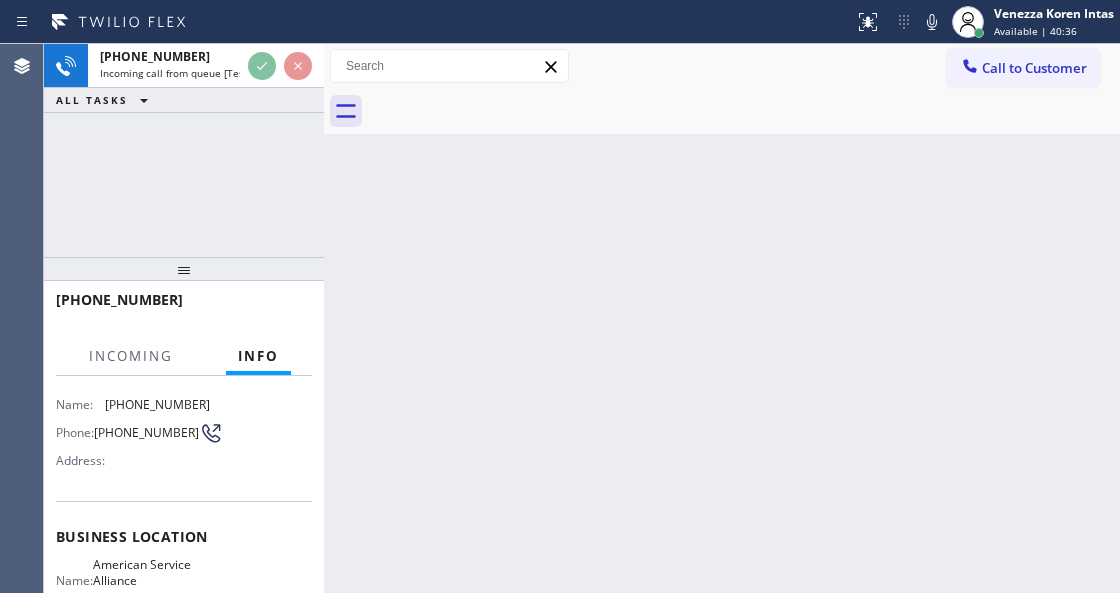 scroll, scrollTop: 200, scrollLeft: 0, axis: vertical 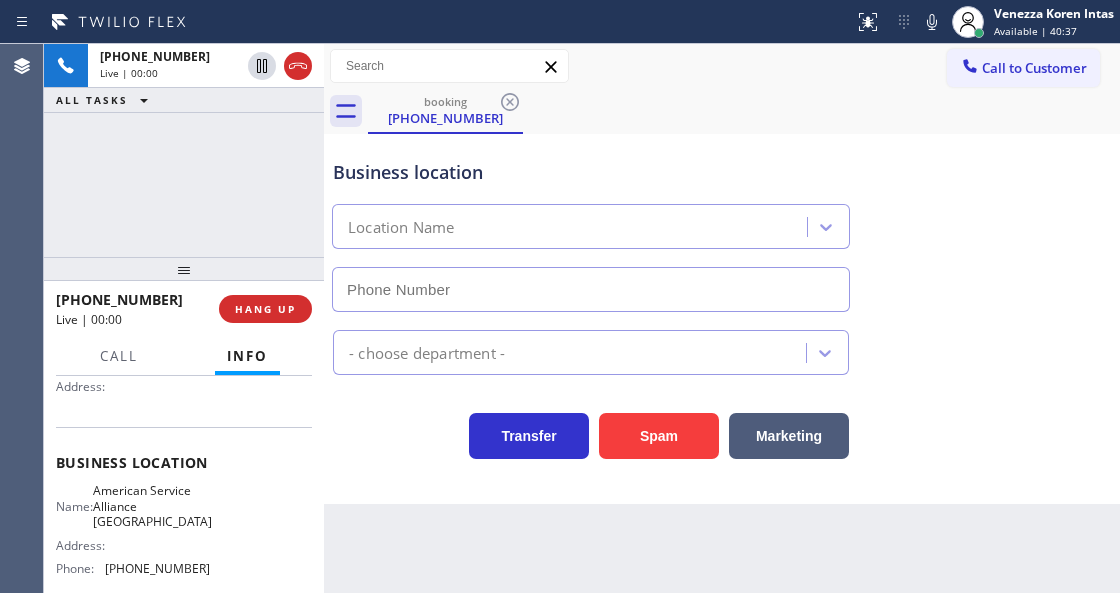 type on "[PHONE_NUMBER]" 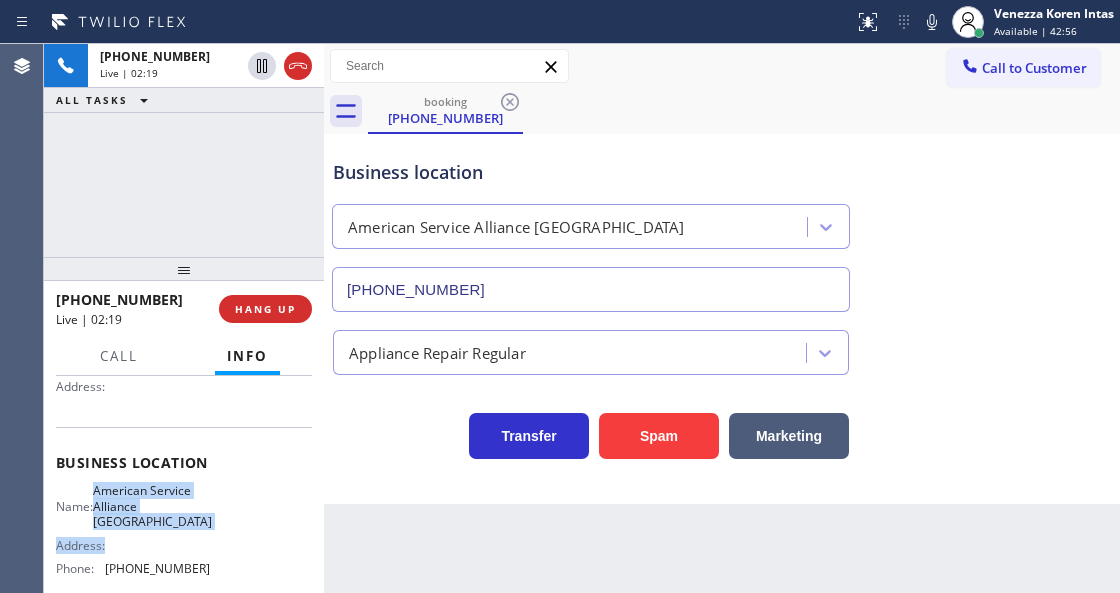 drag, startPoint x: 108, startPoint y: 485, endPoint x: 176, endPoint y: 536, distance: 85 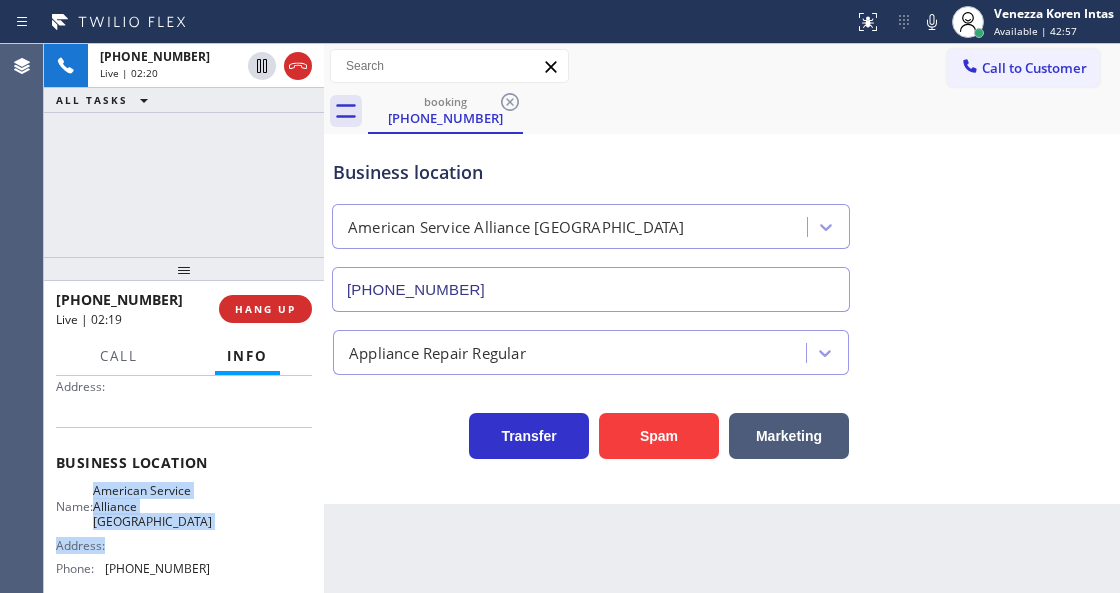 click on "American Service Alliance [GEOGRAPHIC_DATA]" at bounding box center [152, 506] 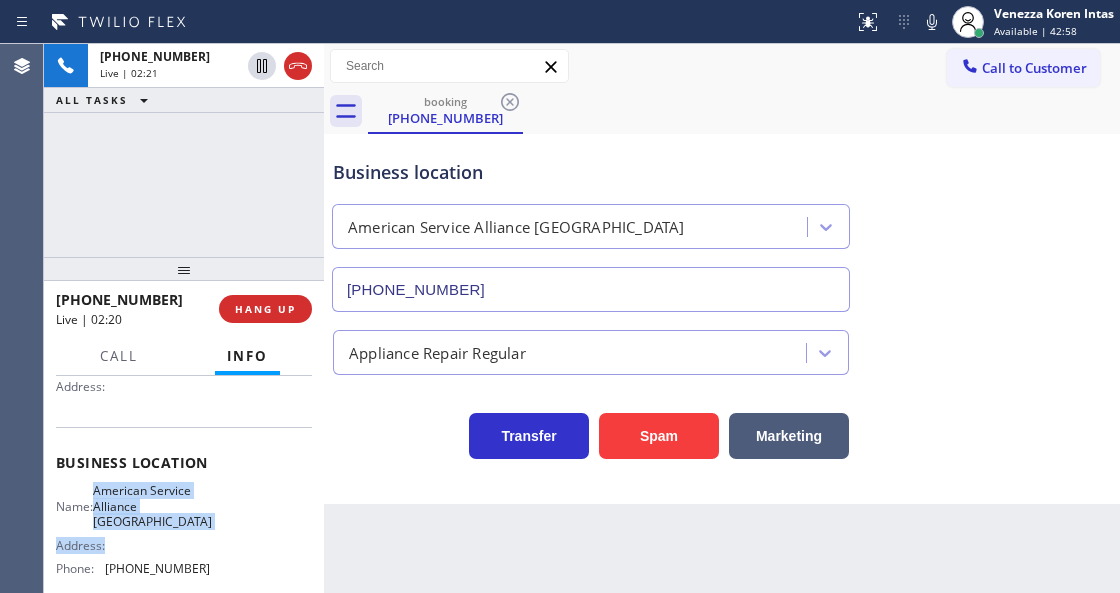 click on "American Service Alliance [GEOGRAPHIC_DATA]" at bounding box center [152, 506] 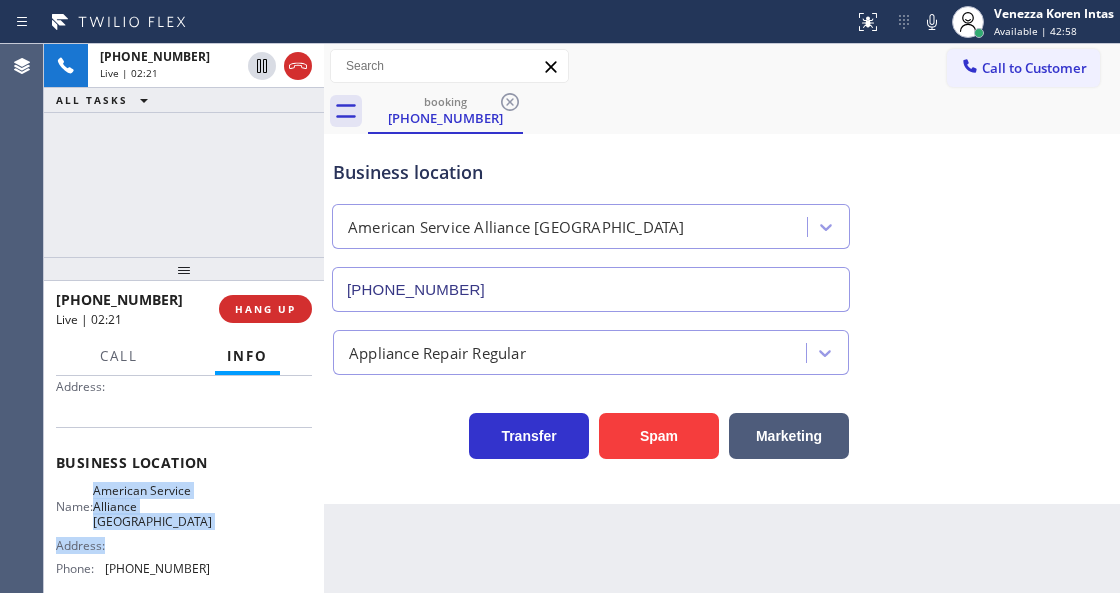 click on "American Service Alliance [GEOGRAPHIC_DATA]" at bounding box center (152, 506) 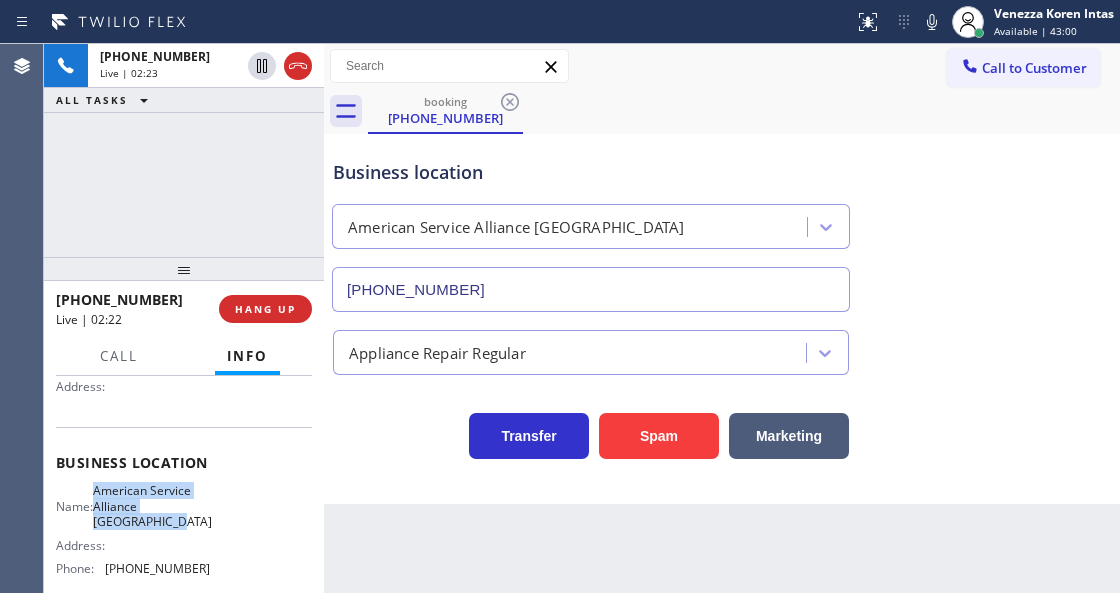 drag, startPoint x: 152, startPoint y: 526, endPoint x: 106, endPoint y: 494, distance: 56.0357 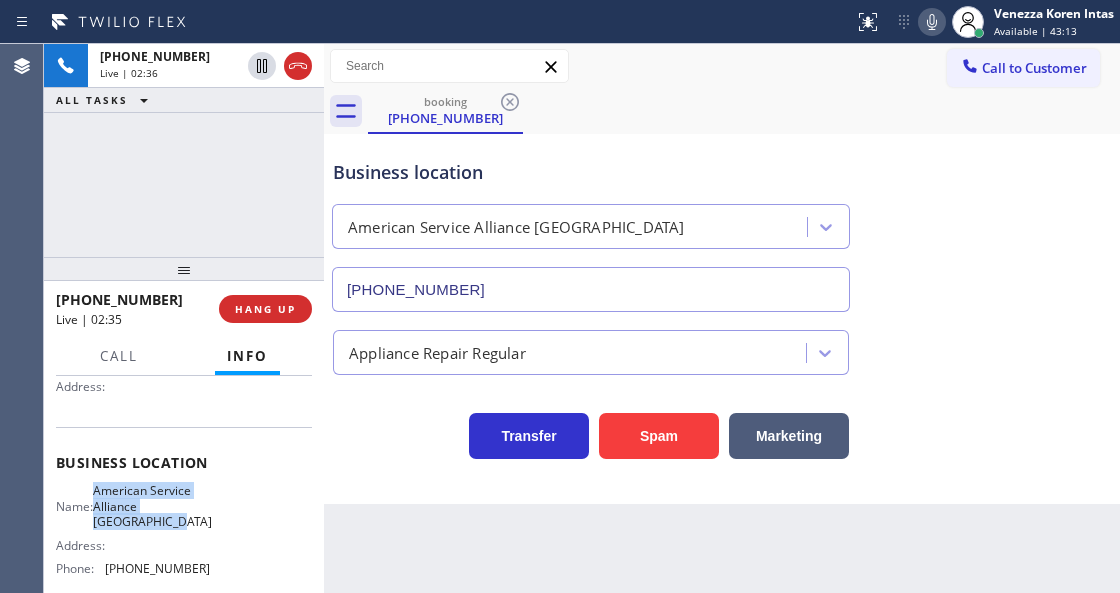 click 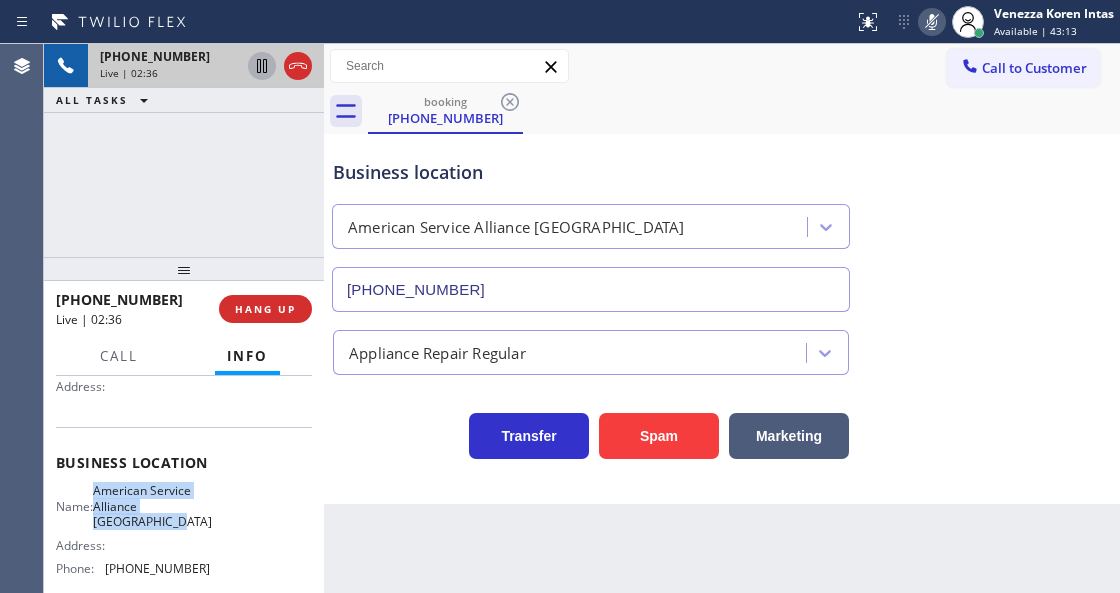 click 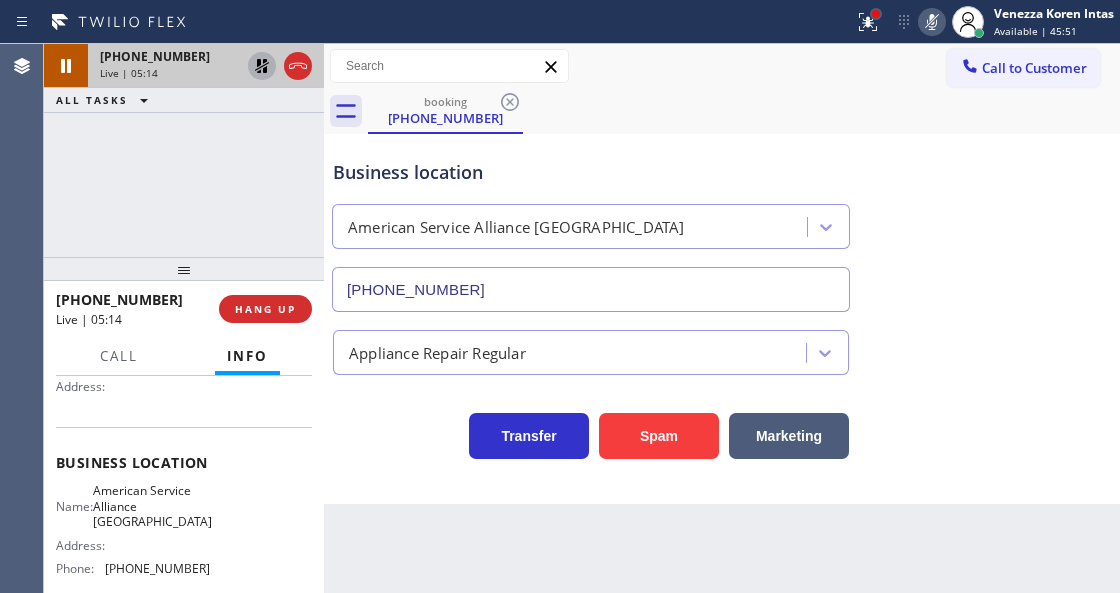 click at bounding box center (876, 14) 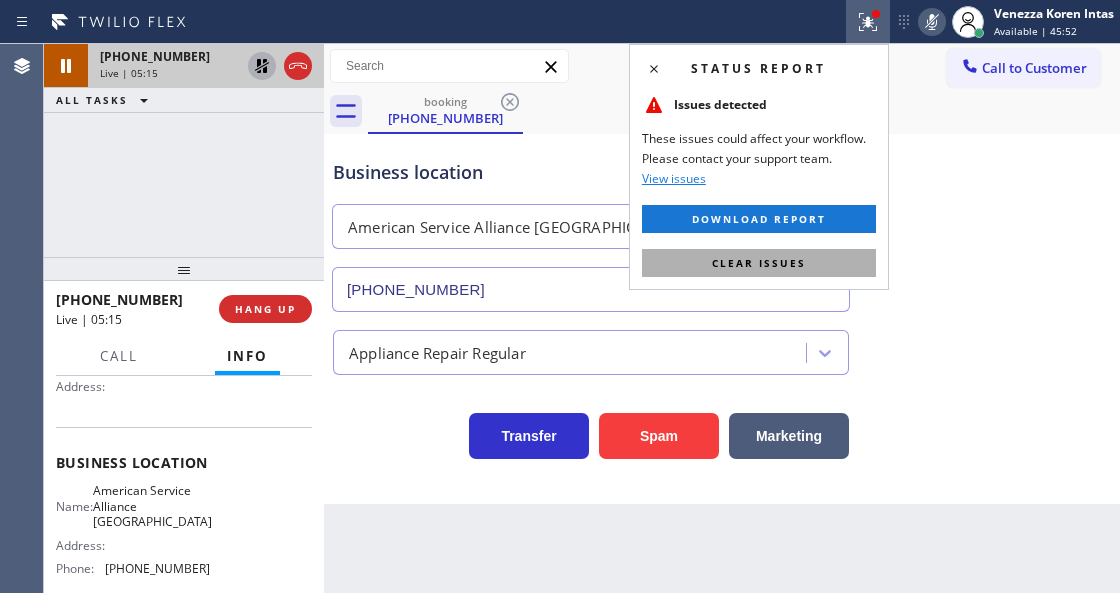 click on "Clear issues" at bounding box center (759, 263) 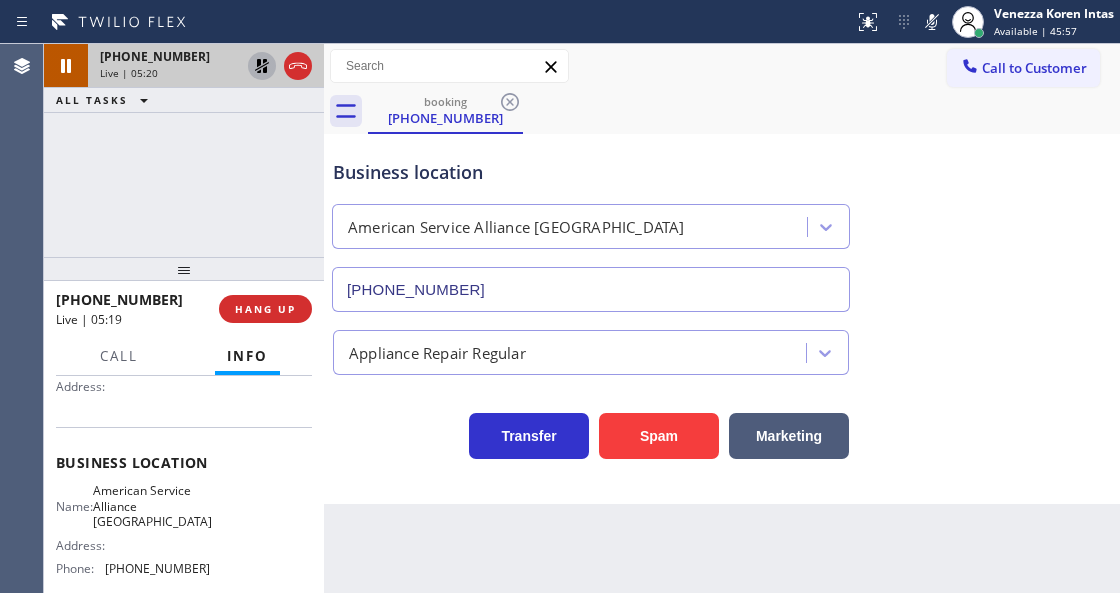 drag, startPoint x: 927, startPoint y: 18, endPoint x: 857, endPoint y: 52, distance: 77.820305 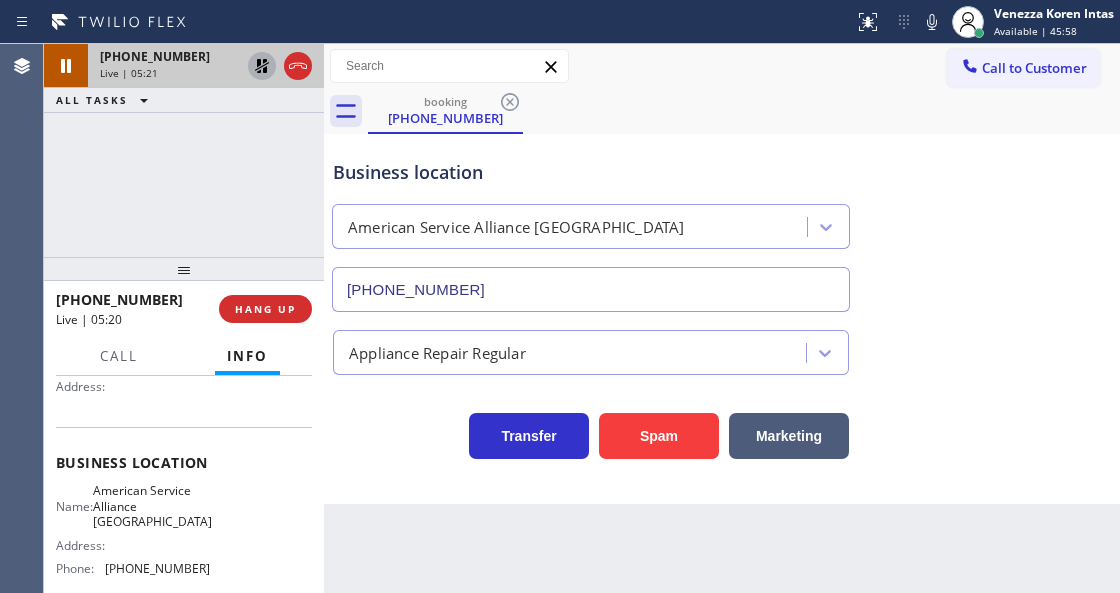 click 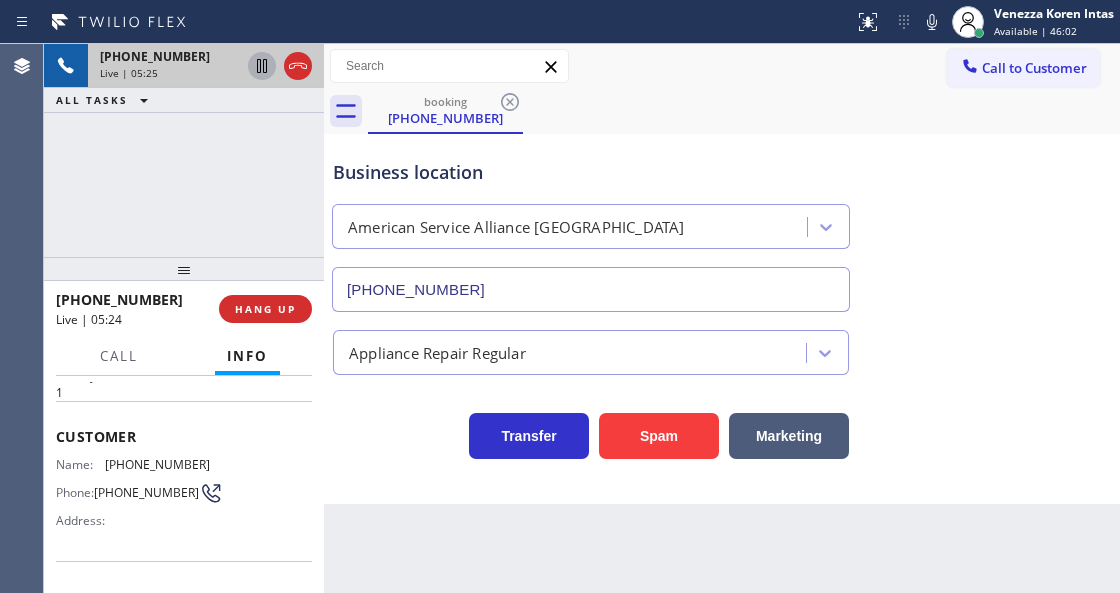 scroll, scrollTop: 0, scrollLeft: 0, axis: both 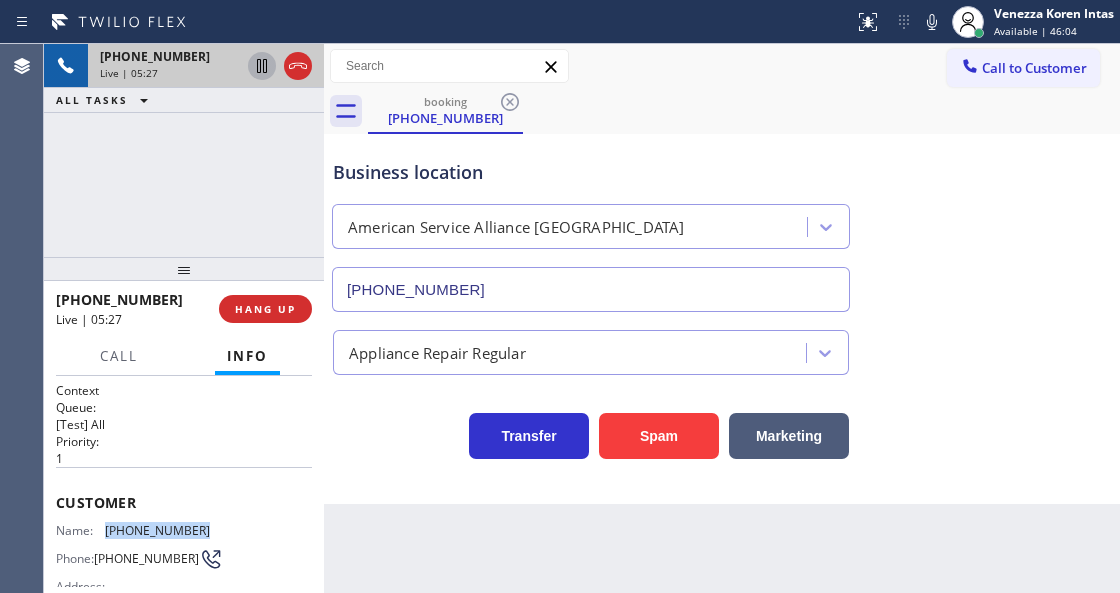 drag, startPoint x: 208, startPoint y: 523, endPoint x: 114, endPoint y: 524, distance: 94.00532 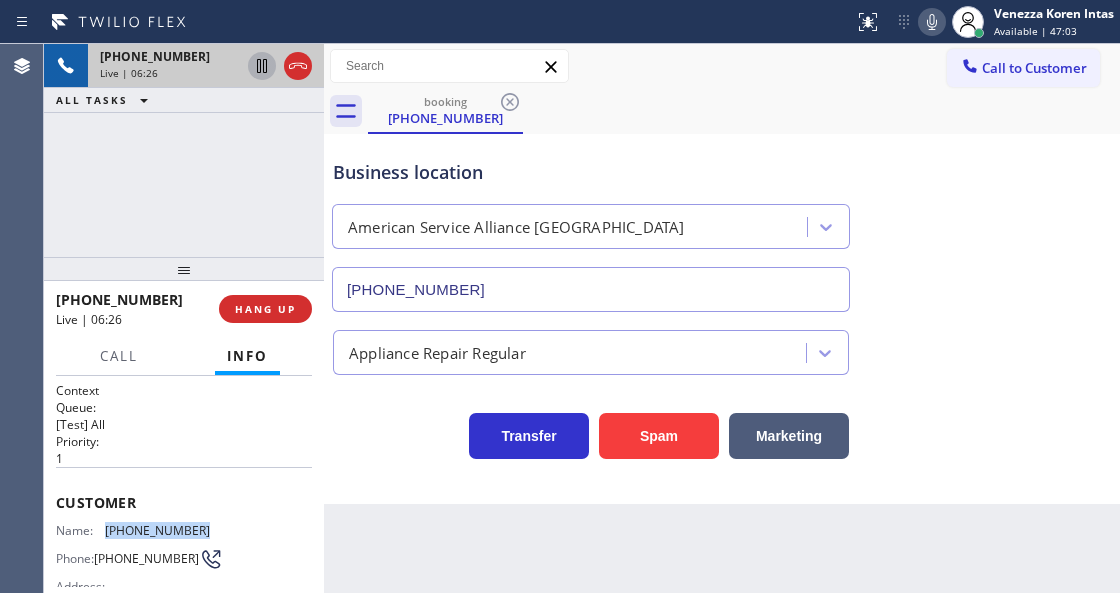 click 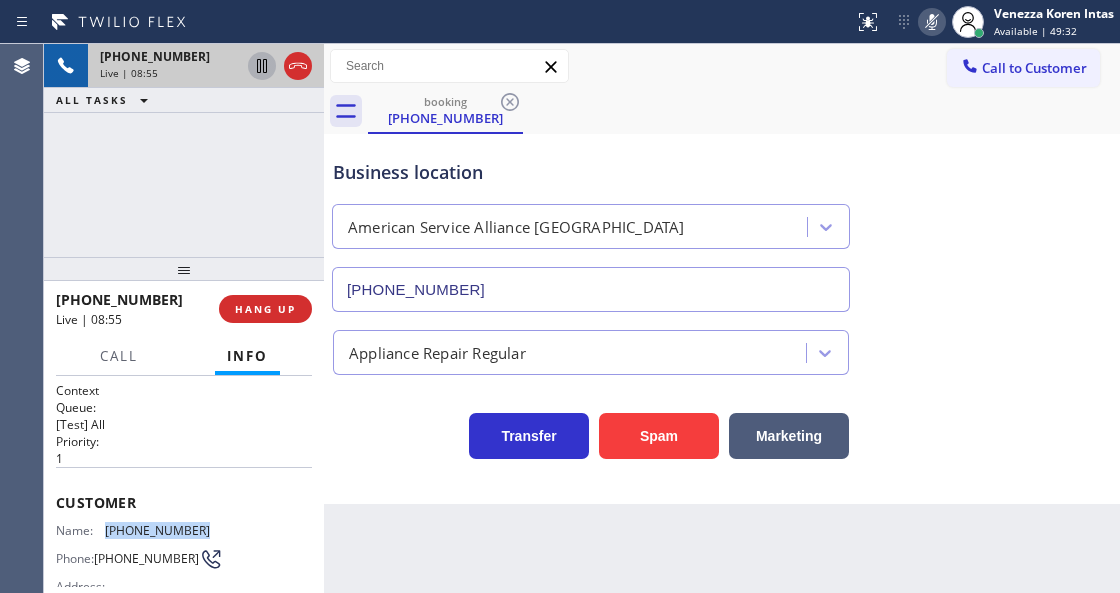 click 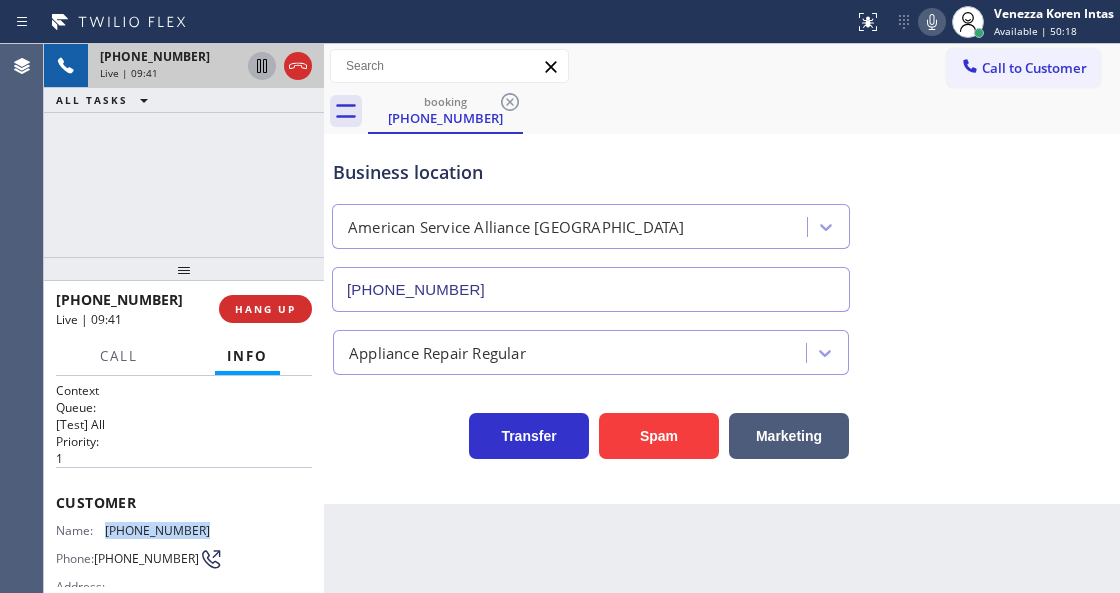 click 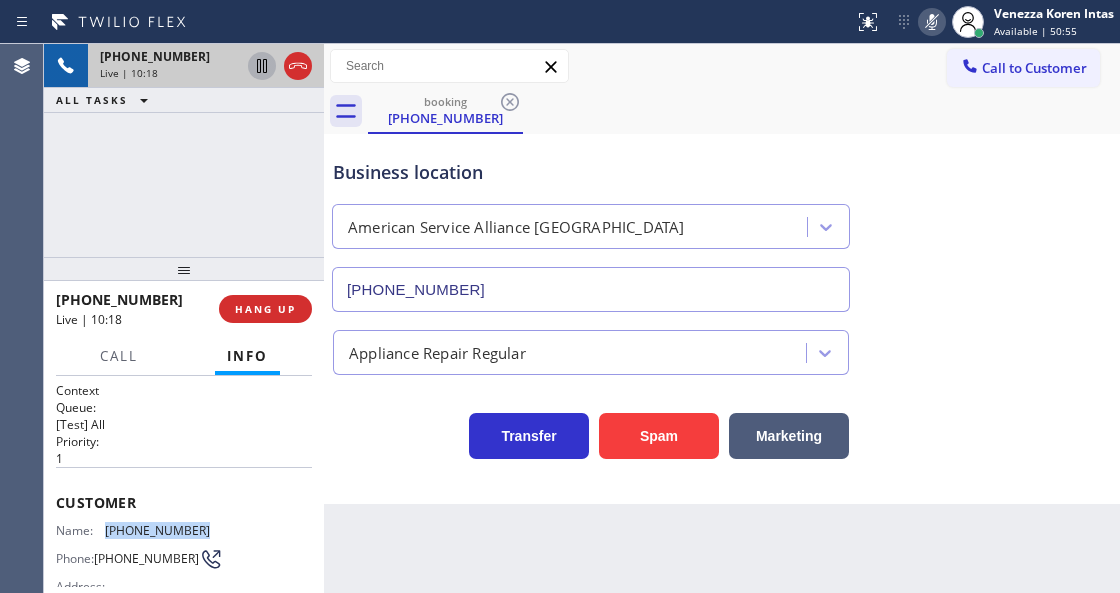 click 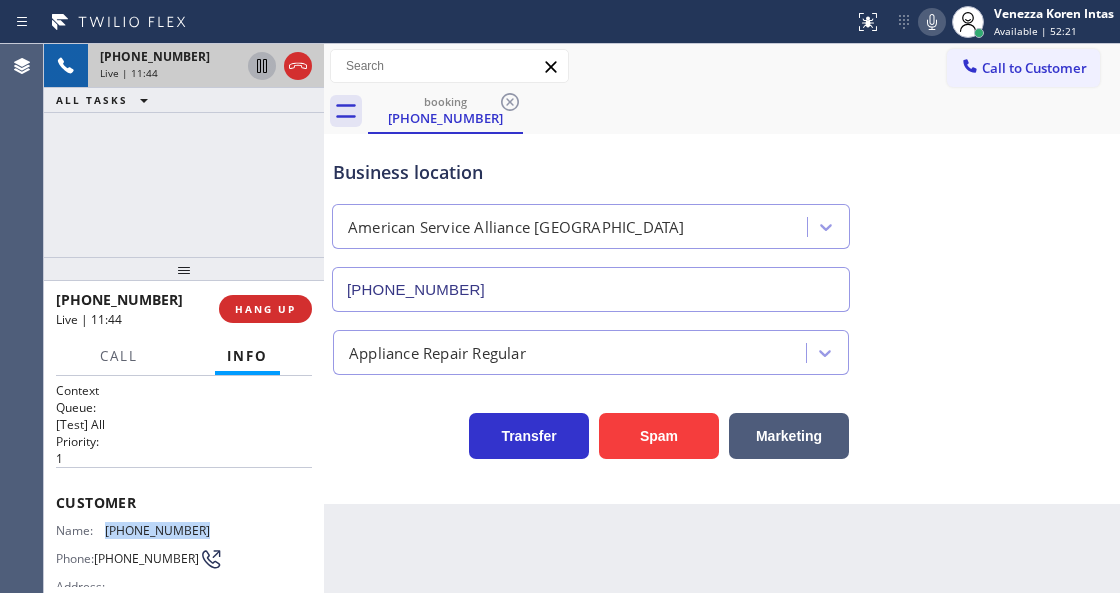 click 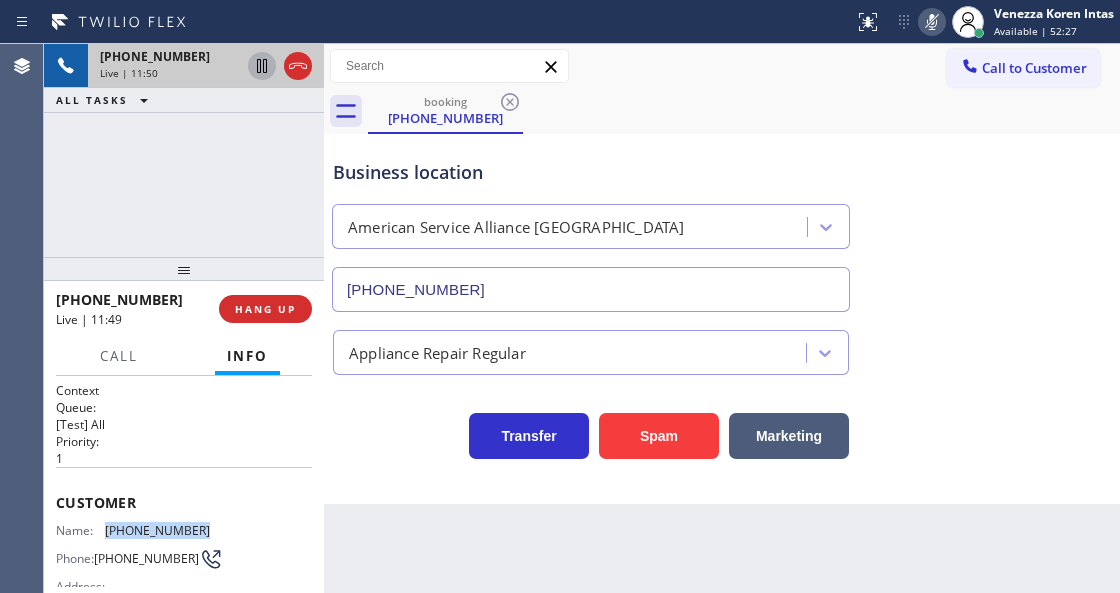 click 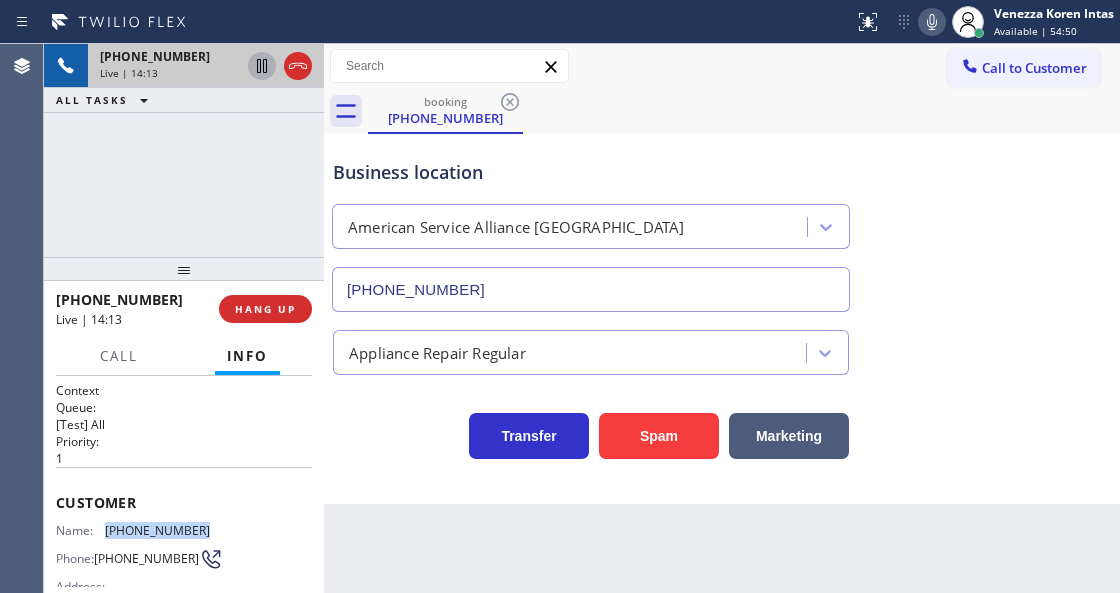 click 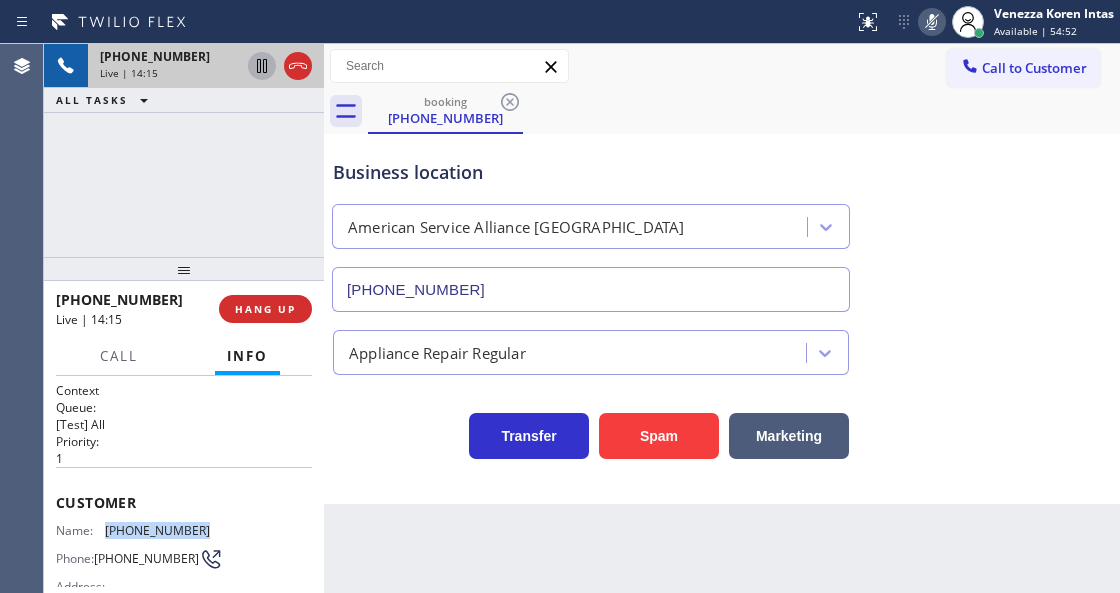click 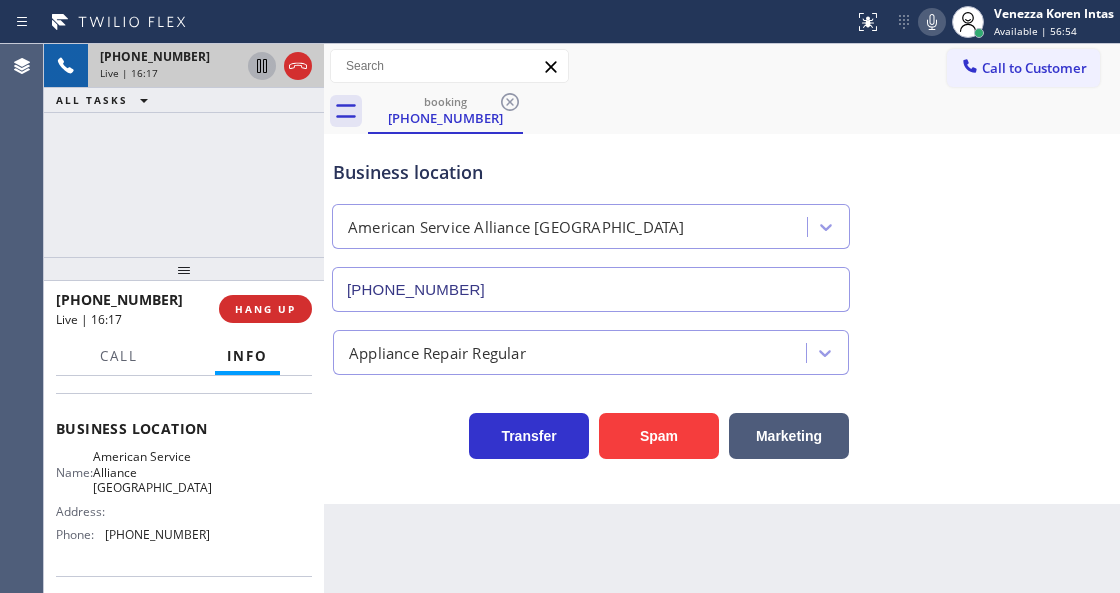scroll, scrollTop: 266, scrollLeft: 0, axis: vertical 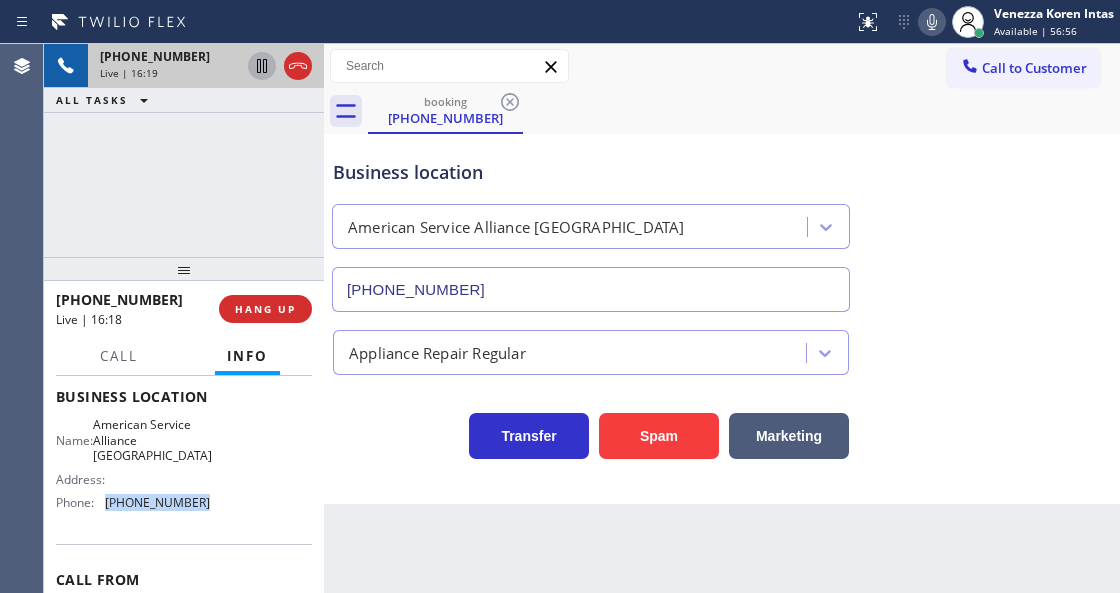 drag, startPoint x: 205, startPoint y: 506, endPoint x: 108, endPoint y: 510, distance: 97.082436 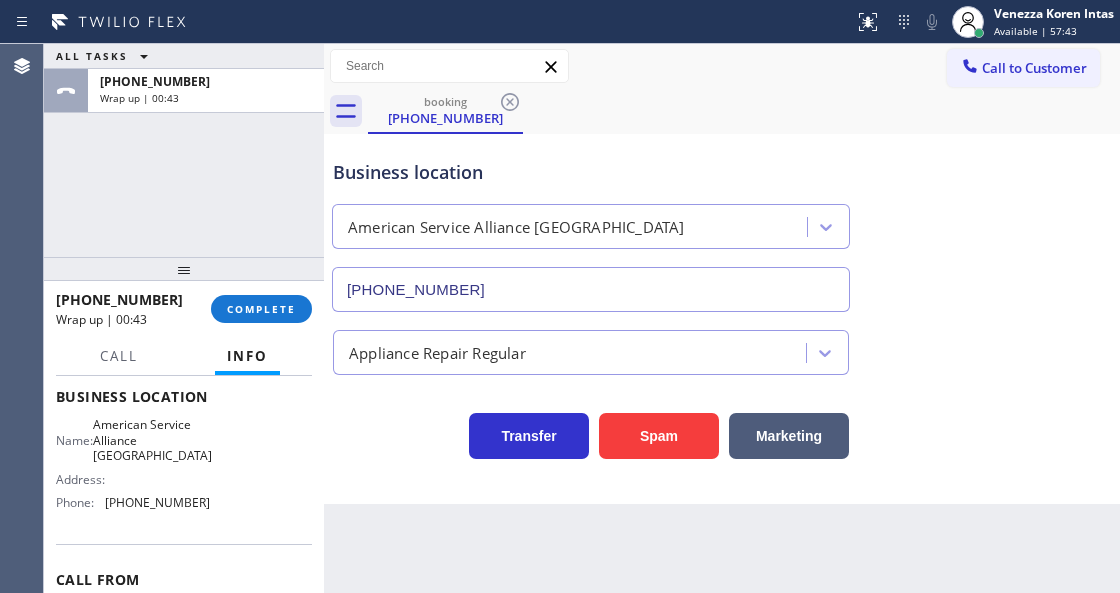 drag, startPoint x: 269, startPoint y: 280, endPoint x: 272, endPoint y: 294, distance: 14.3178215 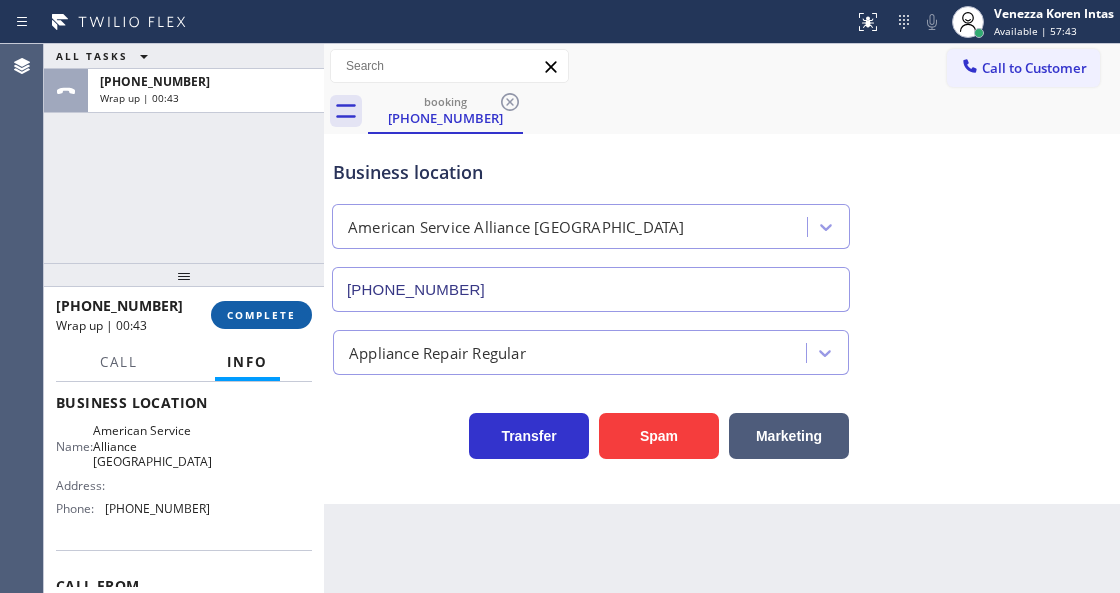 click on "COMPLETE" at bounding box center (261, 315) 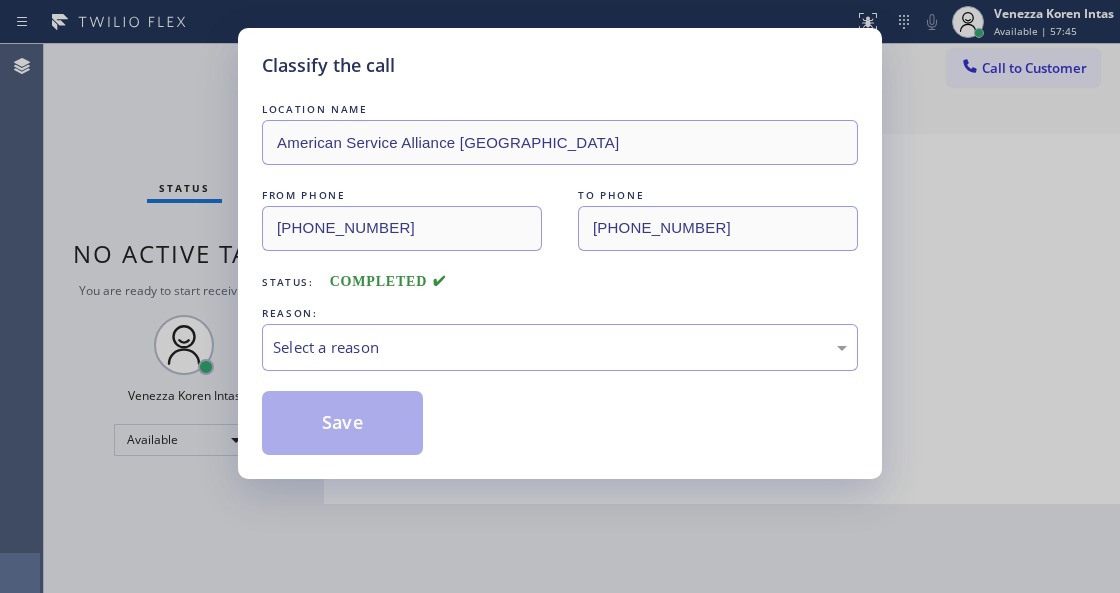 click on "Select a reason" at bounding box center (560, 347) 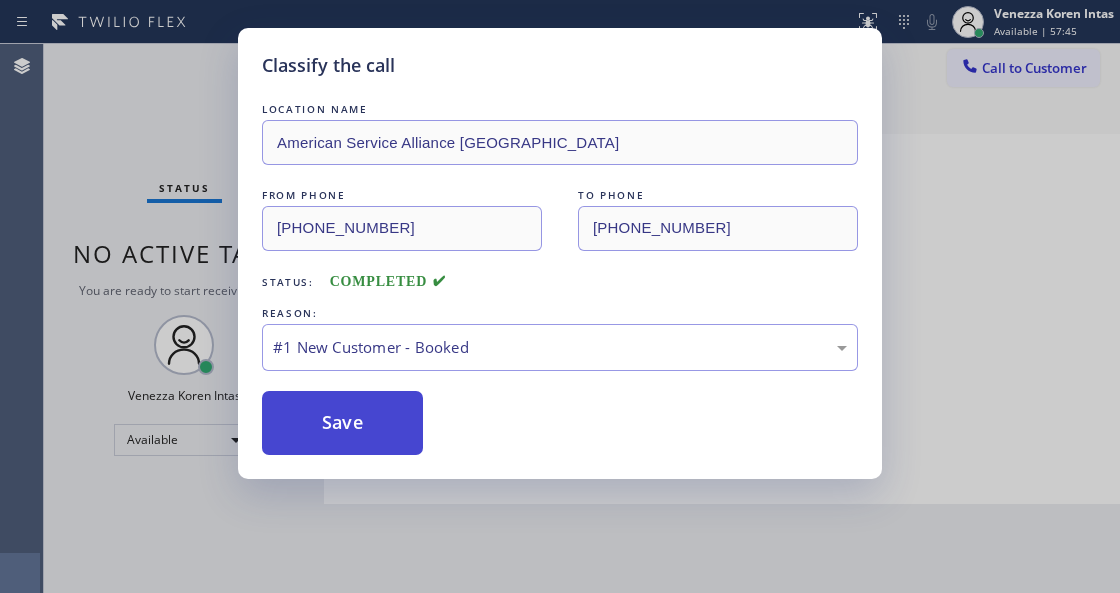 click on "Save" at bounding box center [342, 423] 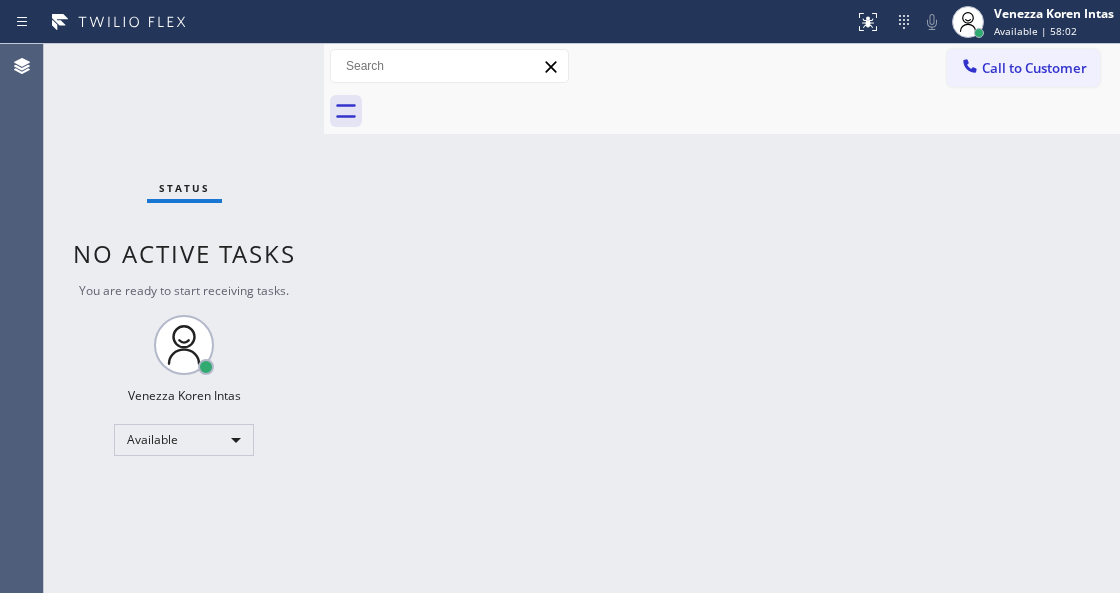 drag, startPoint x: 455, startPoint y: 326, endPoint x: 451, endPoint y: 364, distance: 38.209946 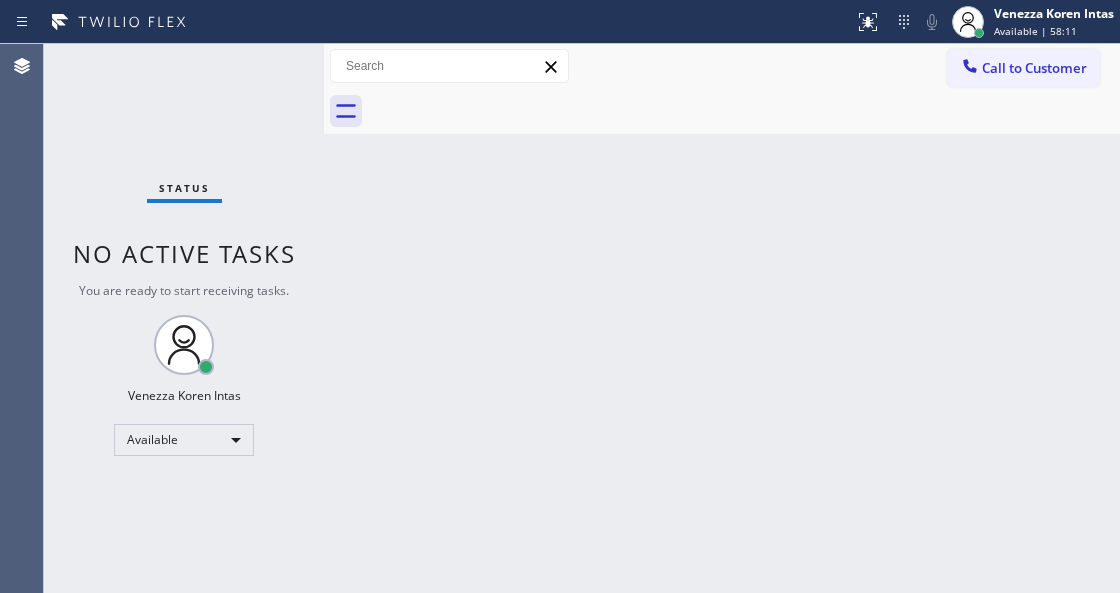 click on "Status   No active tasks     You are ready to start receiving tasks.   Venezza Koren Intas Available" at bounding box center [184, 318] 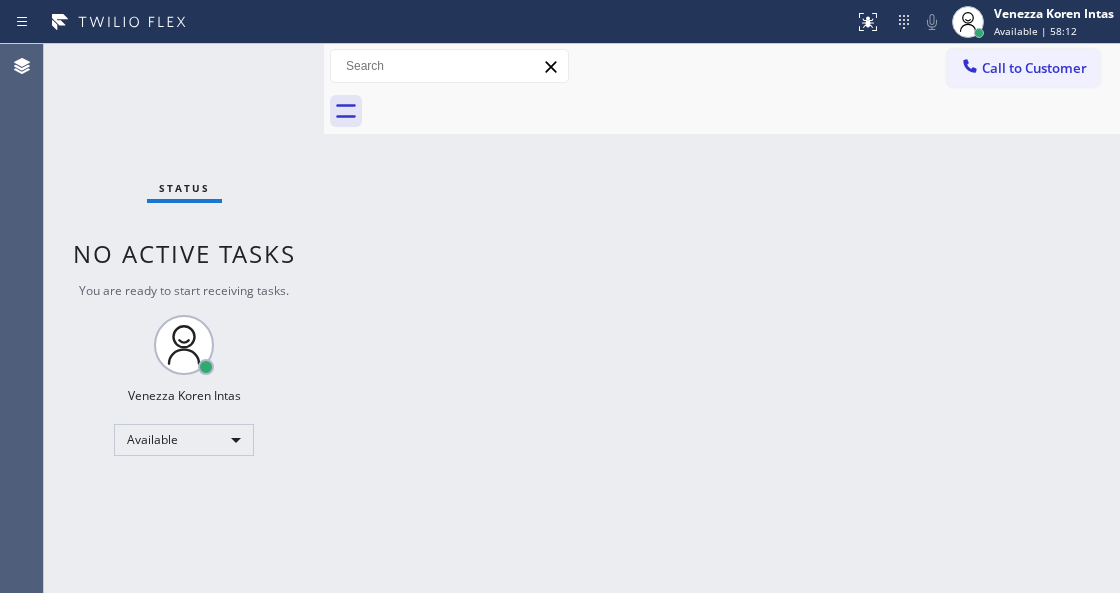 click on "Status   No active tasks     You are ready to start receiving tasks.   Venezza Koren Intas Available" at bounding box center [184, 318] 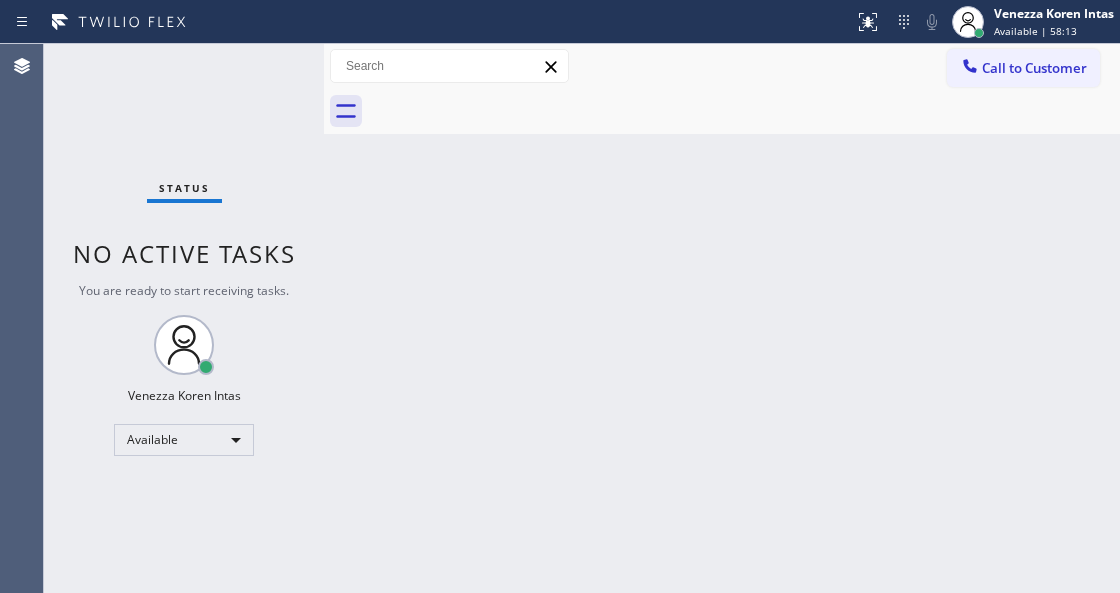 click on "Status   No active tasks     You are ready to start receiving tasks.   Venezza Koren Intas Available" at bounding box center [184, 318] 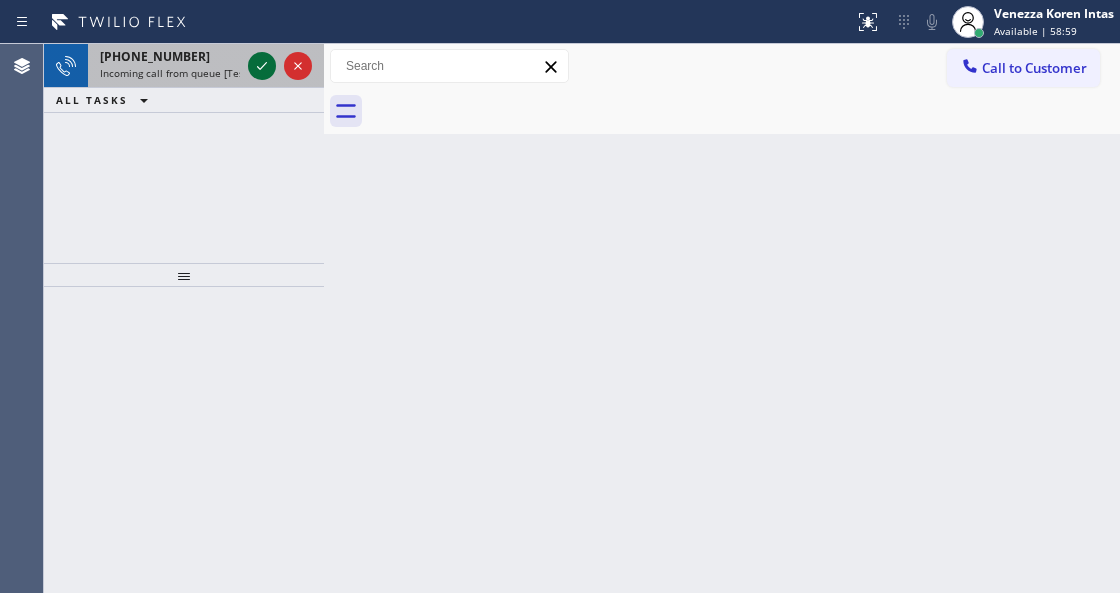 click 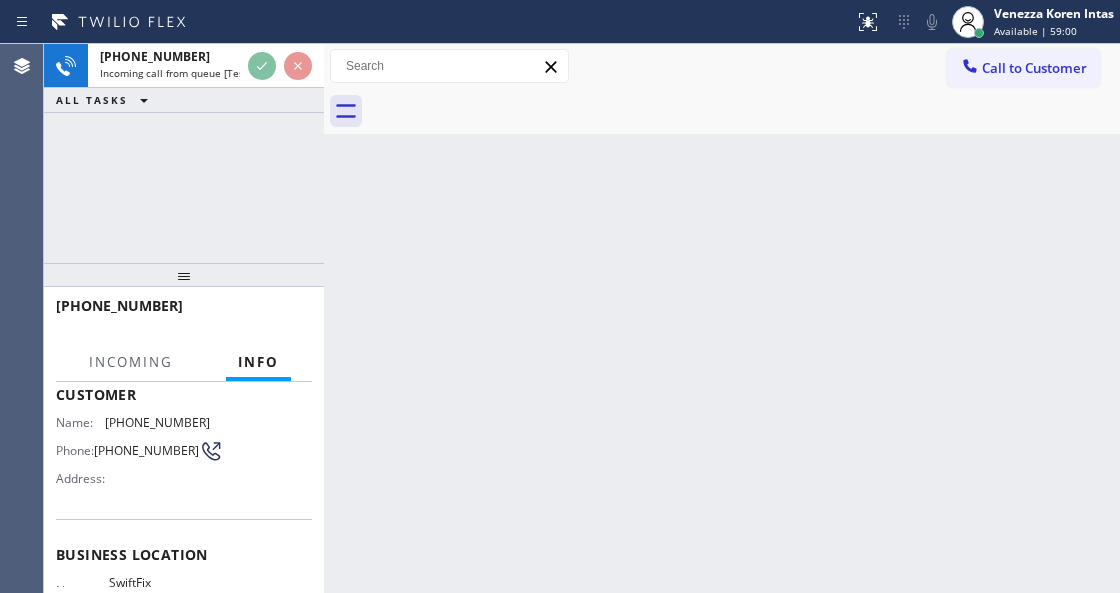 scroll, scrollTop: 266, scrollLeft: 0, axis: vertical 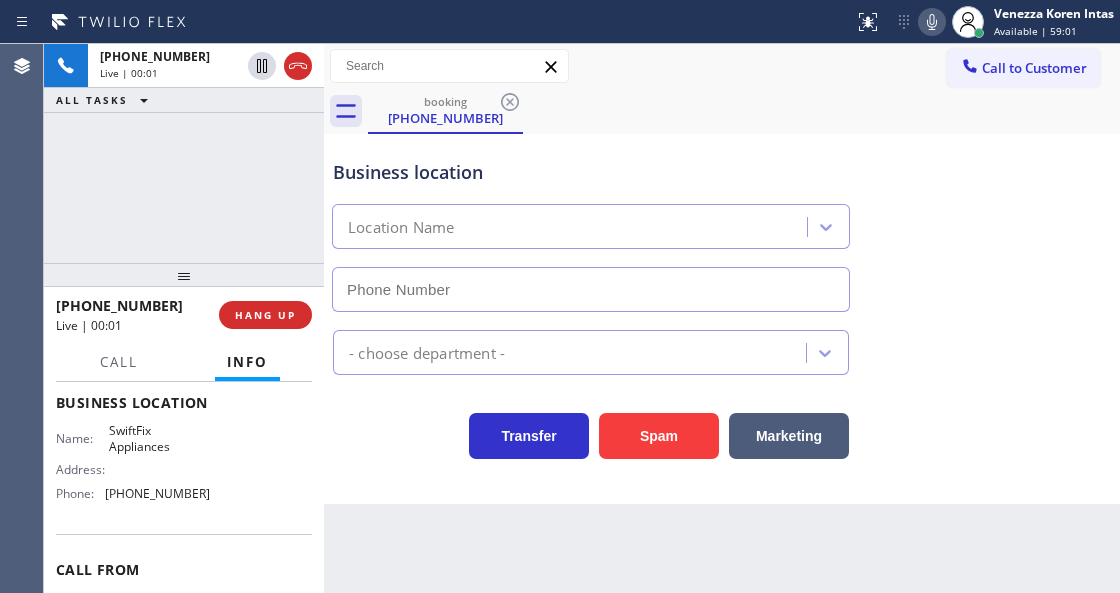 type on "[PHONE_NUMBER]" 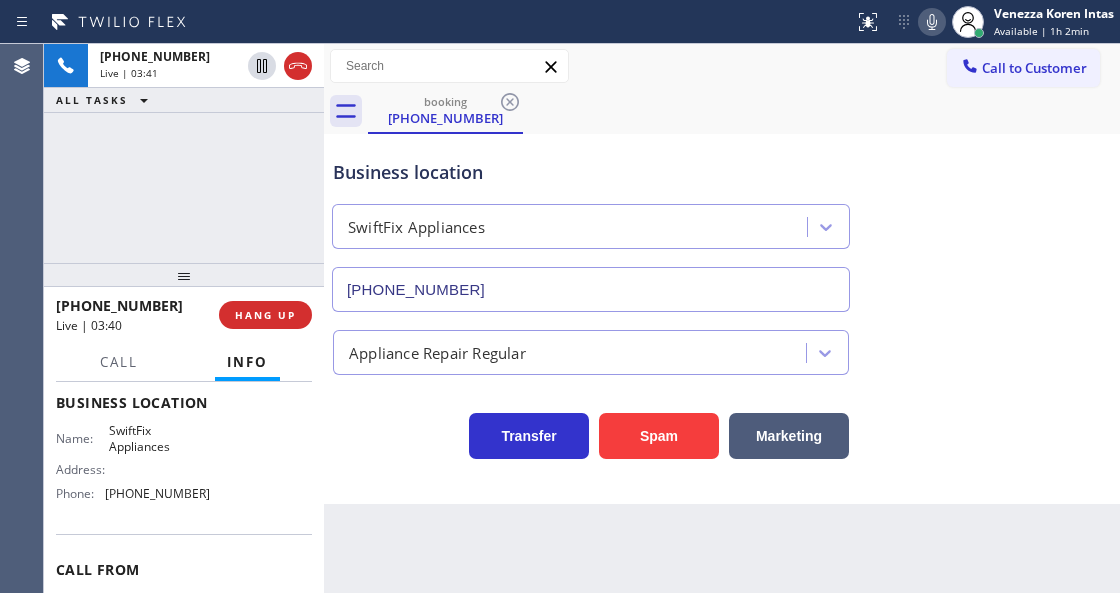 click 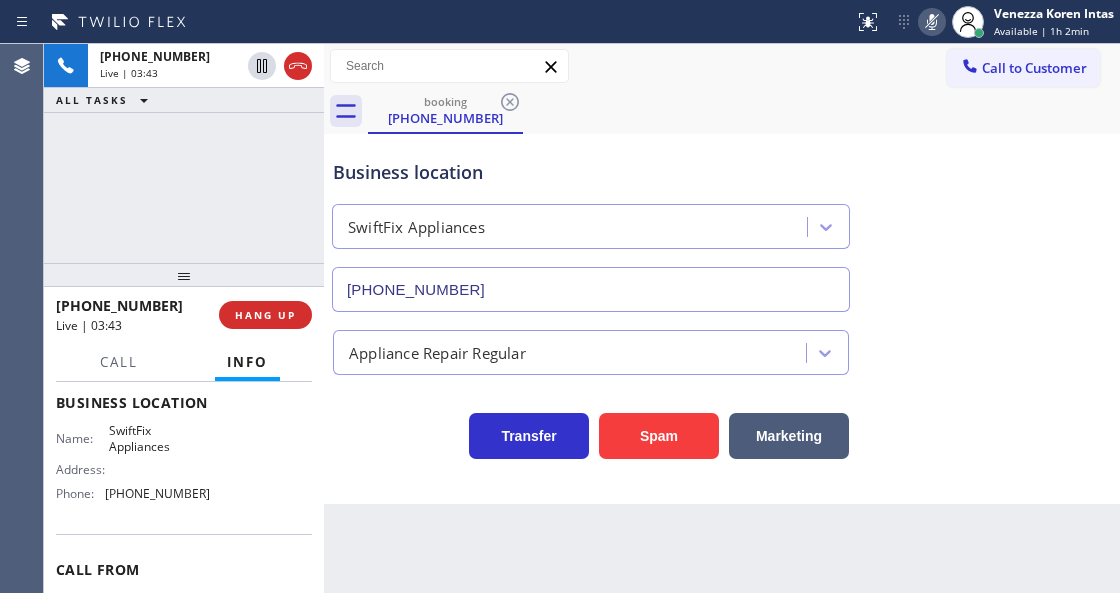 click 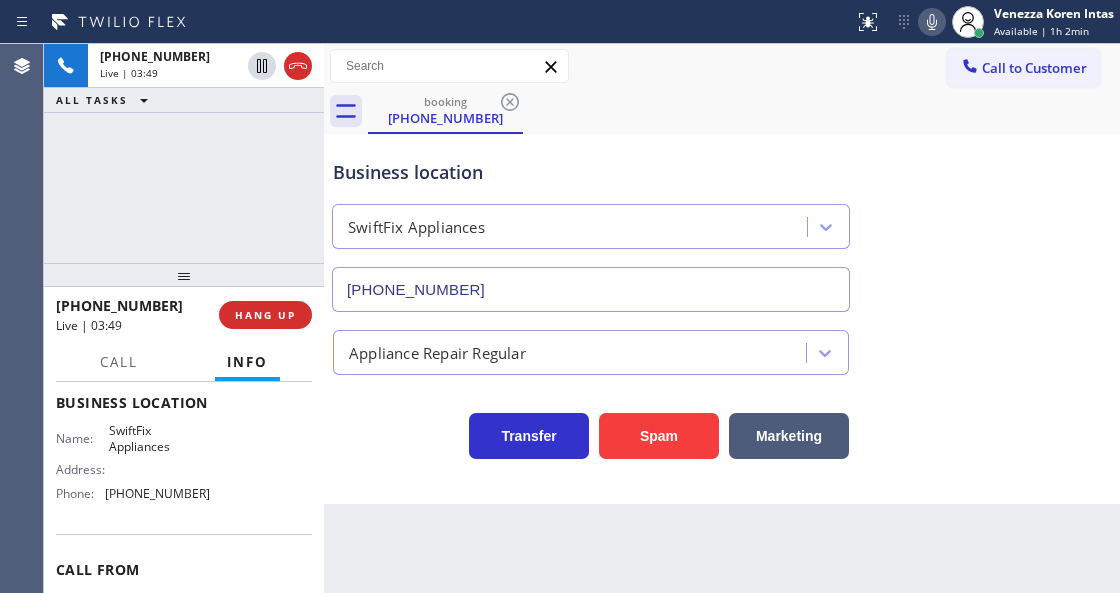 click 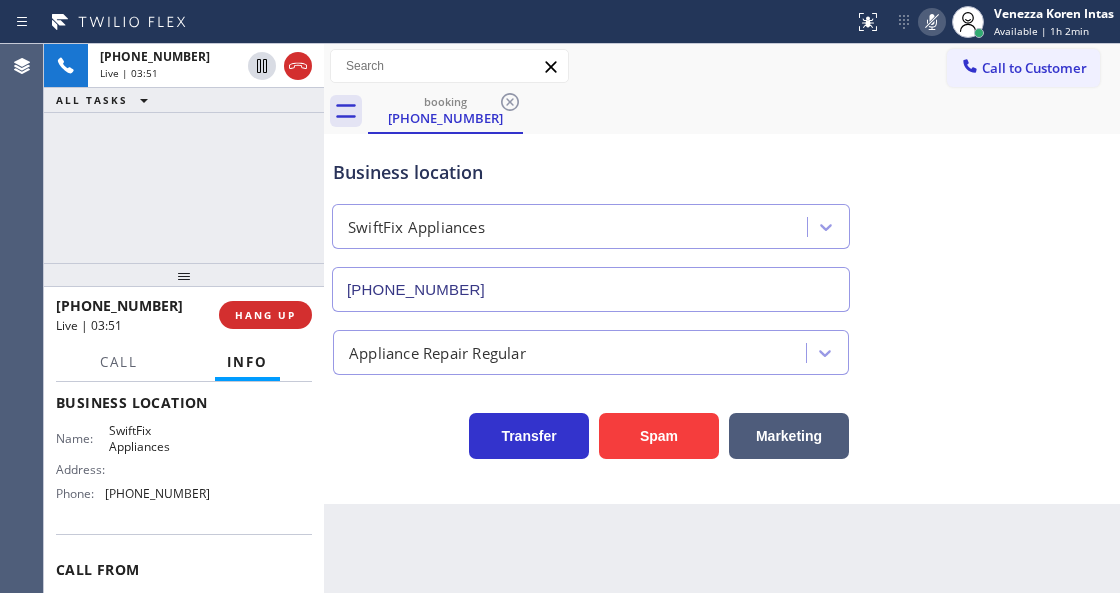 click 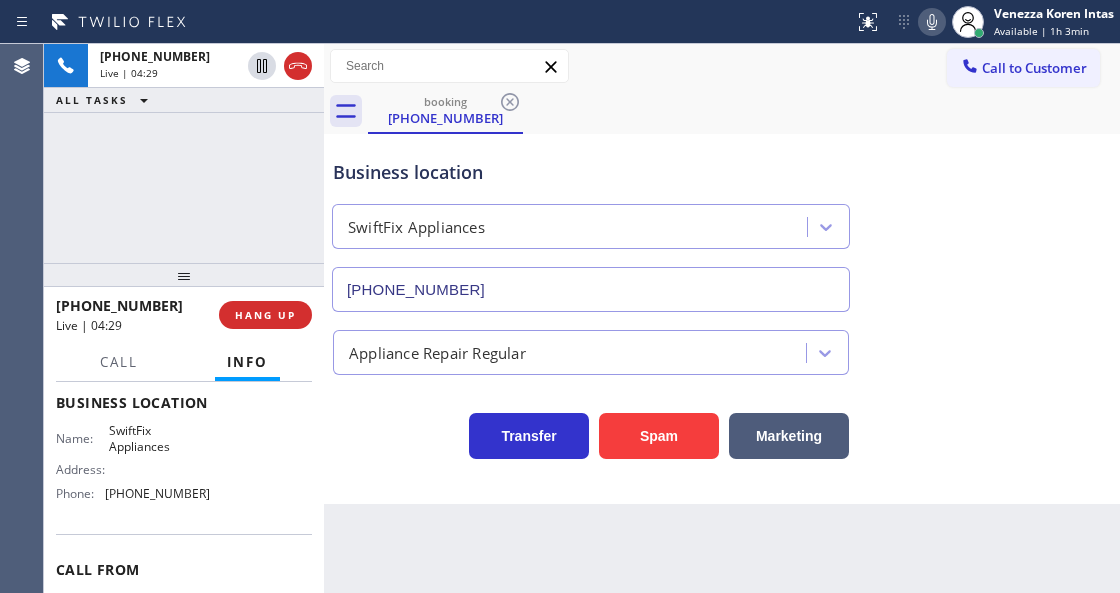 drag, startPoint x: 934, startPoint y: 20, endPoint x: 850, endPoint y: 66, distance: 95.77056 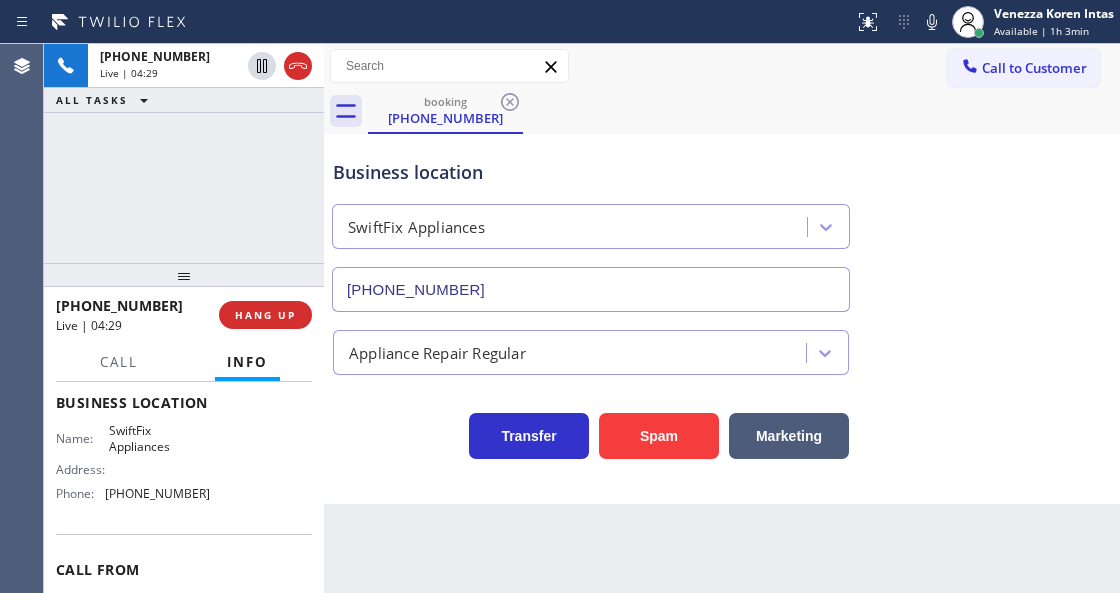 click 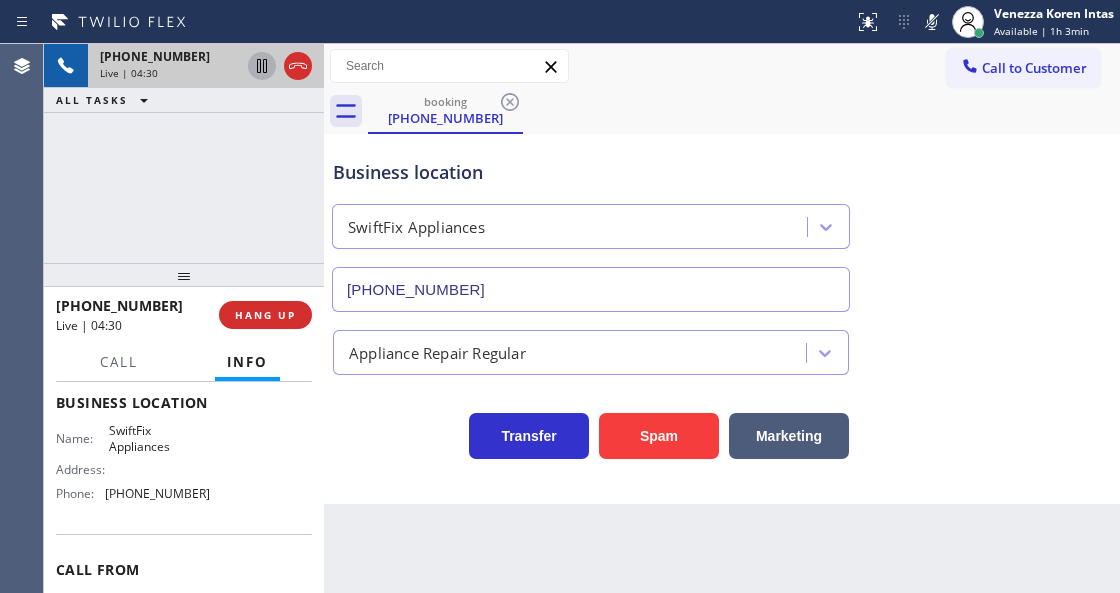 click 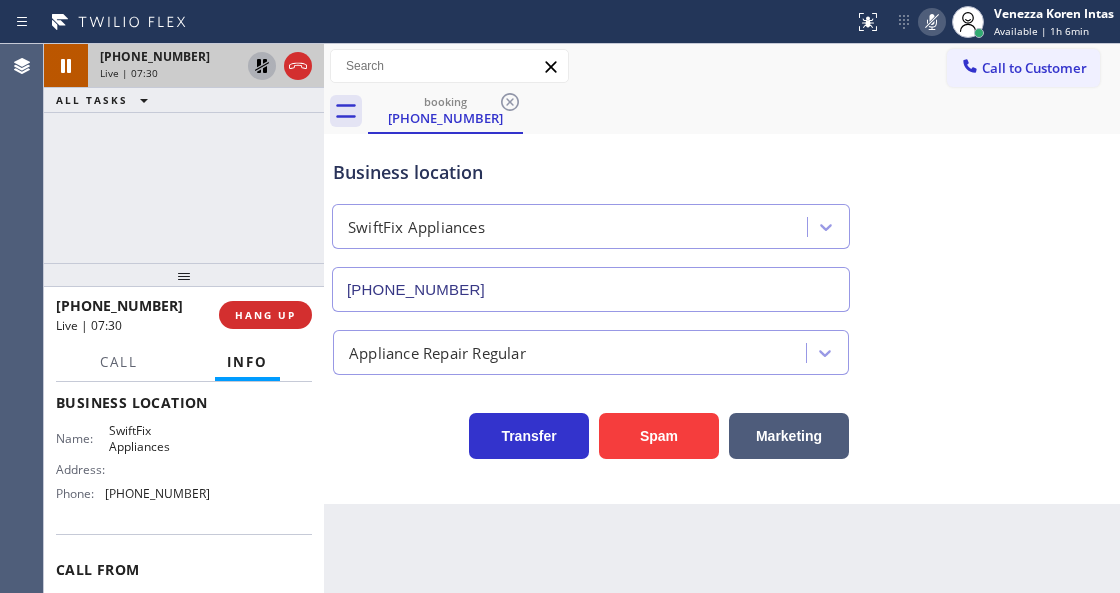 click 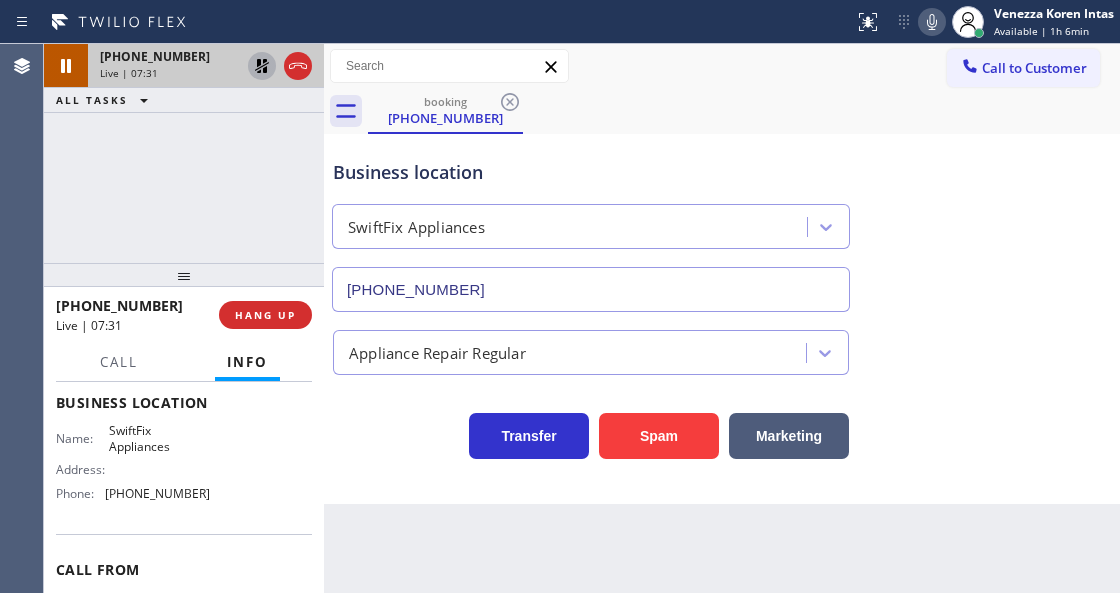 click 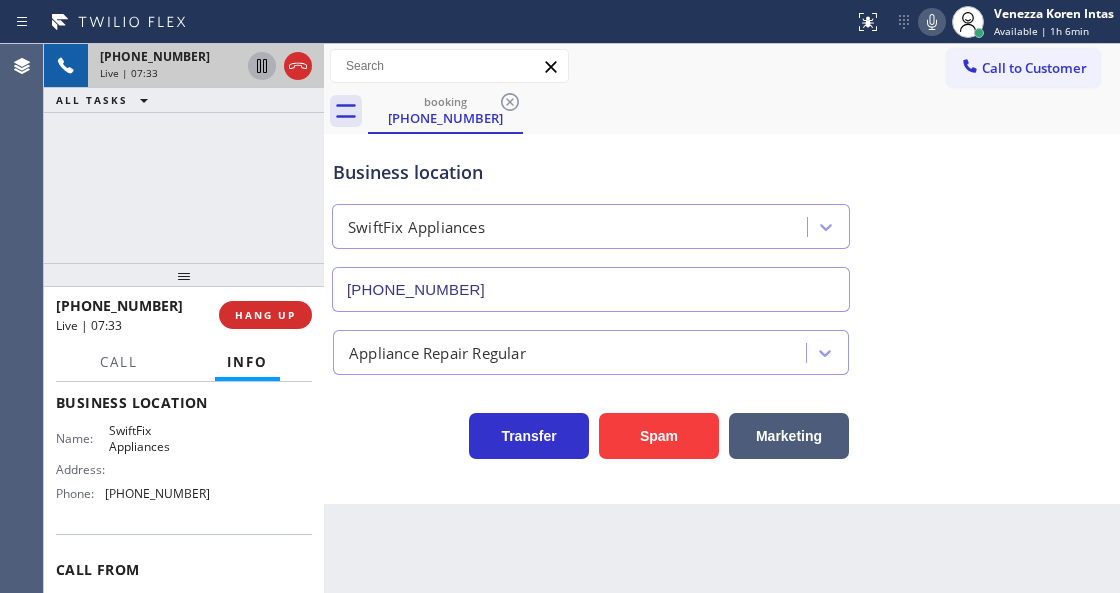 click 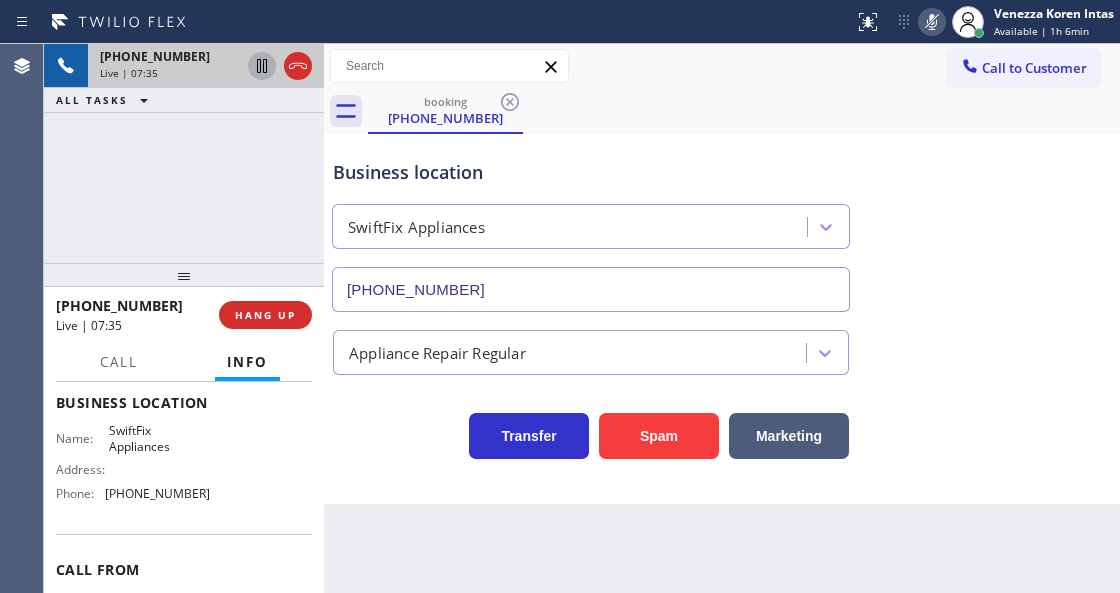 click 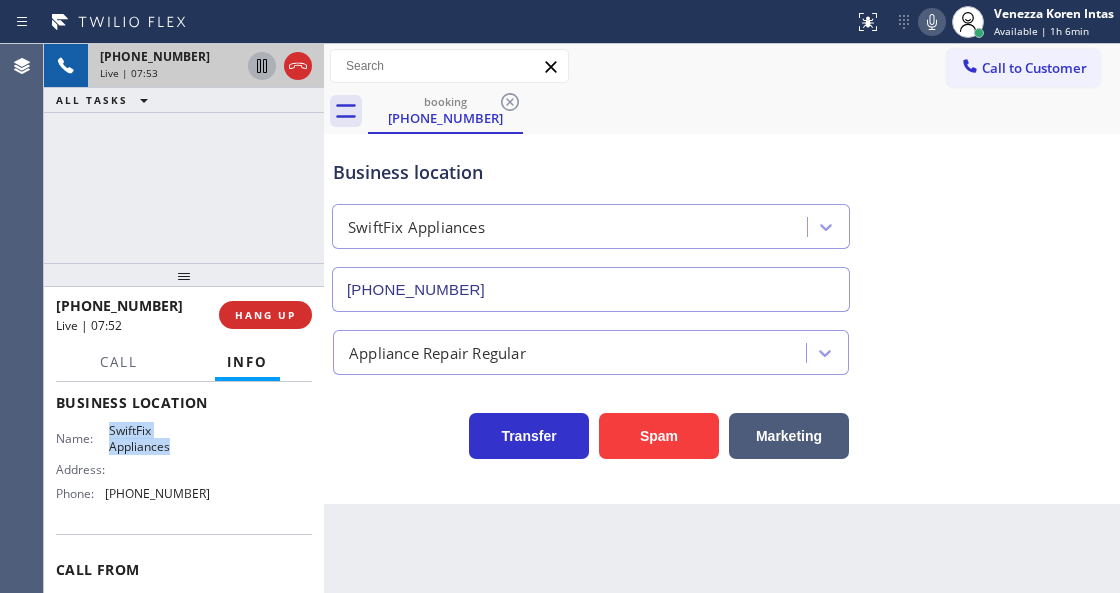 drag, startPoint x: 108, startPoint y: 426, endPoint x: 184, endPoint y: 456, distance: 81.706795 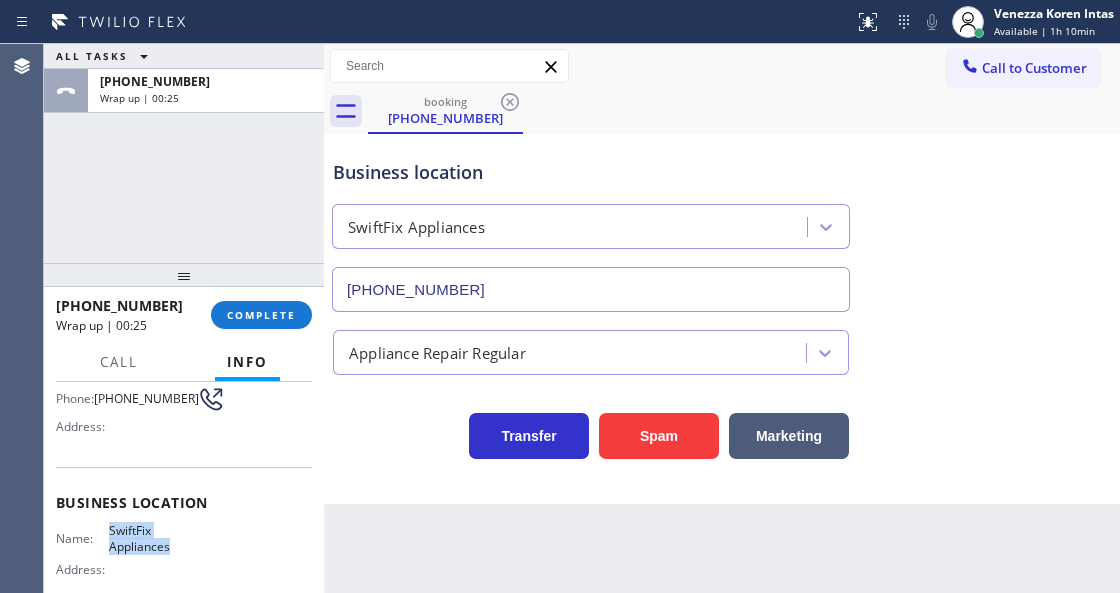 scroll, scrollTop: 66, scrollLeft: 0, axis: vertical 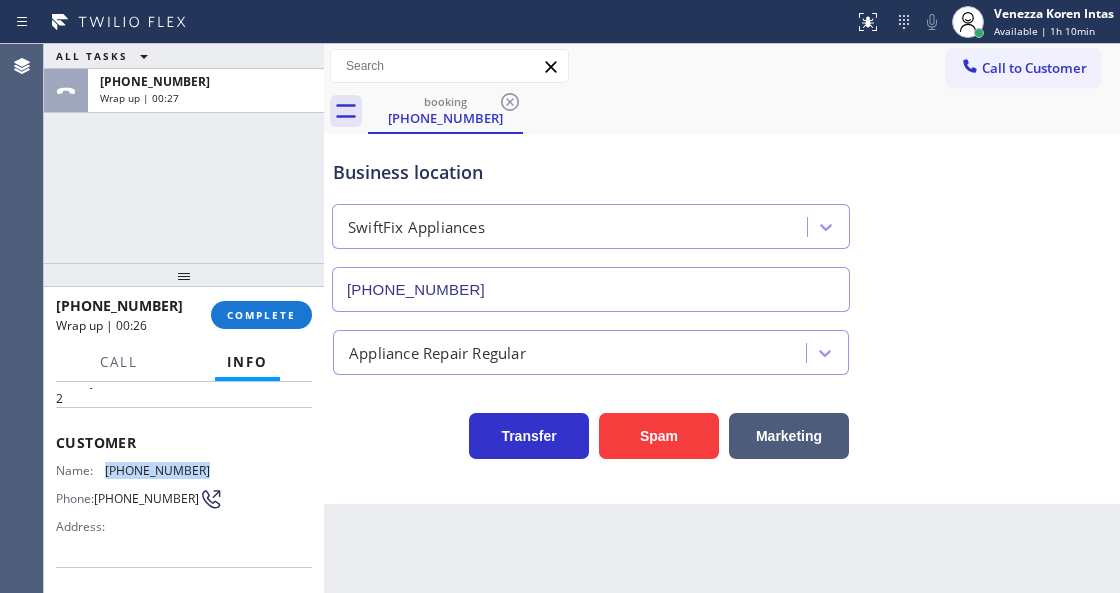 drag, startPoint x: 222, startPoint y: 466, endPoint x: 106, endPoint y: 462, distance: 116.06895 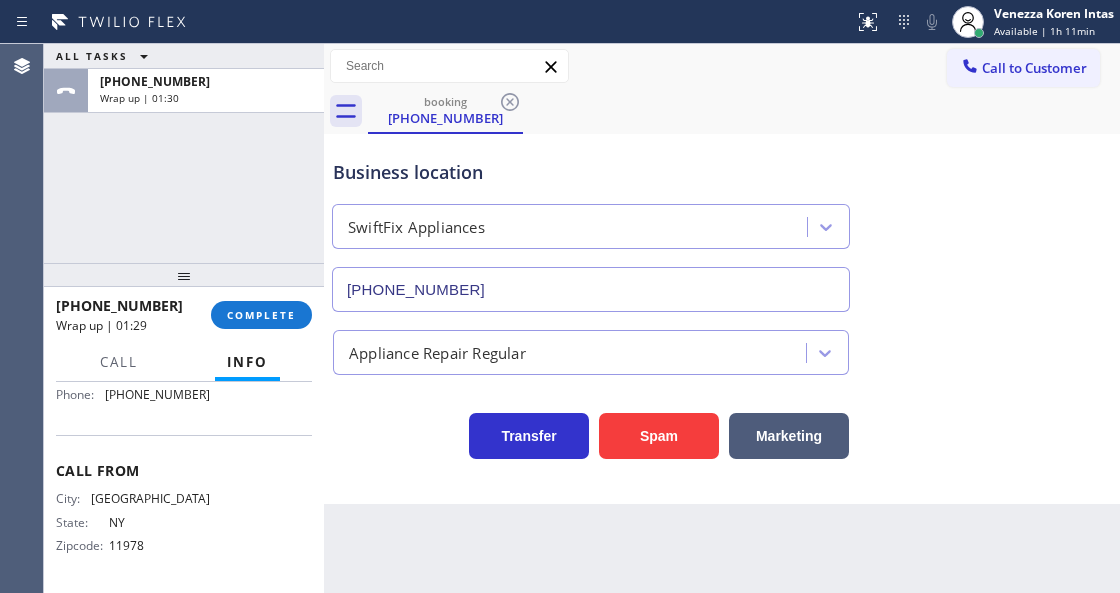 scroll, scrollTop: 246, scrollLeft: 0, axis: vertical 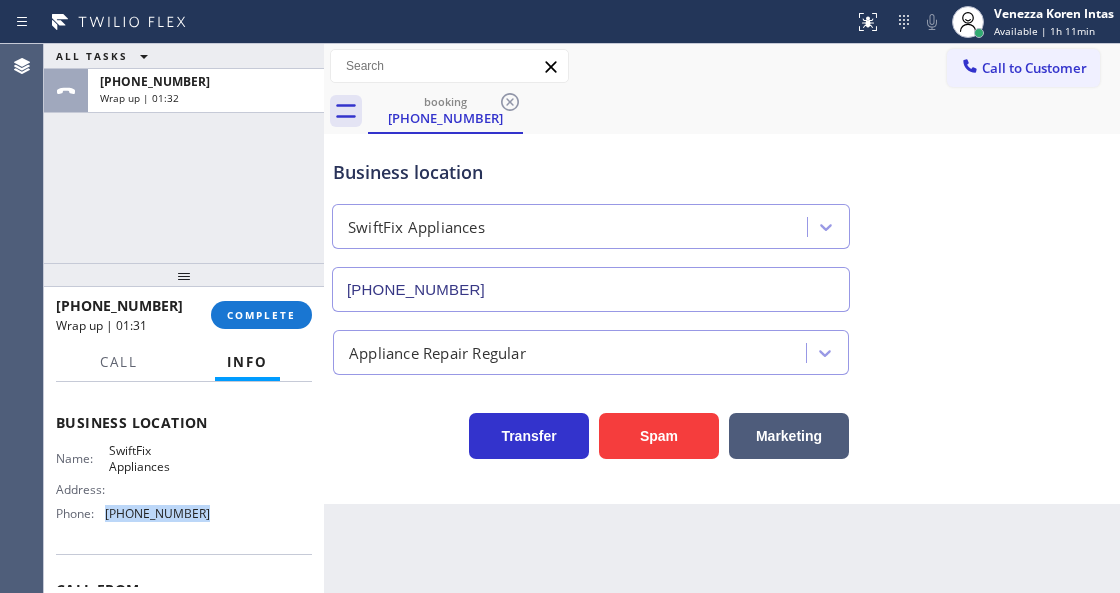 drag, startPoint x: 222, startPoint y: 511, endPoint x: 107, endPoint y: 522, distance: 115.52489 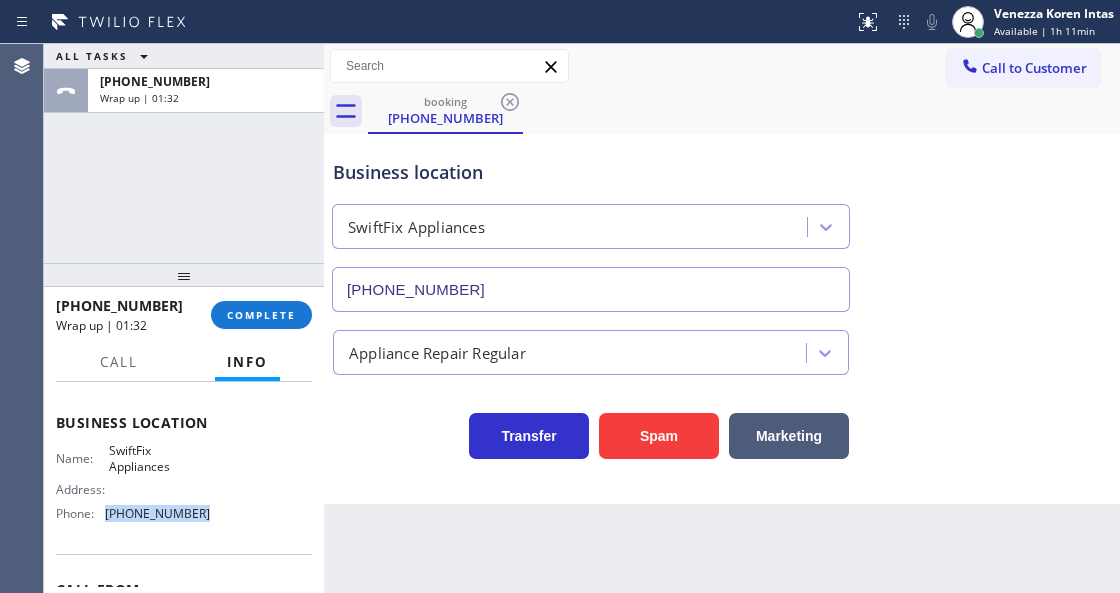 click on "COMPLETE" at bounding box center [261, 315] 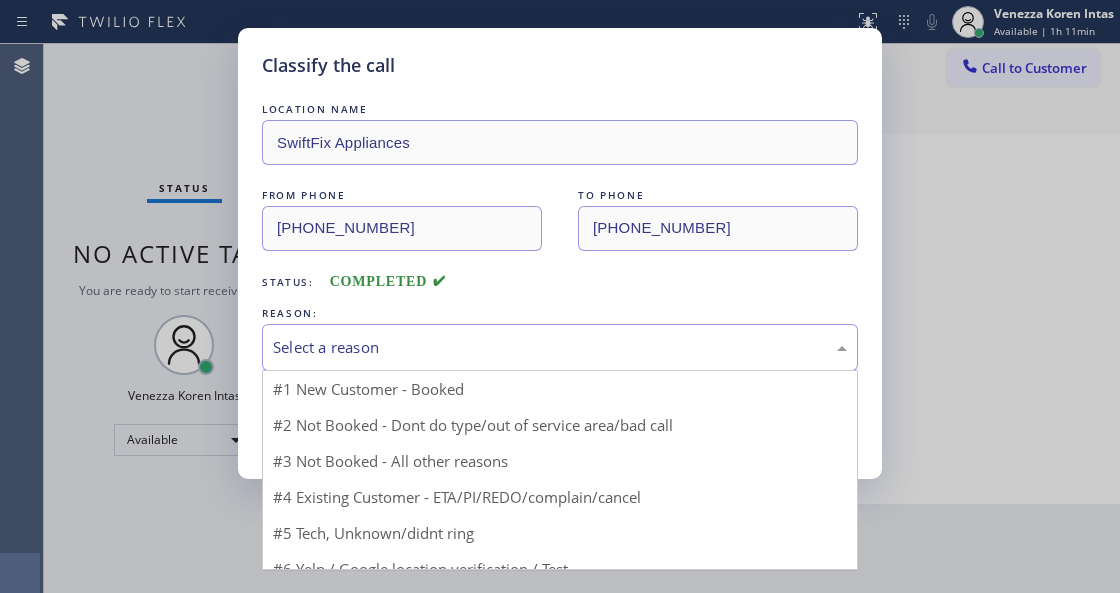 click on "Select a reason" at bounding box center [560, 347] 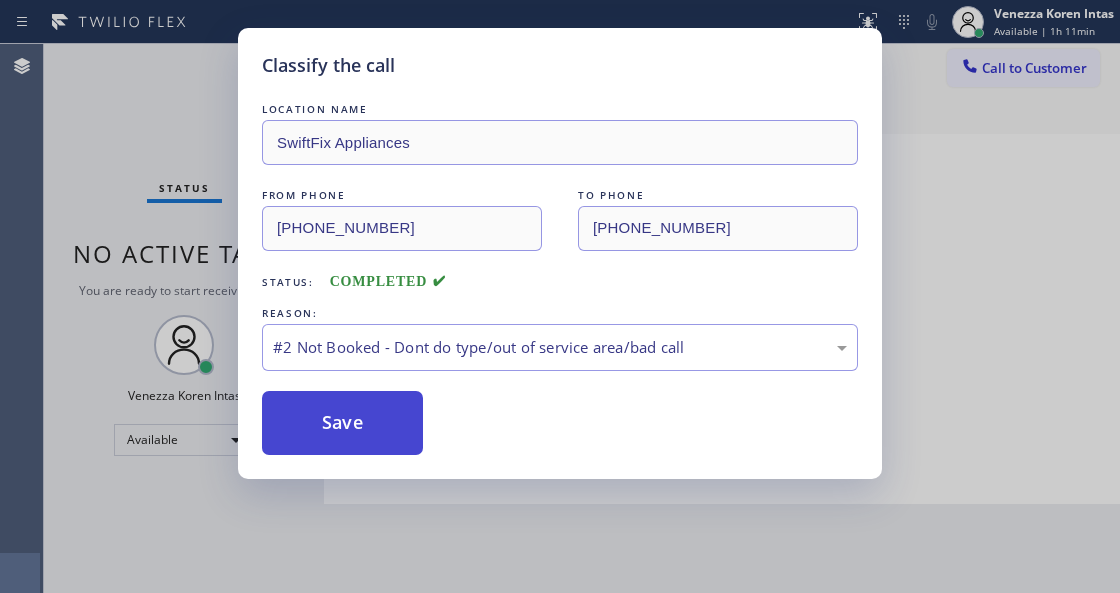 click on "Save" at bounding box center [342, 423] 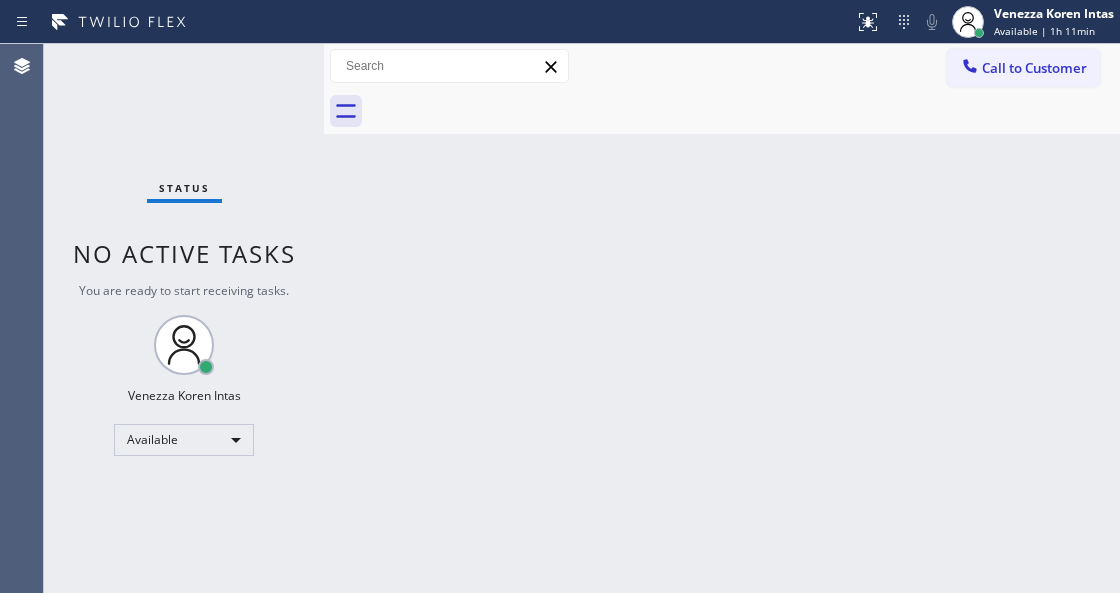 click on "Back to Dashboard Change Sender ID Customers Technicians Select a contact Outbound call Technician Search Technician Your caller id phone number Your caller id phone number Call Technician info Name   Phone none Address none Change Sender ID HVAC [PHONE_NUMBER] 5 Star Appliance [PHONE_NUMBER] Appliance Repair [PHONE_NUMBER] Plumbing [PHONE_NUMBER] Air Duct Cleaning [PHONE_NUMBER]  Electricians [PHONE_NUMBER] Cancel Change Check personal SMS Reset Change No tabs Call to Customer Outbound call Location Kitchenaid Appliances Repair Your caller id phone number [PHONE_NUMBER] Customer number Call Outbound call Technician Search Technician Your caller id phone number Your caller id phone number Call" at bounding box center (722, 318) 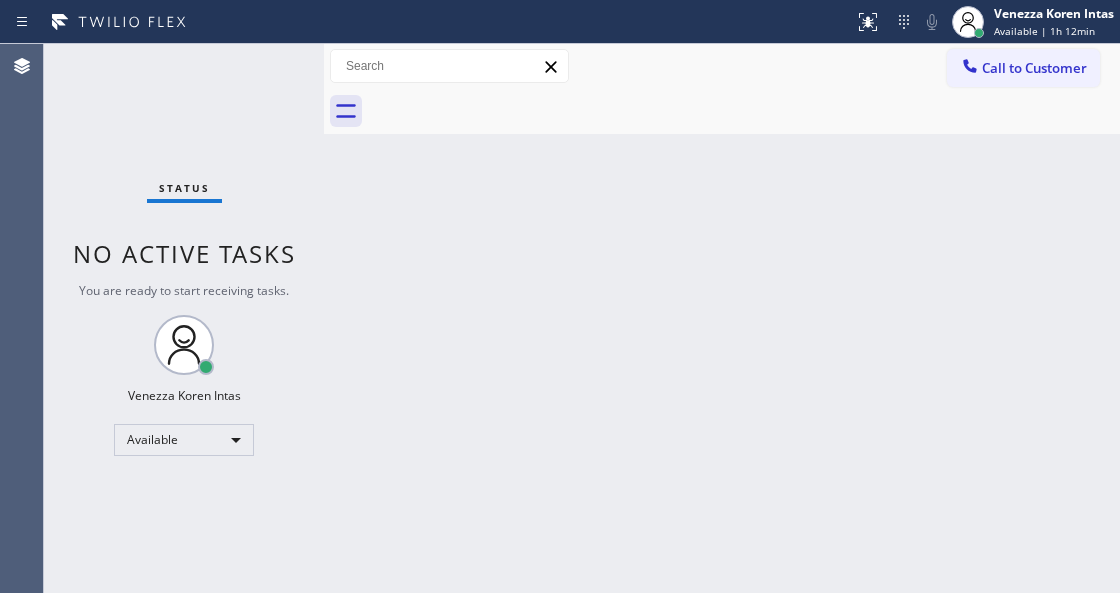 click on "Back to Dashboard Change Sender ID Customers Technicians Select a contact Outbound call Technician Search Technician Your caller id phone number Your caller id phone number Call Technician info Name   Phone none Address none Change Sender ID HVAC [PHONE_NUMBER] 5 Star Appliance [PHONE_NUMBER] Appliance Repair [PHONE_NUMBER] Plumbing [PHONE_NUMBER] Air Duct Cleaning [PHONE_NUMBER]  Electricians [PHONE_NUMBER] Cancel Change Check personal SMS Reset Change No tabs Call to Customer Outbound call Location Kitchenaid Appliances Repair Your caller id phone number [PHONE_NUMBER] Customer number Call Outbound call Technician Search Technician Your caller id phone number Your caller id phone number Call" at bounding box center [722, 318] 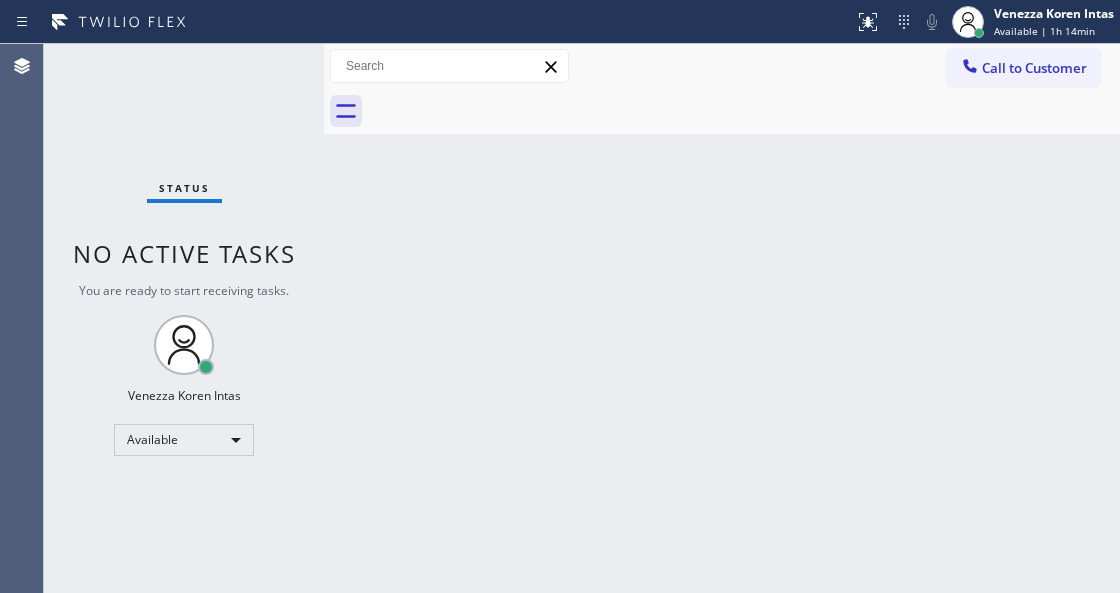 click on "Status   No active tasks     You are ready to start receiving tasks.   Venezza Koren Intas Available" at bounding box center [184, 318] 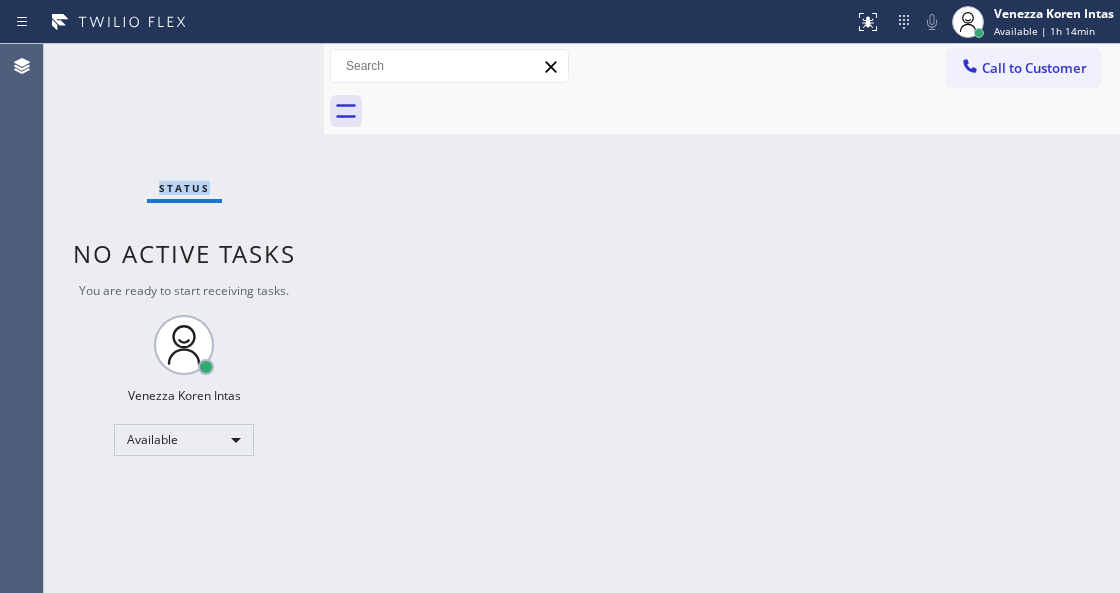 click on "Status   No active tasks     You are ready to start receiving tasks.   Venezza Koren Intas Available" at bounding box center (184, 318) 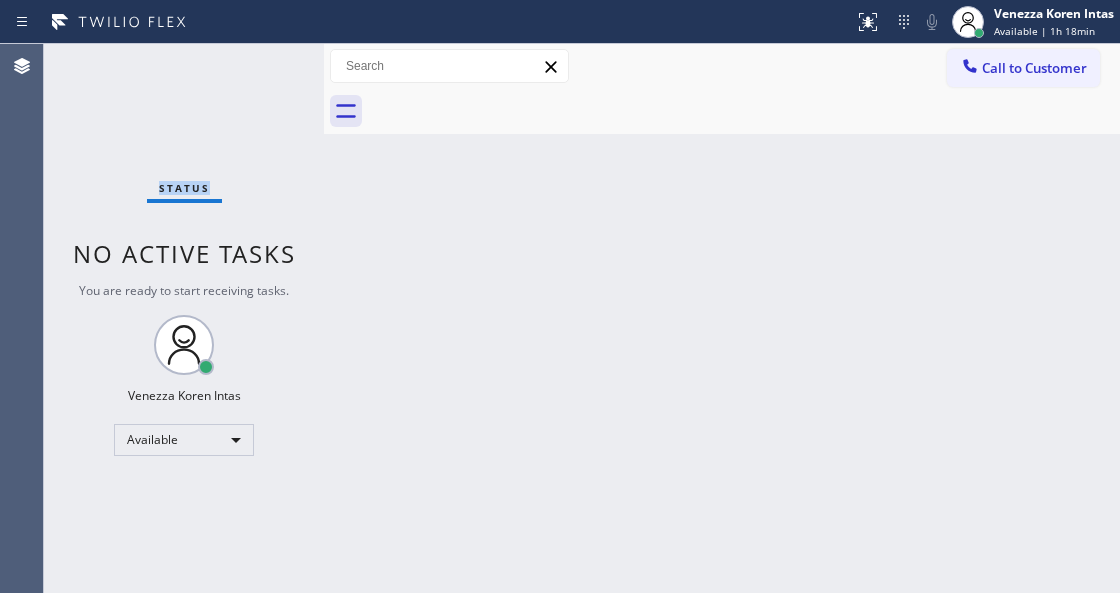 click on "Status   No active tasks     You are ready to start receiving tasks.   Venezza Koren Intas Available" at bounding box center (184, 318) 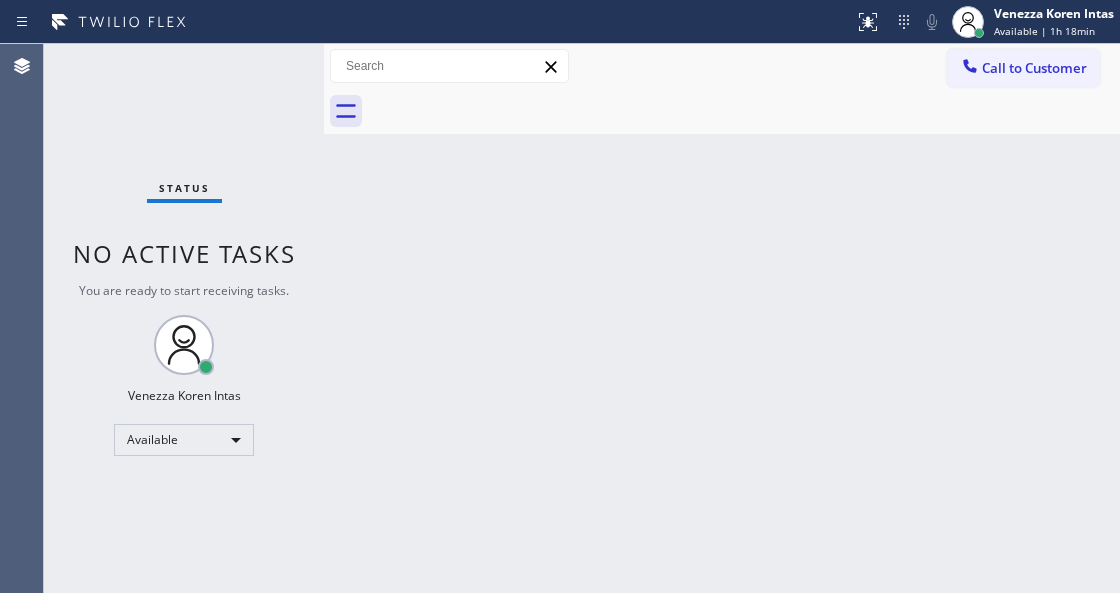 click on "Status   No active tasks     You are ready to start receiving tasks.   Venezza Koren Intas Available" at bounding box center (184, 318) 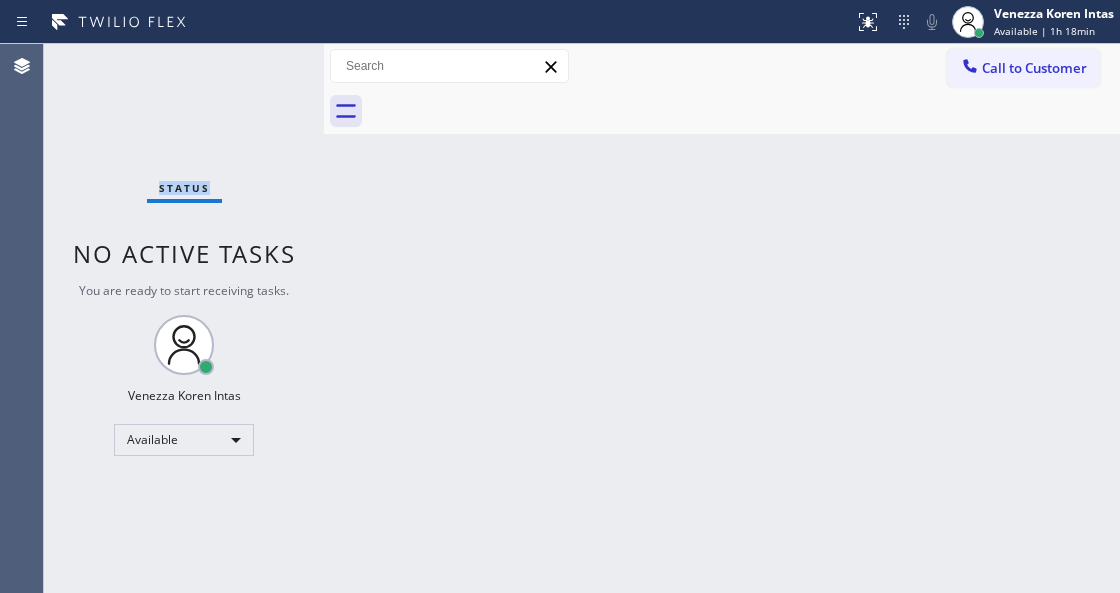 click on "Status   No active tasks     You are ready to start receiving tasks.   Venezza Koren Intas Available" at bounding box center (184, 318) 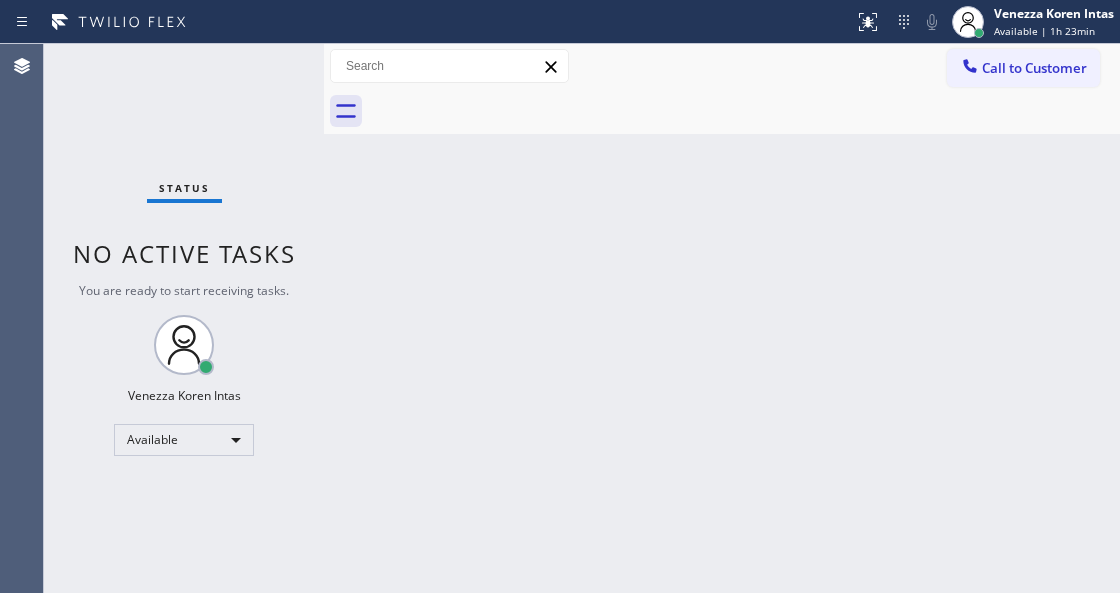 drag, startPoint x: 335, startPoint y: 256, endPoint x: 262, endPoint y: 120, distance: 154.35349 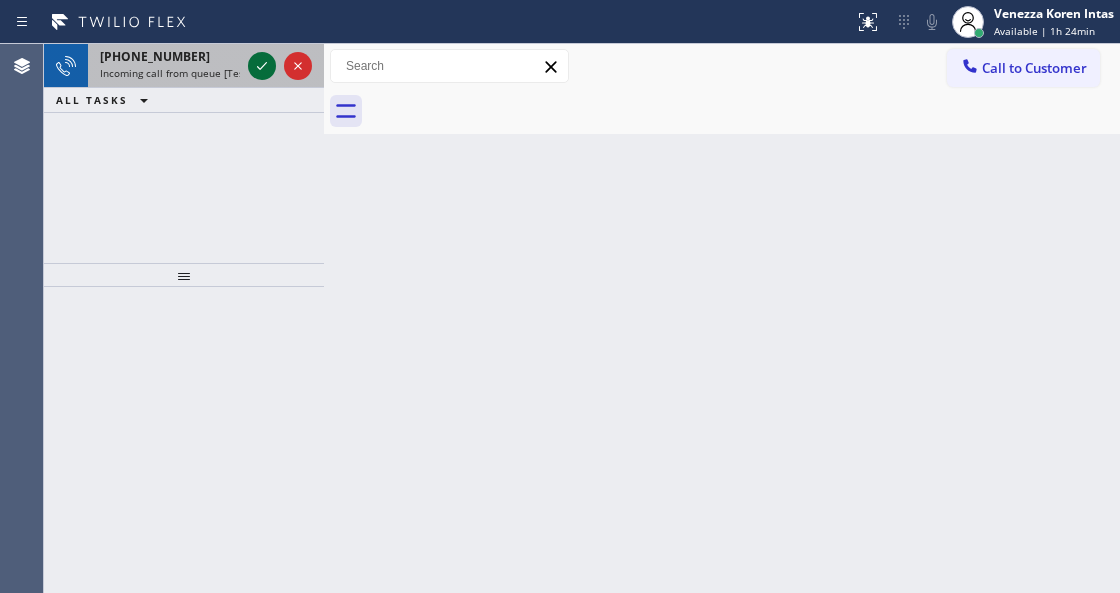 click 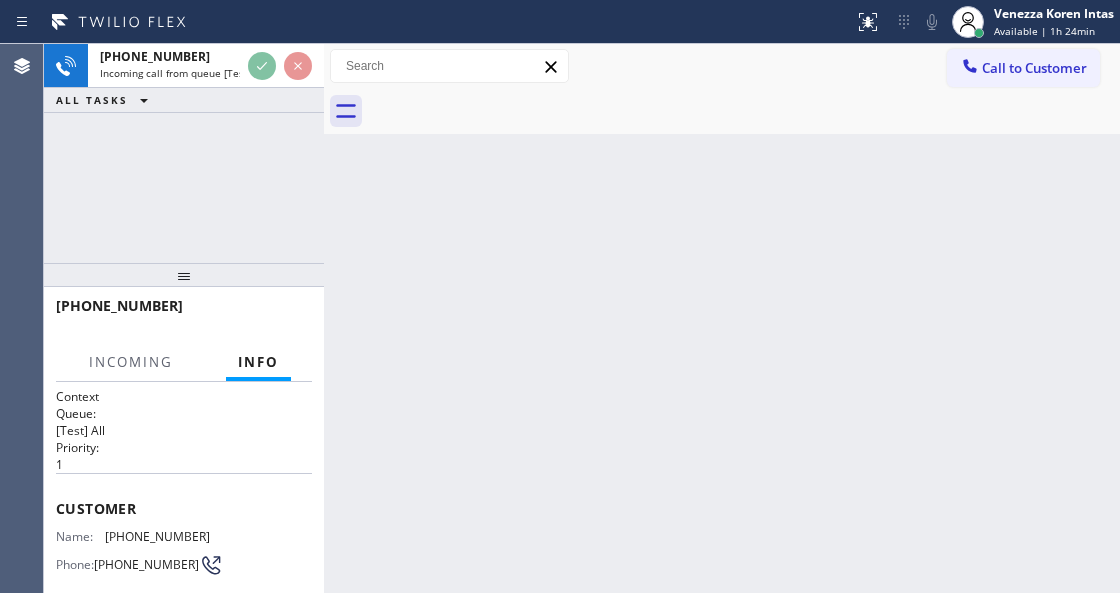 scroll, scrollTop: 200, scrollLeft: 0, axis: vertical 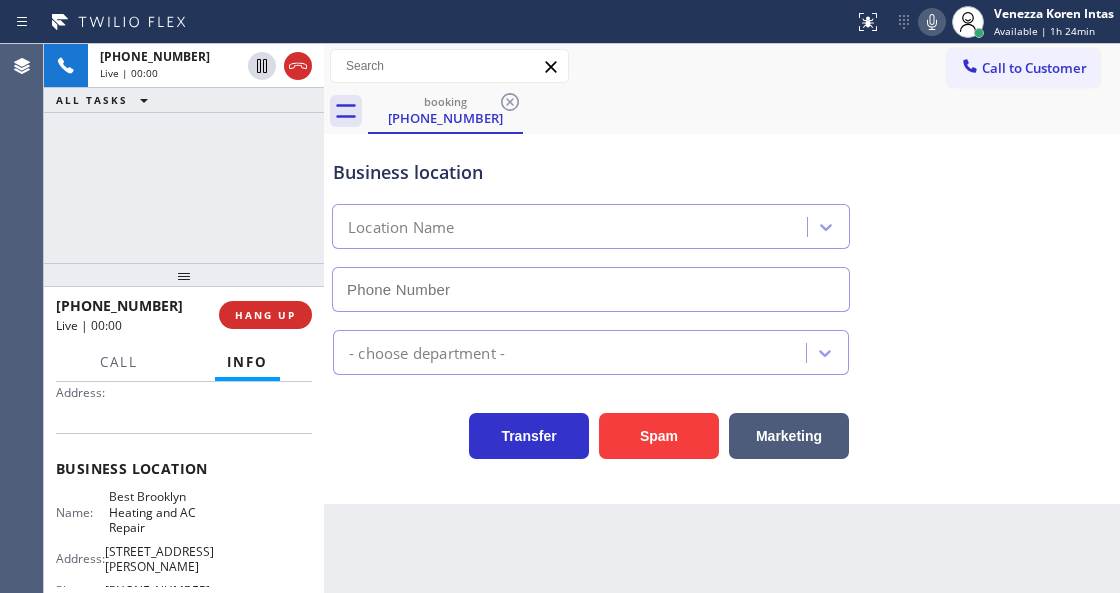 click 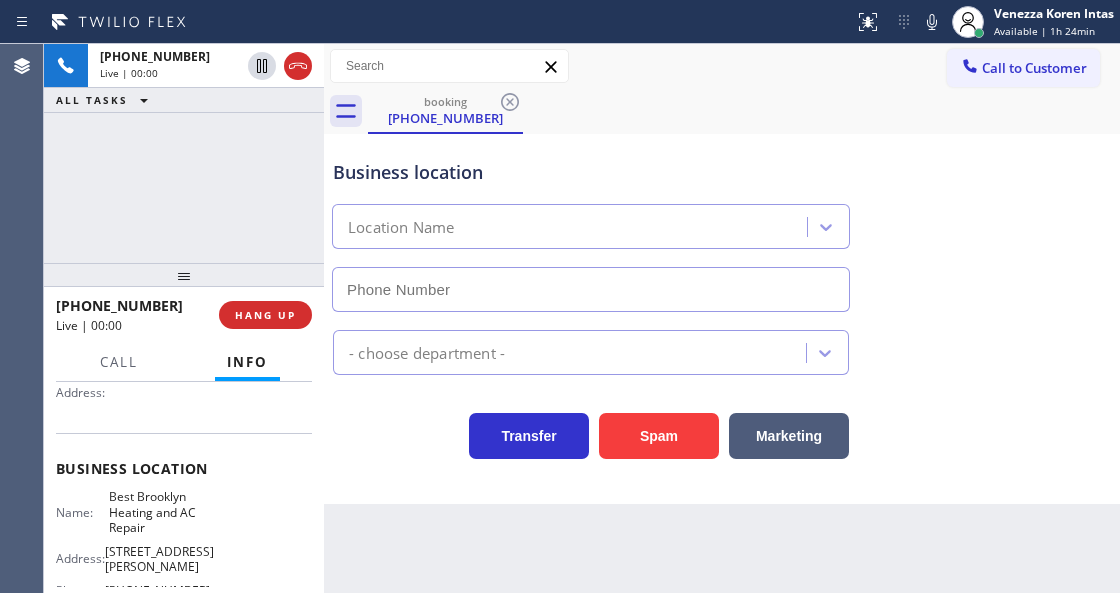 type on "[PHONE_NUMBER]" 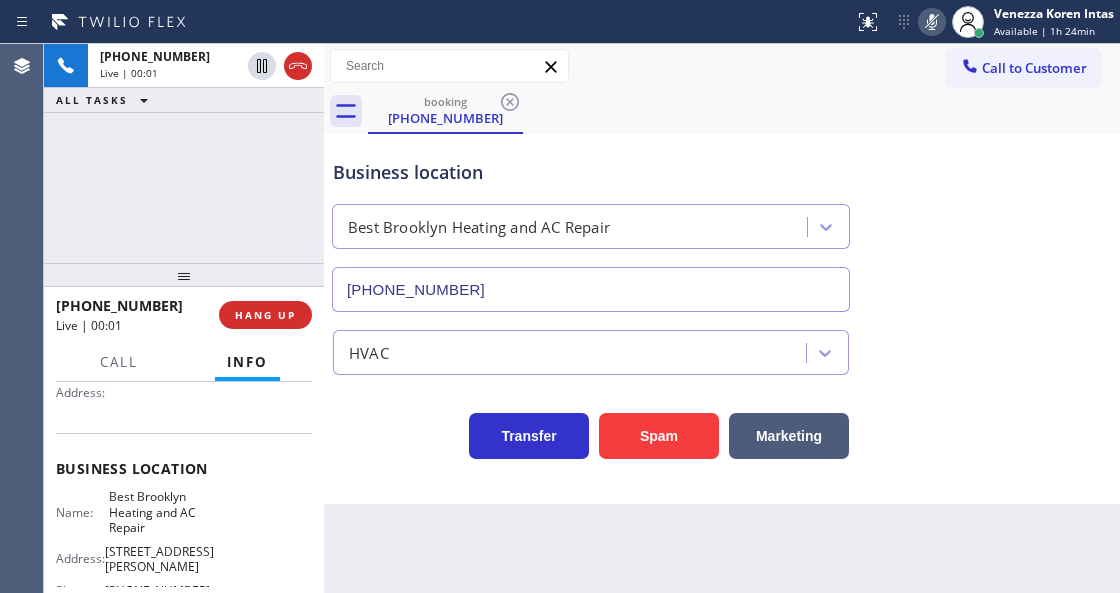 click 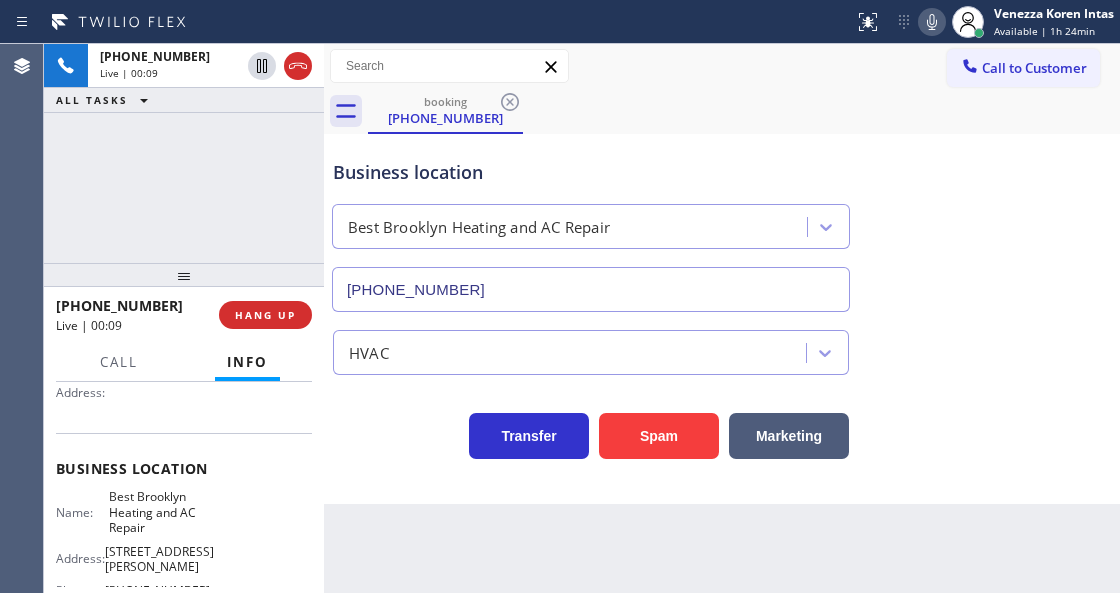 click 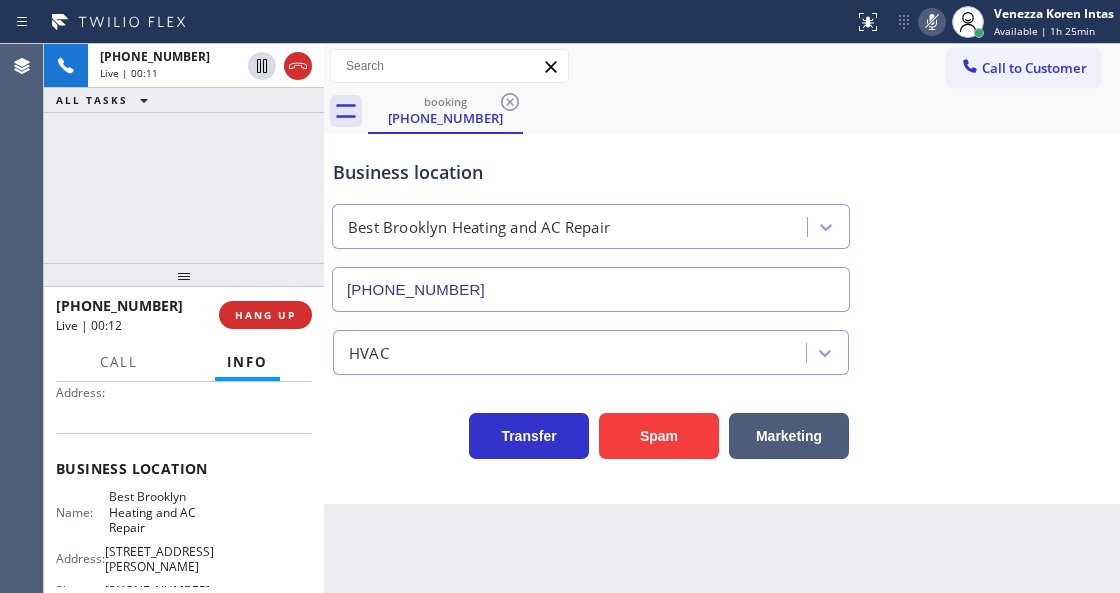 click 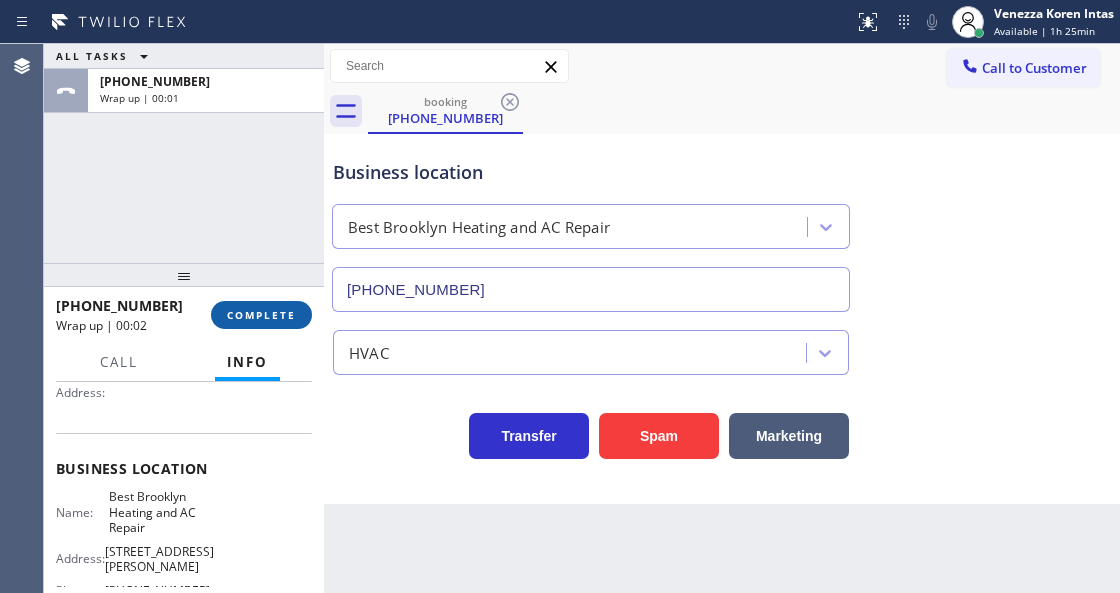 click on "COMPLETE" at bounding box center (261, 315) 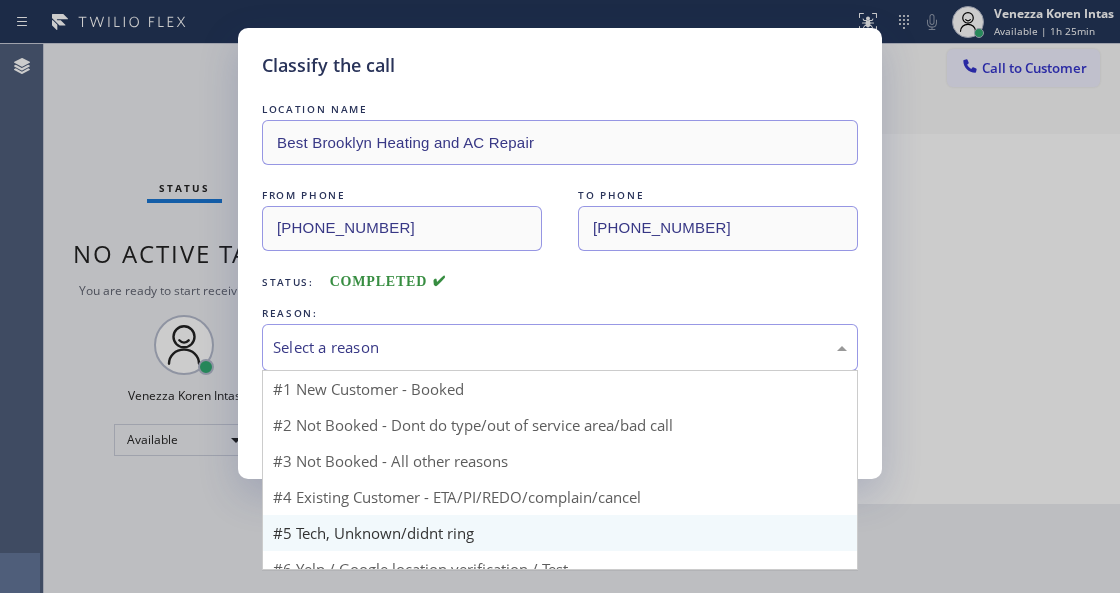 drag, startPoint x: 510, startPoint y: 355, endPoint x: 515, endPoint y: 506, distance: 151.08276 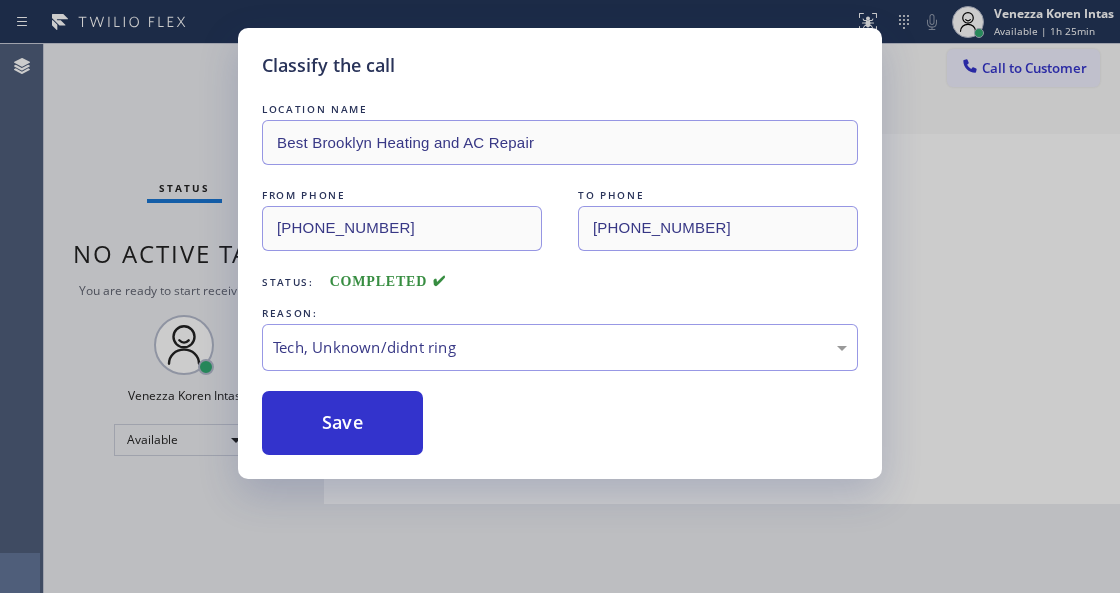 click on "Classify the call LOCATION NAME Best Brooklyn Heating and AC Repair FROM PHONE [PHONE_NUMBER] TO PHONE [PHONE_NUMBER] Status: COMPLETED REASON: Tech, Unknown/didnt ring Save" at bounding box center (560, 296) 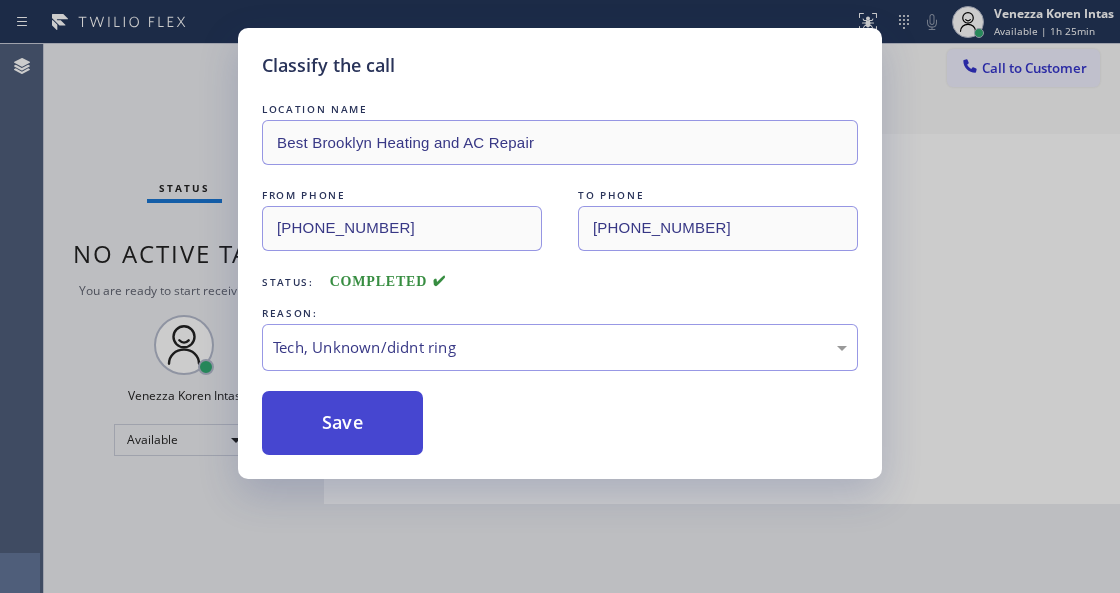 click on "Save" at bounding box center (342, 423) 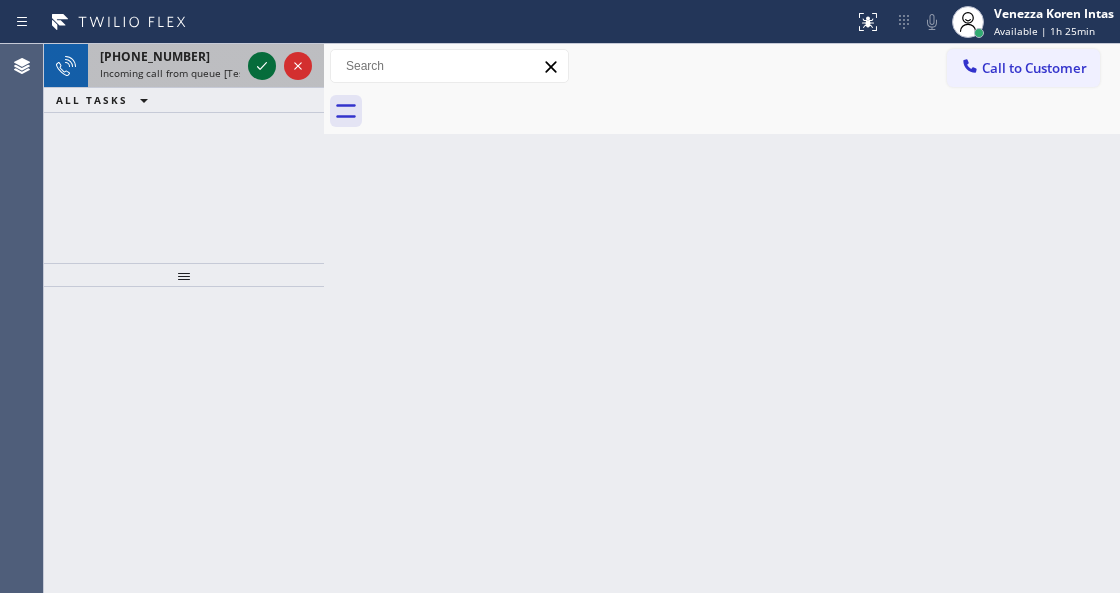 click 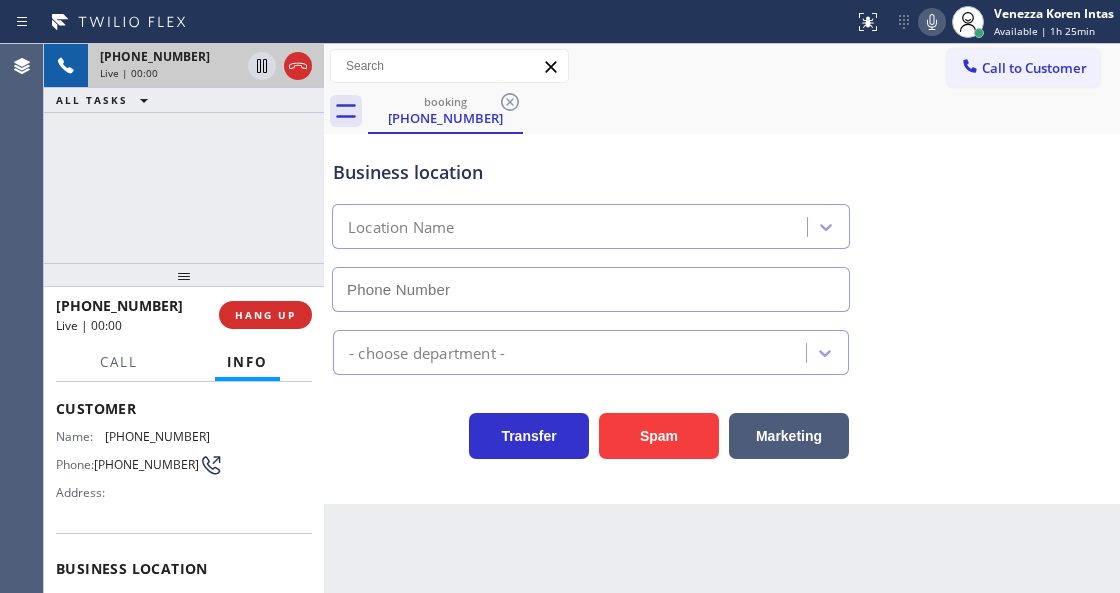 scroll, scrollTop: 200, scrollLeft: 0, axis: vertical 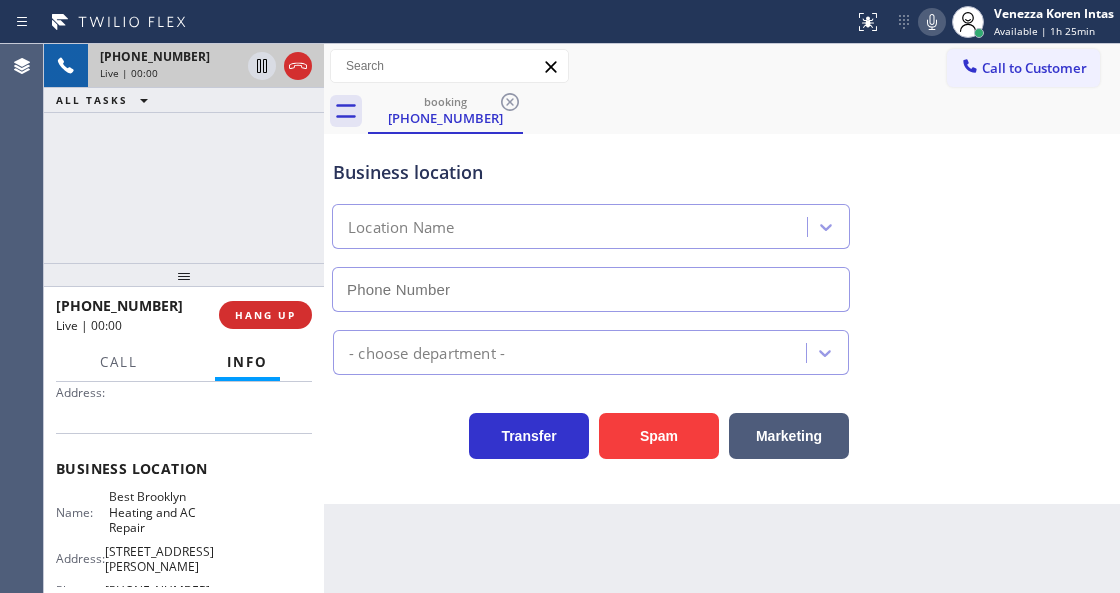 type on "[PHONE_NUMBER]" 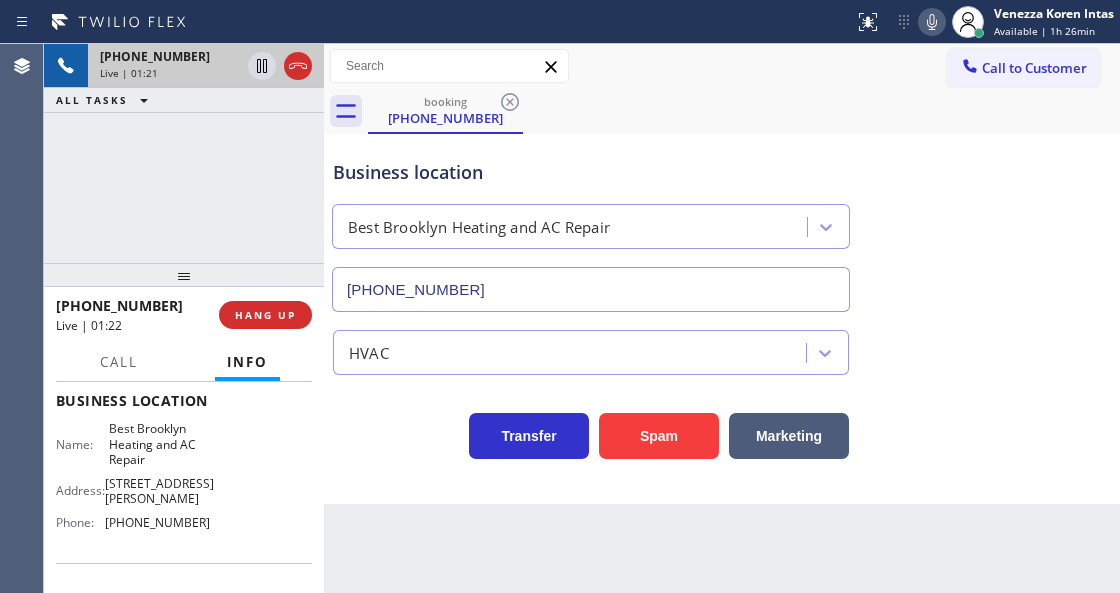 scroll, scrollTop: 333, scrollLeft: 0, axis: vertical 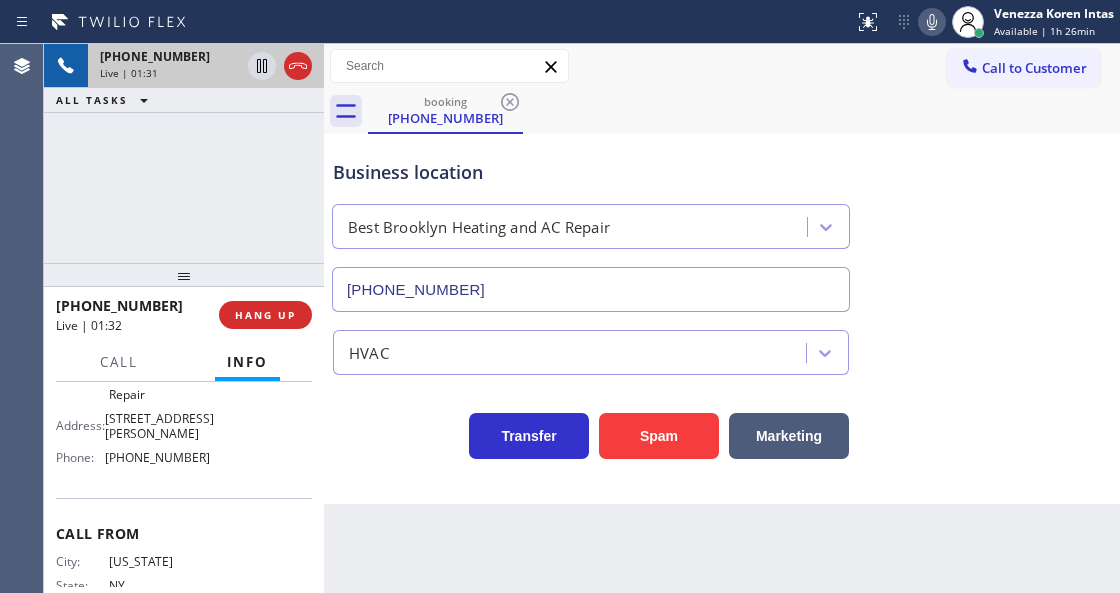 click 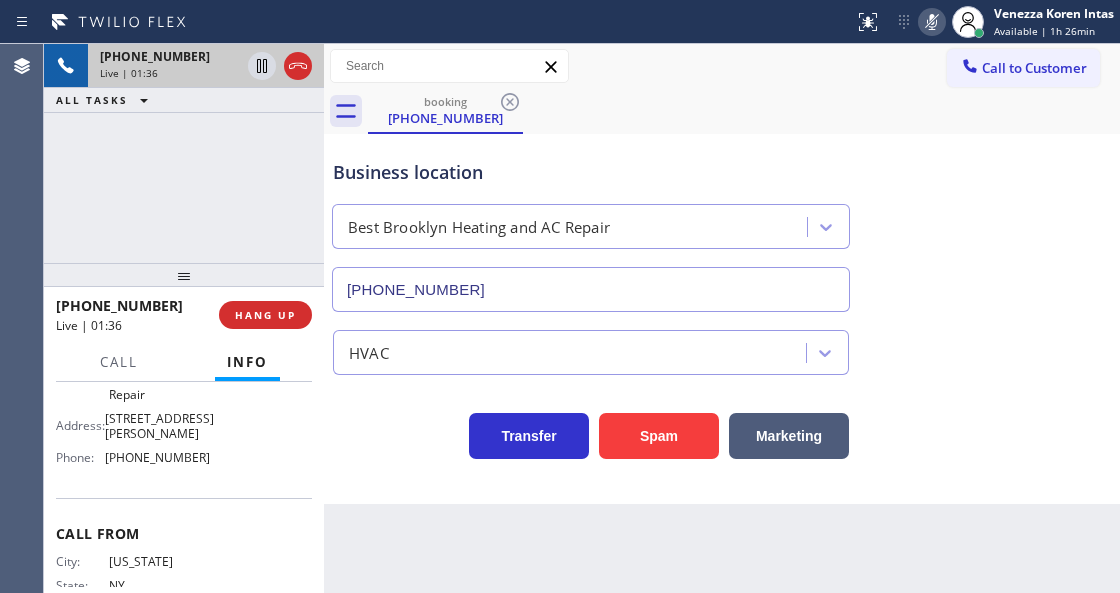 click at bounding box center (932, 22) 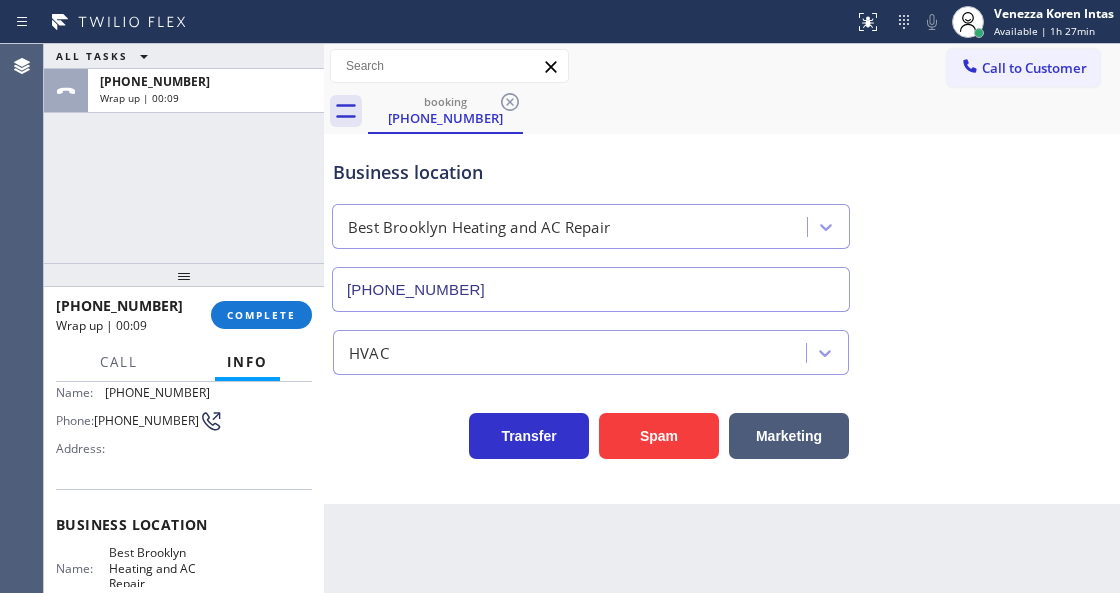 scroll, scrollTop: 66, scrollLeft: 0, axis: vertical 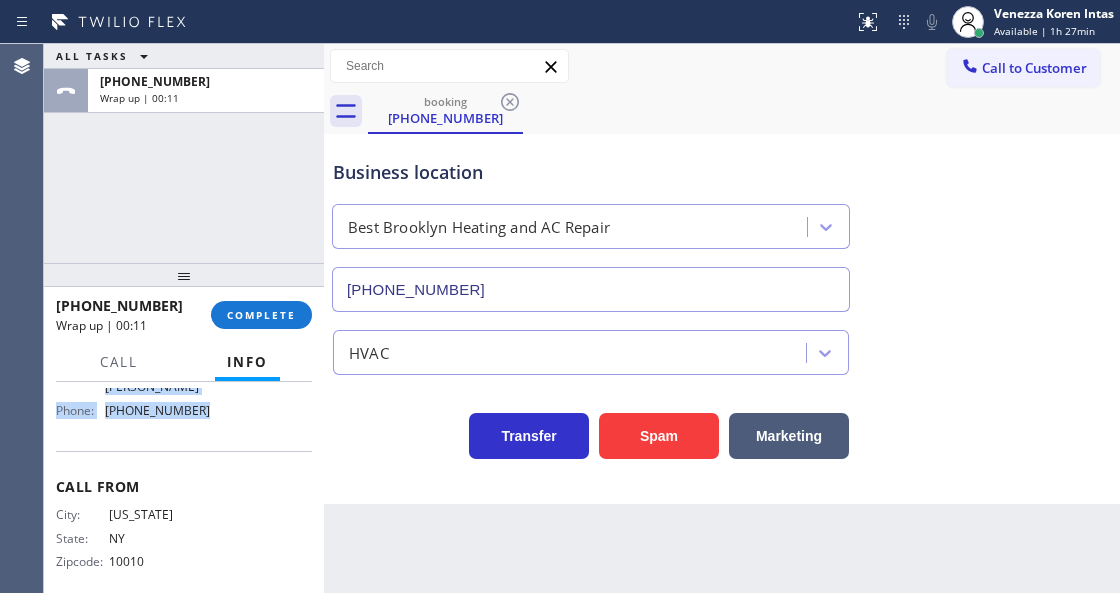 drag, startPoint x: 73, startPoint y: 441, endPoint x: 264, endPoint y: 434, distance: 191.12823 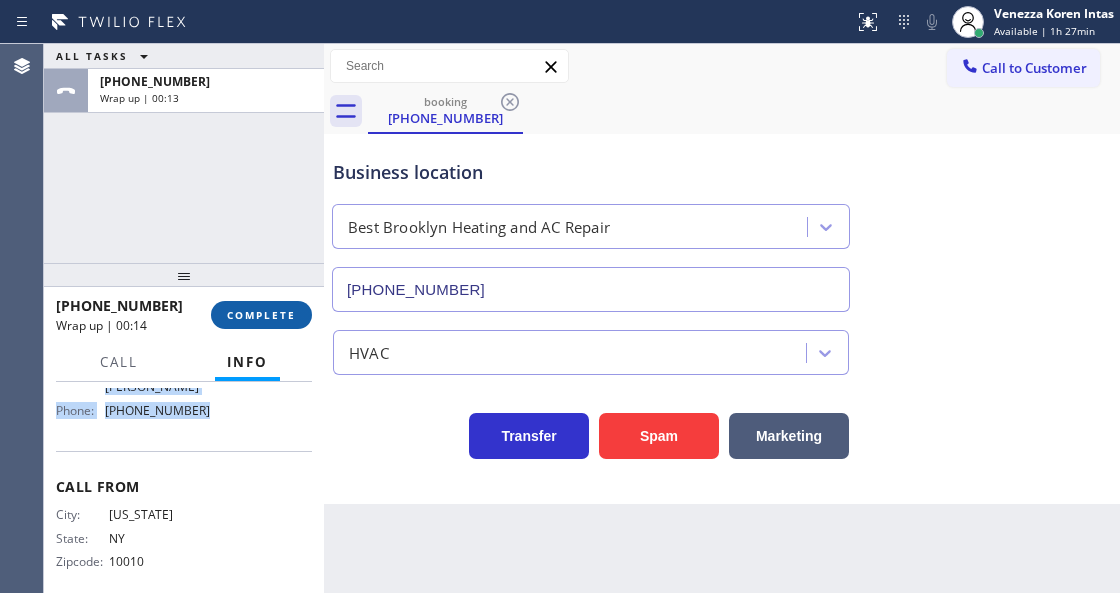 click on "COMPLETE" at bounding box center [261, 315] 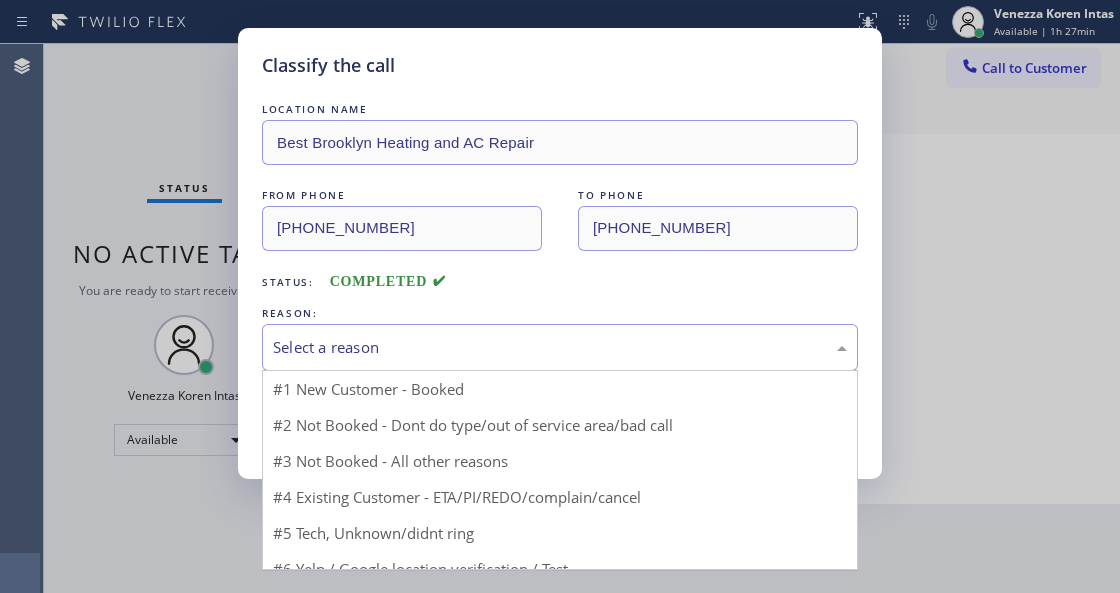 click on "Select a reason" at bounding box center (560, 347) 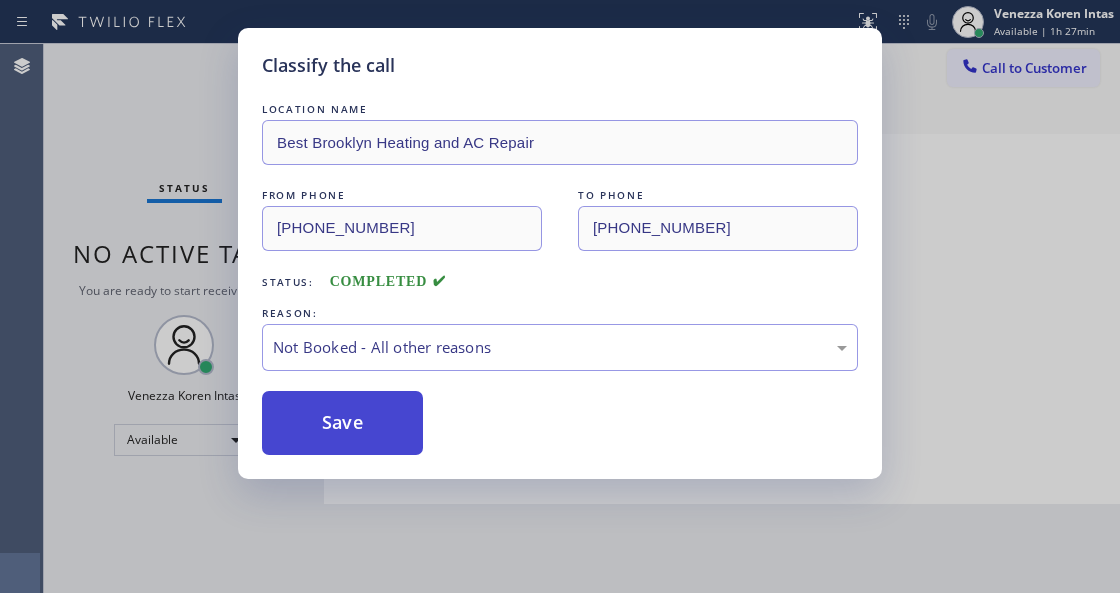 click on "Save" at bounding box center [342, 423] 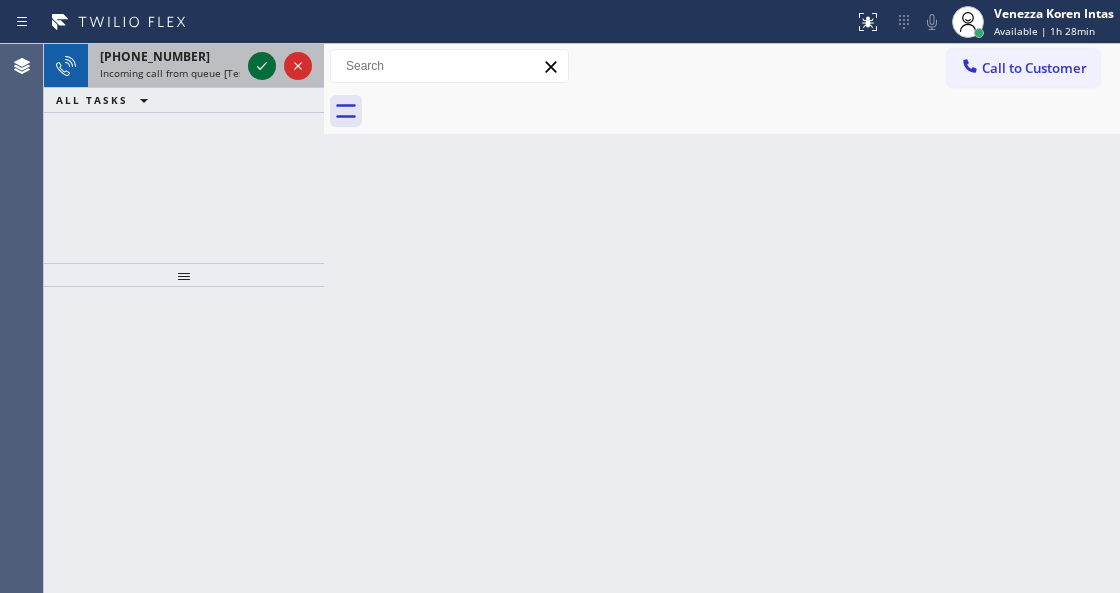 click 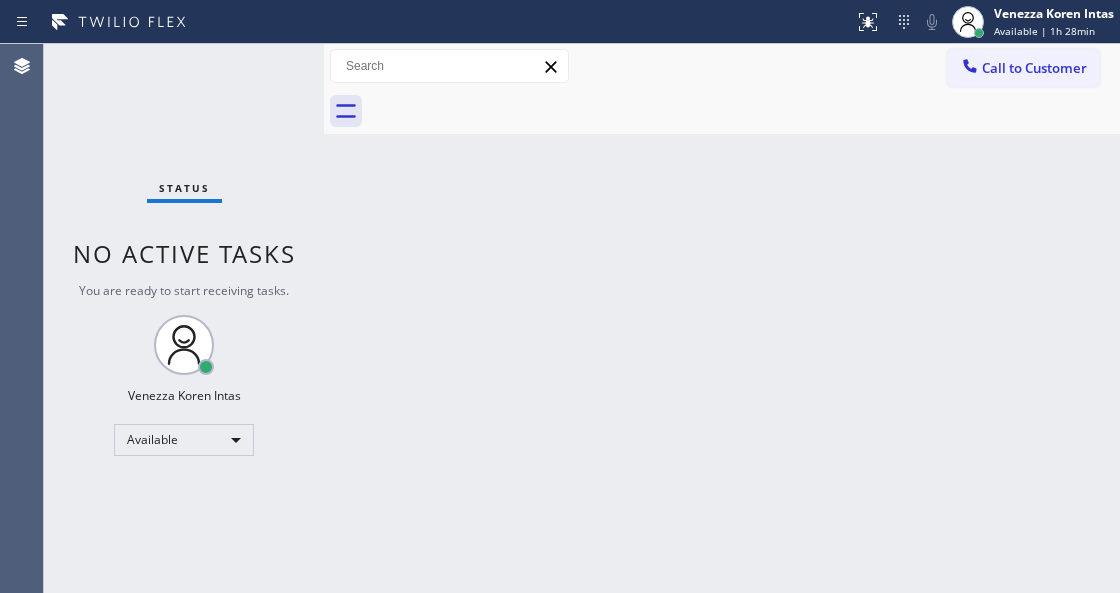 click on "Status   No active tasks     You are ready to start receiving tasks.   Venezza Koren Intas Available" at bounding box center (184, 318) 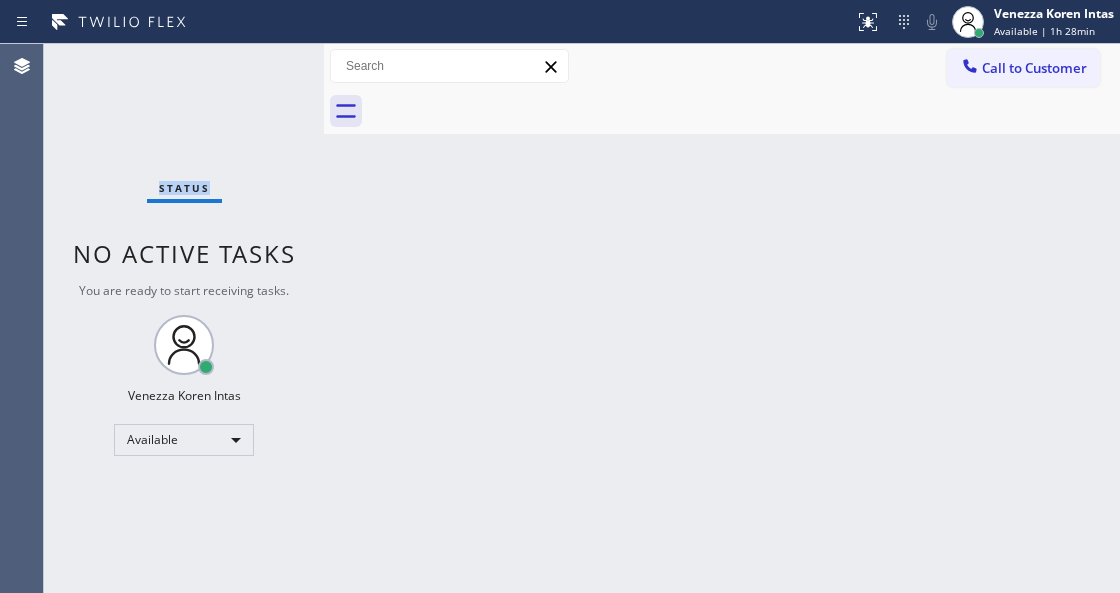 click on "Status   No active tasks     You are ready to start receiving tasks.   Venezza Koren Intas Available" at bounding box center [184, 318] 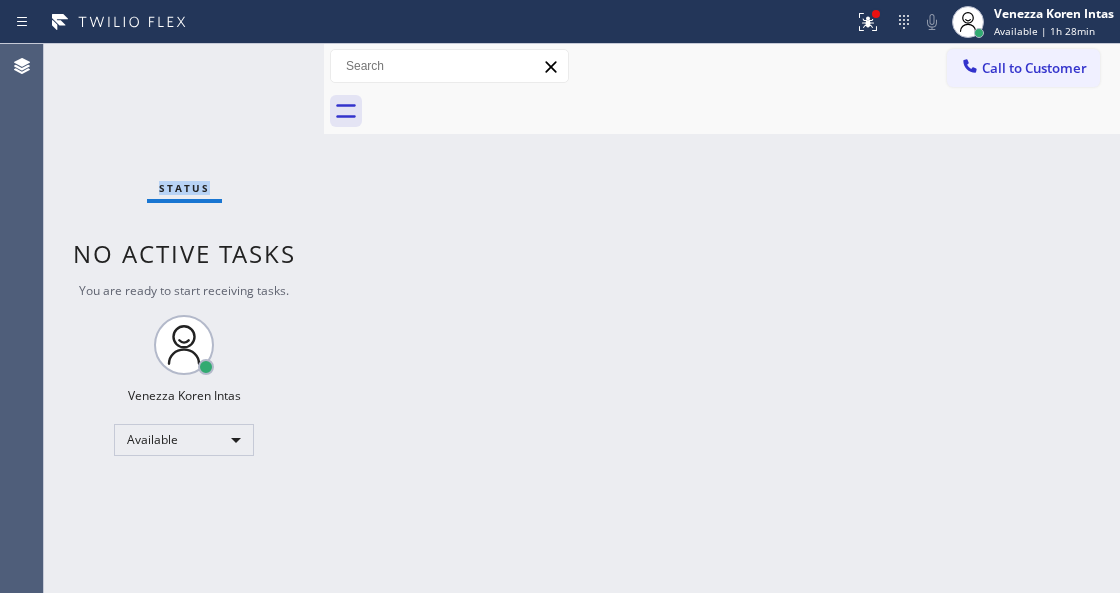 click on "Status   No active tasks     You are ready to start receiving tasks.   Venezza Koren Intas Available" at bounding box center (184, 318) 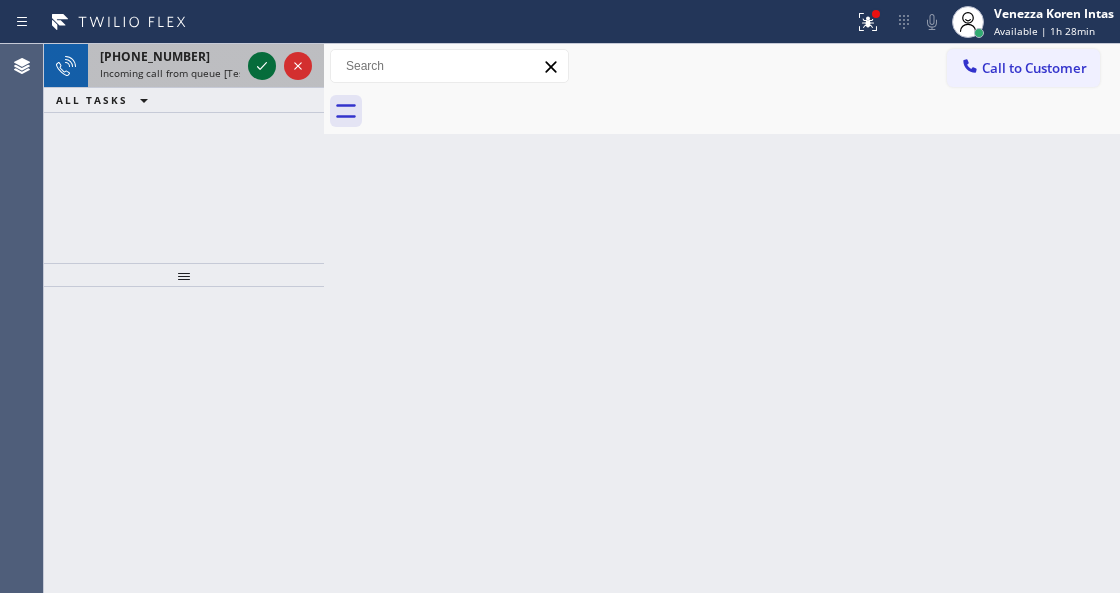 click 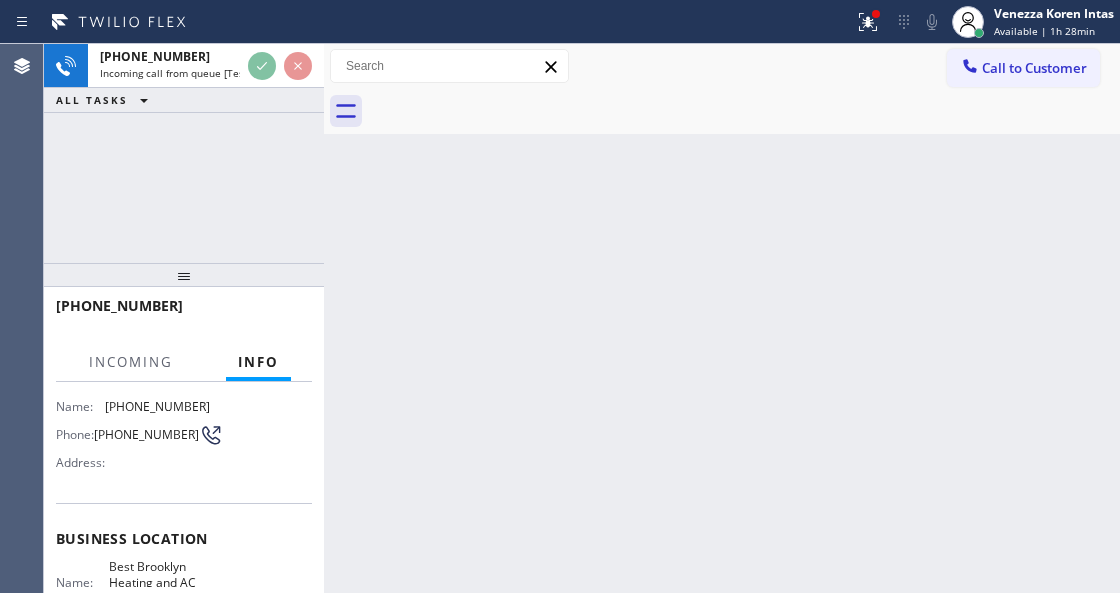scroll, scrollTop: 200, scrollLeft: 0, axis: vertical 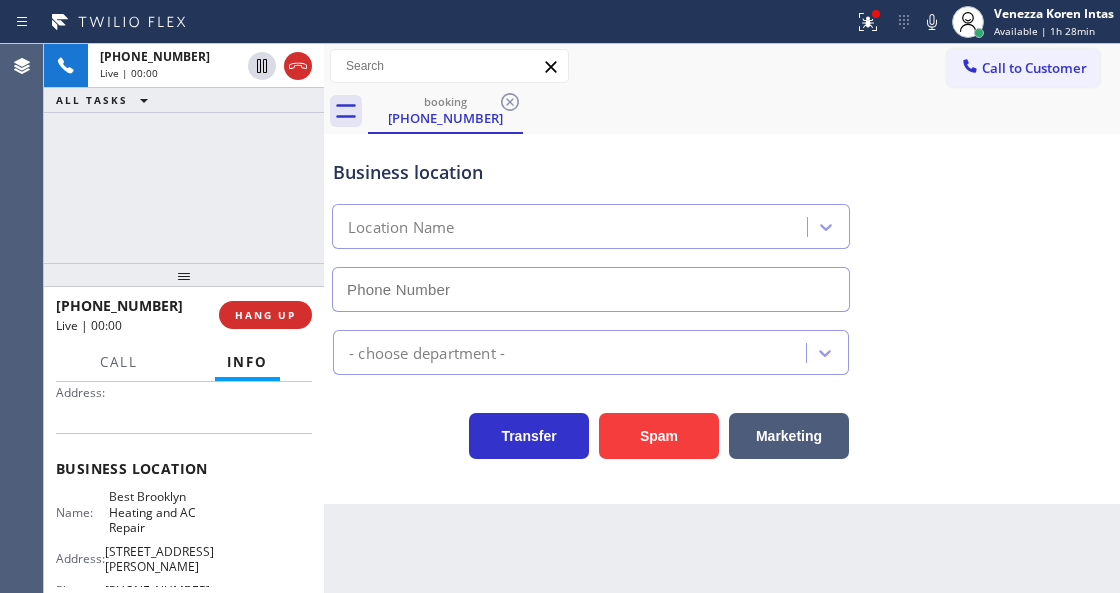 type on "[PHONE_NUMBER]" 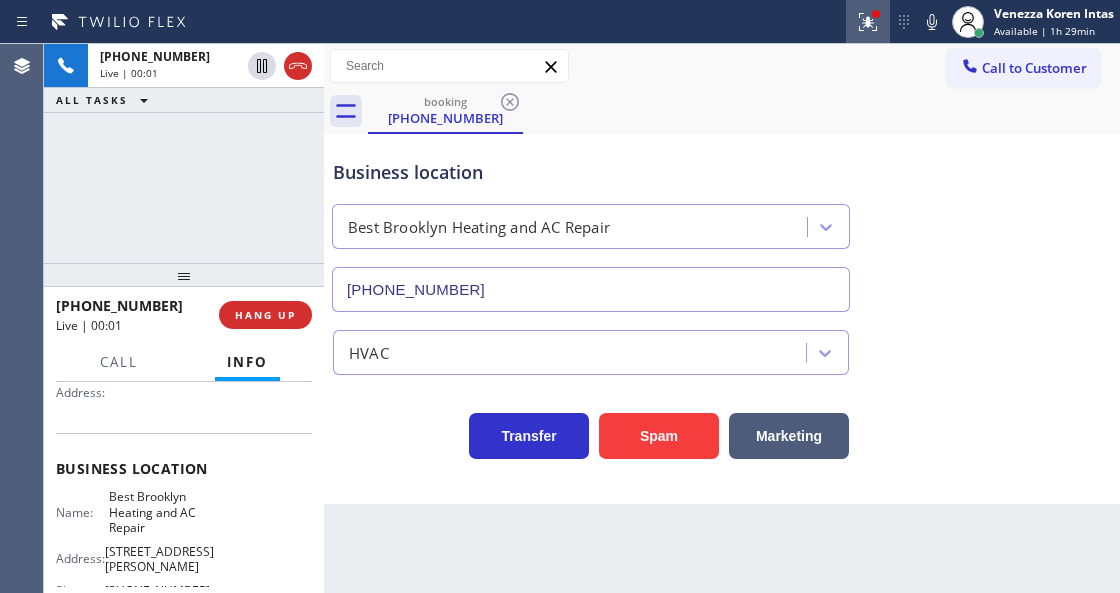click at bounding box center (868, 22) 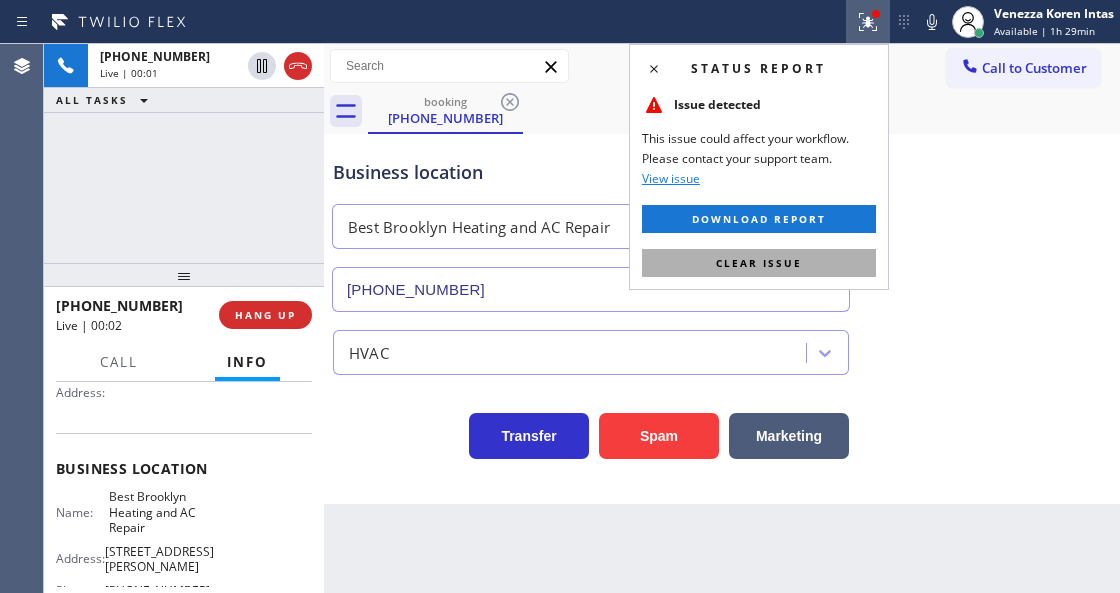 click on "Clear issue" at bounding box center [759, 263] 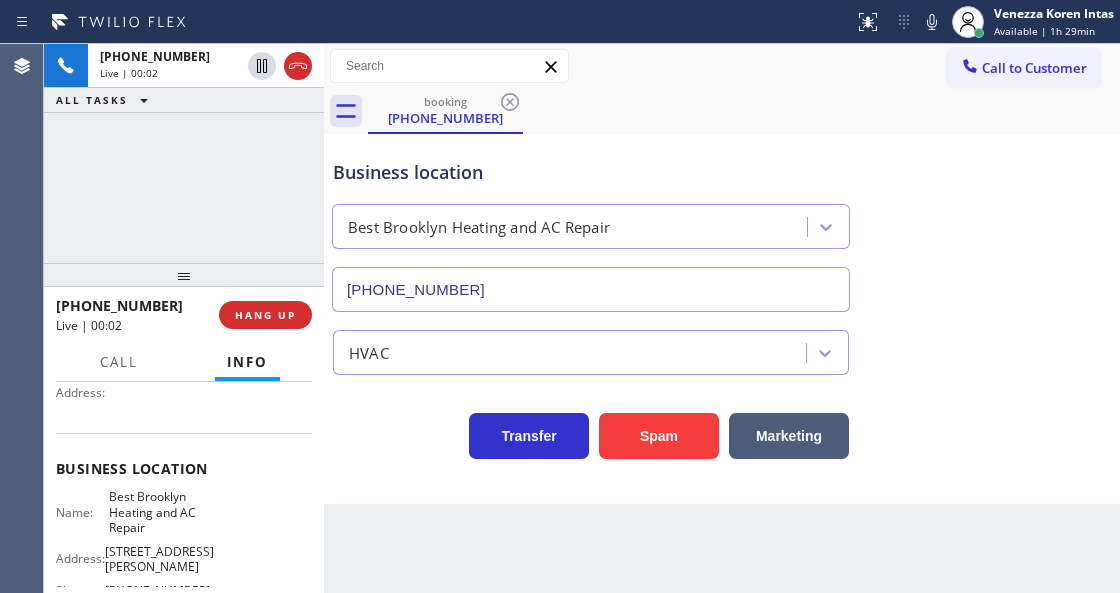 click on "Business location Best Brooklyn Heating and AC Repair [PHONE_NUMBER]" at bounding box center [722, 221] 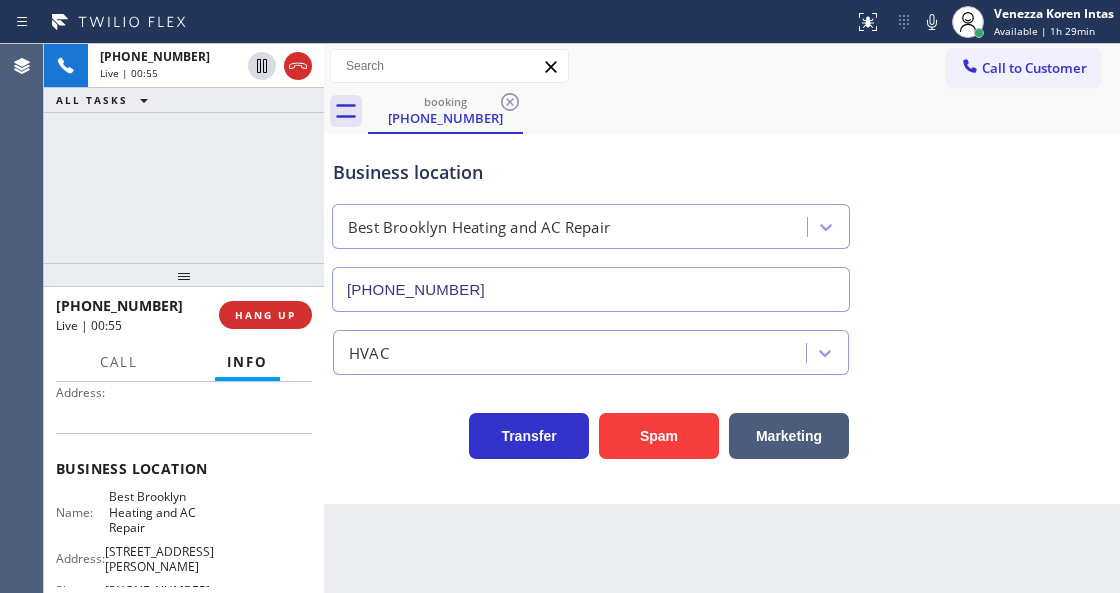 click on "Best Brooklyn Heating and AC Repair" at bounding box center (479, 227) 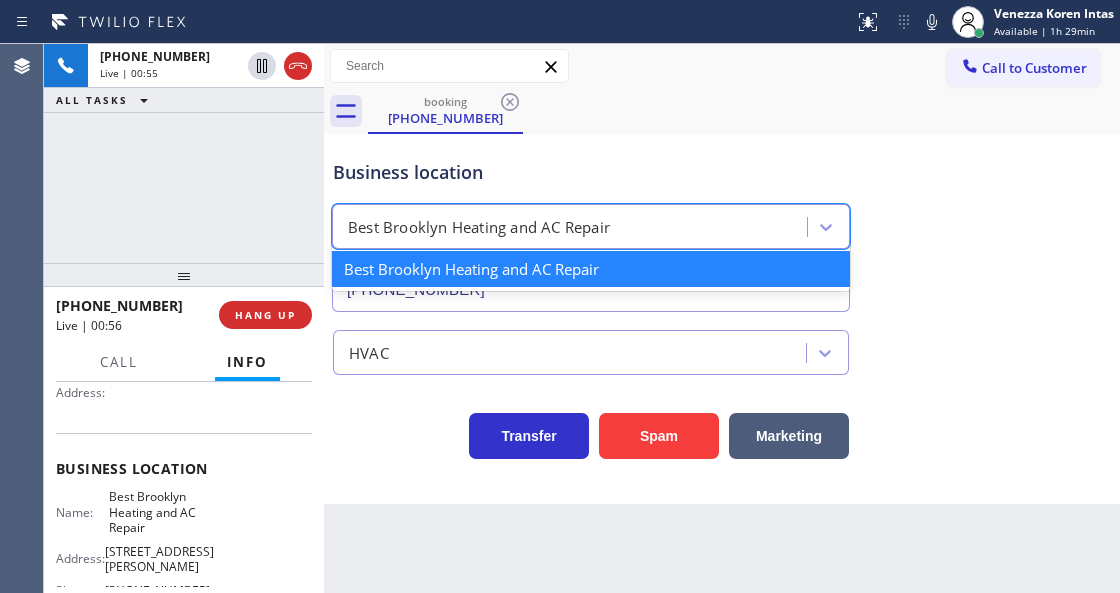 click on "Business location      option Best Brooklyn Heating and AC Repair focused, 1 of 1. 1 result available. Use Up and Down to choose options, press Enter to select the currently focused option, press Escape to exit the menu, press Tab to select the option and exit the menu. Best Brooklyn Heating and AC Repair Best Brooklyn Heating and AC Repair [PHONE_NUMBER]" at bounding box center [591, 225] 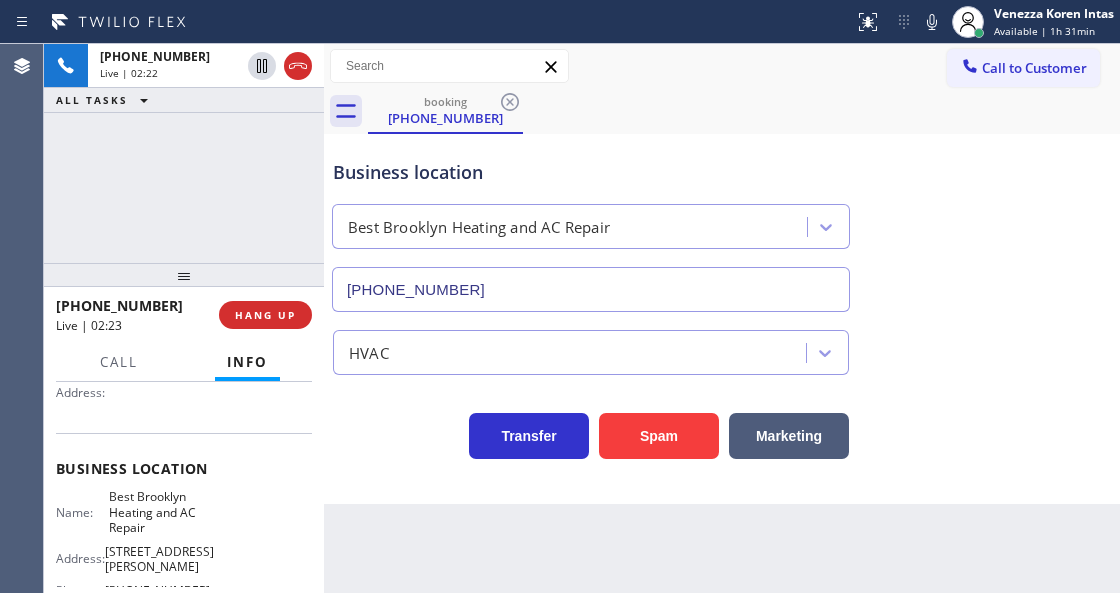 drag, startPoint x: 936, startPoint y: 6, endPoint x: 937, endPoint y: 26, distance: 20.024984 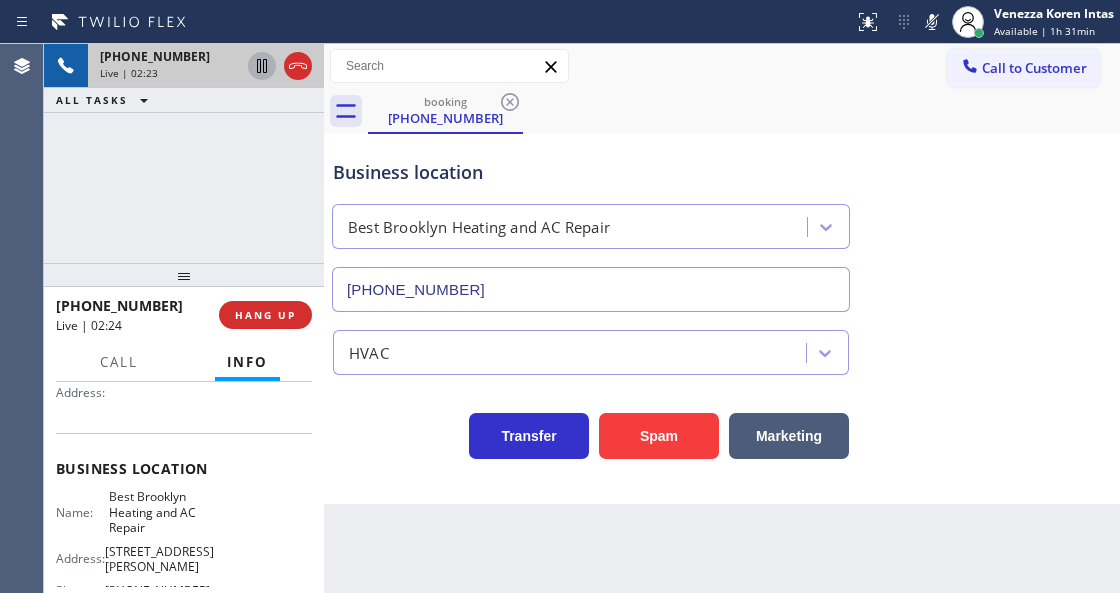 click 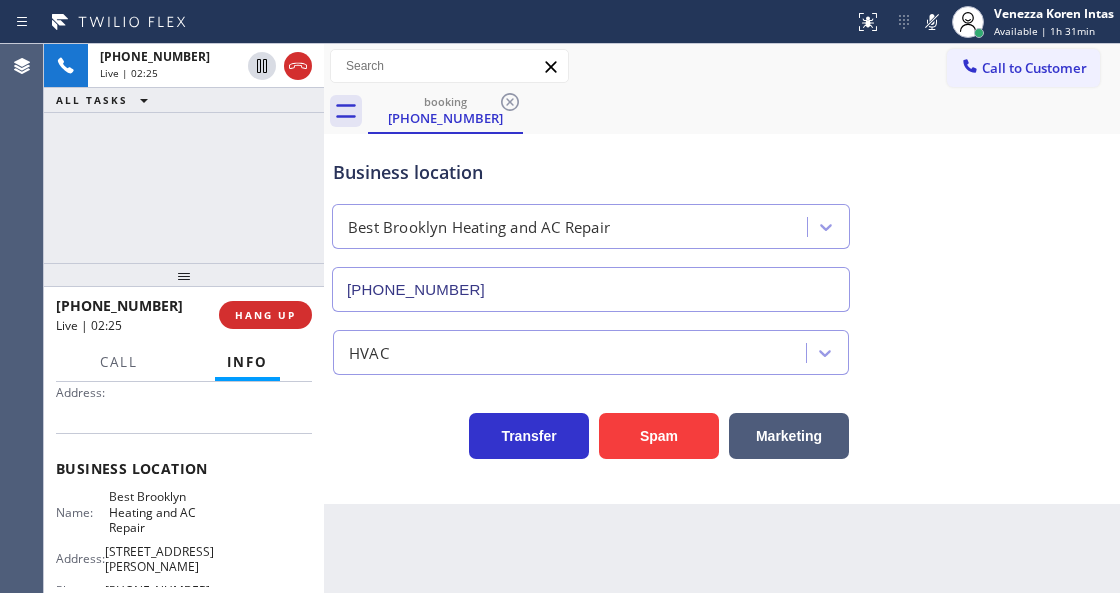 scroll, scrollTop: 0, scrollLeft: 0, axis: both 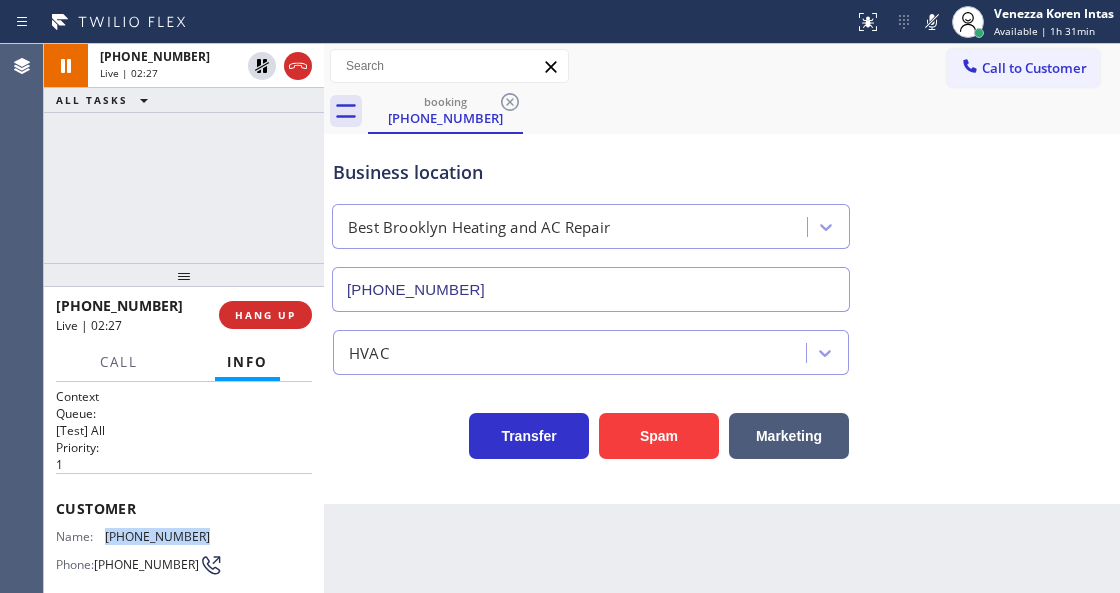 drag, startPoint x: 204, startPoint y: 531, endPoint x: 108, endPoint y: 534, distance: 96.04687 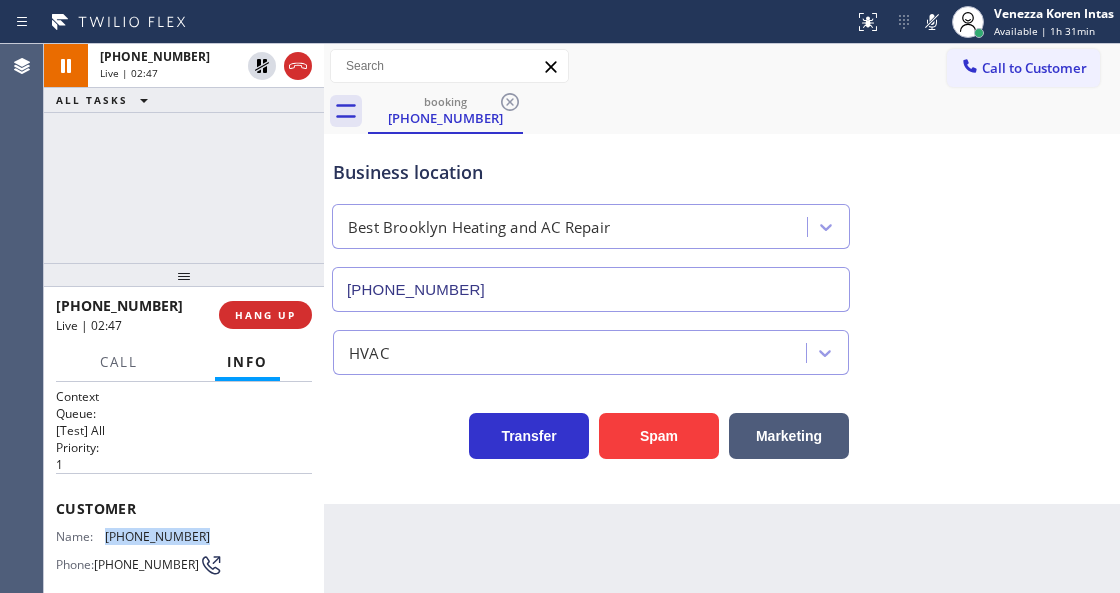 click on "Status report No issues detected If you experience an issue, please download the report and send it to your support team. Download report Venezza Koren Intas Available | 1h 31min Set your status Offline Available Unavailable Break Log out" at bounding box center (983, 22) 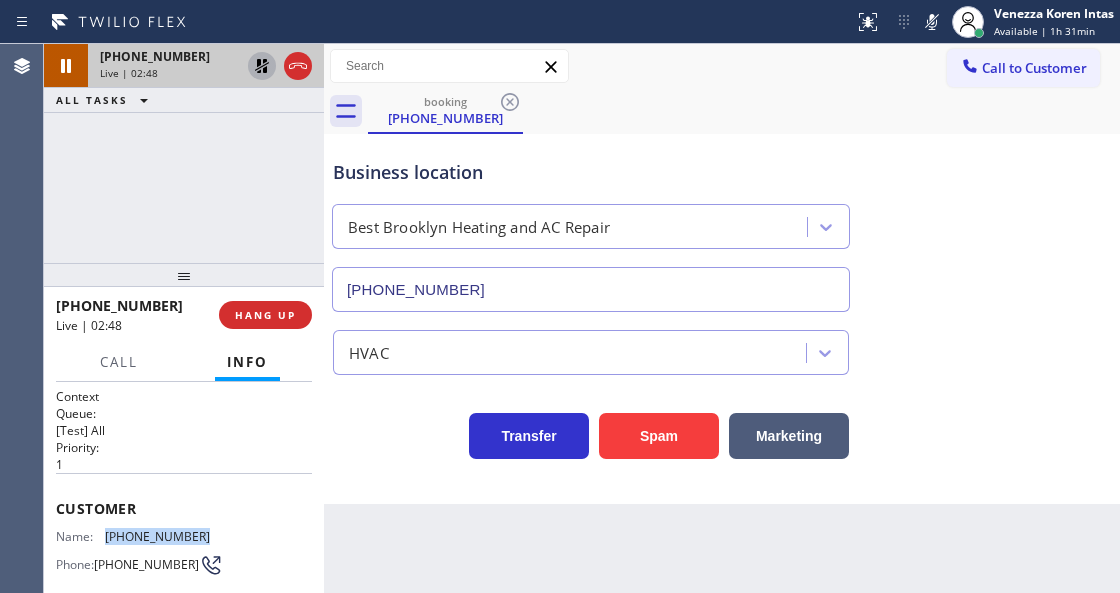click 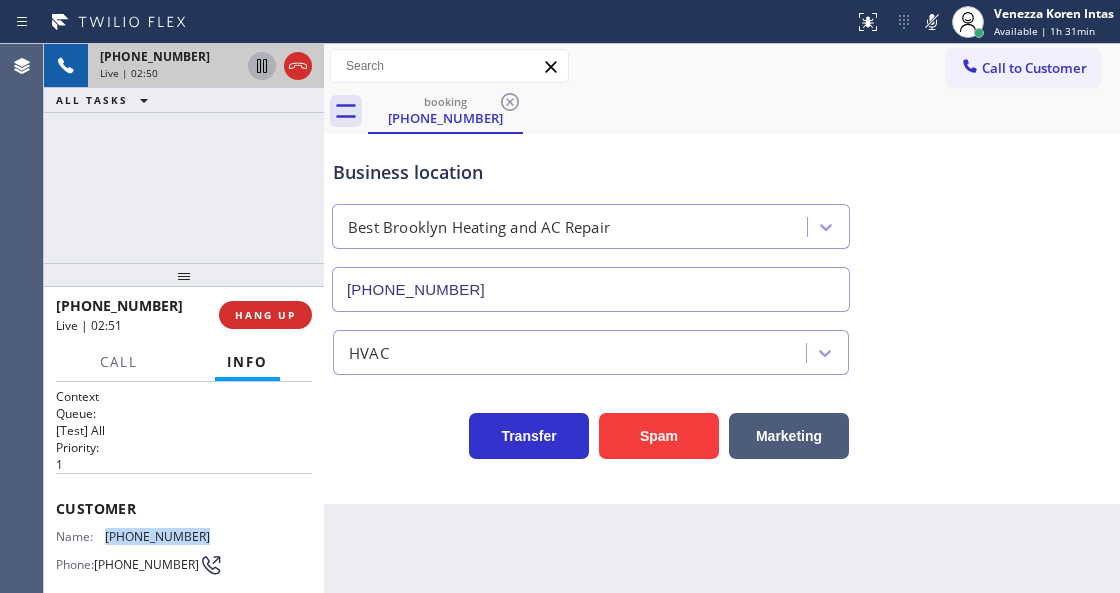 click on "Status report No issues detected If you experience an issue, please download the report and send it to your support team. Download report Venezza Koren Intas Available | 1h 31min Set your status Offline Available Unavailable Break Log out" at bounding box center (983, 22) 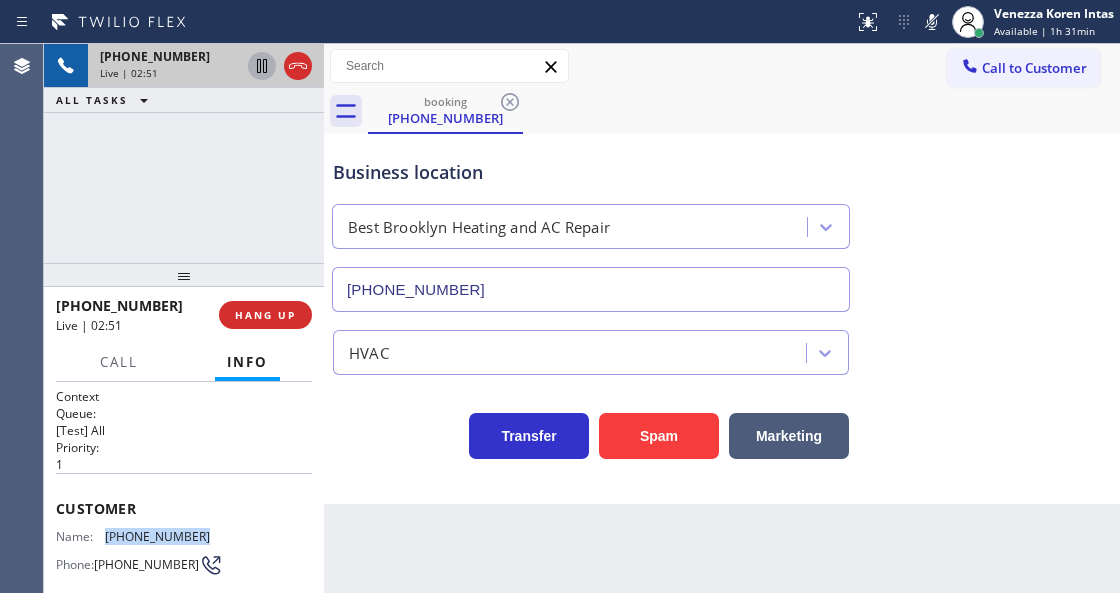 drag, startPoint x: 925, startPoint y: 24, endPoint x: 952, endPoint y: 164, distance: 142.5798 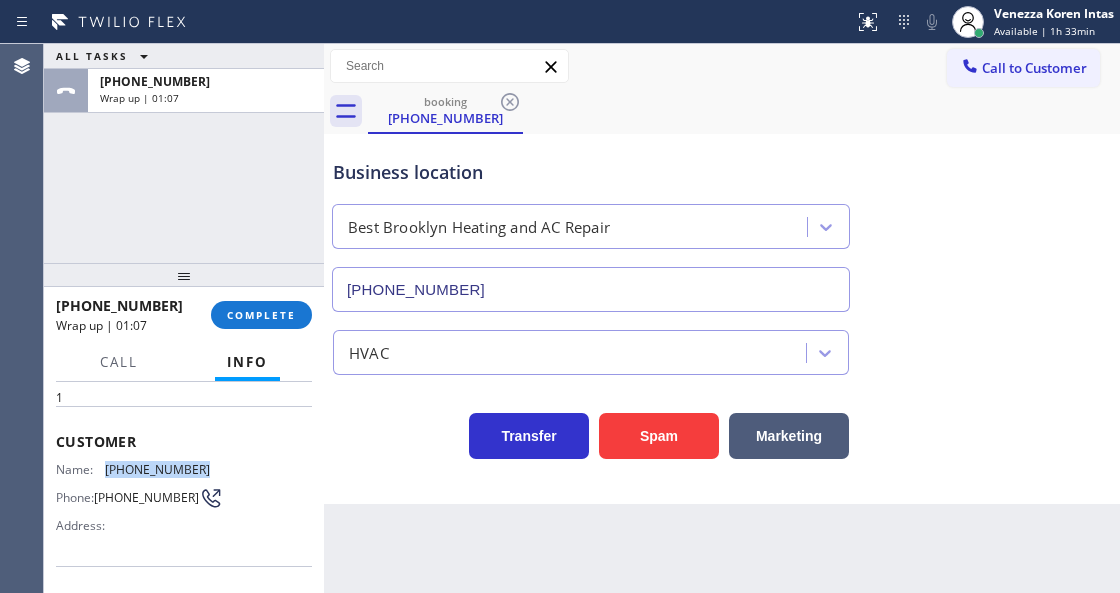 scroll, scrollTop: 200, scrollLeft: 0, axis: vertical 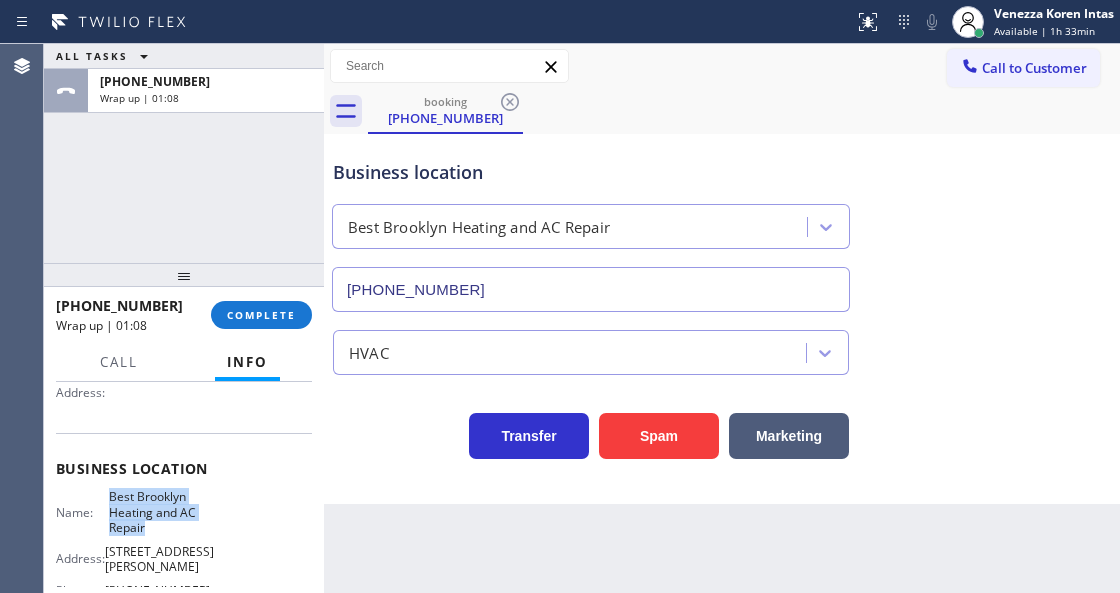 drag, startPoint x: 107, startPoint y: 494, endPoint x: 162, endPoint y: 523, distance: 62.177166 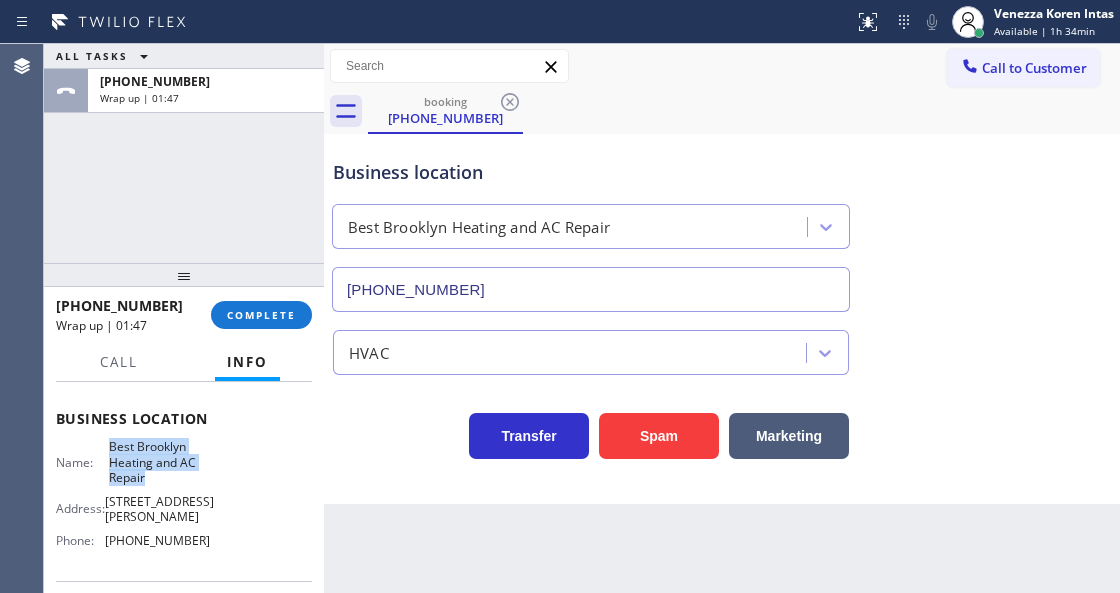 scroll, scrollTop: 333, scrollLeft: 0, axis: vertical 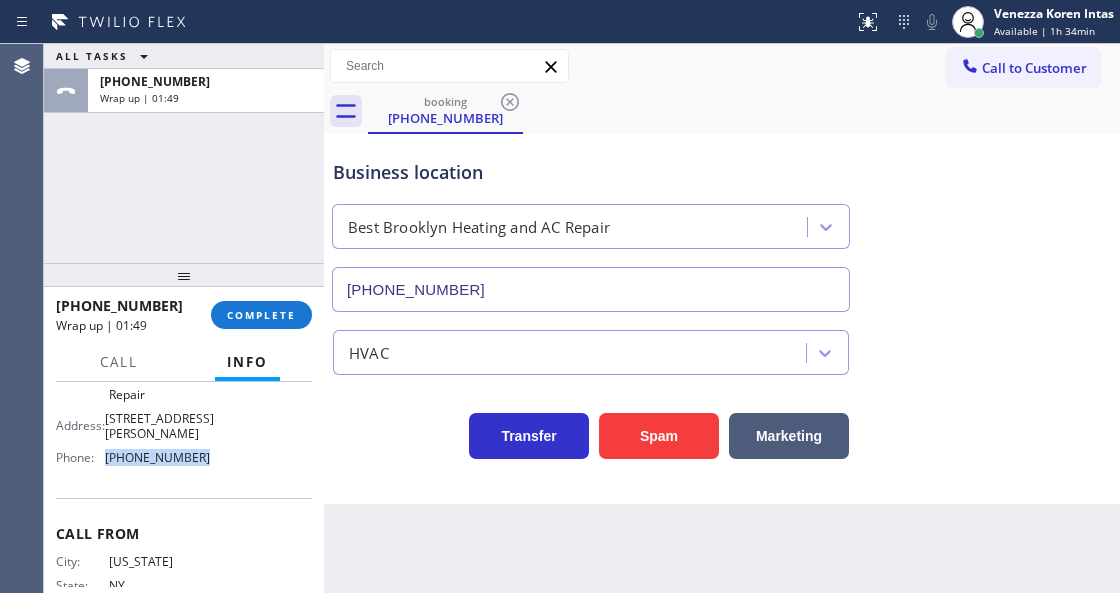 drag, startPoint x: 210, startPoint y: 440, endPoint x: 105, endPoint y: 436, distance: 105.076164 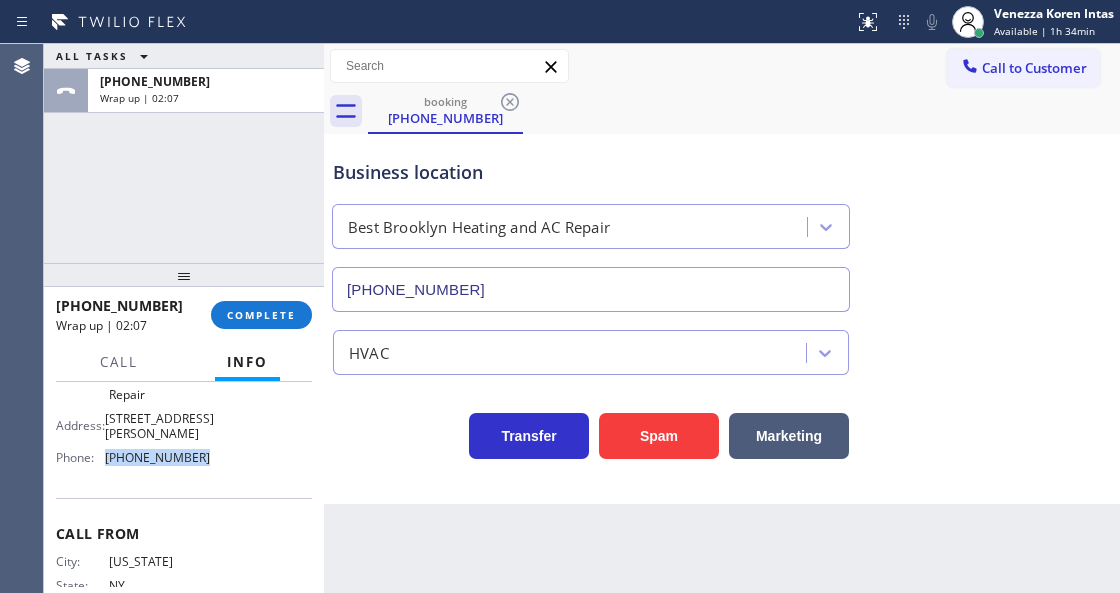 drag, startPoint x: 266, startPoint y: 310, endPoint x: 320, endPoint y: 338, distance: 60.827625 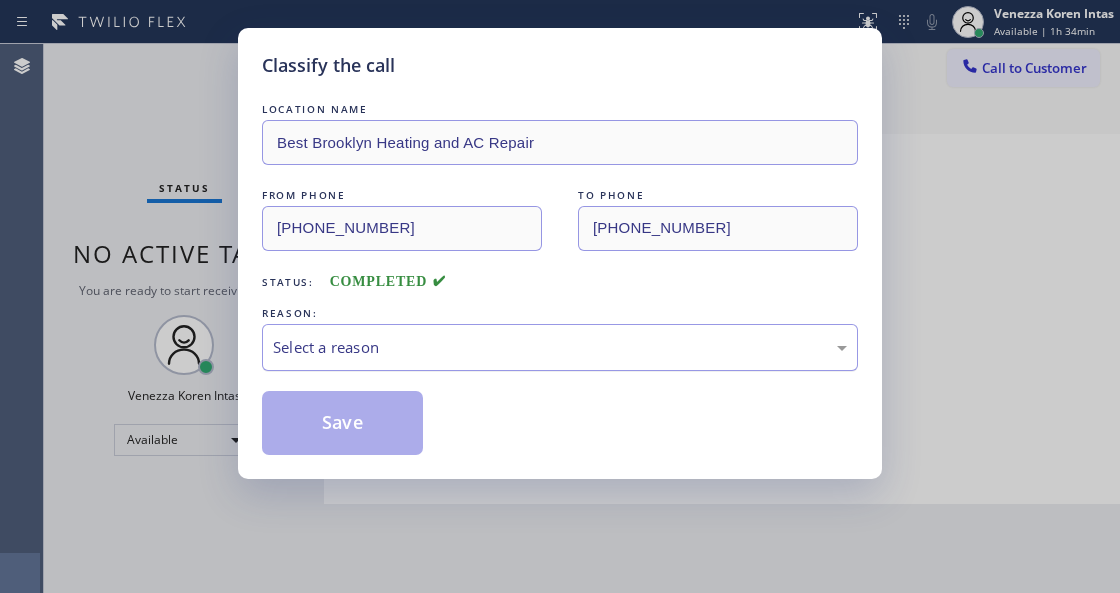 drag, startPoint x: 483, startPoint y: 346, endPoint x: 474, endPoint y: 366, distance: 21.931713 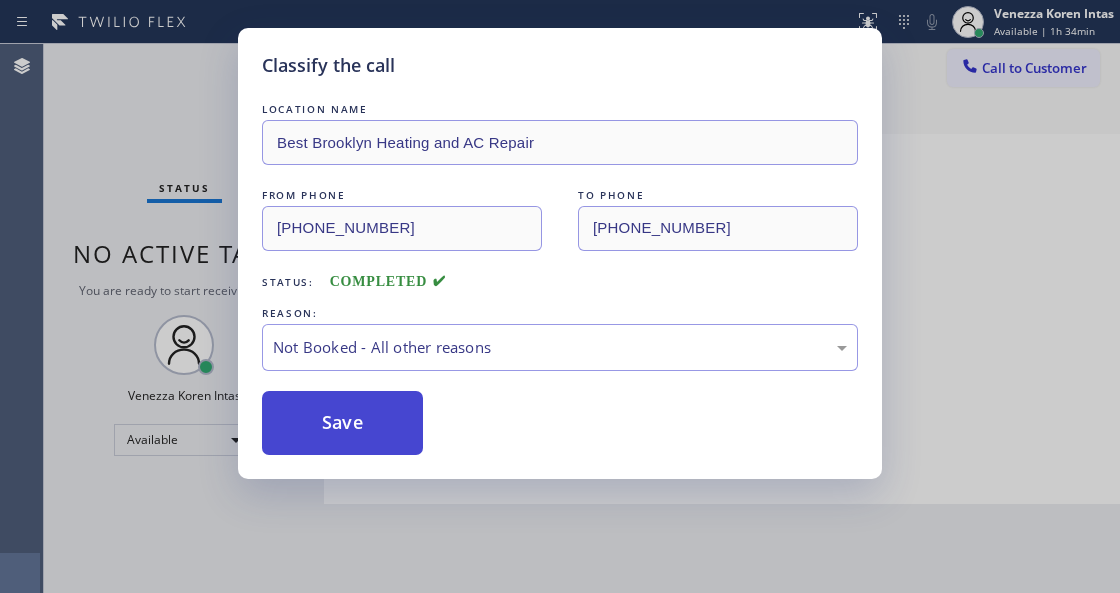 click on "Save" at bounding box center (342, 423) 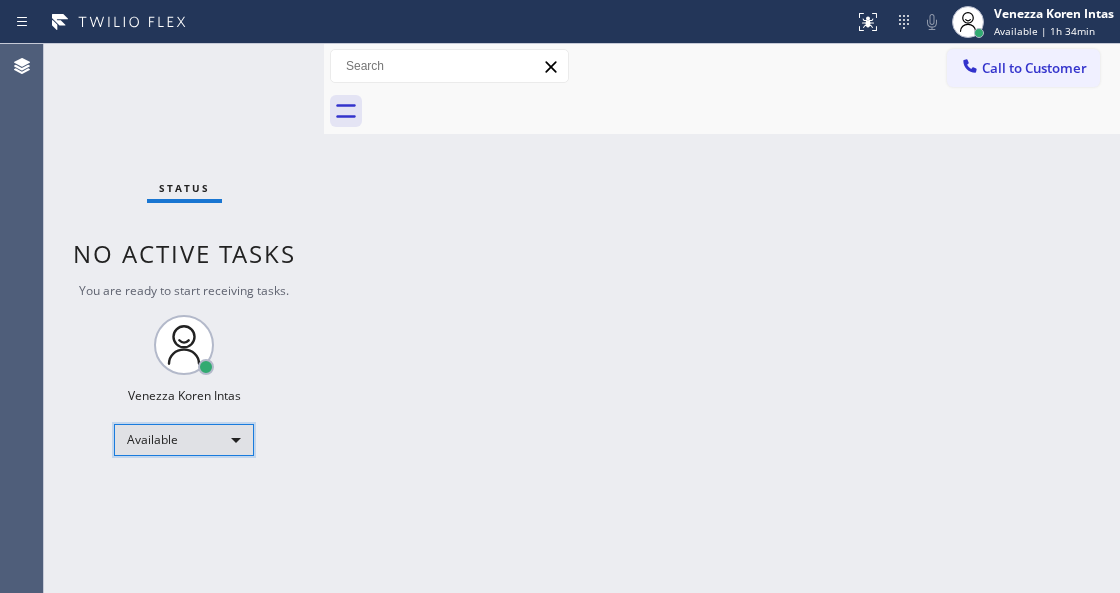 click on "Available" at bounding box center (184, 440) 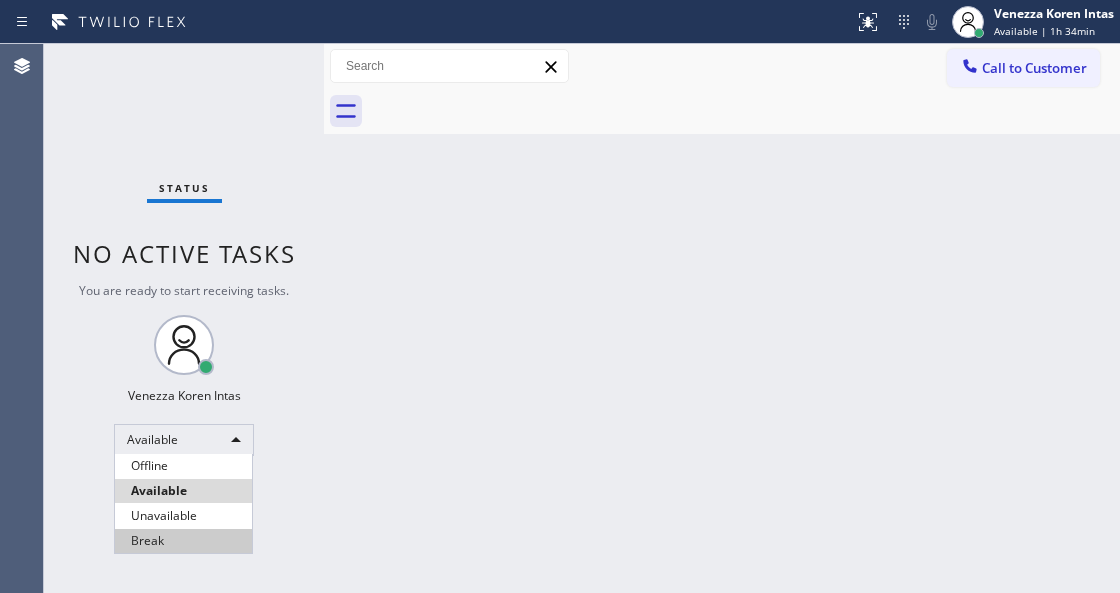 click on "Break" at bounding box center (183, 541) 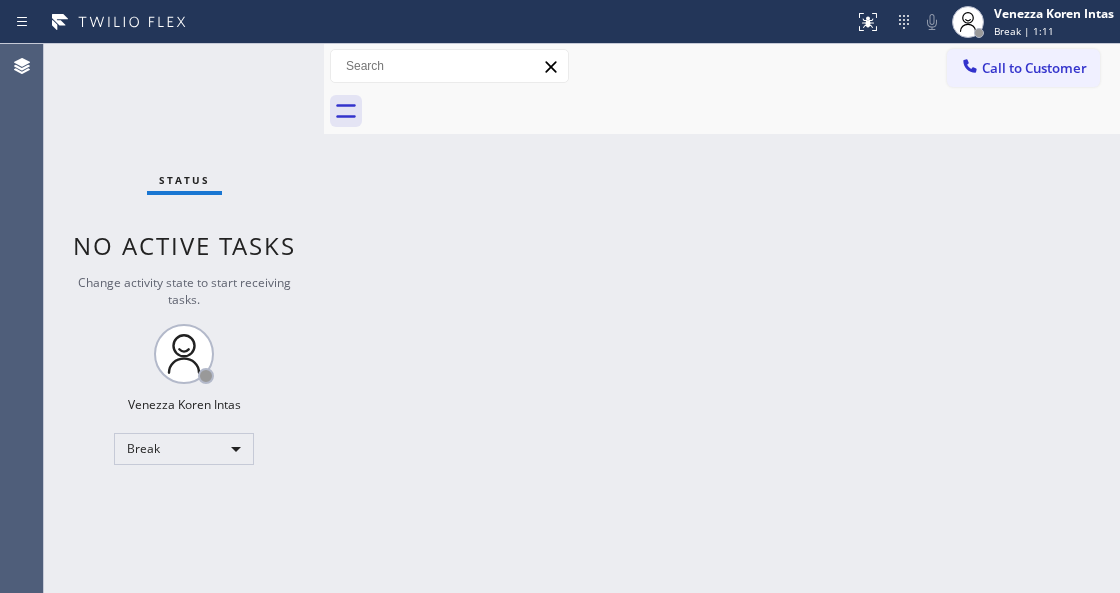 click on "Status   No active tasks     Change activity state to start receiving tasks.   Venezza Koren Intas Break" at bounding box center (184, 318) 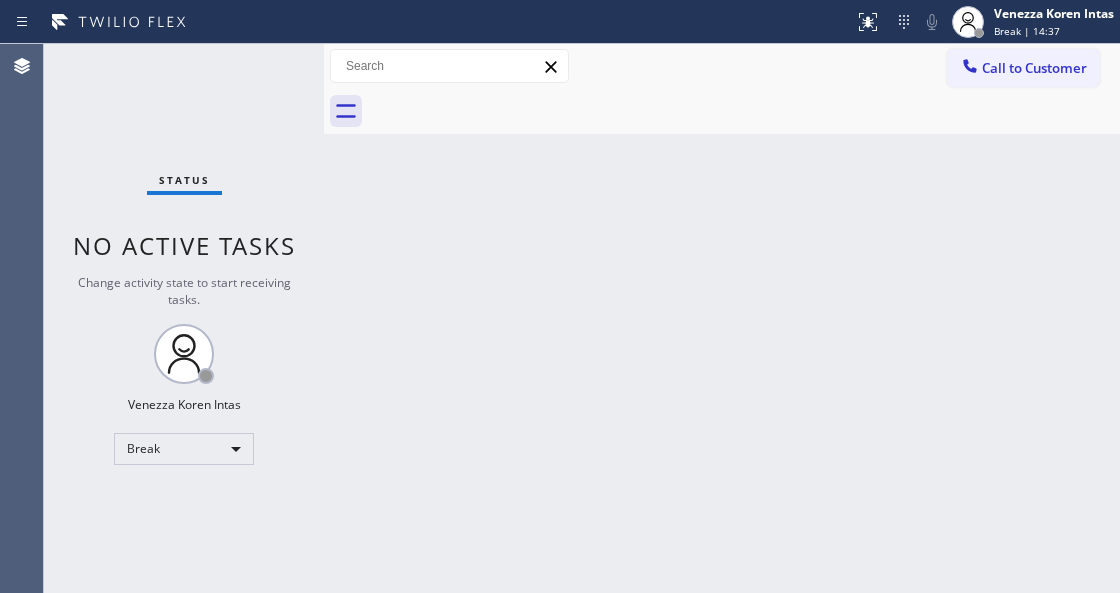 click on "Back to Dashboard Change Sender ID Customers Technicians Select a contact Outbound call Technician Search Technician Your caller id phone number Your caller id phone number Call Technician info Name   Phone none Address none Change Sender ID HVAC [PHONE_NUMBER] 5 Star Appliance [PHONE_NUMBER] Appliance Repair [PHONE_NUMBER] Plumbing [PHONE_NUMBER] Air Duct Cleaning [PHONE_NUMBER]  Electricians [PHONE_NUMBER] Cancel Change Check personal SMS Reset Change No tabs Call to Customer Outbound call Location Kitchenaid Appliances Repair Your caller id phone number [PHONE_NUMBER] Customer number Call Outbound call Technician Search Technician Your caller id phone number Your caller id phone number Call" at bounding box center (722, 318) 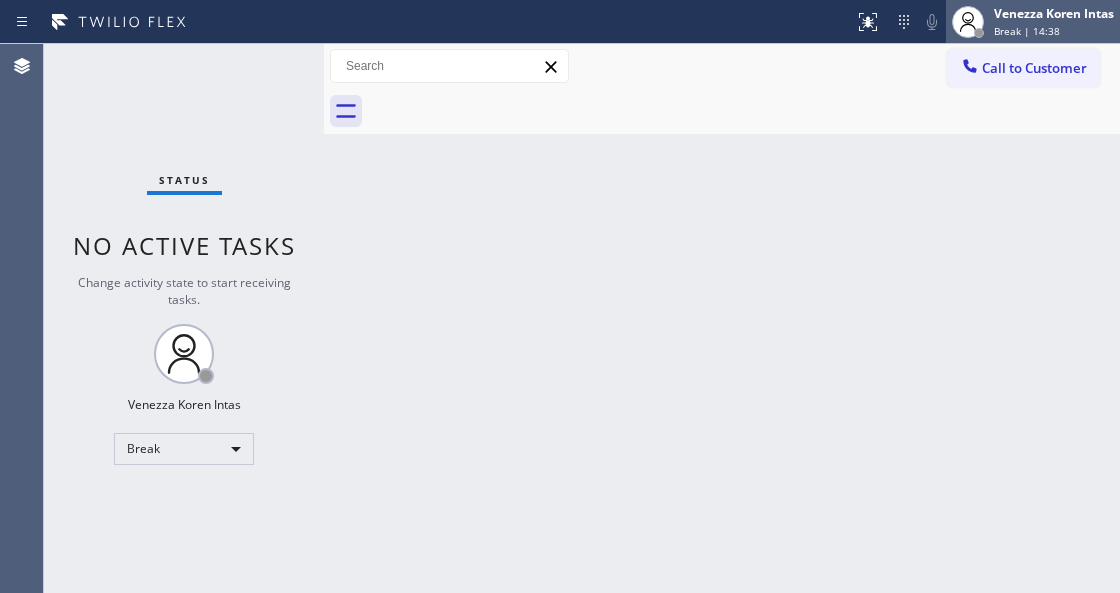 click on "Break | 14:38" at bounding box center [1027, 31] 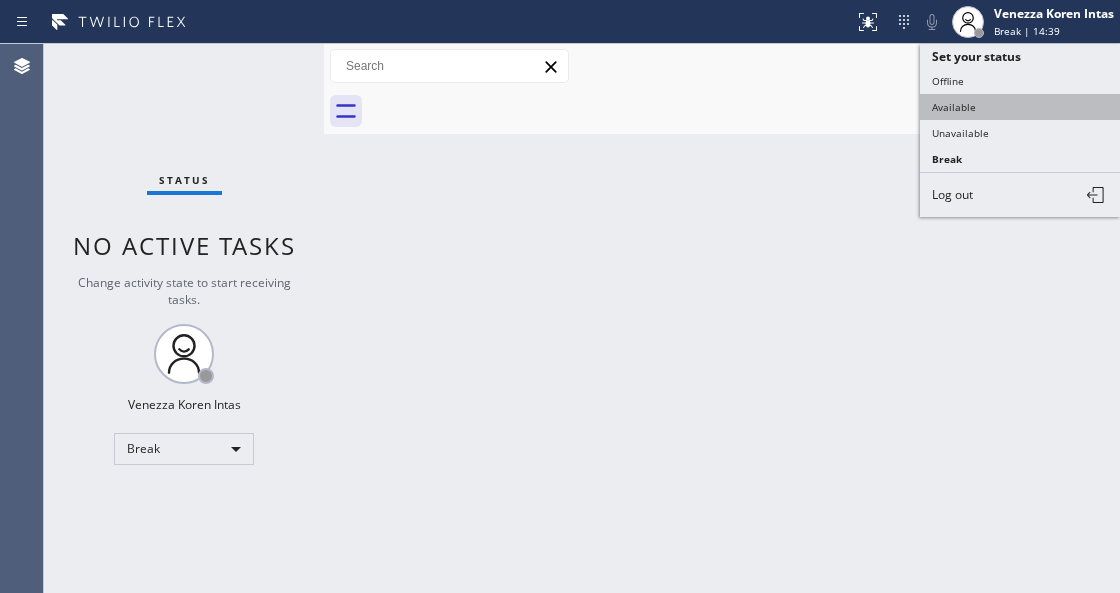 click on "Available" at bounding box center [1020, 107] 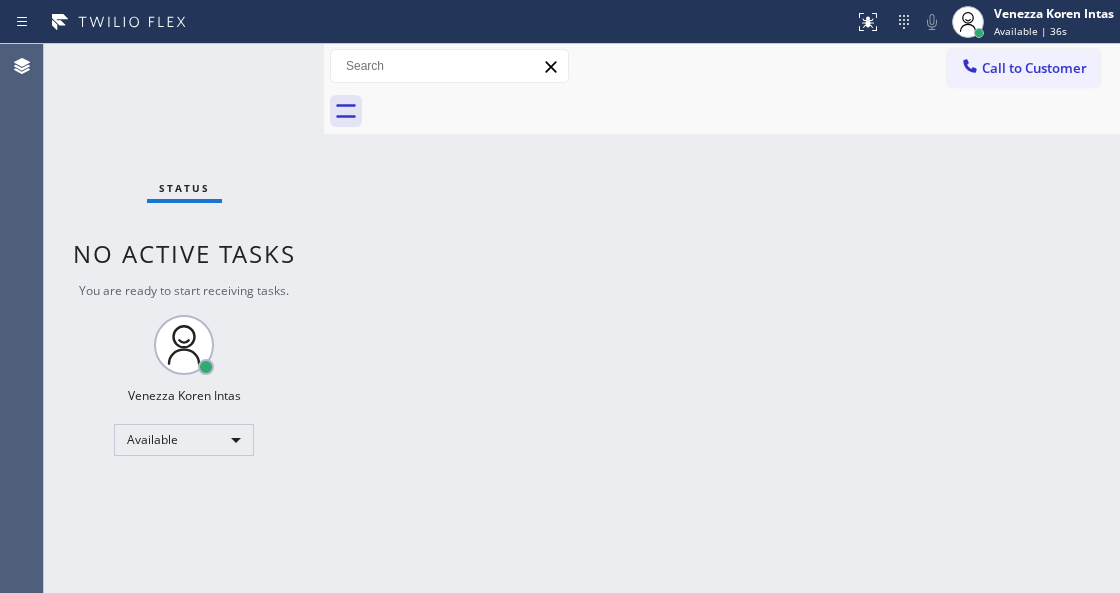 drag, startPoint x: 234, startPoint y: 226, endPoint x: 229, endPoint y: 75, distance: 151.08276 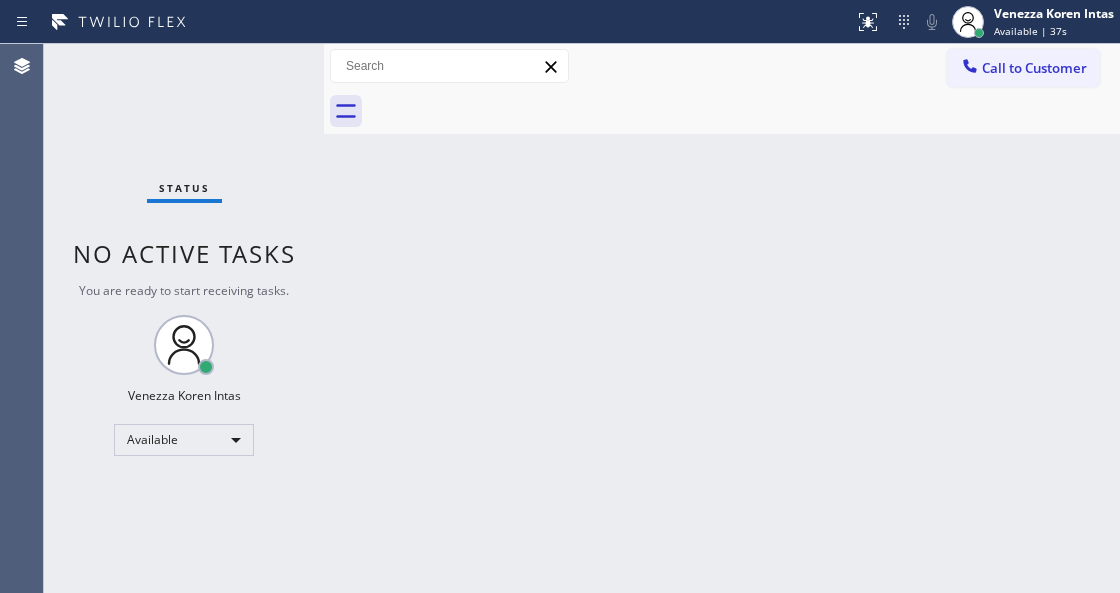 click at bounding box center [427, 22] 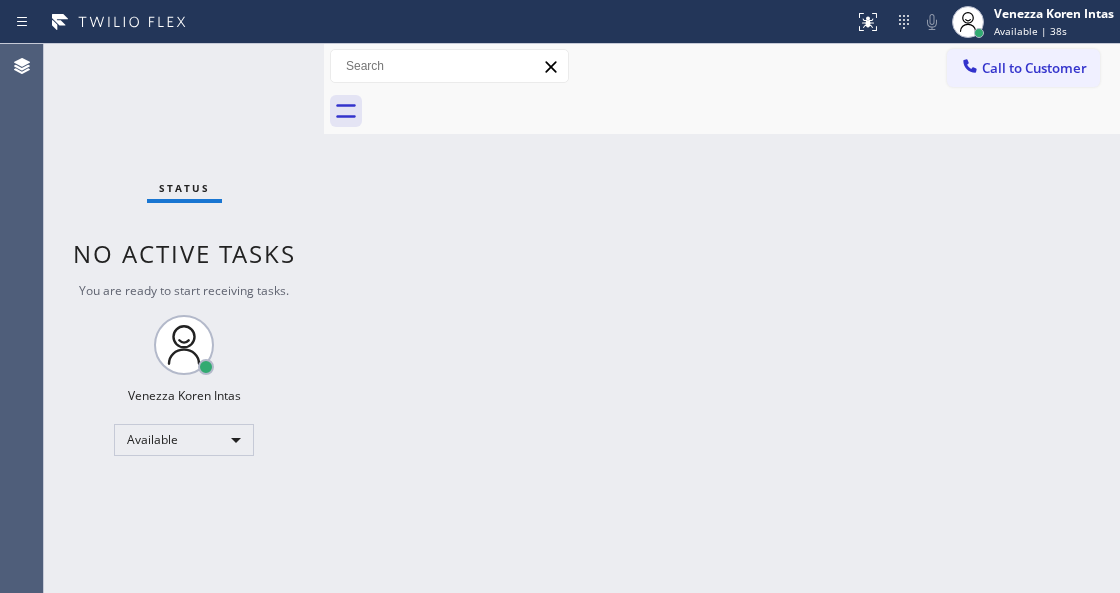 click on "Status   No active tasks     You are ready to start receiving tasks.   Venezza Koren Intas Available" at bounding box center (184, 318) 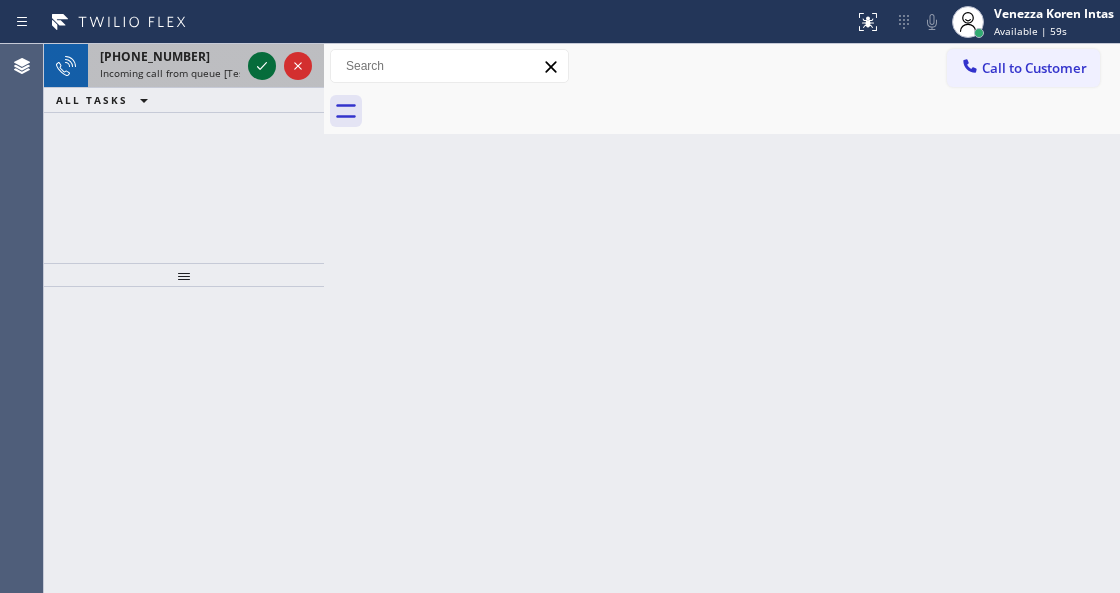 click 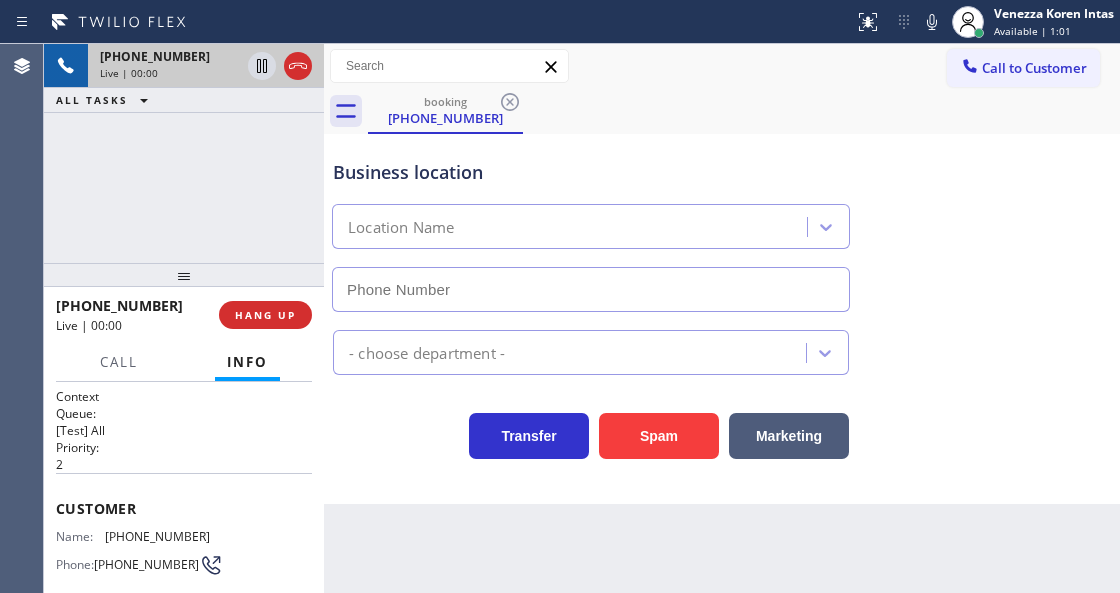 type on "[PHONE_NUMBER]" 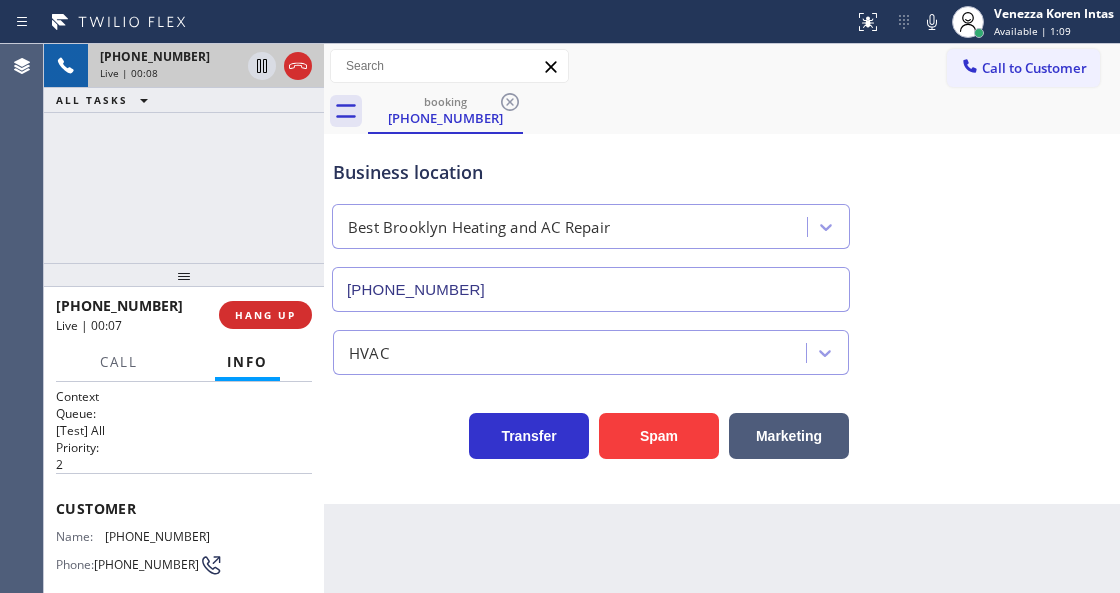 click on "Back to Dashboard Change Sender ID Customers Technicians Select a contact Outbound call Technician Search Technician Your caller id phone number Your caller id phone number Call Technician info Name   Phone none Address none Change Sender ID HVAC [PHONE_NUMBER] 5 Star Appliance [PHONE_NUMBER] Appliance Repair [PHONE_NUMBER] Plumbing [PHONE_NUMBER] Air Duct Cleaning [PHONE_NUMBER]  Electricians [PHONE_NUMBER] Cancel Change Check personal SMS Reset Change booking [PHONE_NUMBER] Call to Customer Outbound call Location Kitchenaid Appliances Repair Your caller id phone number [PHONE_NUMBER] Customer number Call Outbound call Technician Search Technician Your caller id phone number Your caller id phone number Call booking [PHONE_NUMBER] Business location Best Brooklyn Heating and AC Repair [PHONE_NUMBER] HVAC Transfer Spam Marketing" at bounding box center [722, 318] 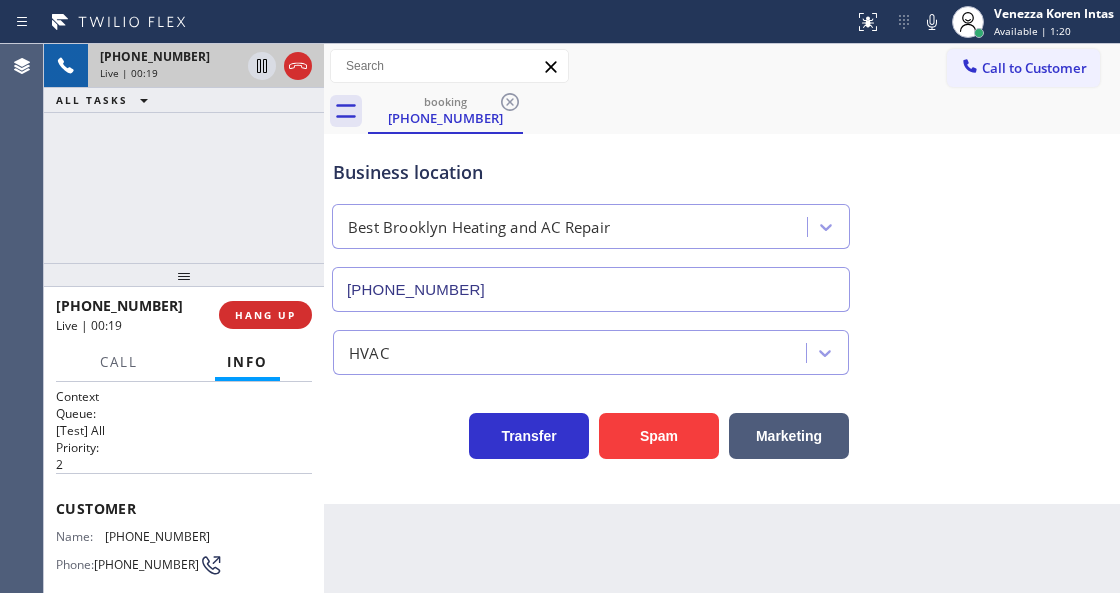 click on "Call to Customer Outbound call Location Kitchenaid Appliances Repair Your caller id phone number [PHONE_NUMBER] Customer number Call Outbound call Technician Search Technician Your caller id phone number Your caller id phone number Call" at bounding box center [722, 66] 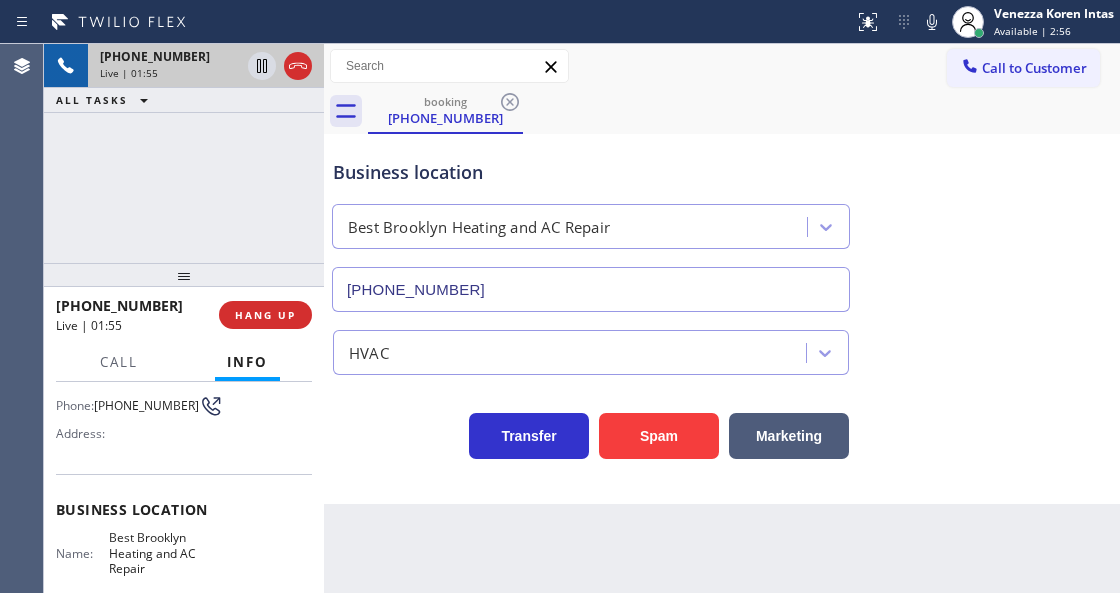 scroll, scrollTop: 200, scrollLeft: 0, axis: vertical 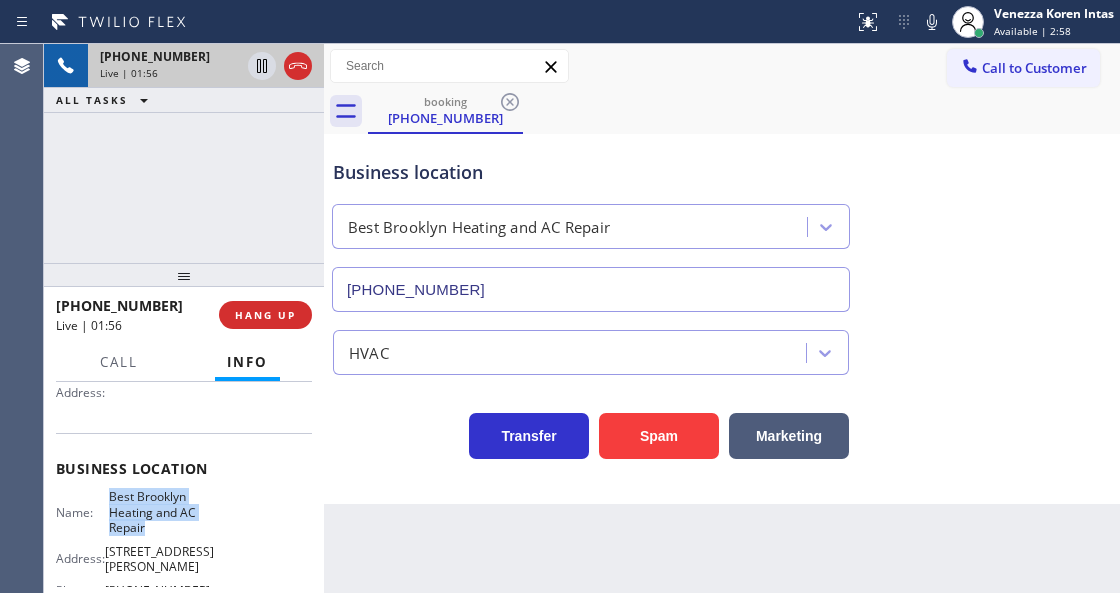drag, startPoint x: 100, startPoint y: 499, endPoint x: 144, endPoint y: 526, distance: 51.62364 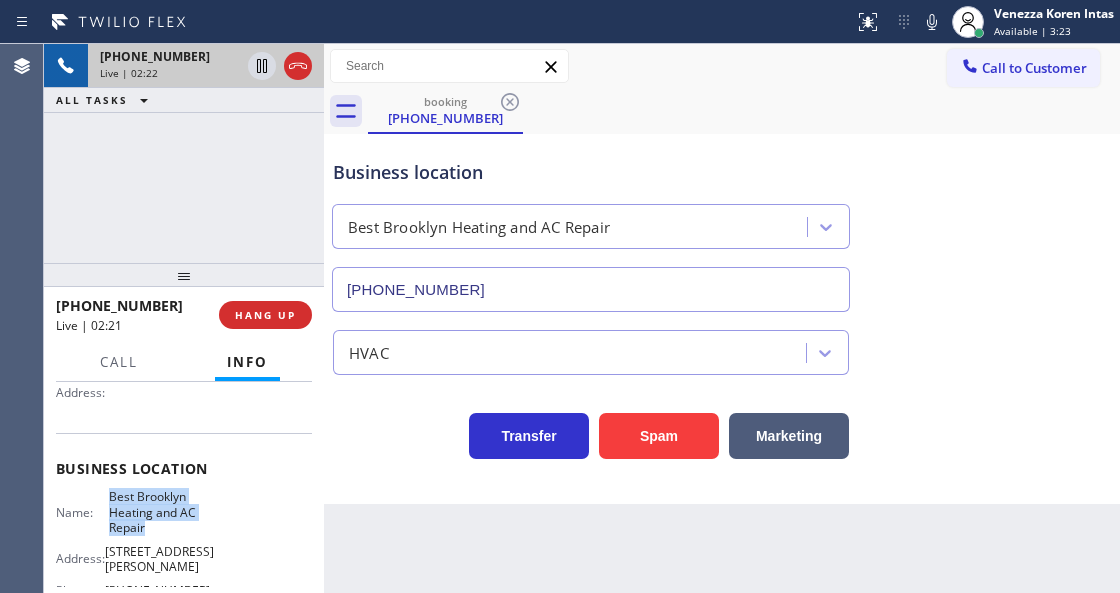 drag, startPoint x: 930, startPoint y: 14, endPoint x: 929, endPoint y: 43, distance: 29.017237 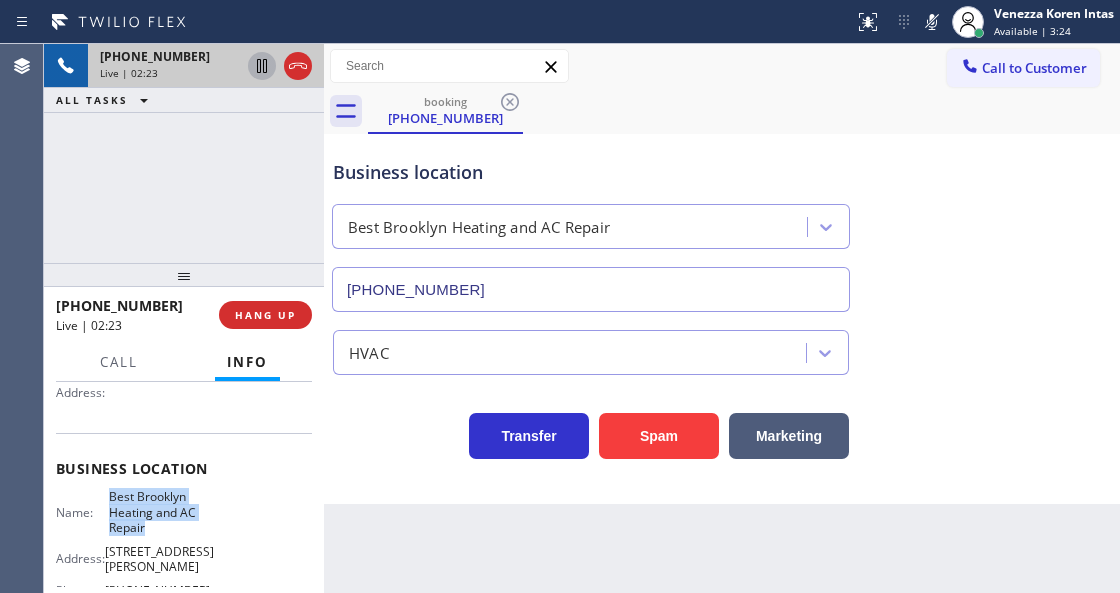 click 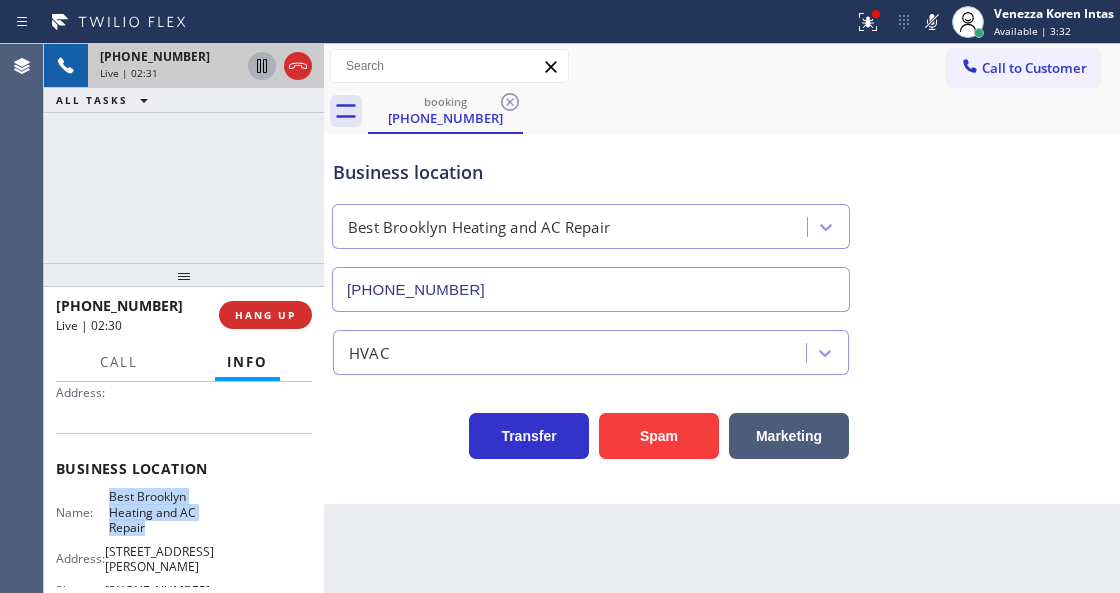 click 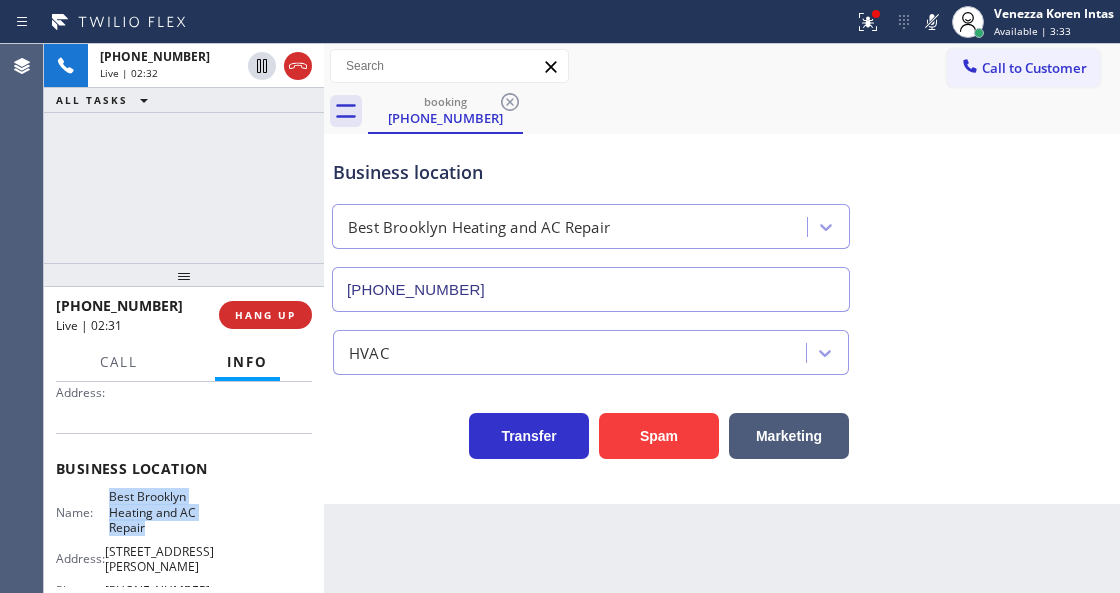 drag, startPoint x: 863, startPoint y: 24, endPoint x: 781, endPoint y: 270, distance: 259.30676 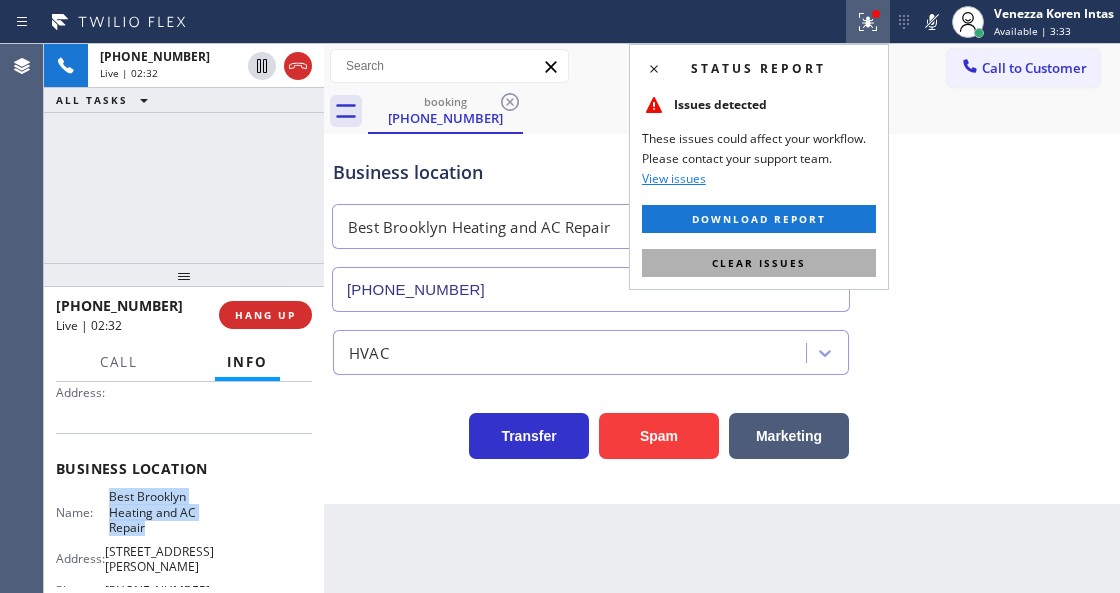 click on "Clear issues" at bounding box center [759, 263] 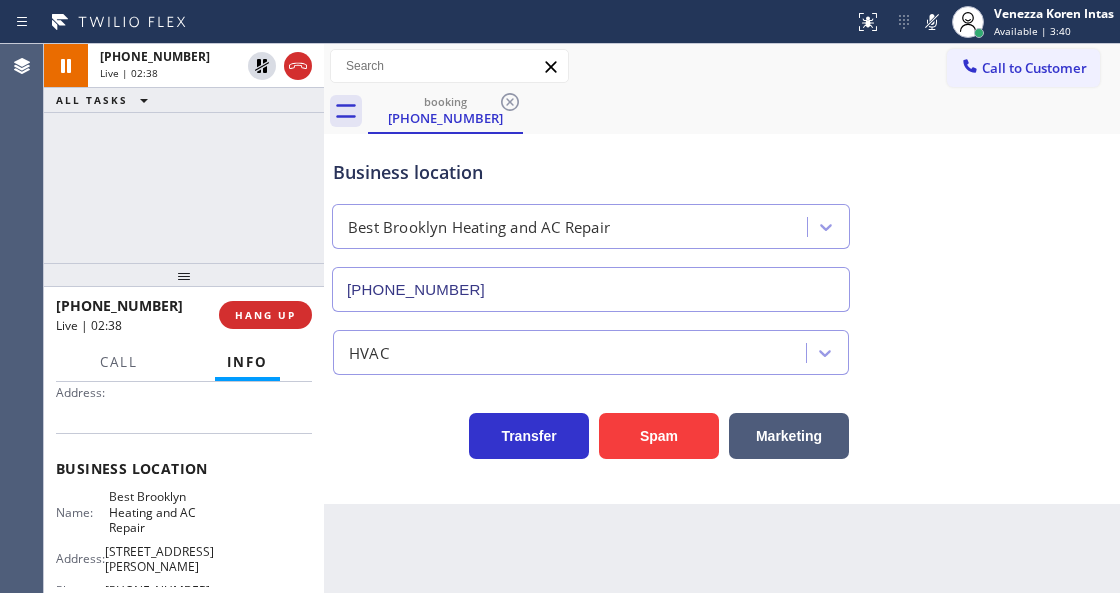 click on "Transfer Spam Marketing" at bounding box center [591, 431] 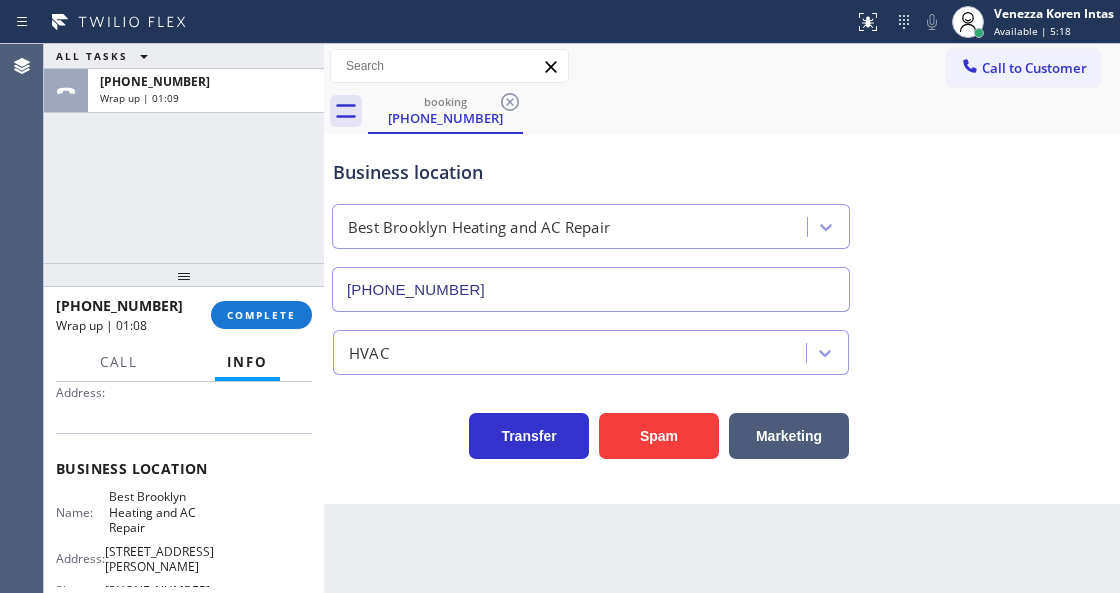scroll, scrollTop: 0, scrollLeft: 0, axis: both 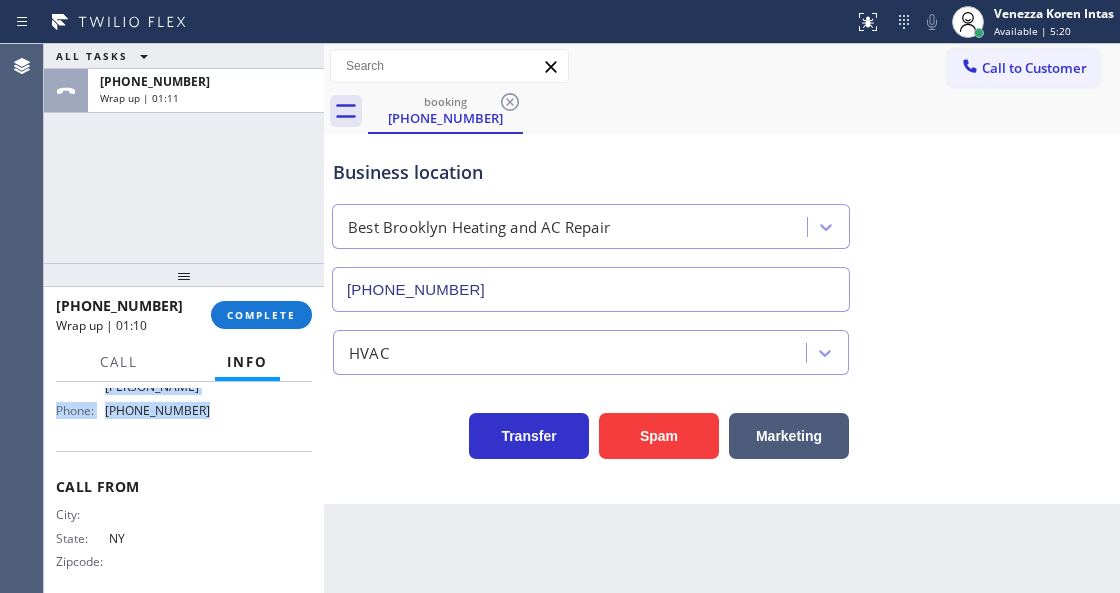 drag, startPoint x: 53, startPoint y: 495, endPoint x: 231, endPoint y: 415, distance: 195.15123 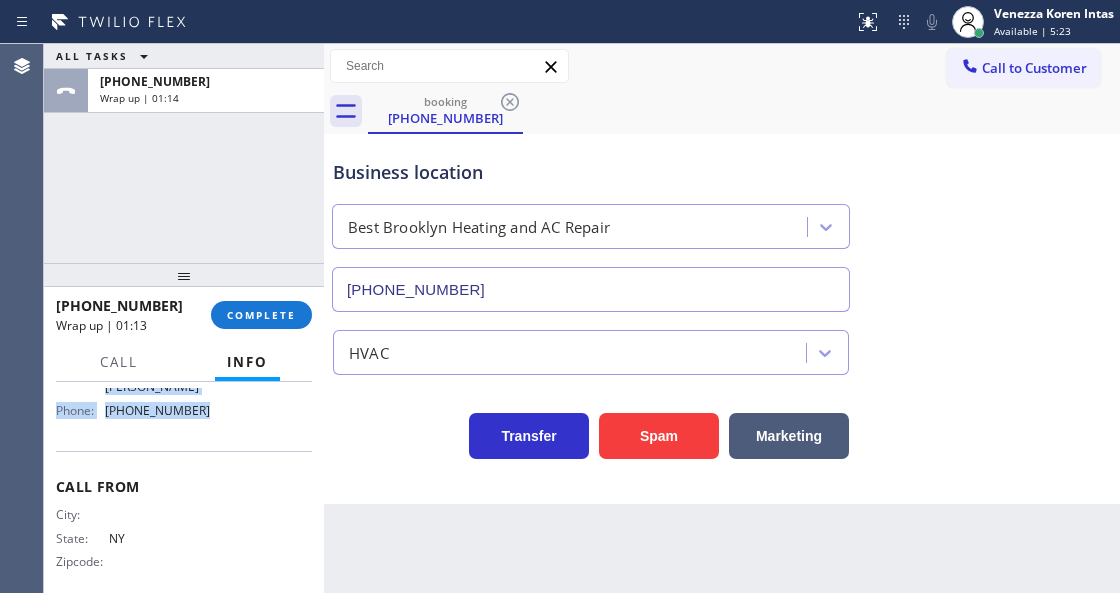 drag, startPoint x: 236, startPoint y: 320, endPoint x: 376, endPoint y: 325, distance: 140.08926 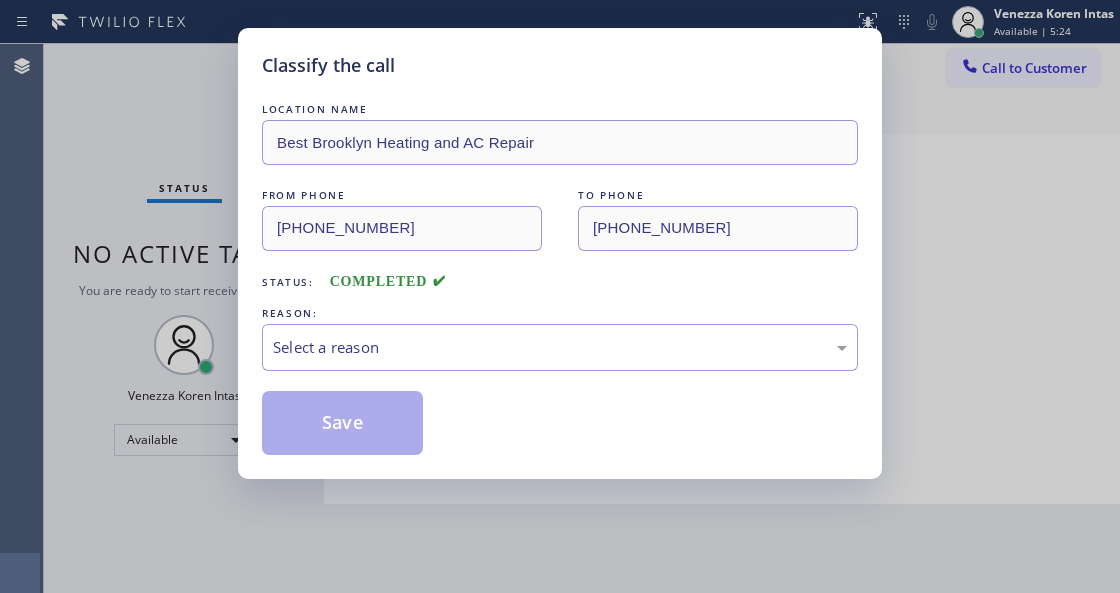 click on "Select a reason" at bounding box center (560, 347) 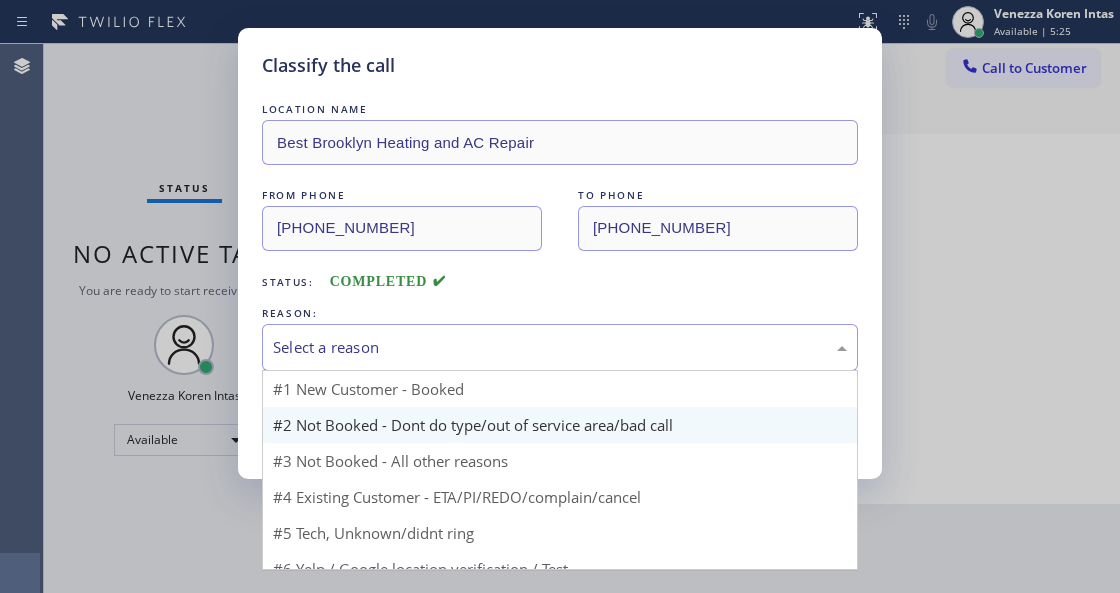 drag, startPoint x: 423, startPoint y: 427, endPoint x: 368, endPoint y: 419, distance: 55.578773 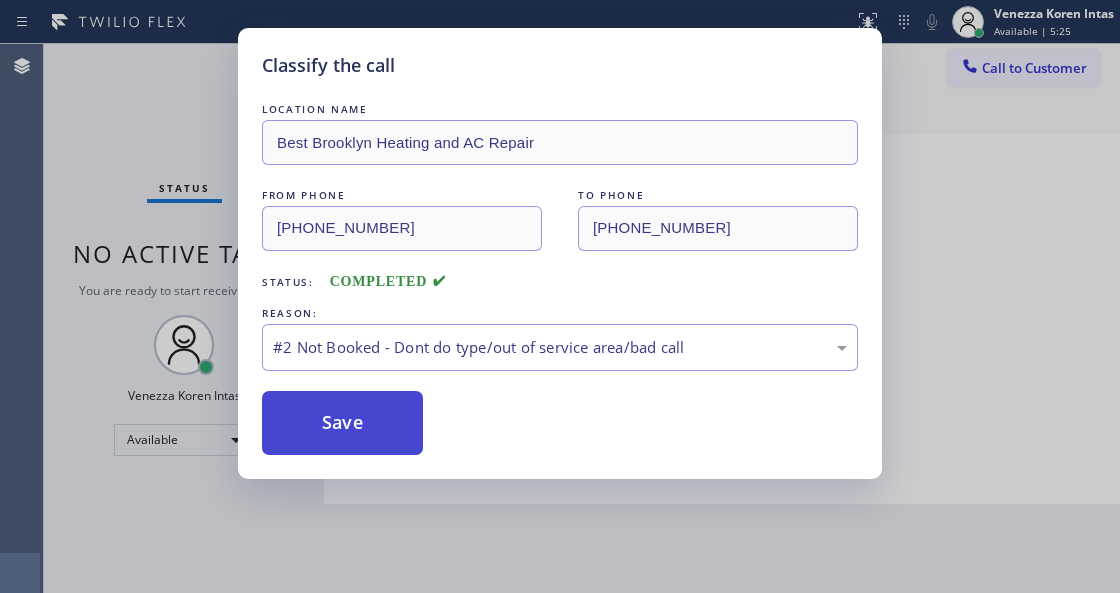 click on "Save" at bounding box center [342, 423] 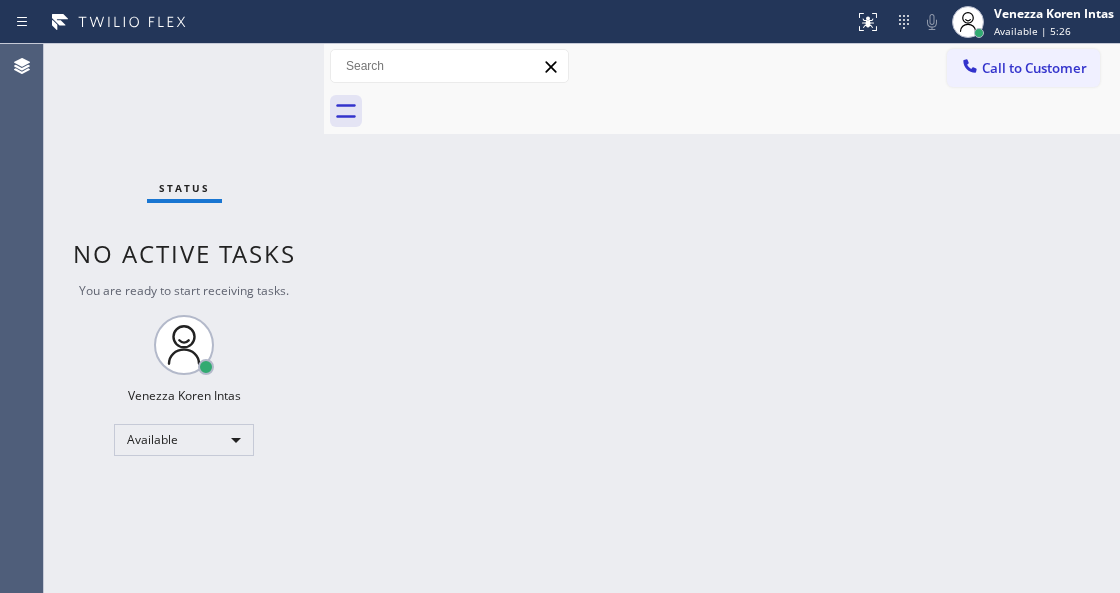 click on "Available | 5:26" at bounding box center (1032, 31) 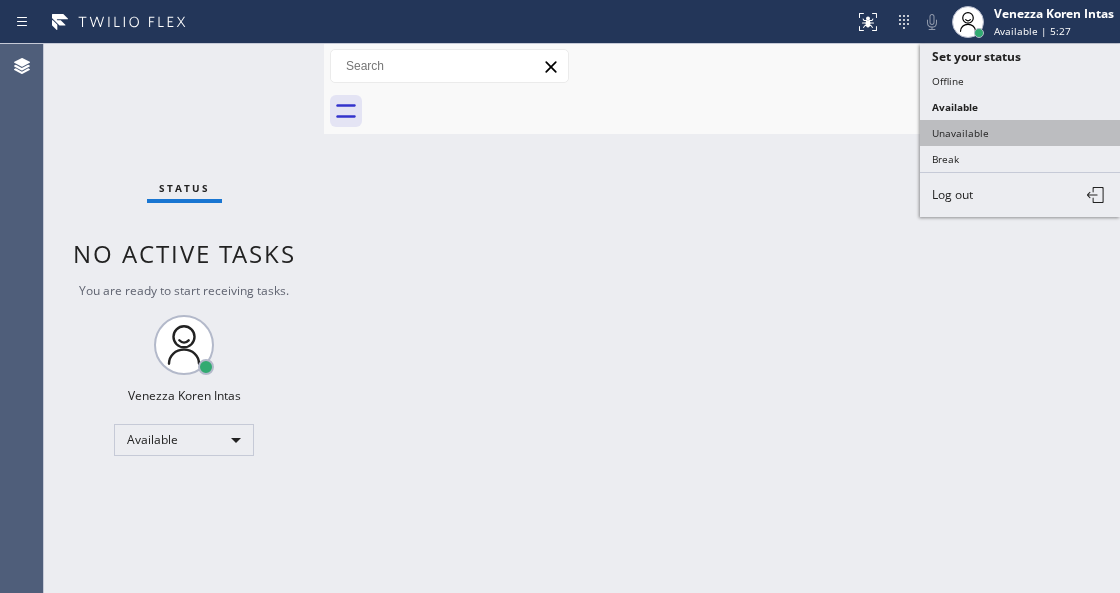 click on "Unavailable" at bounding box center (1020, 133) 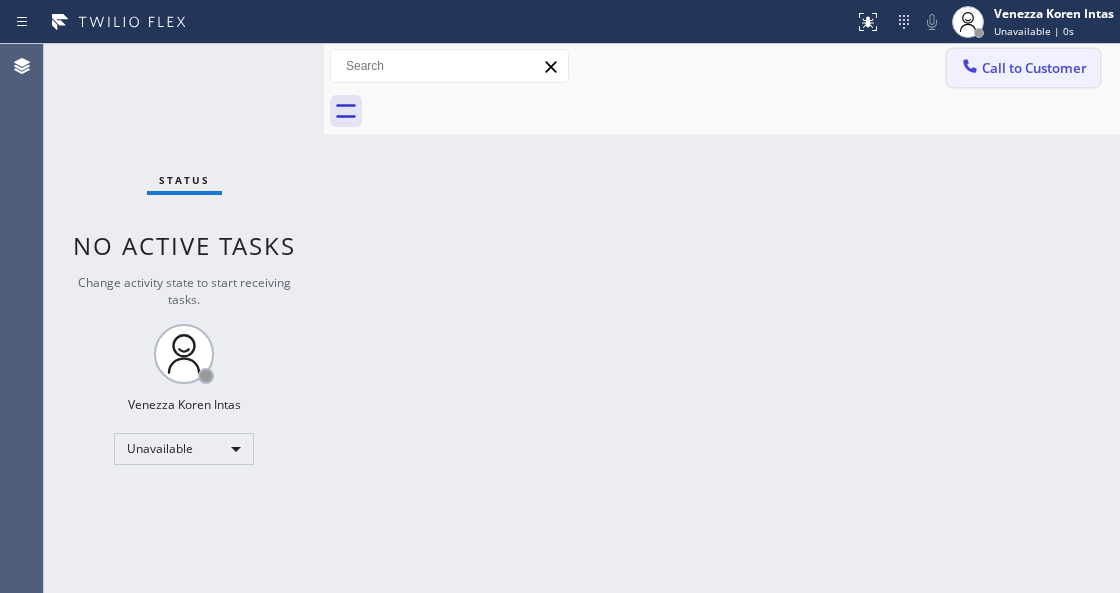 click on "Call to Customer" at bounding box center (1034, 68) 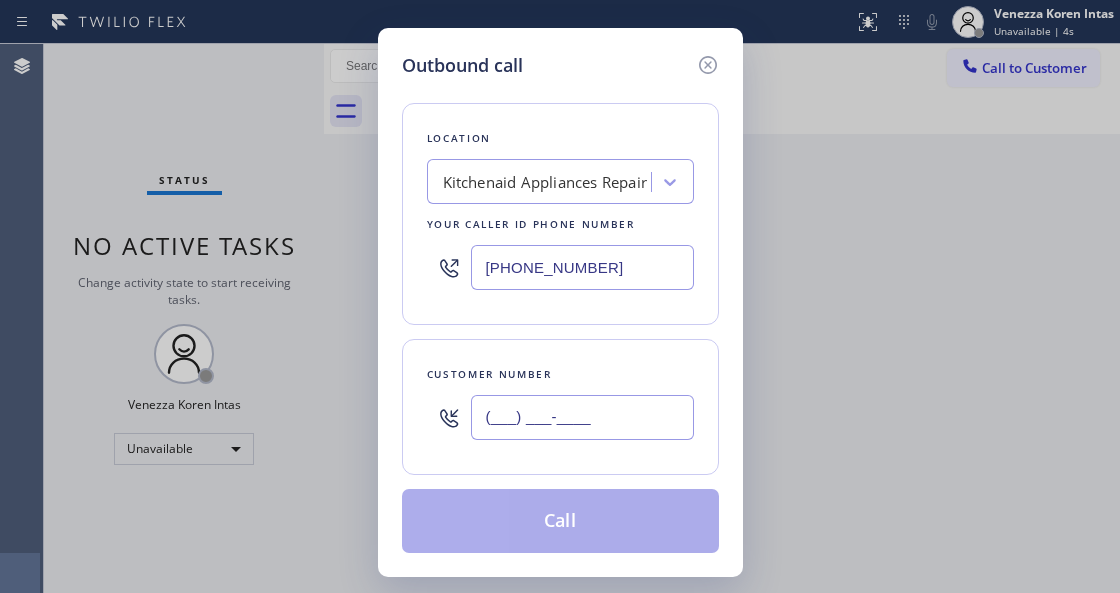 click on "(___) ___-____" at bounding box center (582, 417) 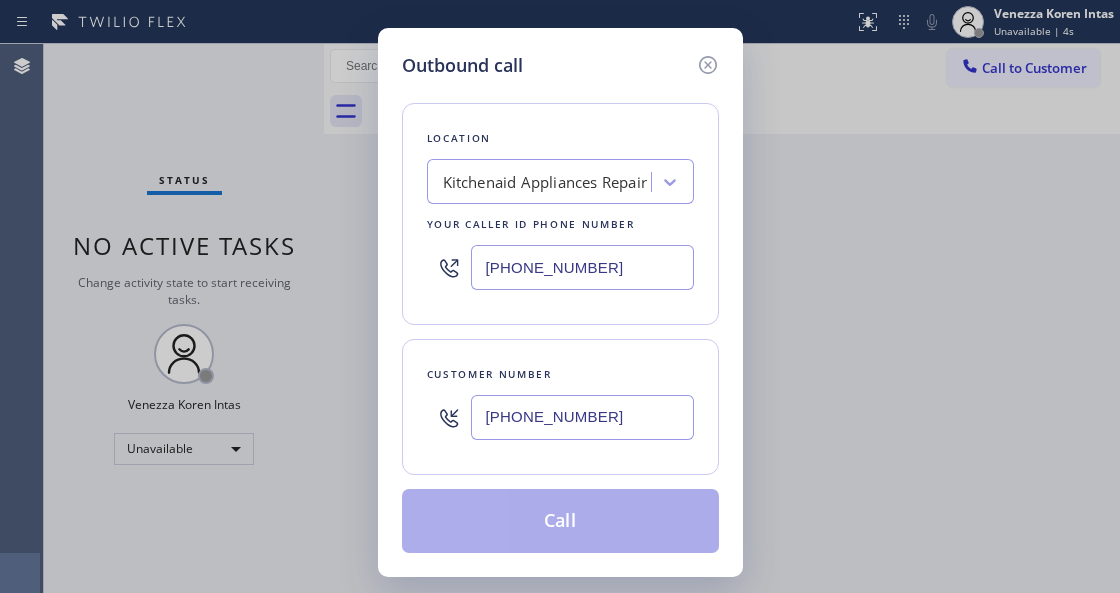 type on "[PHONE_NUMBER]" 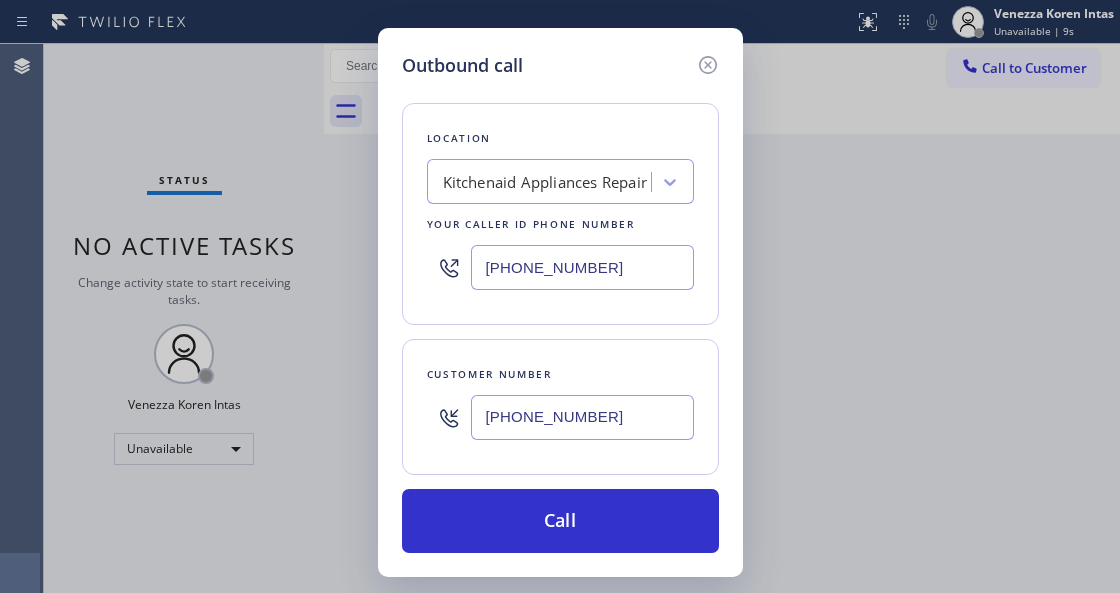 drag, startPoint x: 627, startPoint y: 266, endPoint x: 438, endPoint y: 266, distance: 189 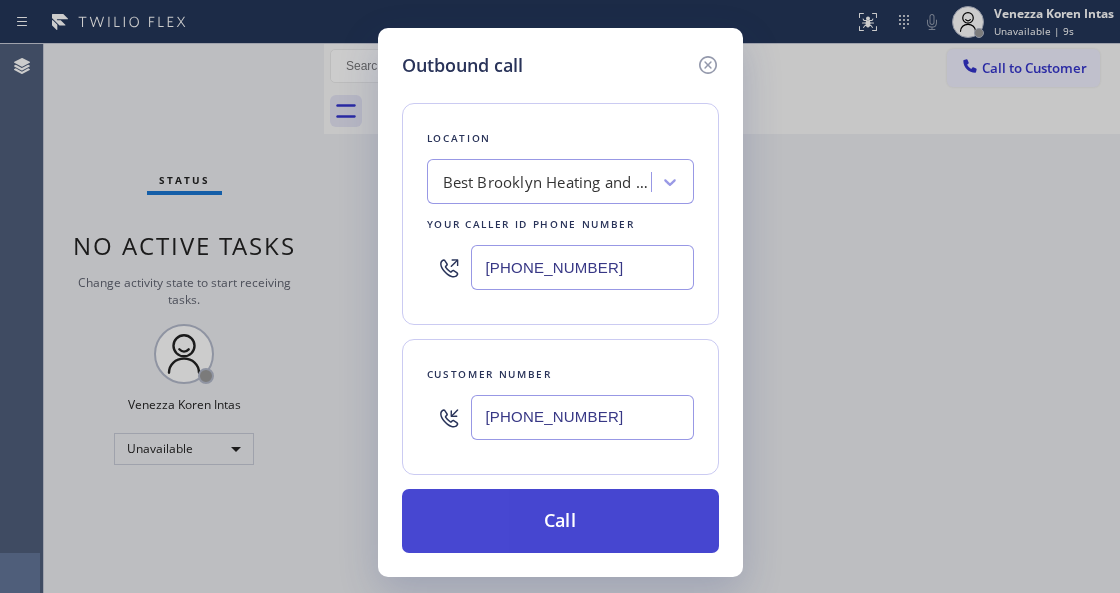 type on "[PHONE_NUMBER]" 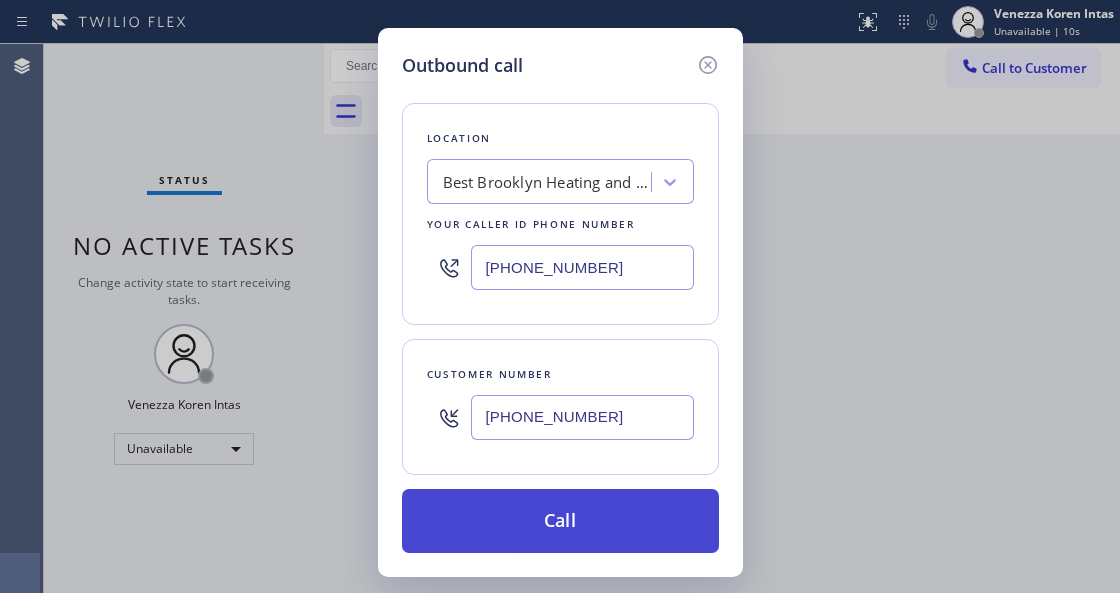 click on "Call" at bounding box center (560, 521) 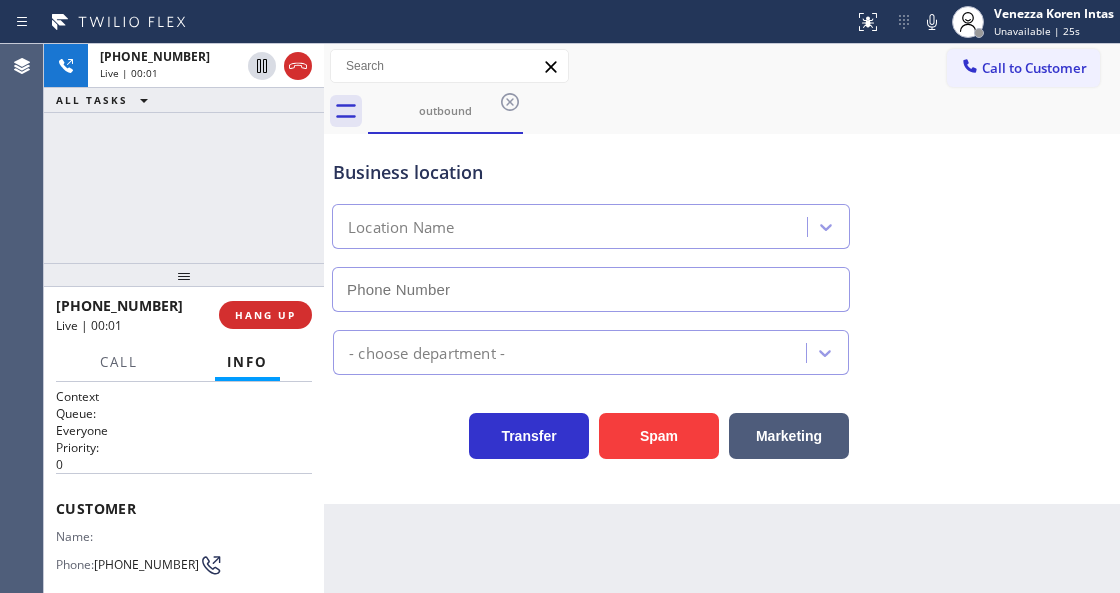type on "[PHONE_NUMBER]" 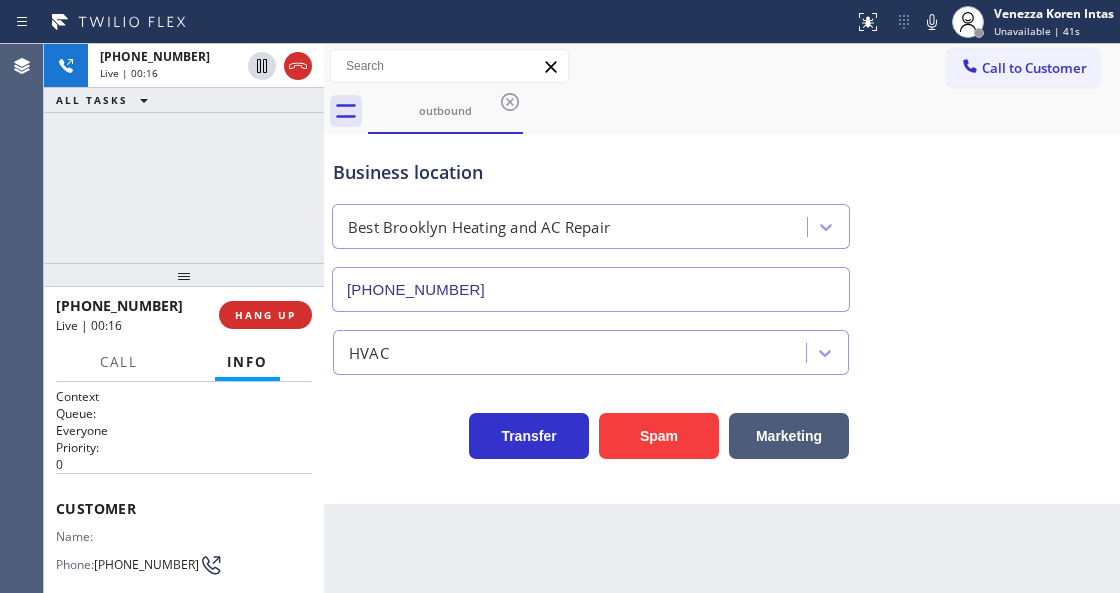 click on "Transfer Spam Marketing" at bounding box center (591, 431) 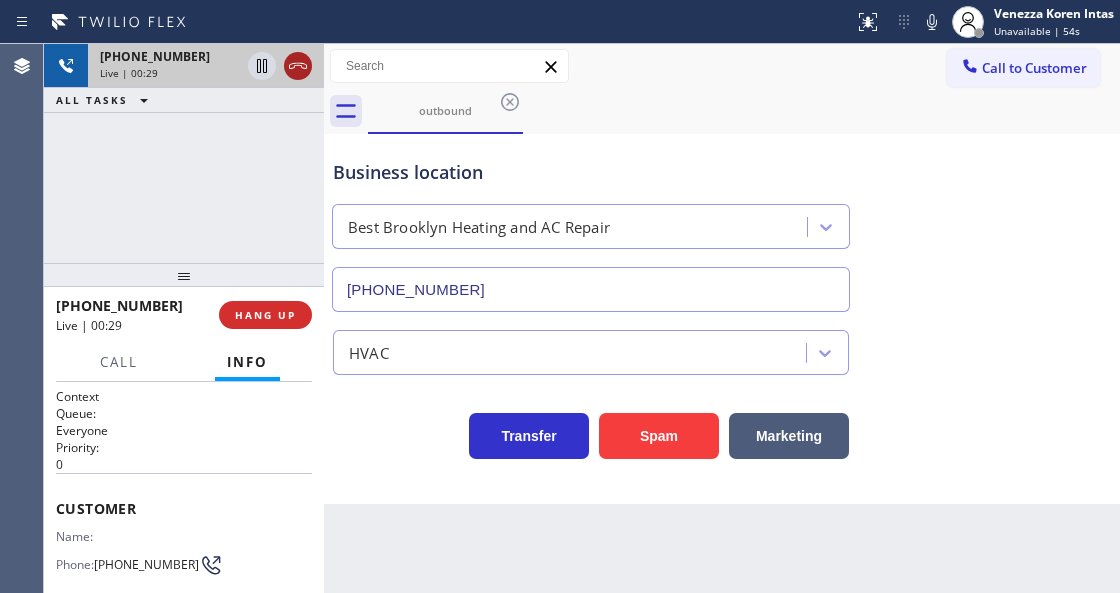 click 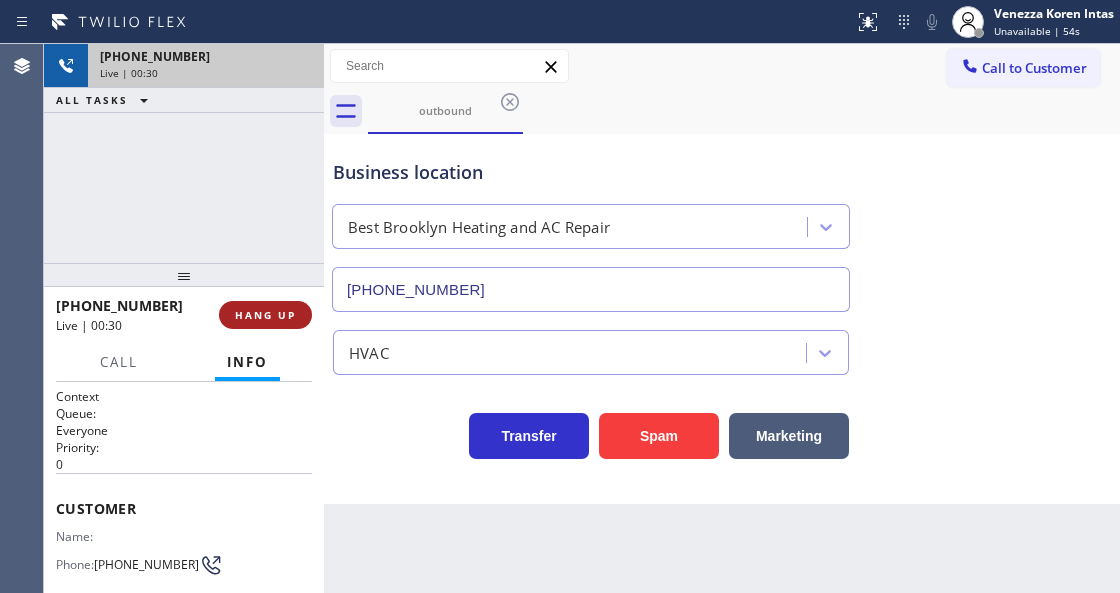click on "HANG UP" at bounding box center (265, 315) 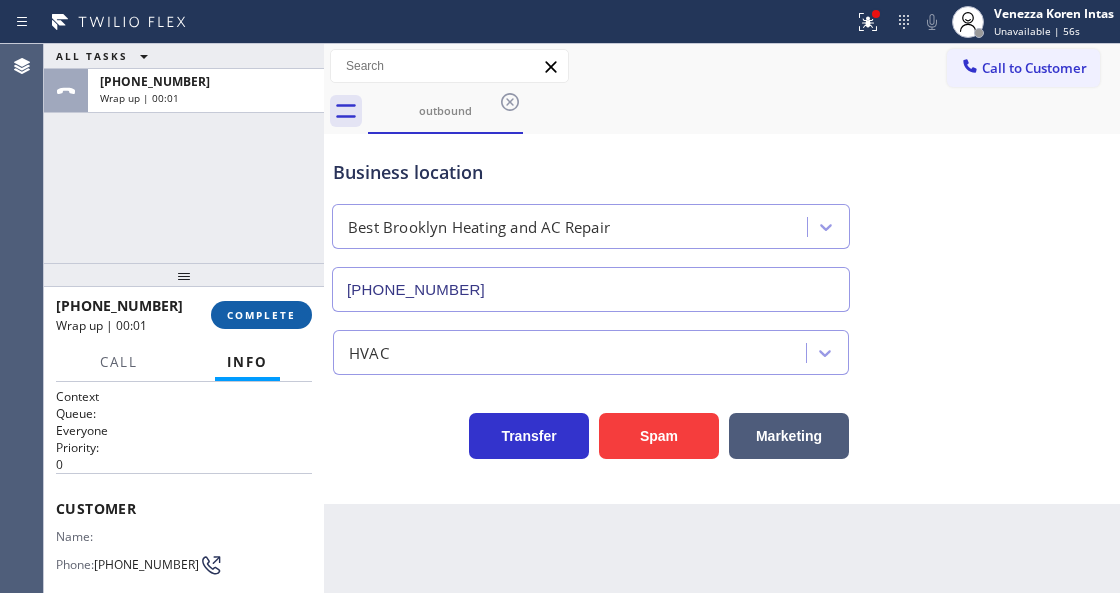 click on "COMPLETE" at bounding box center (261, 315) 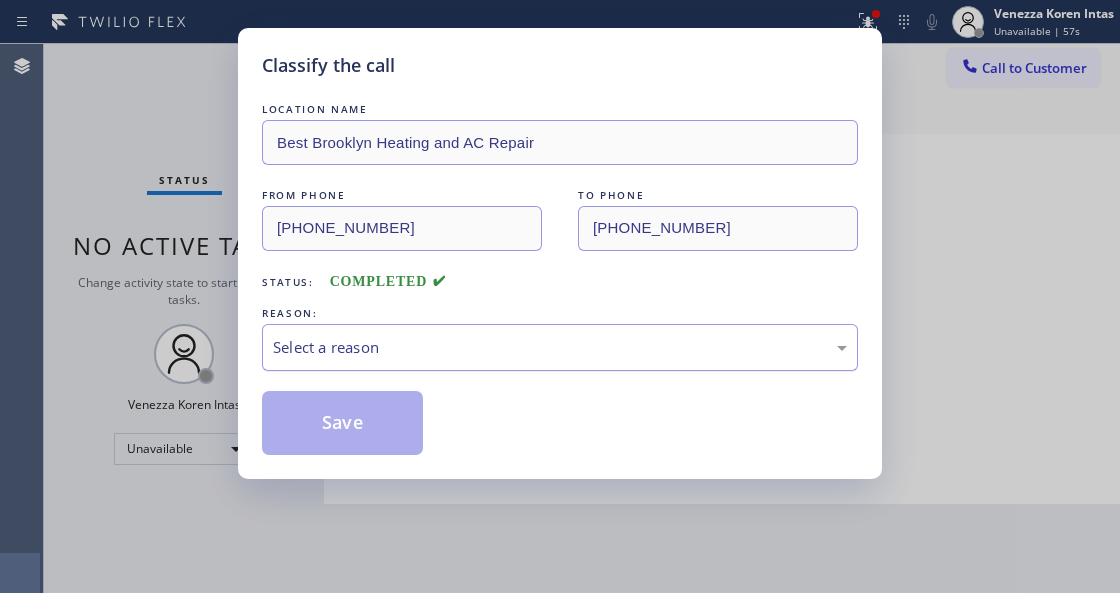 click on "Select a reason" at bounding box center (560, 347) 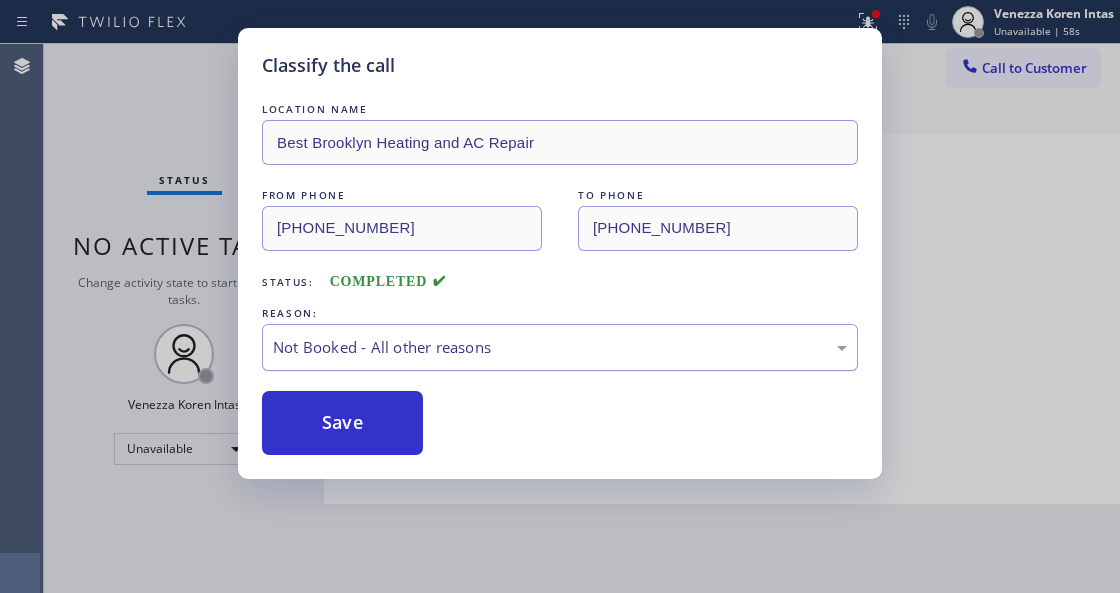 click on "Save" at bounding box center [342, 423] 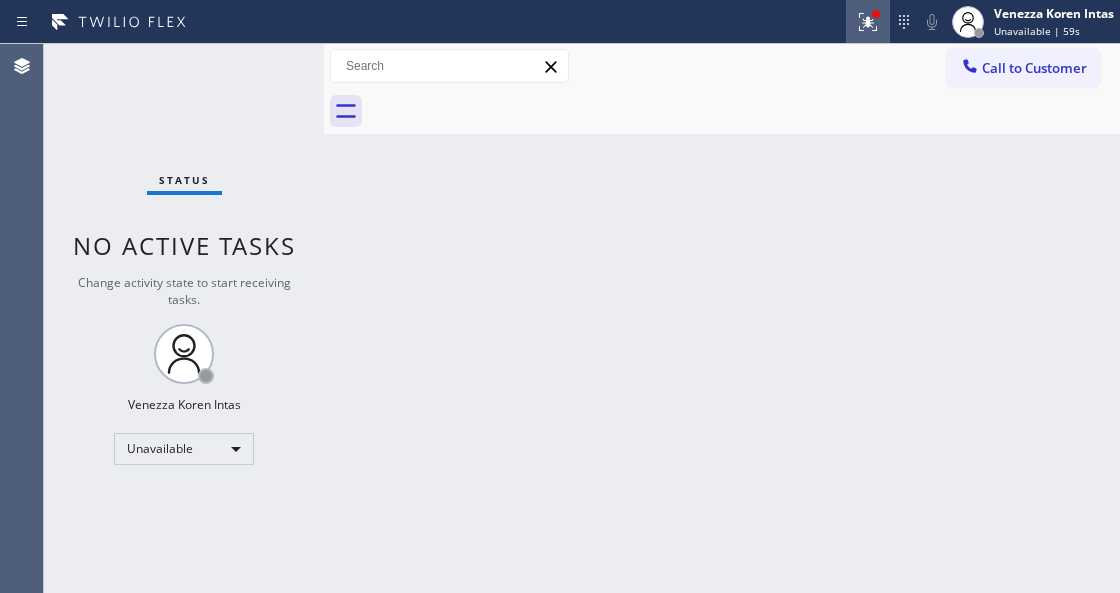 click 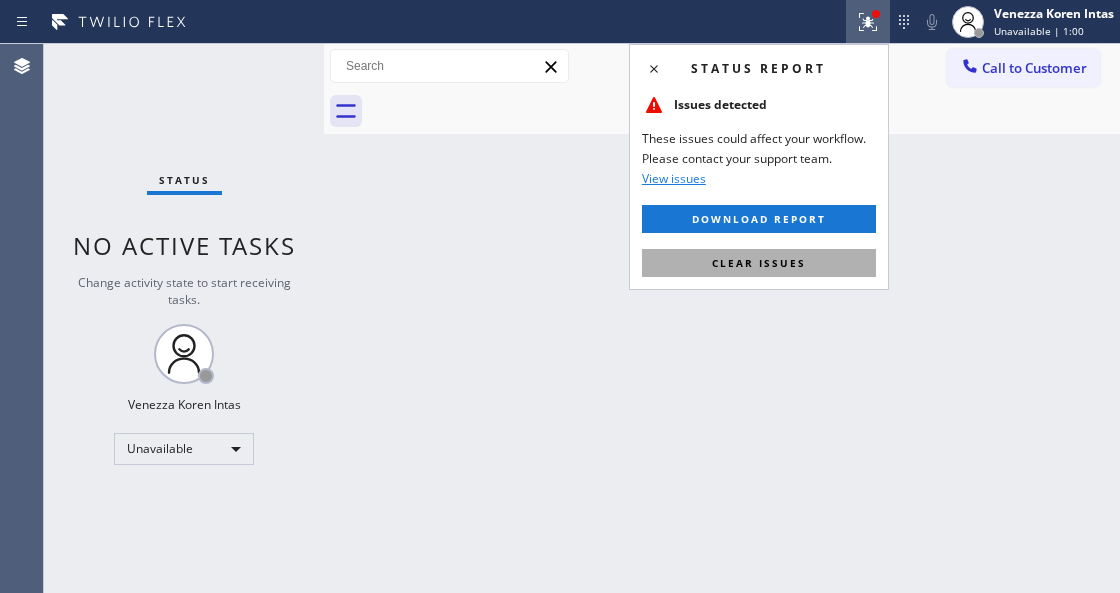 click on "Clear issues" at bounding box center (759, 263) 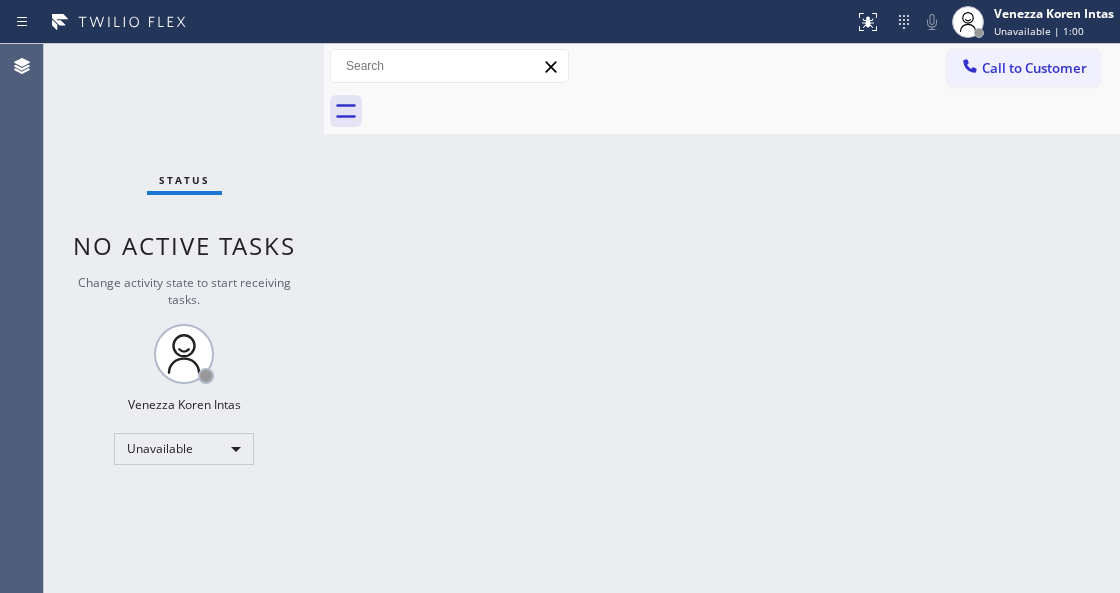drag, startPoint x: 1013, startPoint y: 37, endPoint x: 1004, endPoint y: 70, distance: 34.20526 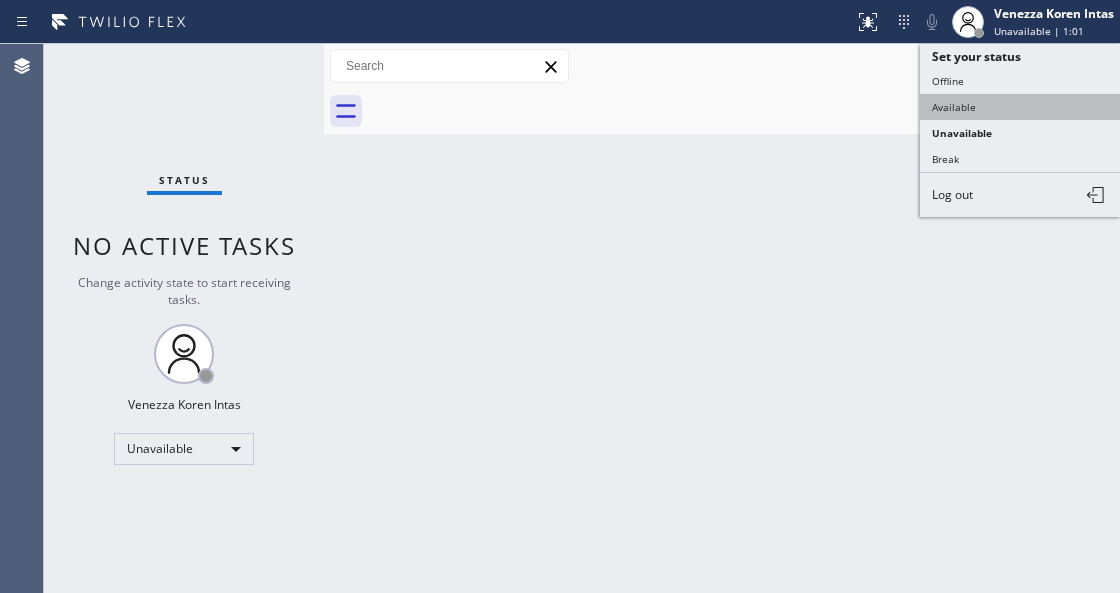 click on "Available" at bounding box center [1020, 107] 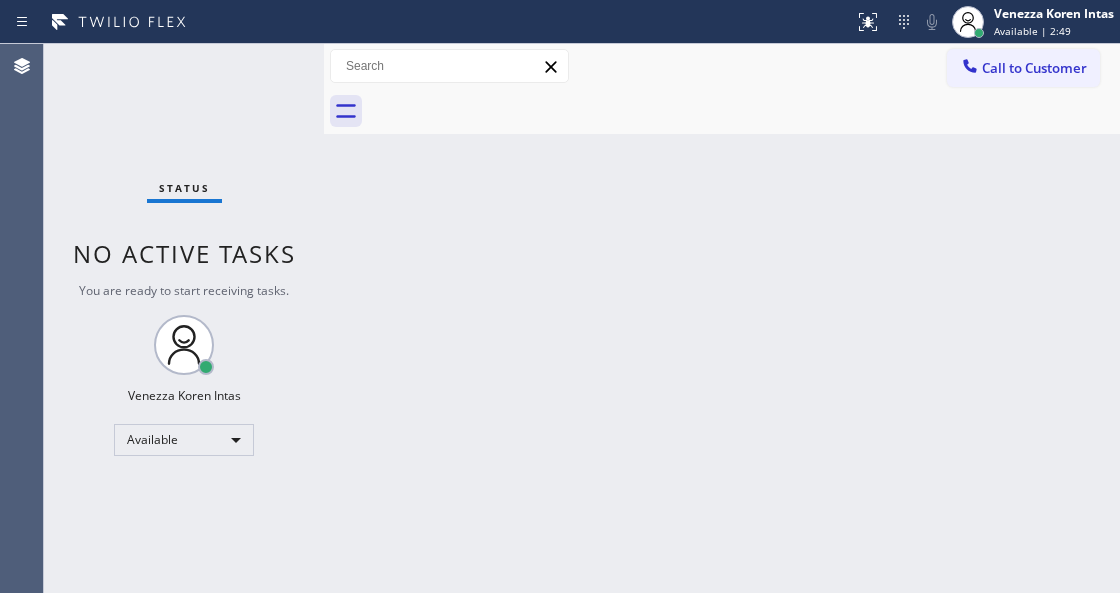 drag, startPoint x: 528, startPoint y: 280, endPoint x: 508, endPoint y: 317, distance: 42.059483 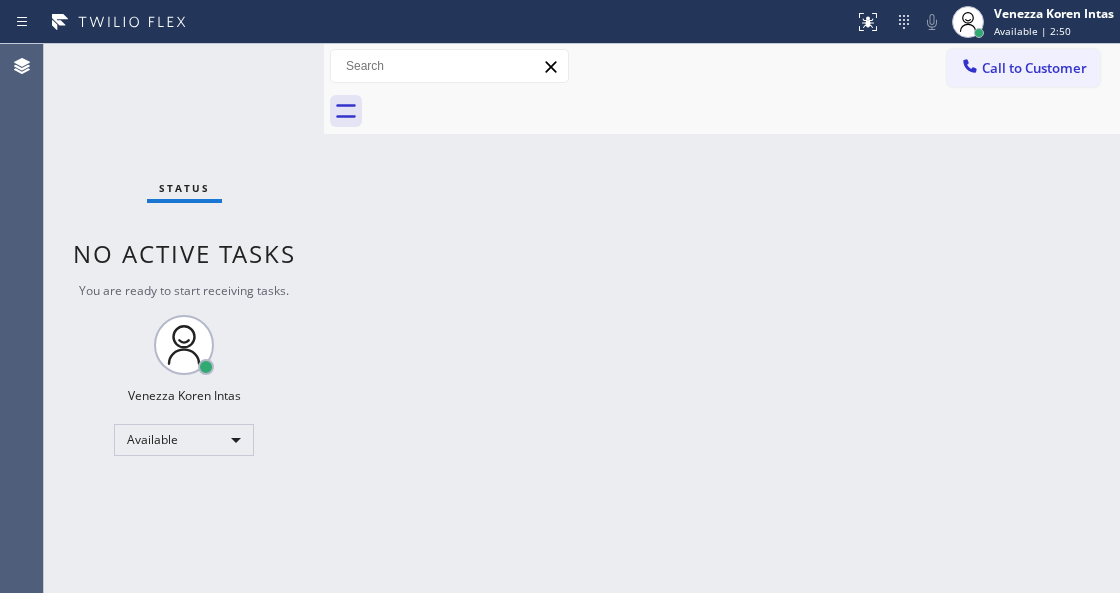 drag, startPoint x: 308, startPoint y: 31, endPoint x: 286, endPoint y: 94, distance: 66.730804 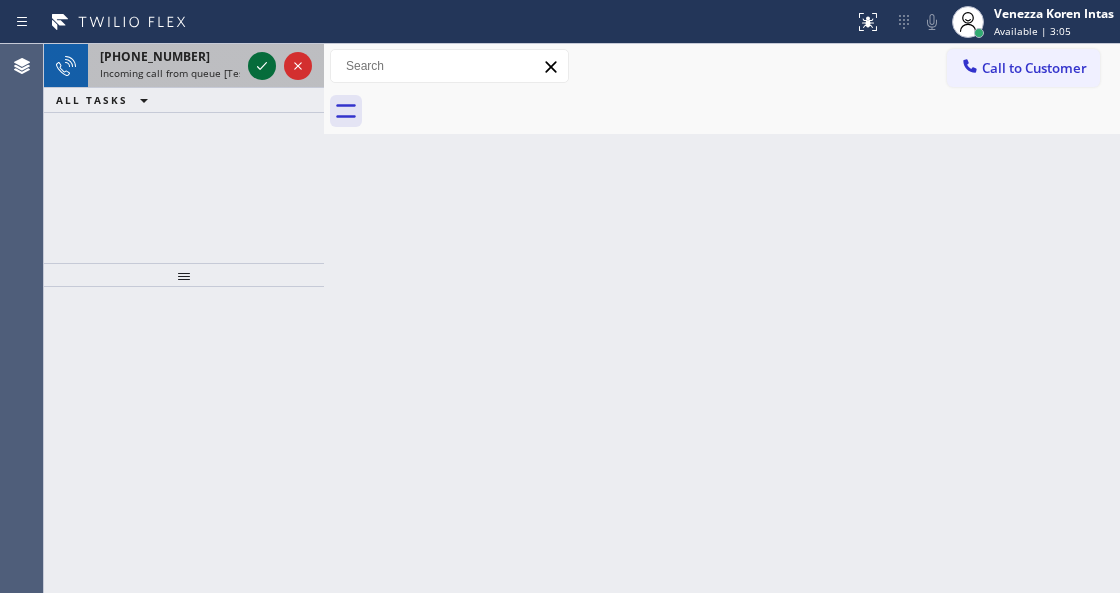 click 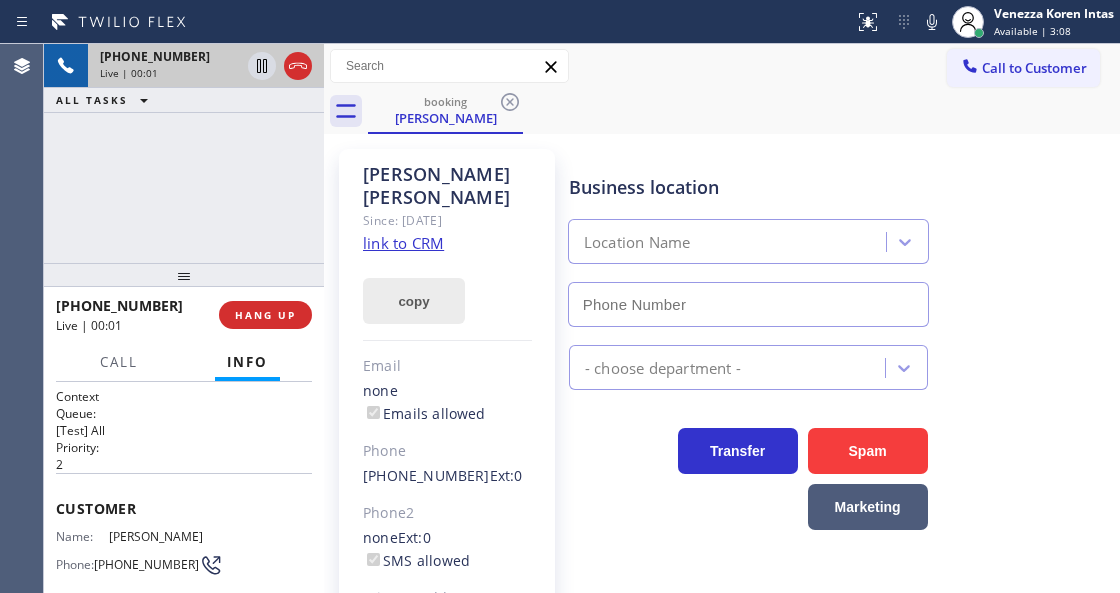 type on "[PHONE_NUMBER]" 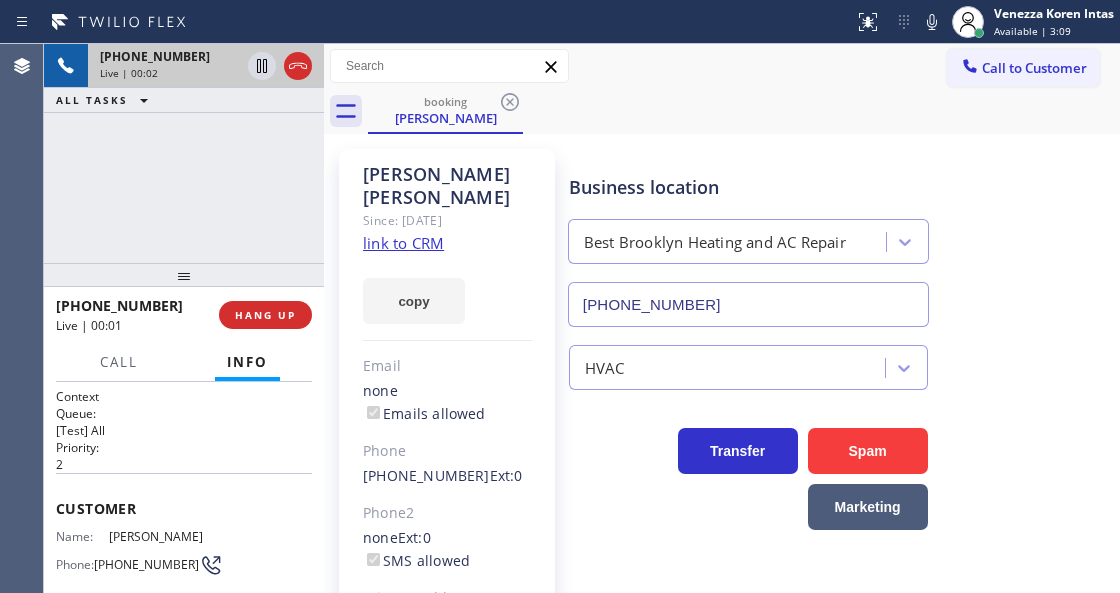 click on "copy" at bounding box center [447, 289] 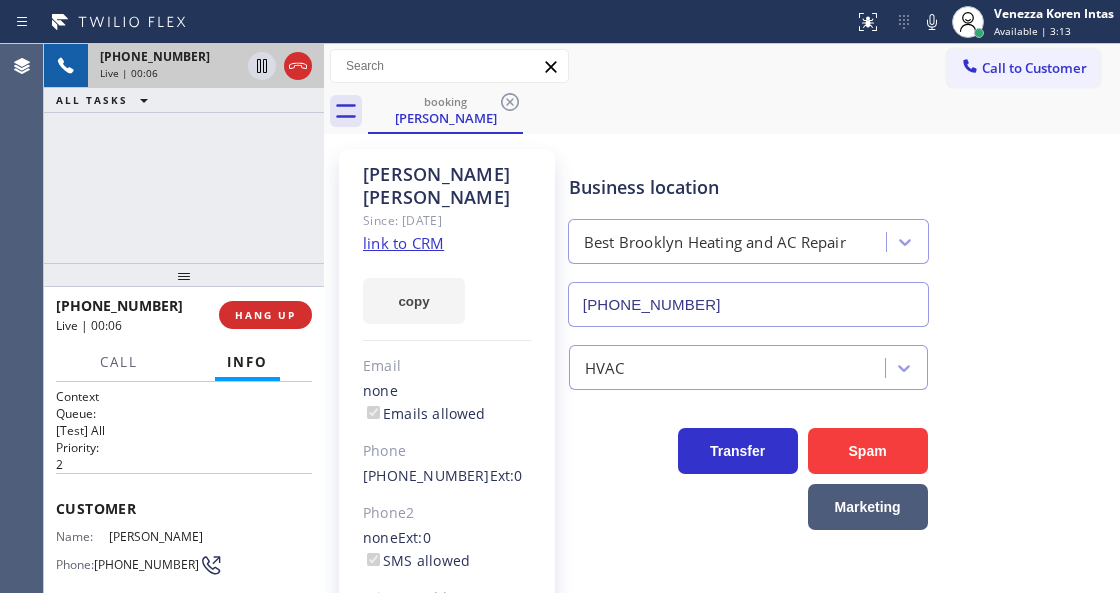 click on "link to CRM" 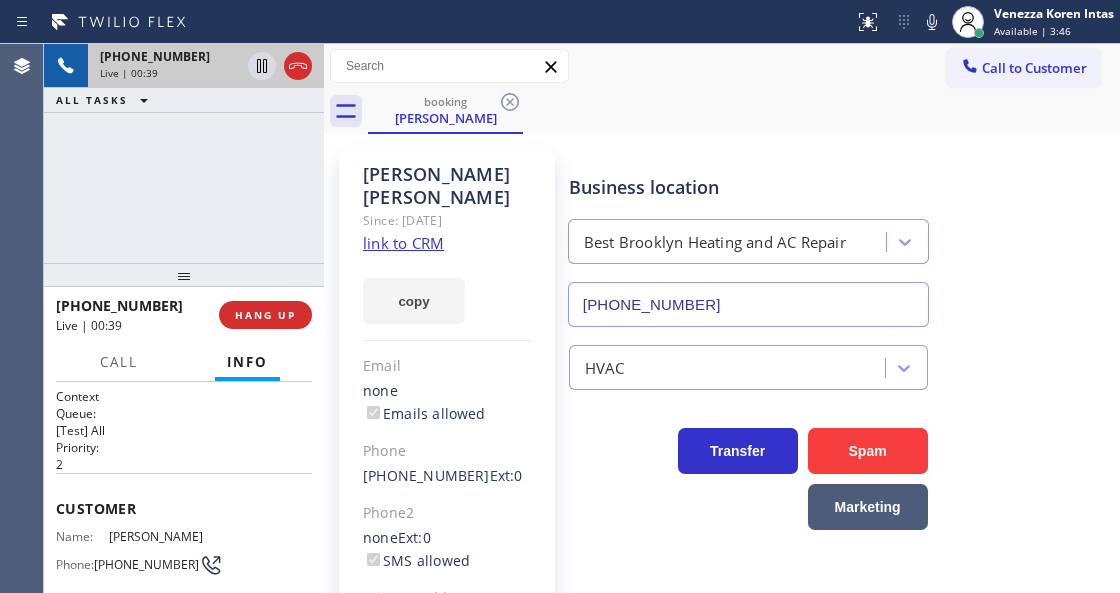click on "[PERSON_NAME] Since: [DATE] link to CRM copy Email none  Emails allowed Phone [PHONE_NUMBER]  Ext:  0 Phone2 none  Ext:  0  SMS allowed Primary address  [STREET_ADDRESS] EDIT" at bounding box center [447, 447] 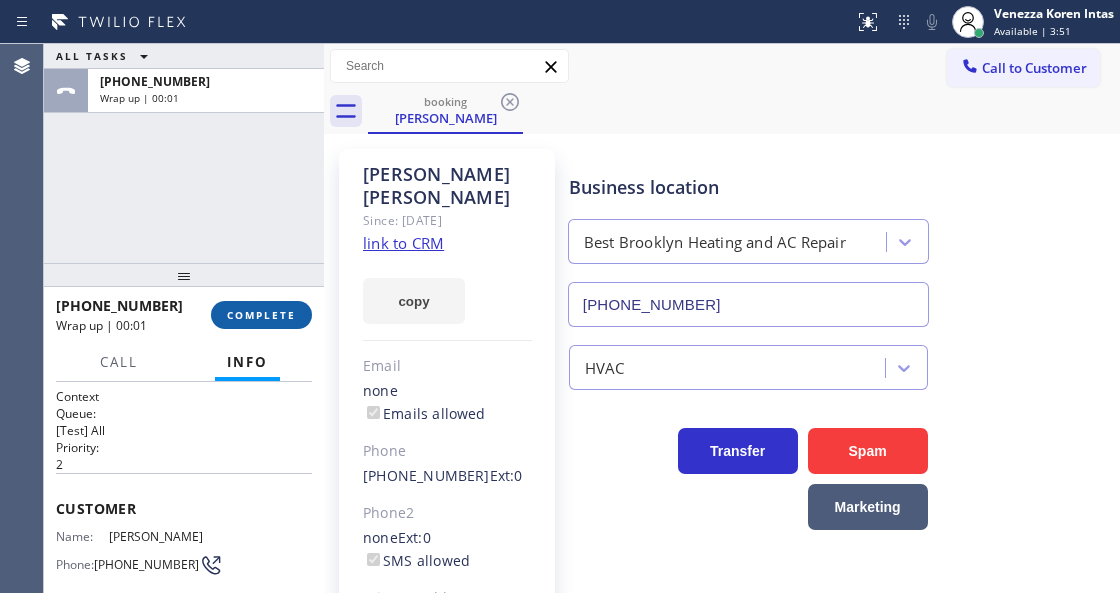 click on "COMPLETE" at bounding box center (261, 315) 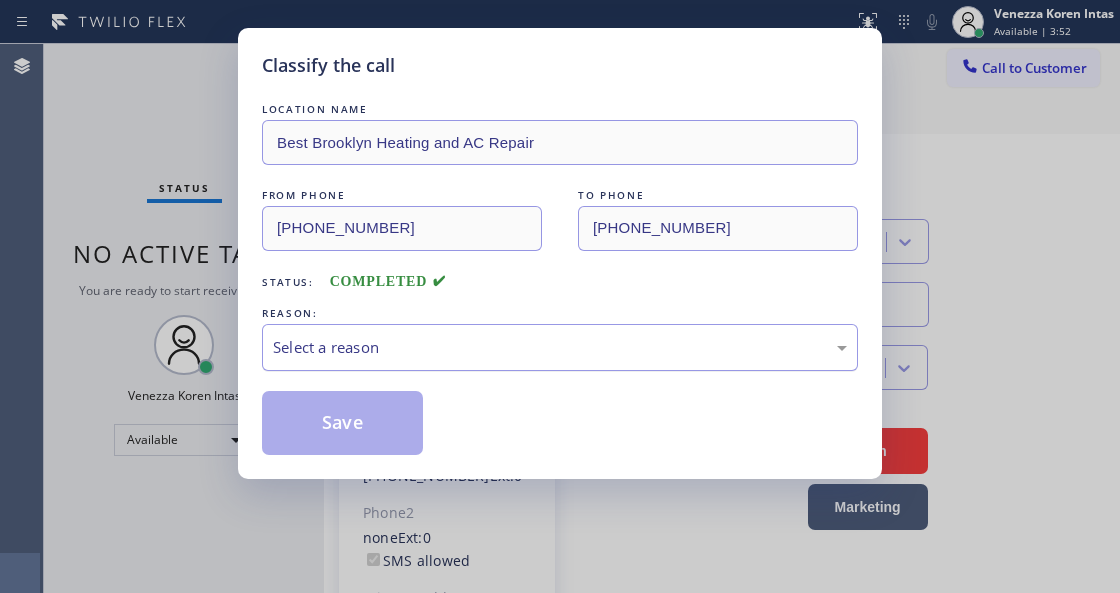 click on "Select a reason" at bounding box center (560, 347) 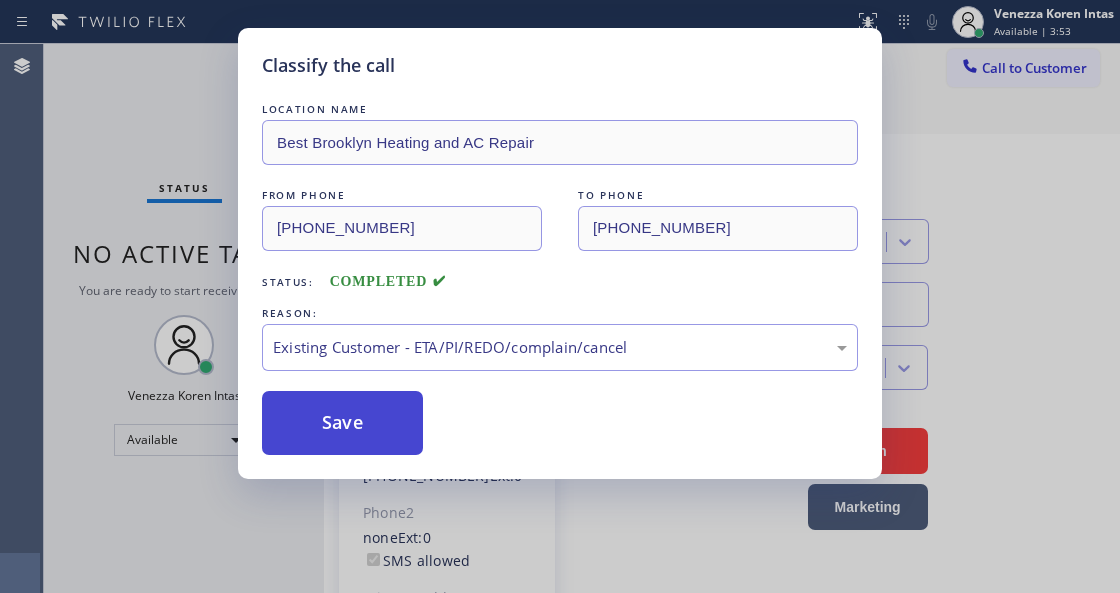 click on "Save" at bounding box center (342, 423) 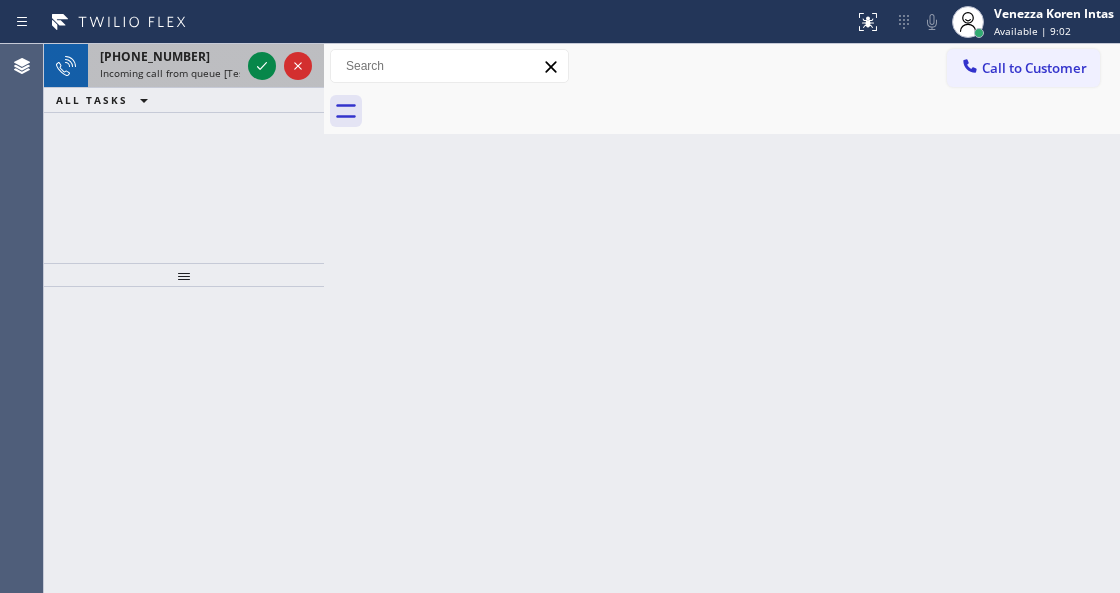 click at bounding box center [280, 66] 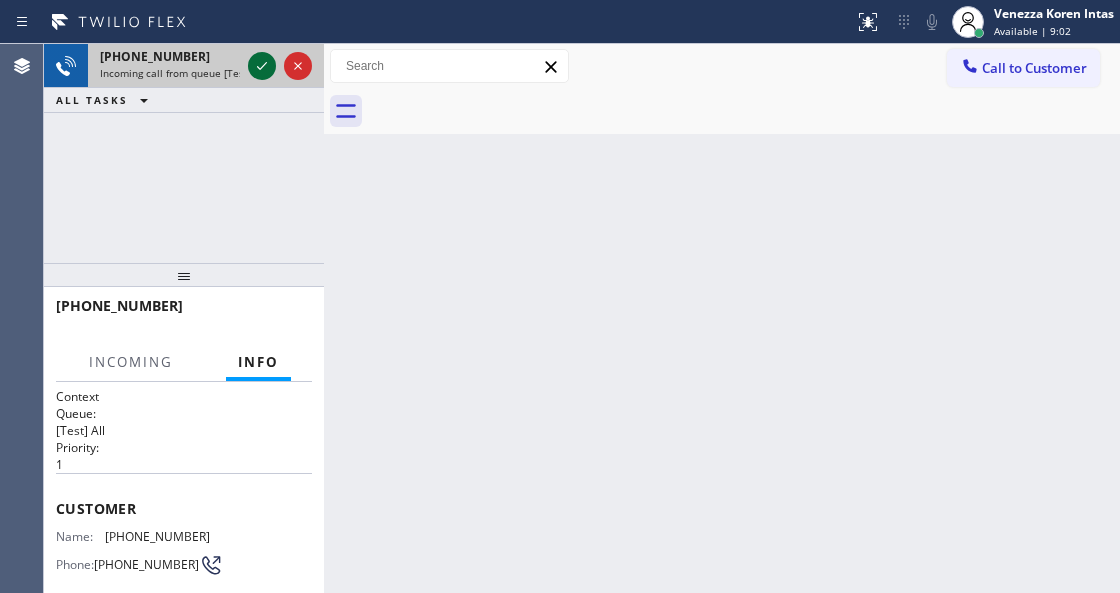 click 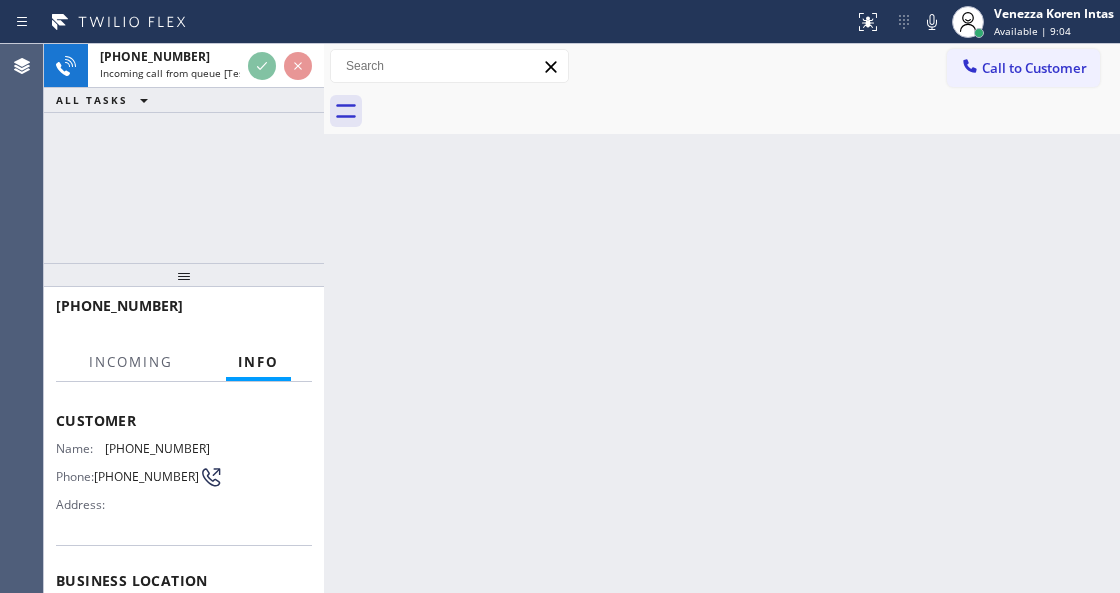 scroll, scrollTop: 200, scrollLeft: 0, axis: vertical 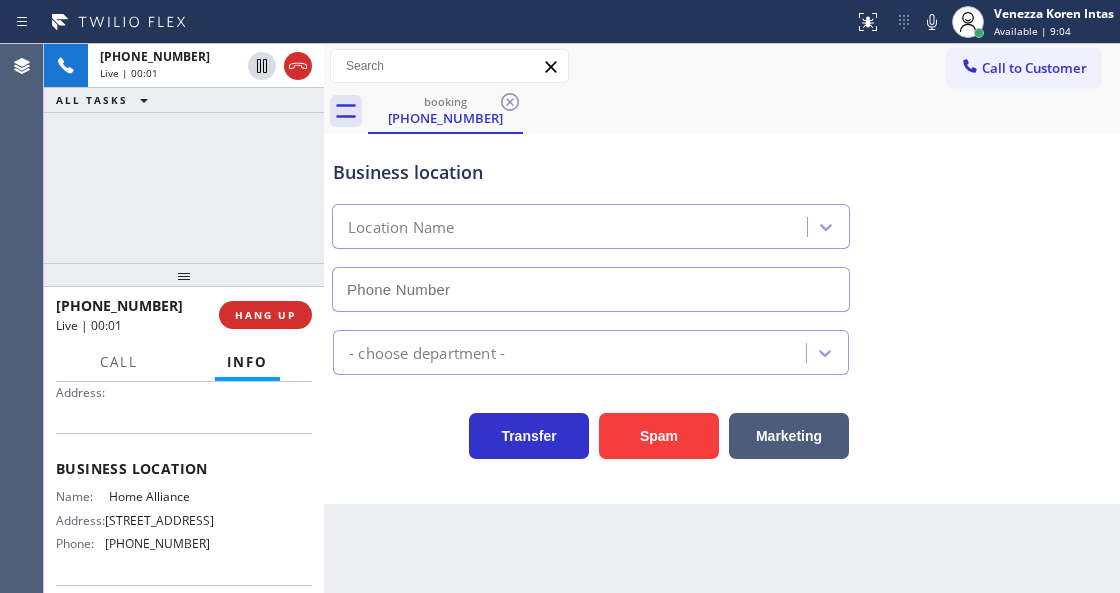 type on "[PHONE_NUMBER]" 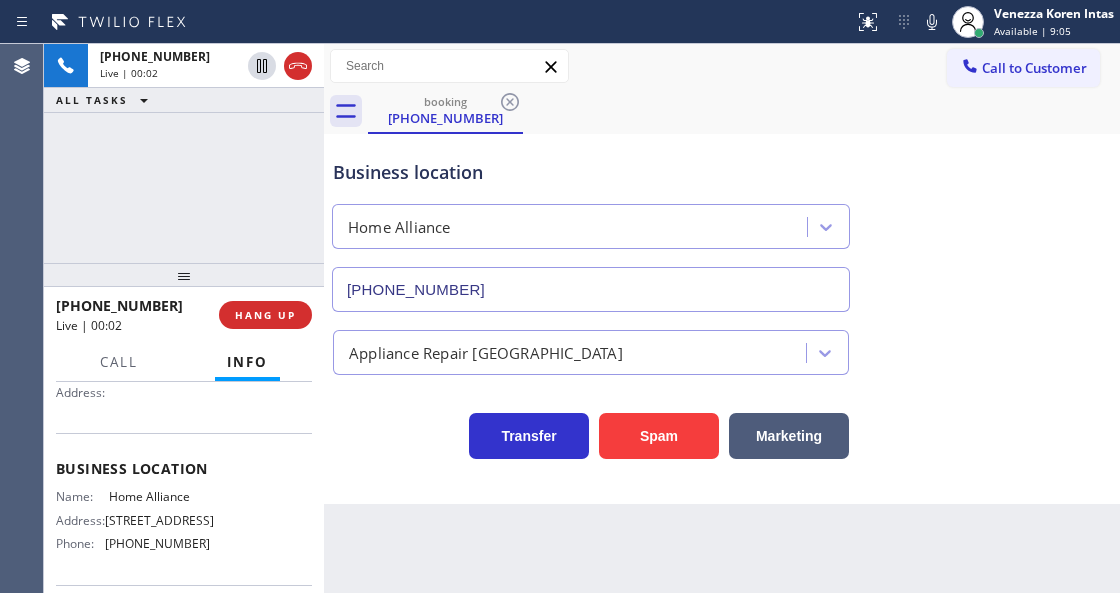 click on "Back to Dashboard Change Sender ID Customers Technicians Select a contact Outbound call Technician Search Technician Your caller id phone number Your caller id phone number Call Technician info Name   Phone none Address none Change Sender ID HVAC [PHONE_NUMBER] 5 Star Appliance [PHONE_NUMBER] Appliance Repair [PHONE_NUMBER] Plumbing [PHONE_NUMBER] Air Duct Cleaning [PHONE_NUMBER]  Electricians [PHONE_NUMBER] Cancel Change Check personal SMS Reset Change booking [PHONE_NUMBER] Call to Customer Outbound call Location Best Brooklyn Heating and AC Repair Your caller id phone number [PHONE_NUMBER] Customer number Call Outbound call Technician Search Technician Your caller id phone number Your caller id phone number Call booking [PHONE_NUMBER] Business location Home Alliance [PHONE_NUMBER] Appliance Repair High End Transfer Spam Marketing" at bounding box center [722, 318] 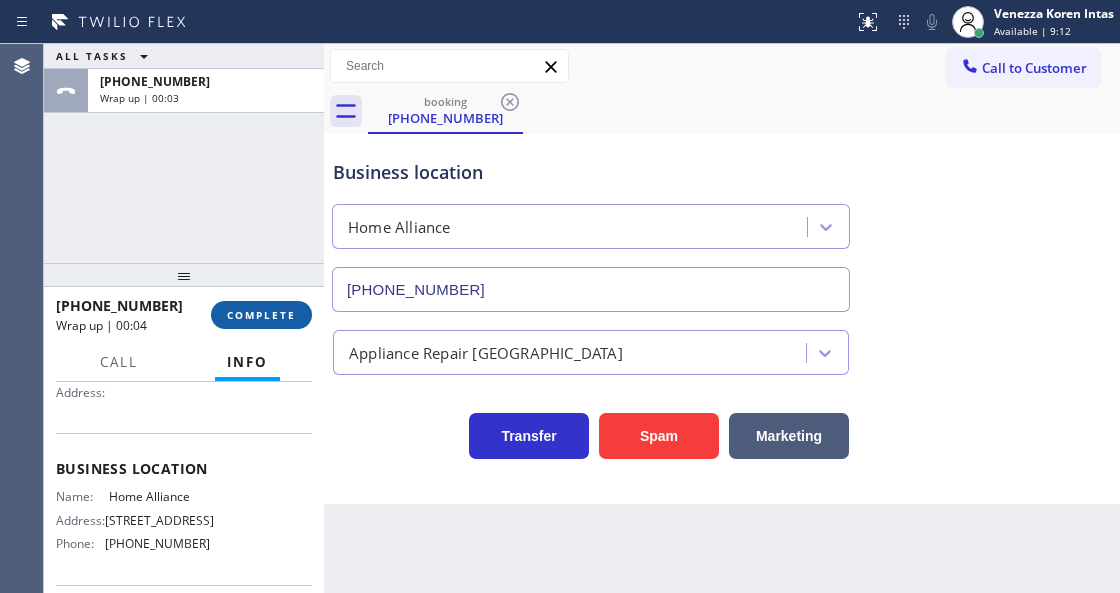 click on "COMPLETE" at bounding box center [261, 315] 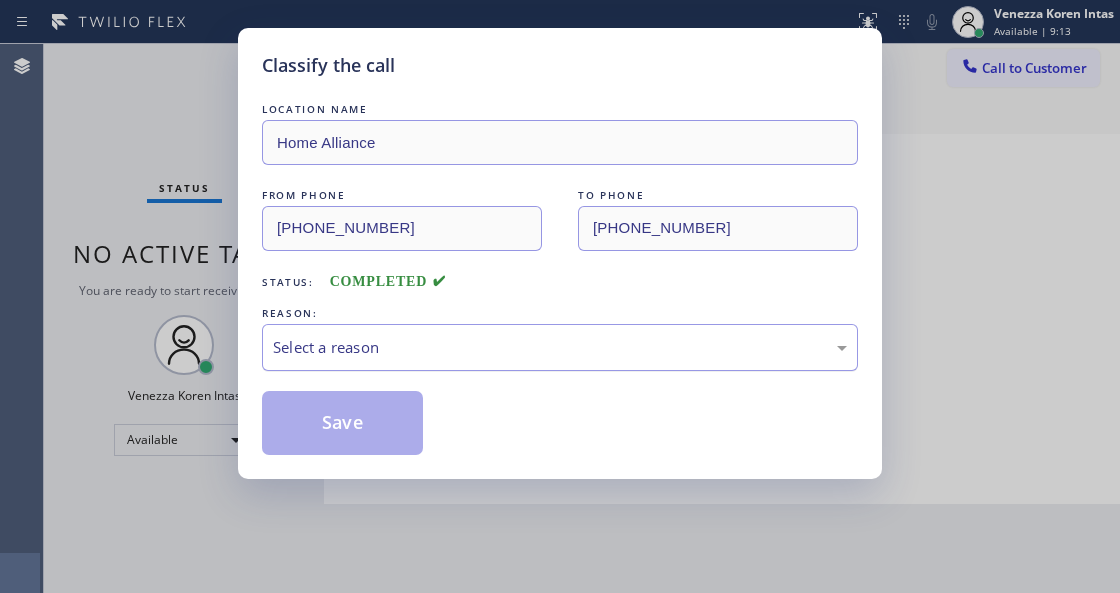 click on "Select a reason" at bounding box center [560, 347] 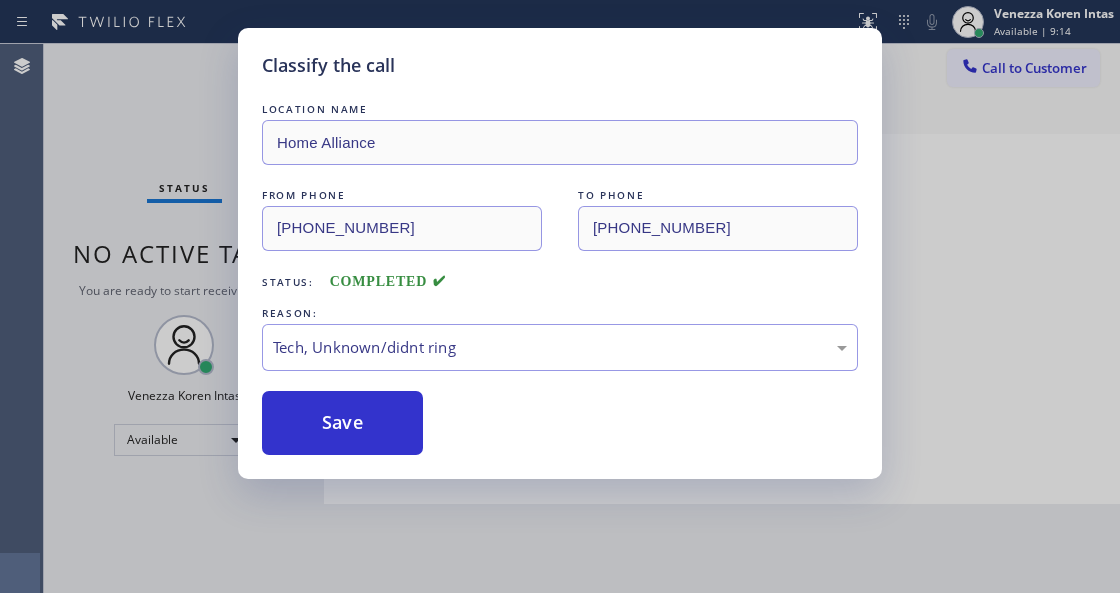 click on "Save" at bounding box center (342, 423) 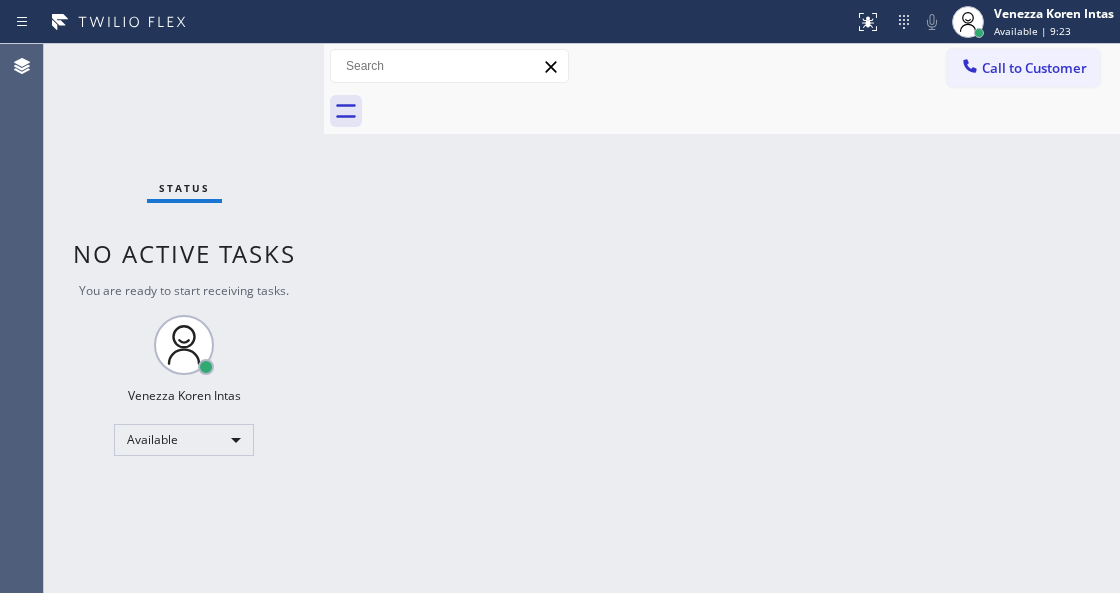 click on "Status   No active tasks     You are ready to start receiving tasks.   Venezza Koren Intas Available" at bounding box center [184, 318] 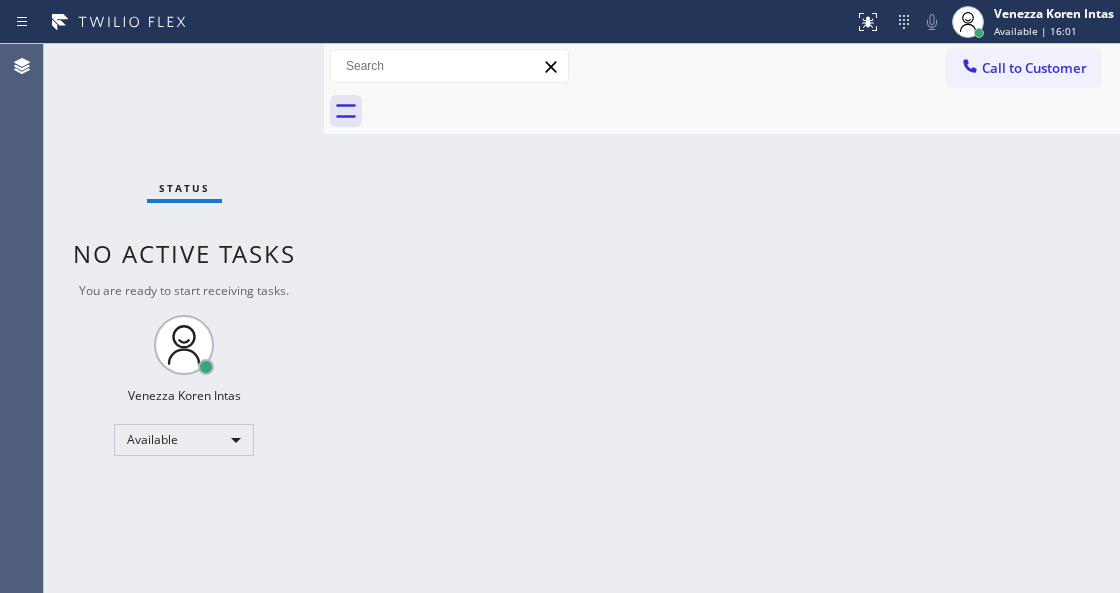 click on "Status   No active tasks     You are ready to start receiving tasks.   Venezza Koren Intas Available" at bounding box center [184, 318] 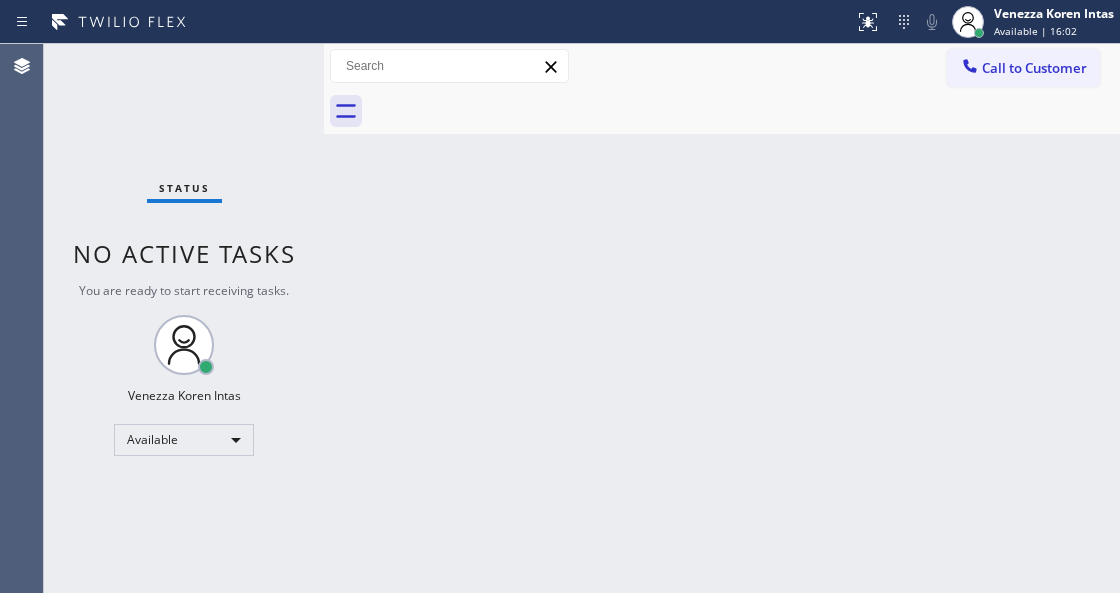 click on "Status   No active tasks     You are ready to start receiving tasks.   Venezza Koren Intas Available" at bounding box center [184, 318] 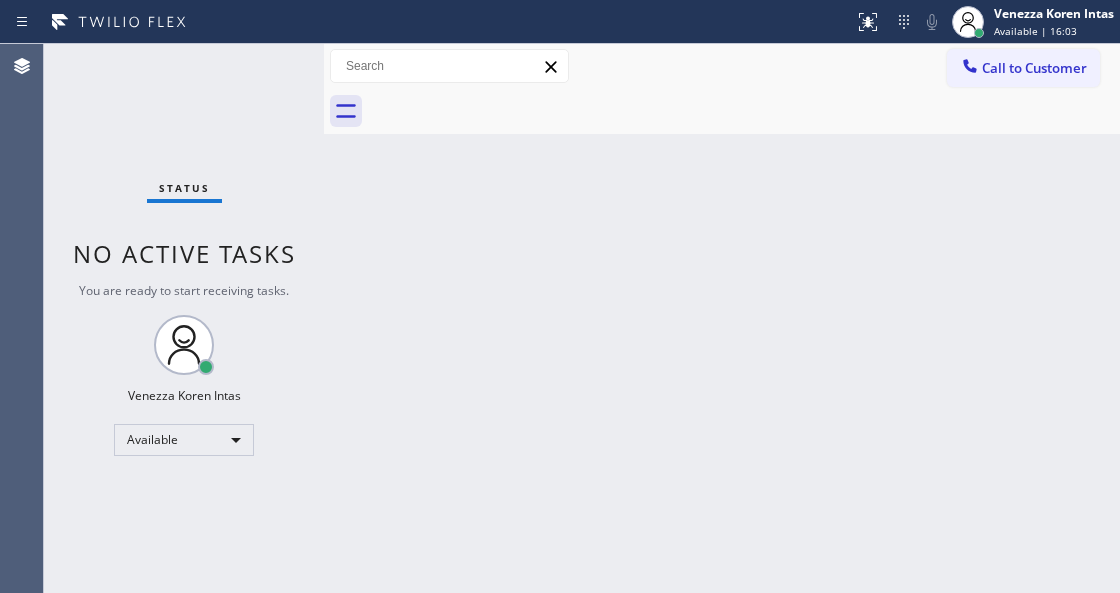 click on "Status   No active tasks     You are ready to start receiving tasks.   Venezza Koren Intas Available" at bounding box center [184, 318] 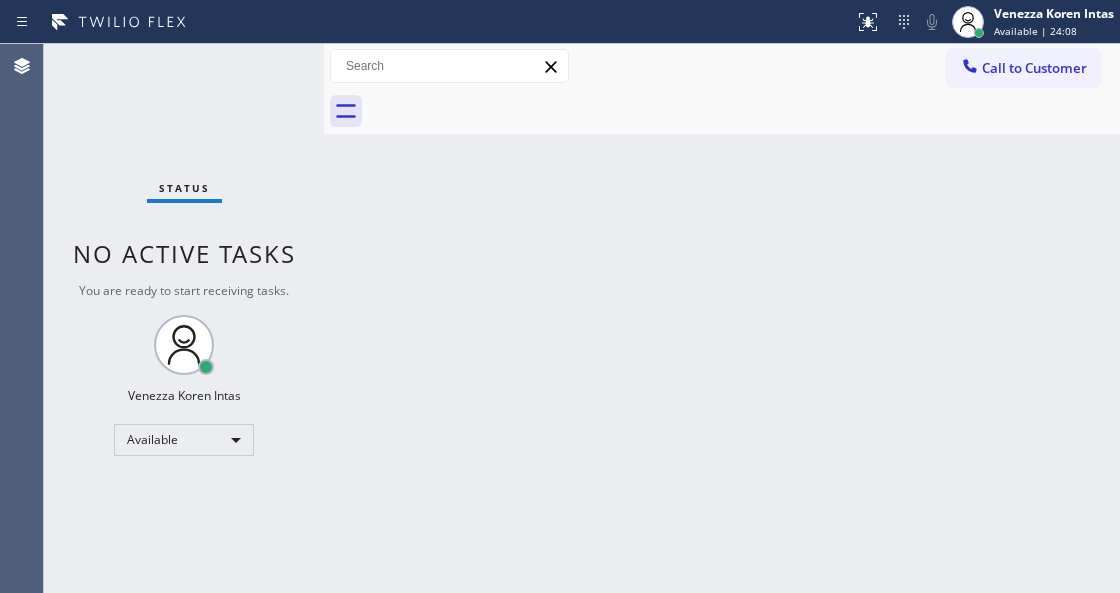 click on "Status   No active tasks     You are ready to start receiving tasks.   Venezza Koren Intas Available" at bounding box center (184, 318) 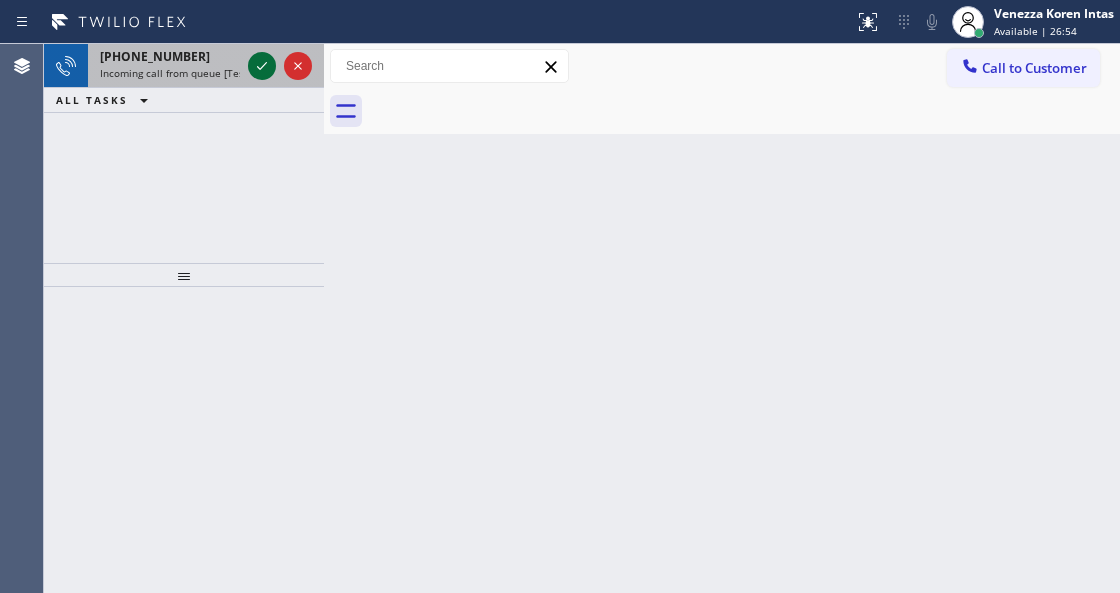 click 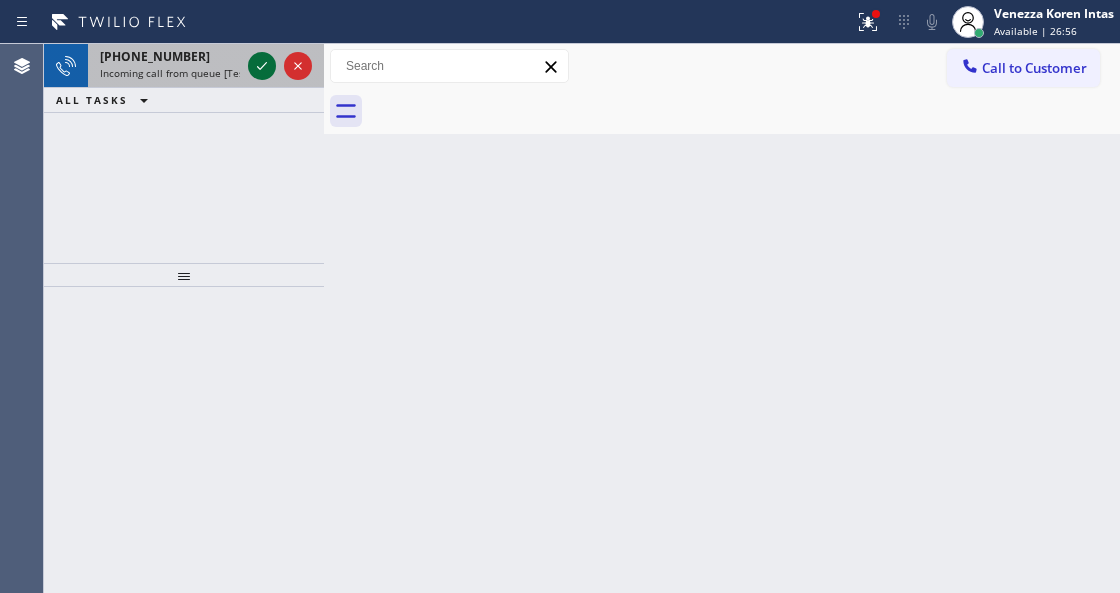 click 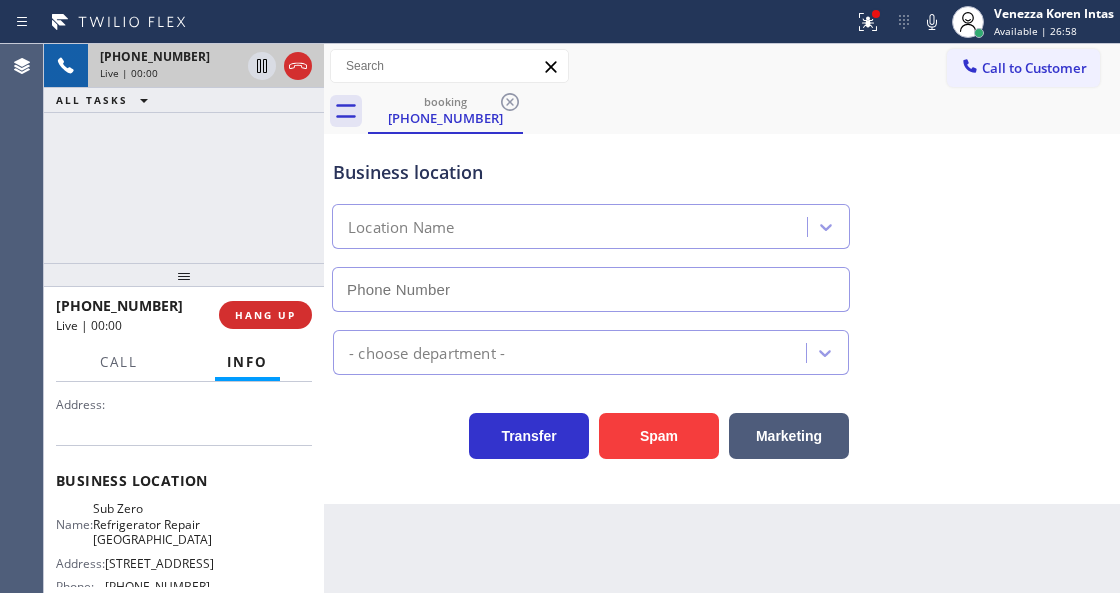 scroll, scrollTop: 200, scrollLeft: 0, axis: vertical 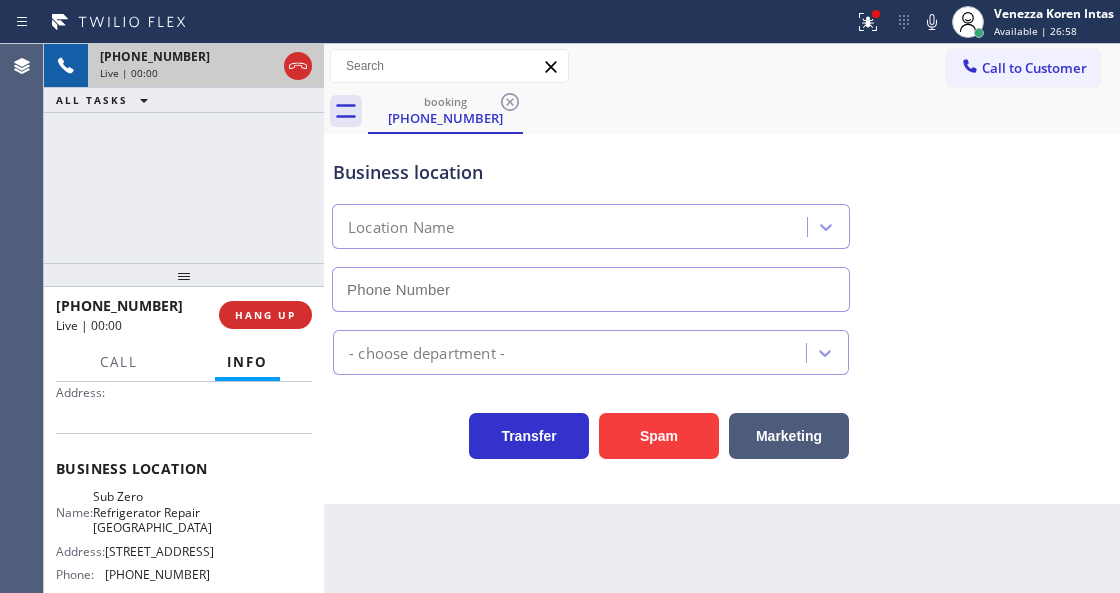 type on "[PHONE_NUMBER]" 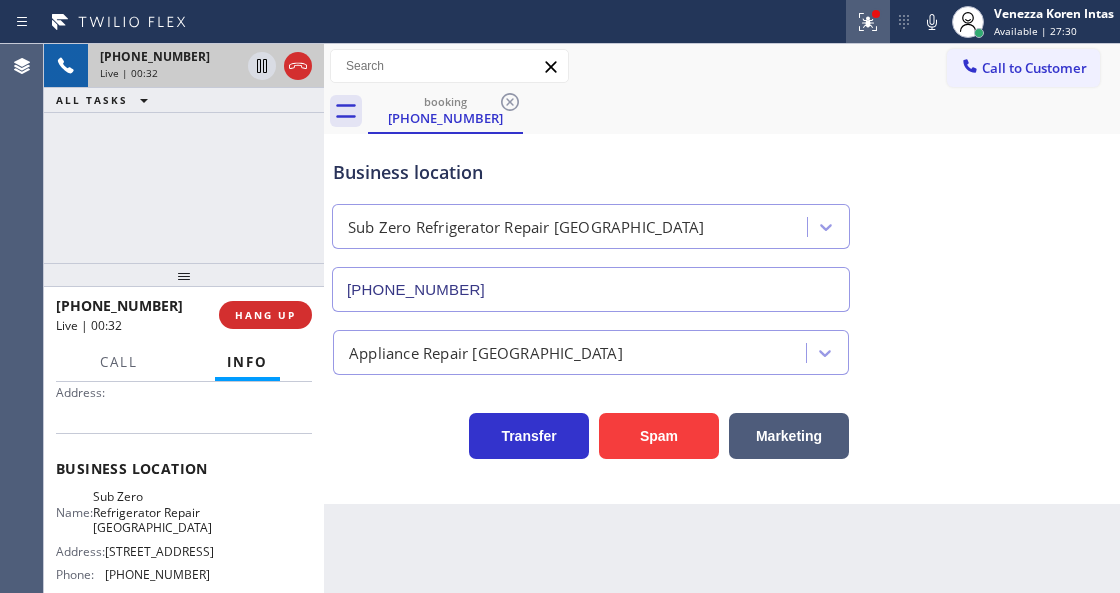 click 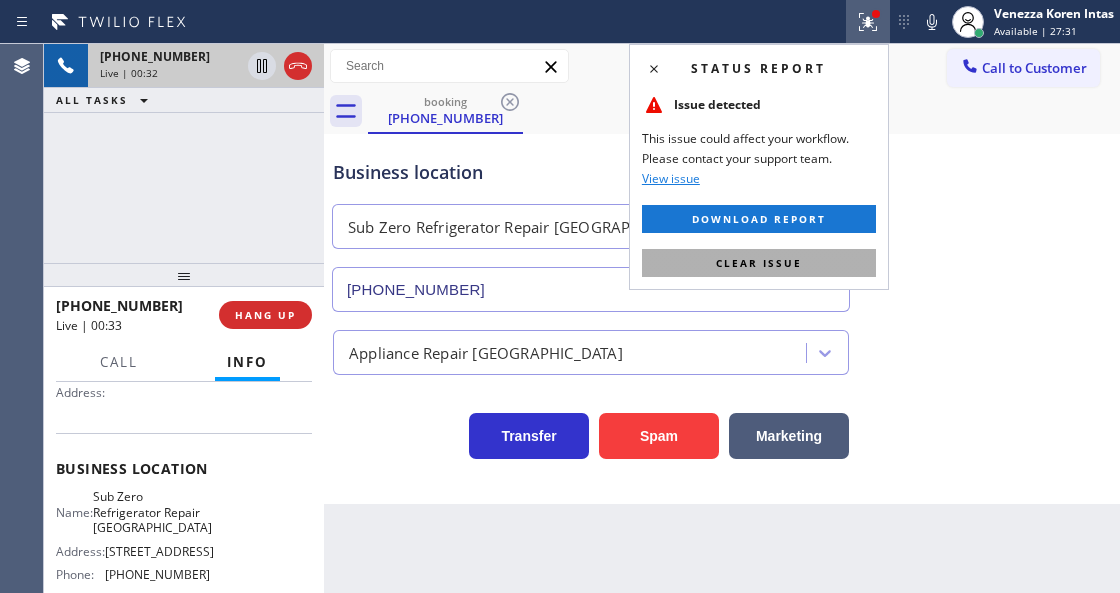 click on "Clear issue" at bounding box center (759, 263) 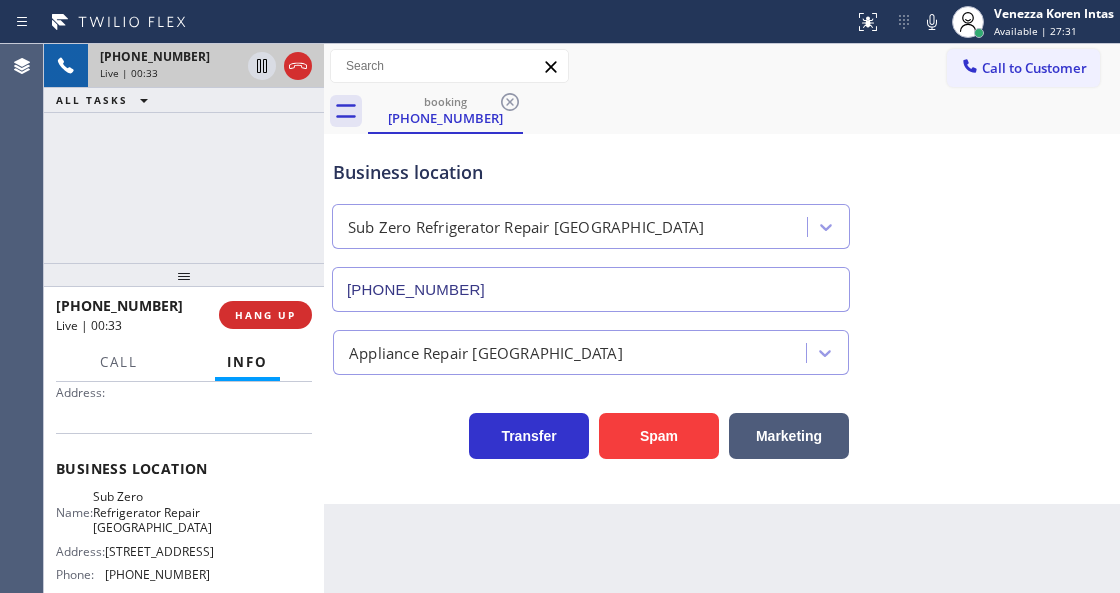 click on "Business location Sub Zero Refrigerator Repair [GEOGRAPHIC_DATA] [PHONE_NUMBER]" at bounding box center (722, 221) 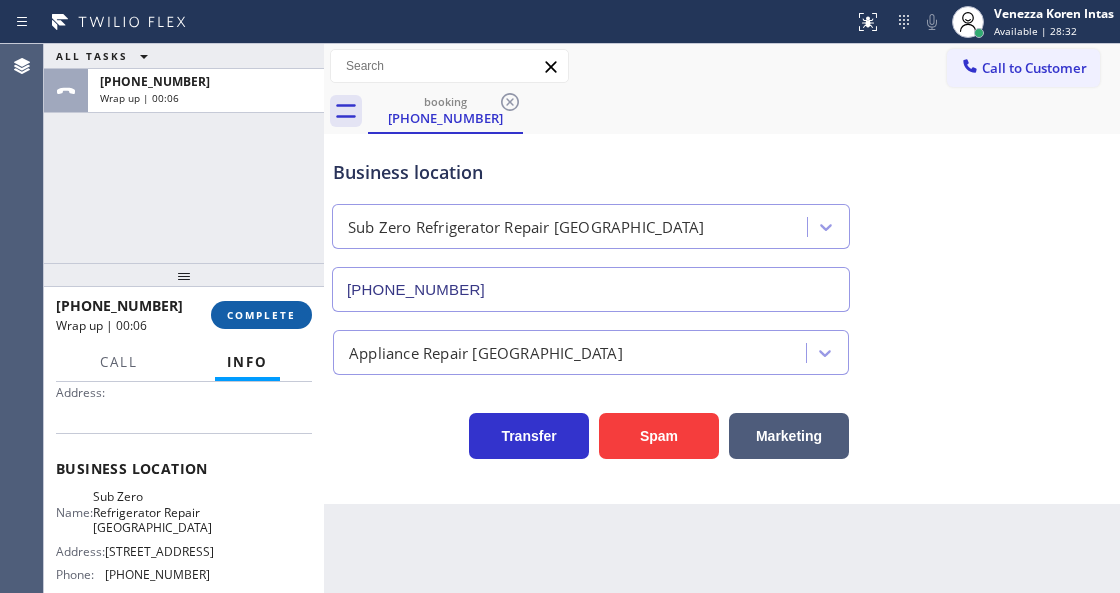 click on "[PHONE_NUMBER] Wrap up | 00:06 COMPLETE" at bounding box center (184, 315) 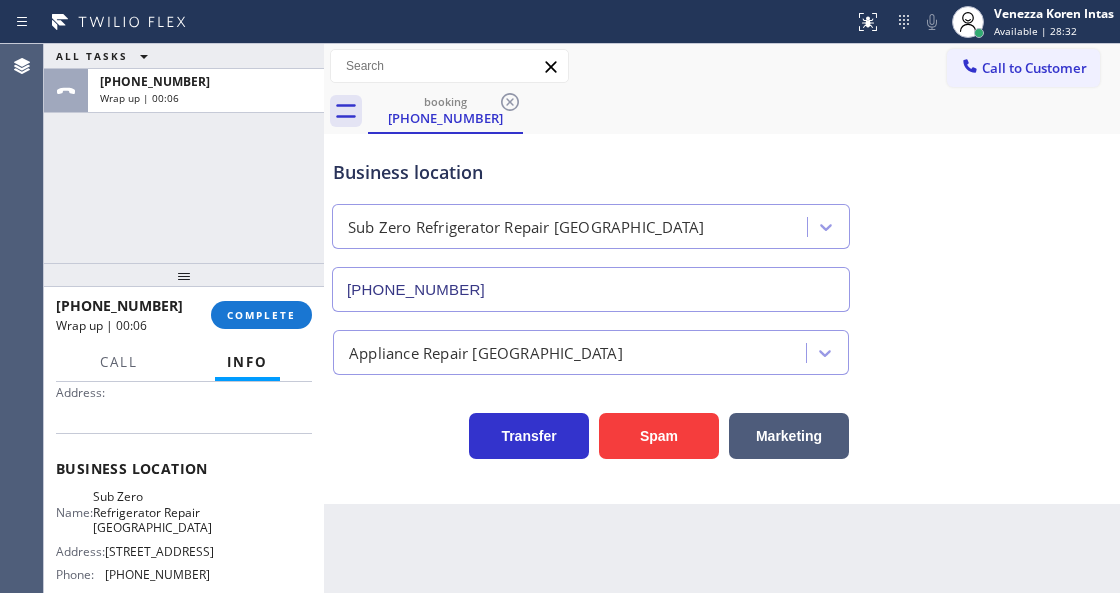click on "[PHONE_NUMBER] Wrap up | 00:06 COMPLETE" at bounding box center [184, 315] 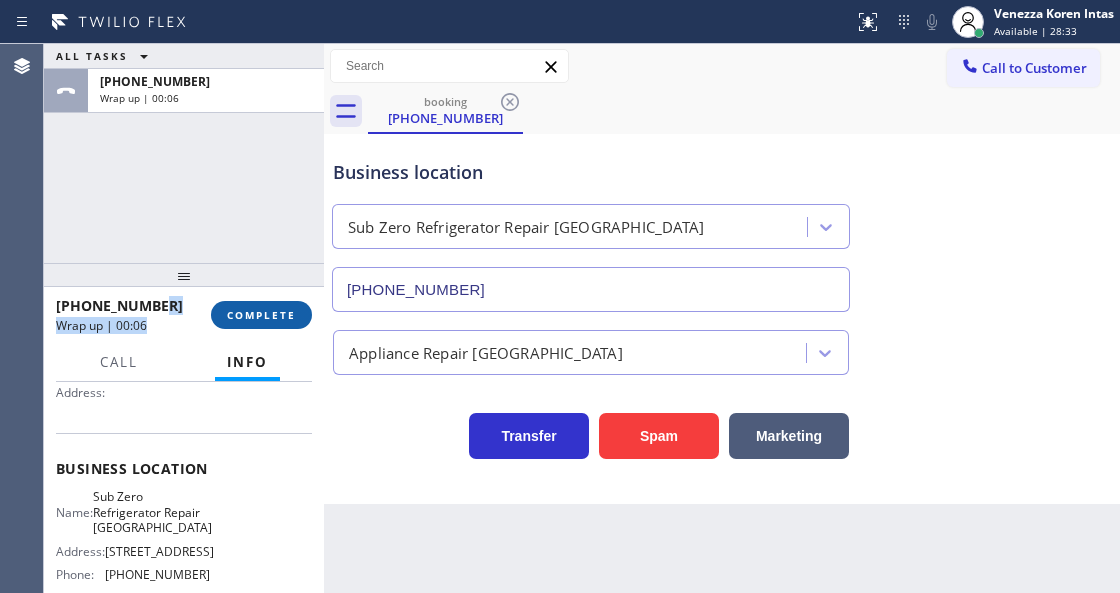 click on "COMPLETE" at bounding box center (261, 315) 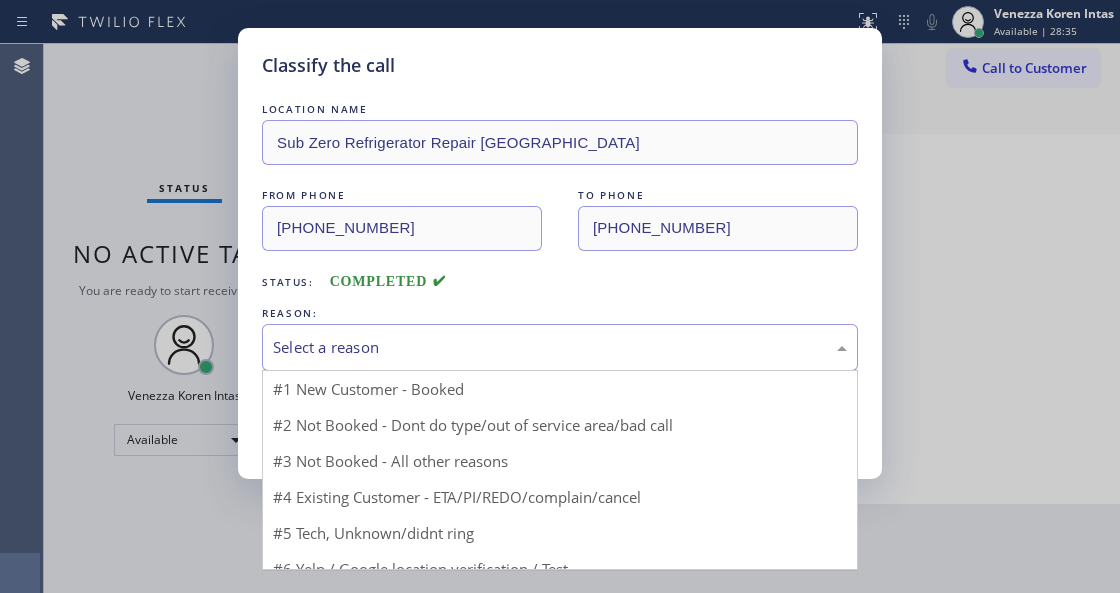 click on "Select a reason" at bounding box center [560, 347] 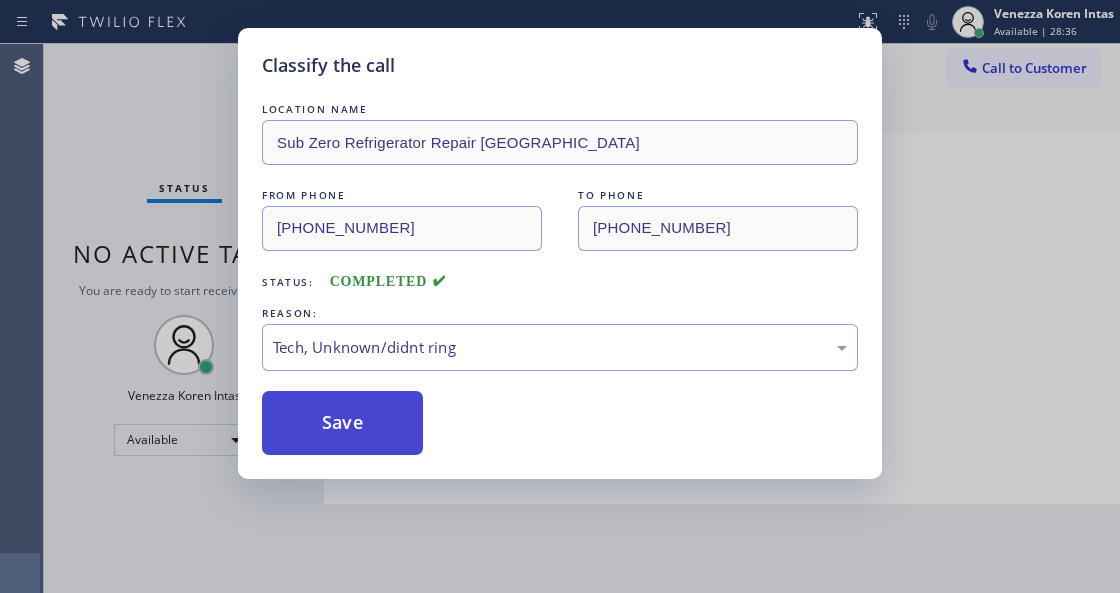click on "Save" at bounding box center [342, 423] 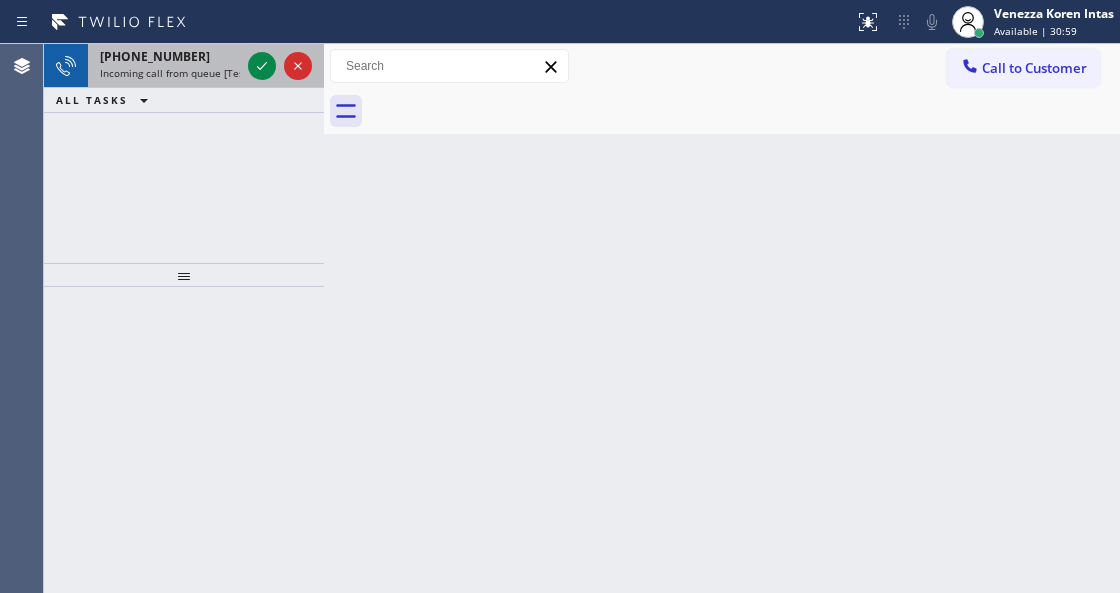 click at bounding box center [280, 66] 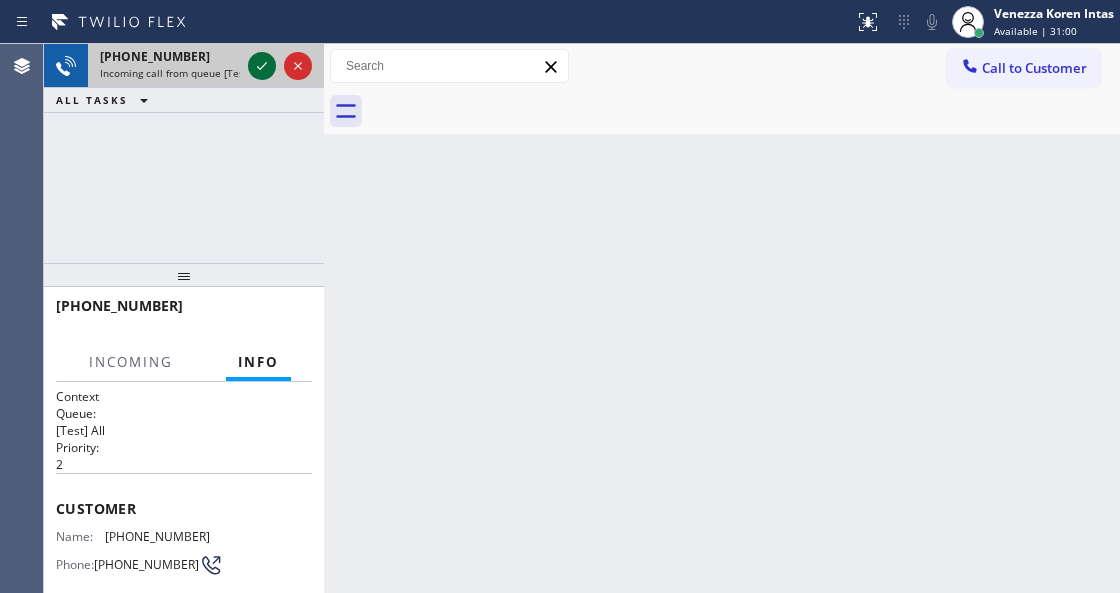 click 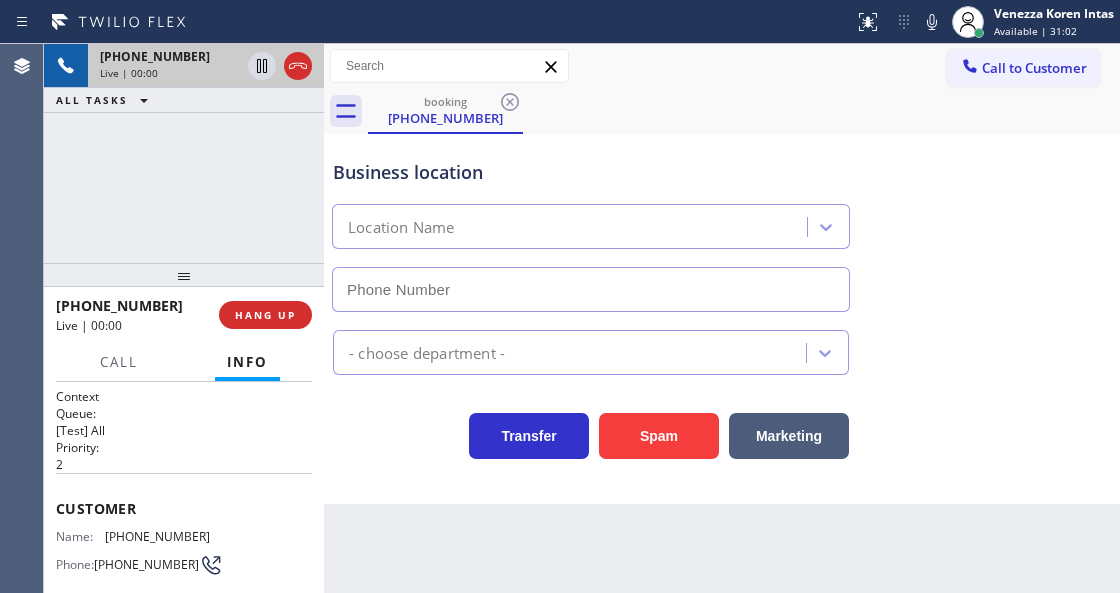 type on "[PHONE_NUMBER]" 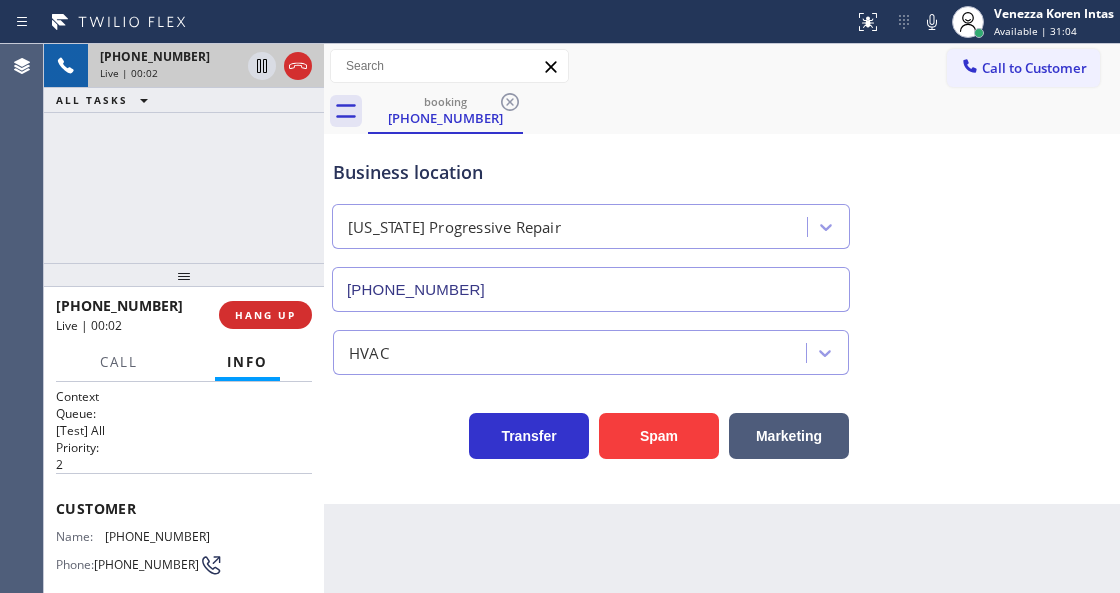 click on "Back to Dashboard Change Sender ID Customers Technicians Select a contact Outbound call Technician Search Technician Your caller id phone number Your caller id phone number Call Technician info Name   Phone none Address none Change Sender ID HVAC [PHONE_NUMBER] 5 Star Appliance [PHONE_NUMBER] Appliance Repair [PHONE_NUMBER] Plumbing [PHONE_NUMBER] Air Duct Cleaning [PHONE_NUMBER]  Electricians [PHONE_NUMBER] Cancel Change Check personal SMS Reset Change booking [PHONE_NUMBER] Call to Customer Outbound call Location Best Brooklyn Heating and AC Repair Your caller id phone number [PHONE_NUMBER] Customer number Call Outbound call Technician Search Technician Your caller id phone number Your caller id phone number Call booking [PHONE_NUMBER] Business location [US_STATE] Progressive Repair [PHONE_NUMBER] HVAC Transfer Spam Marketing" at bounding box center [722, 318] 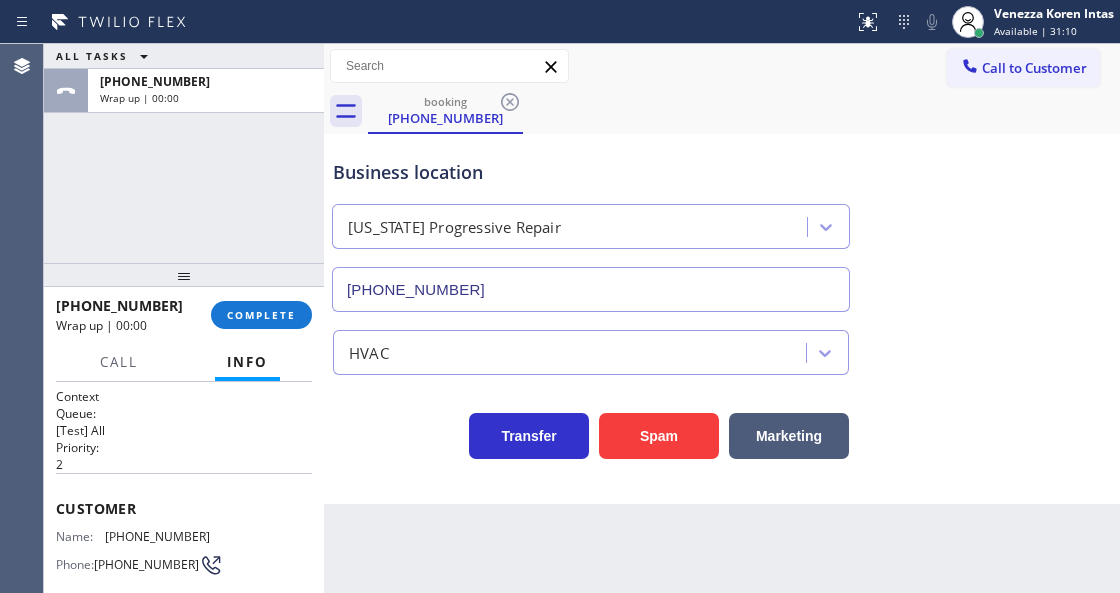 drag, startPoint x: 286, startPoint y: 307, endPoint x: 324, endPoint y: 333, distance: 46.043457 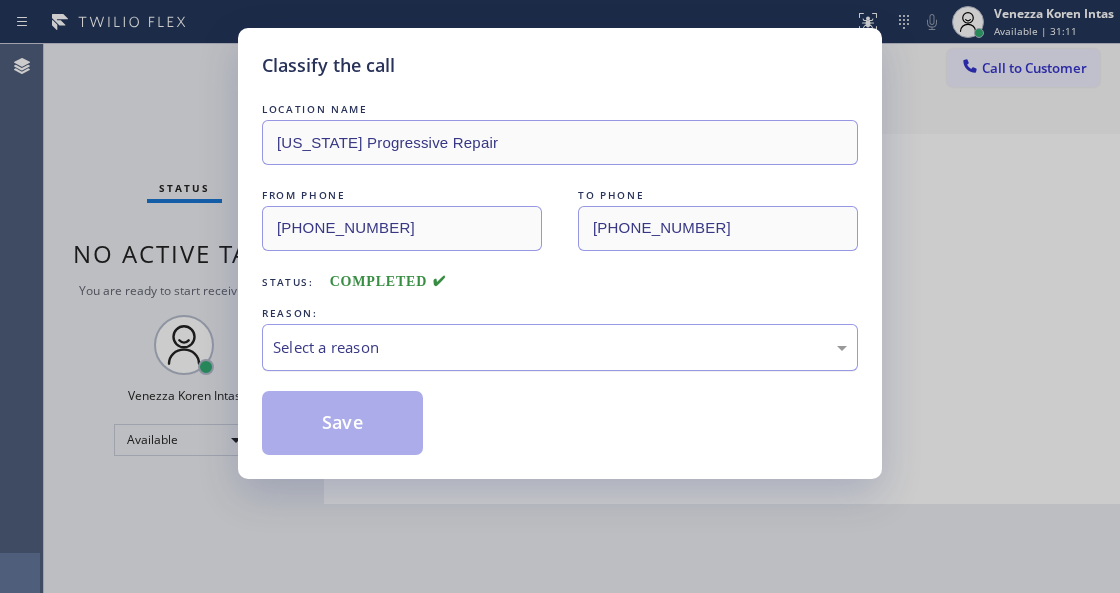 click on "Select a reason" at bounding box center [560, 347] 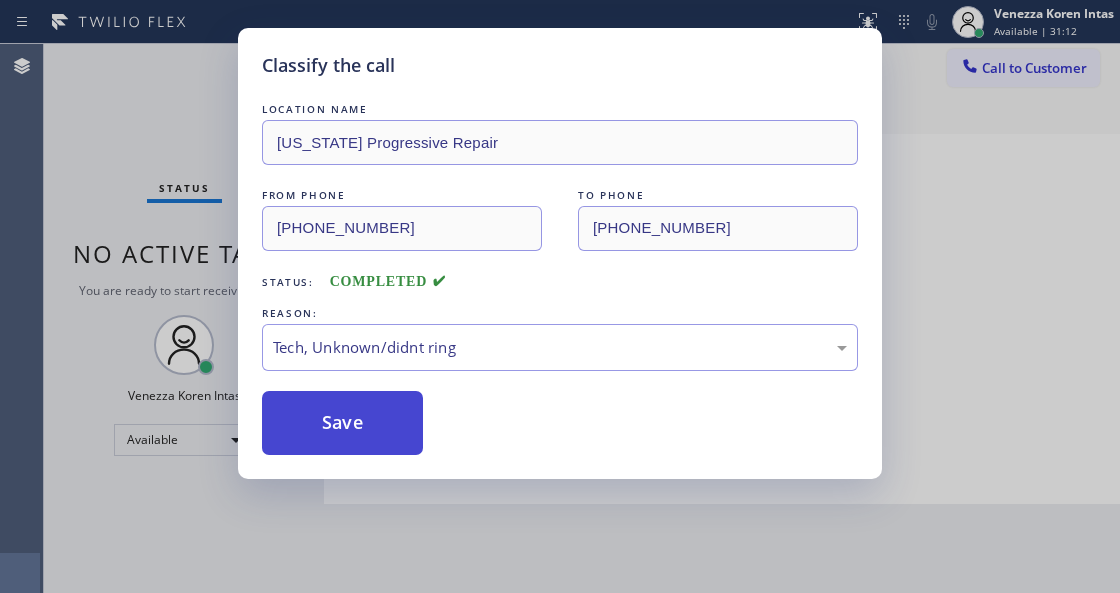 click on "Save" at bounding box center [342, 423] 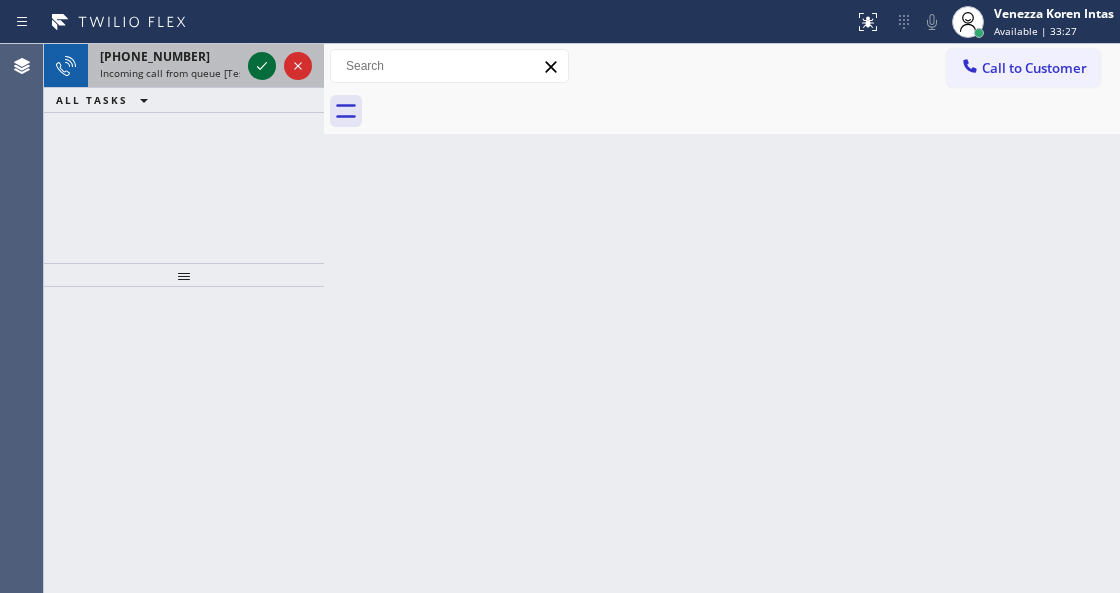 click 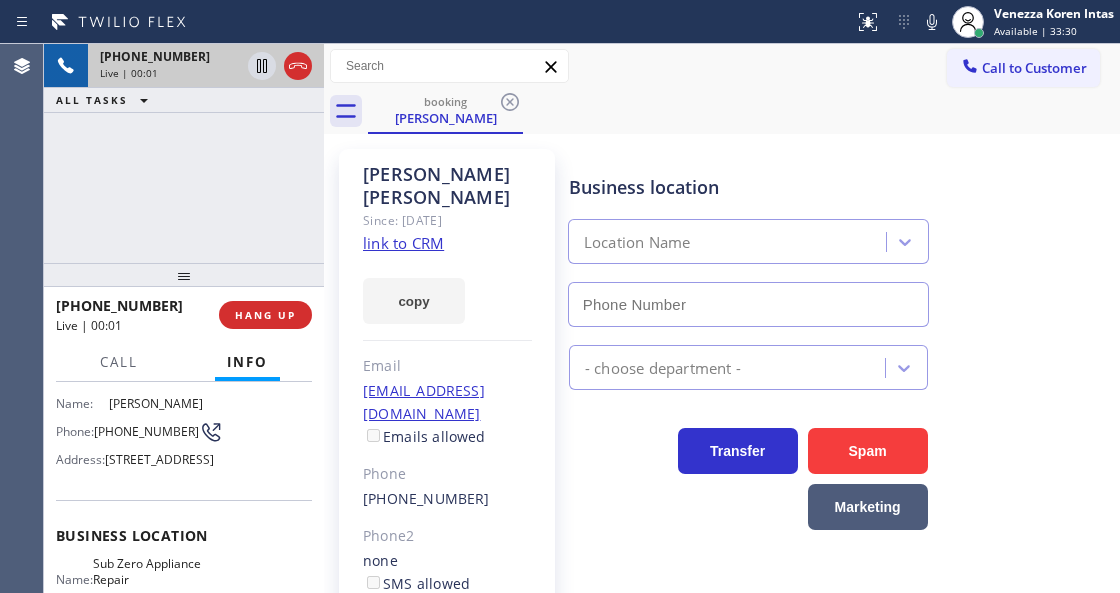 scroll, scrollTop: 266, scrollLeft: 0, axis: vertical 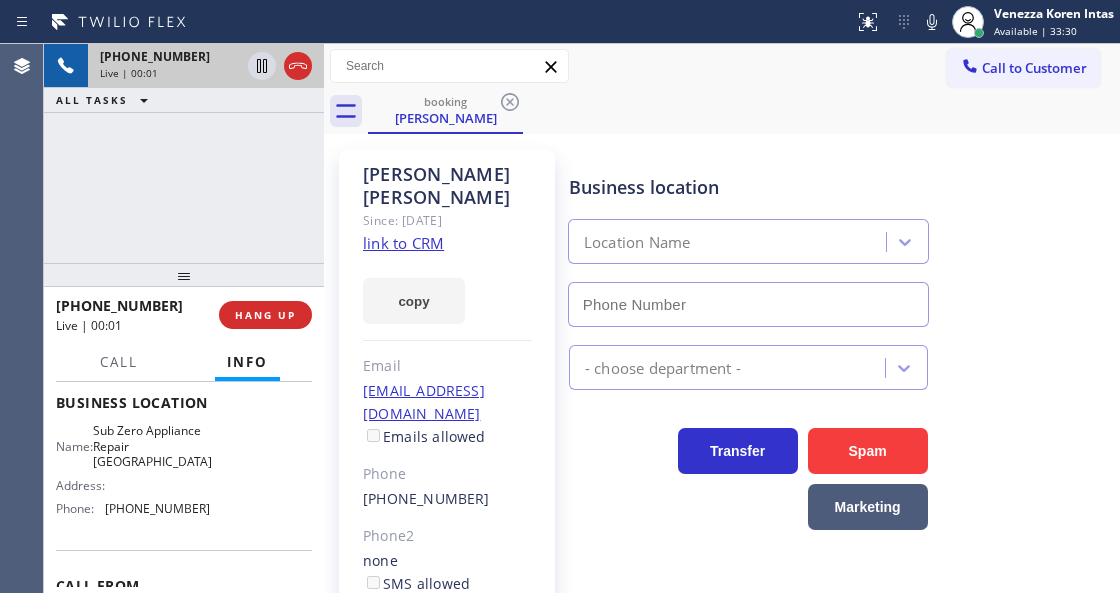 type on "[PHONE_NUMBER]" 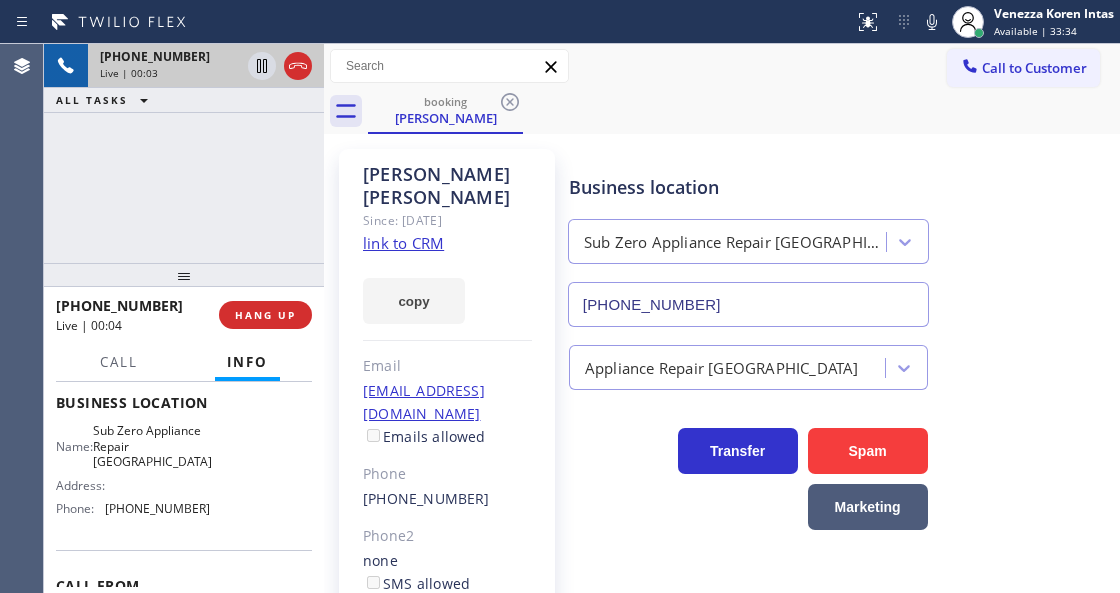 click on "Business location Sub Zero Appliance Repair Summerland [PHONE_NUMBER]" at bounding box center (748, 240) 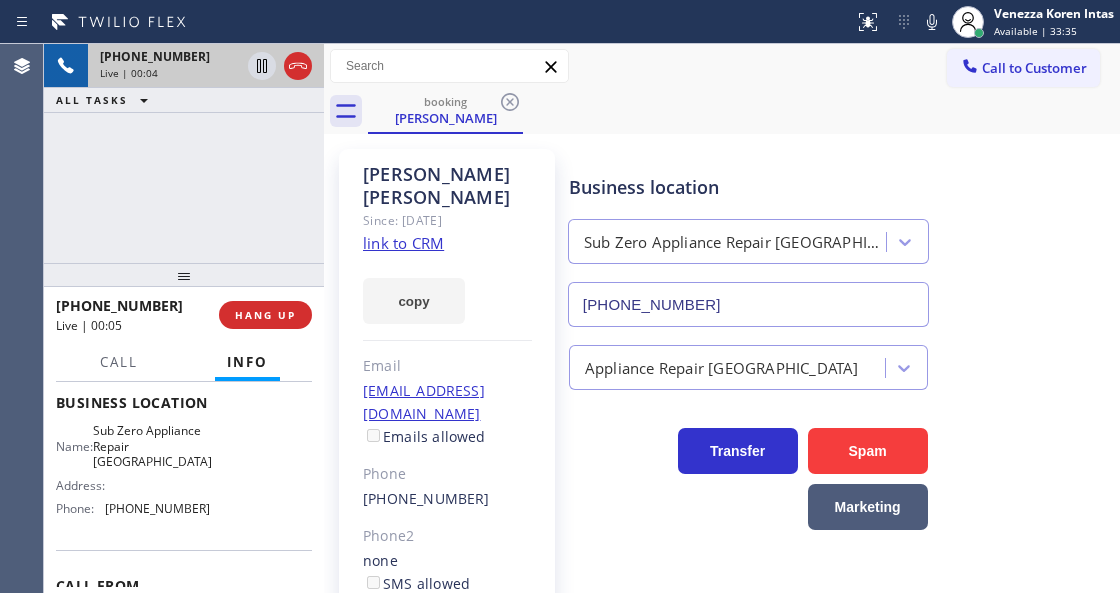 click on "link to CRM" 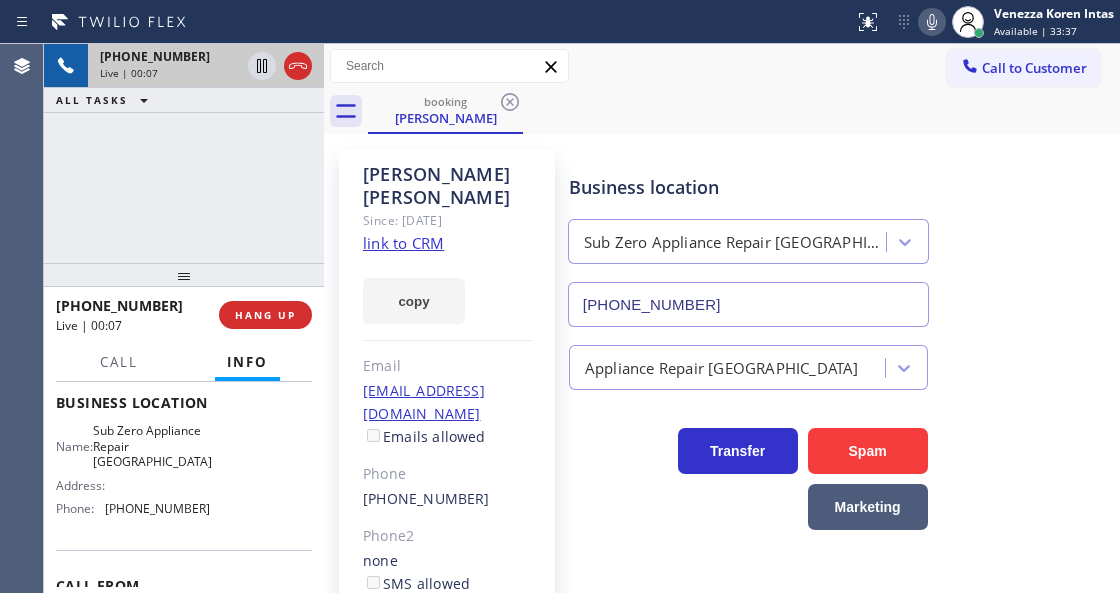 click 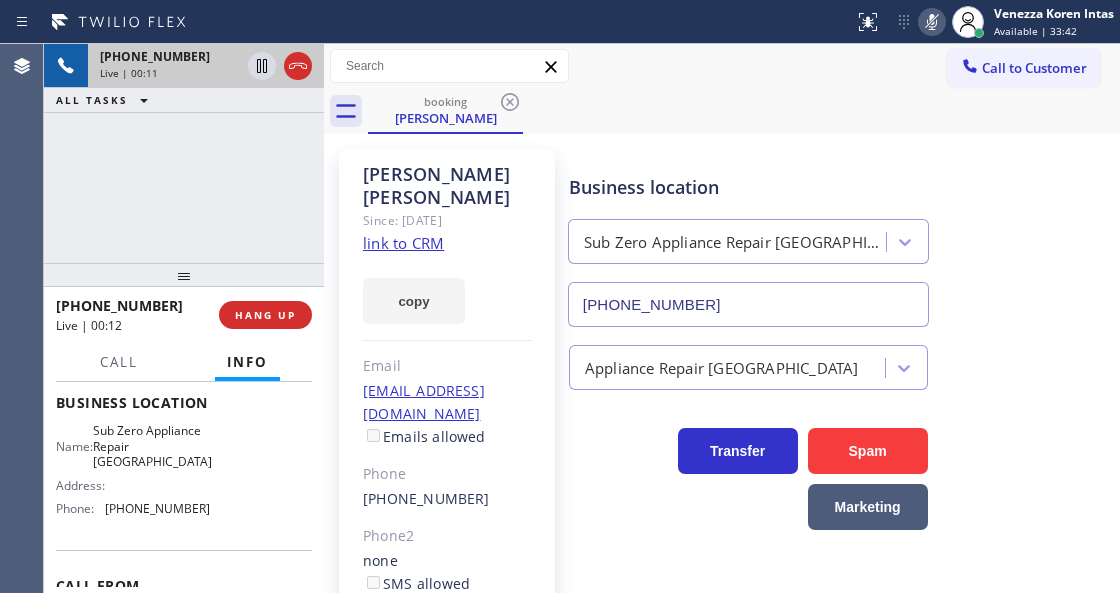click 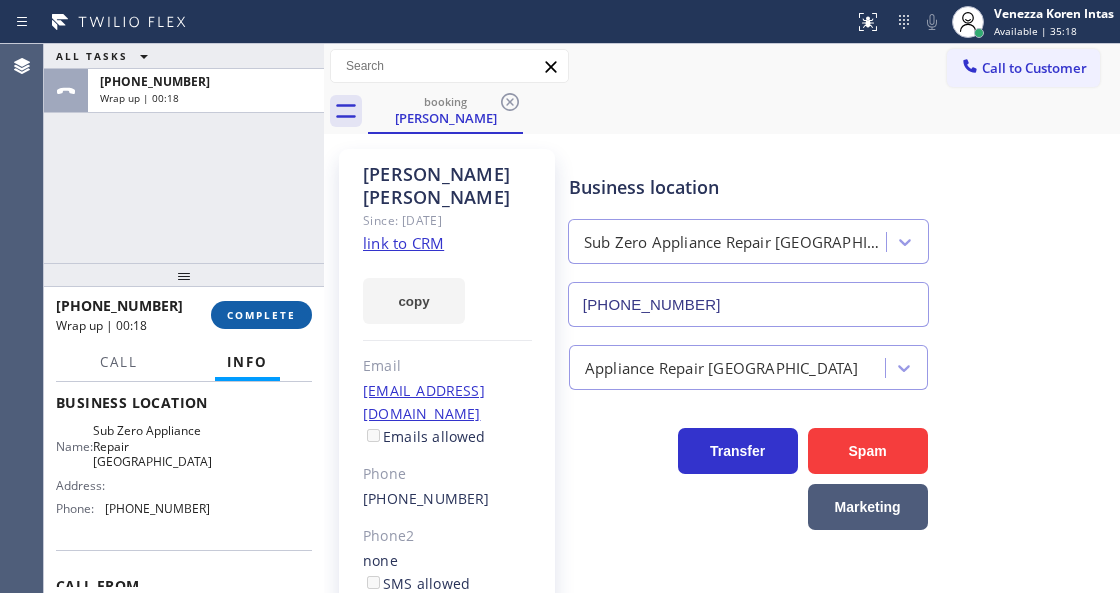 click on "COMPLETE" at bounding box center [261, 315] 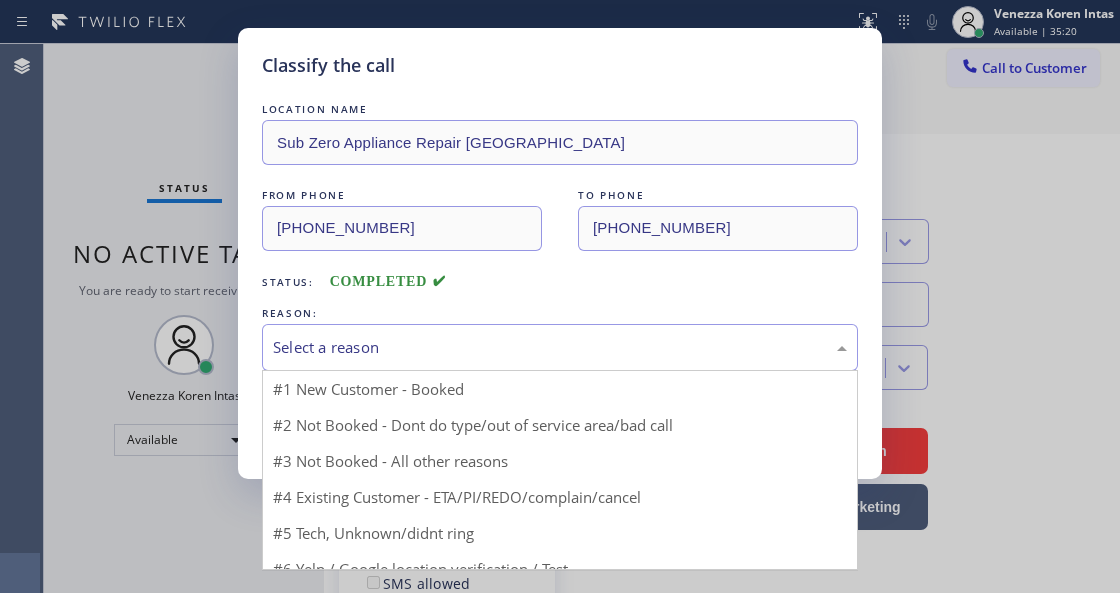 click on "Select a reason" at bounding box center [560, 347] 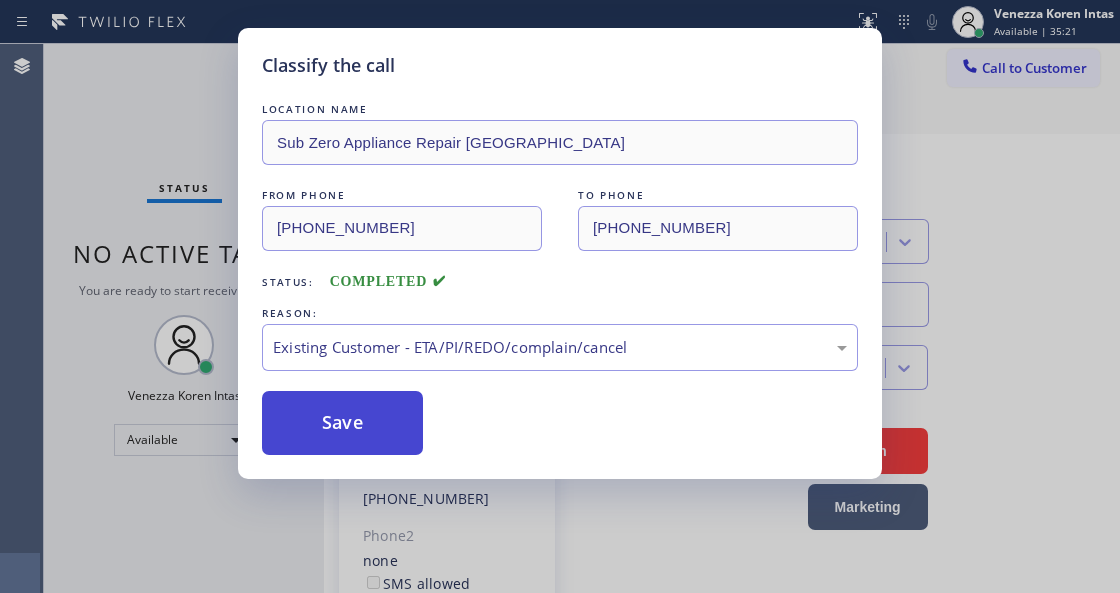 click on "Save" at bounding box center (342, 423) 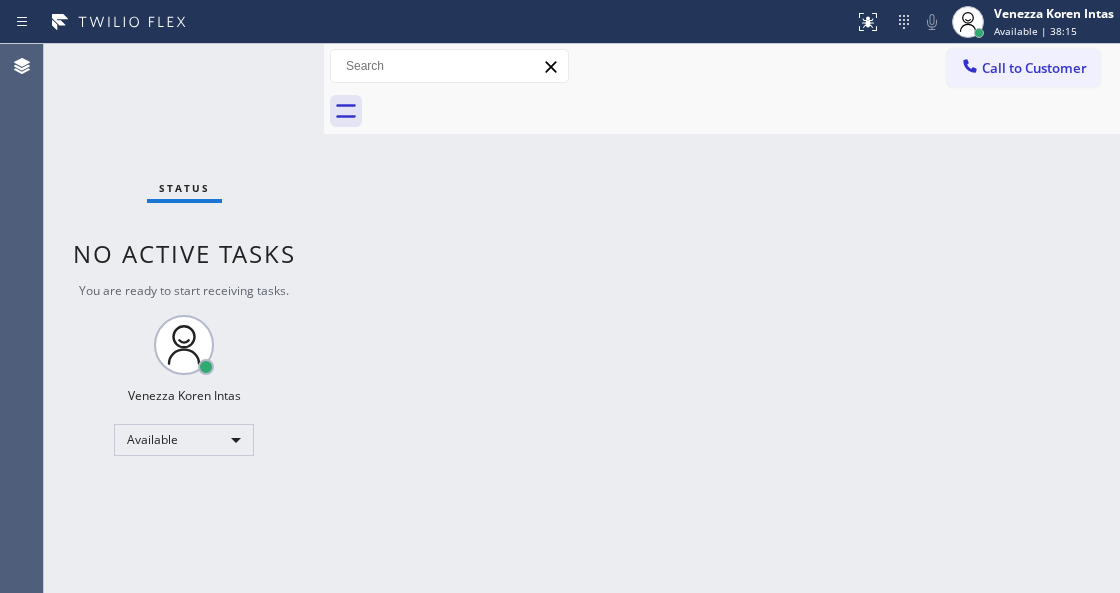click on "Back to Dashboard Change Sender ID Customers Technicians Select a contact Outbound call Technician Search Technician Your caller id phone number Your caller id phone number Call Technician info Name   Phone none Address none Change Sender ID HVAC [PHONE_NUMBER] 5 Star Appliance [PHONE_NUMBER] Appliance Repair [PHONE_NUMBER] Plumbing [PHONE_NUMBER] Air Duct Cleaning [PHONE_NUMBER]  Electricians [PHONE_NUMBER] Cancel Change Check personal SMS Reset Change No tabs Call to Customer Outbound call Location Best Brooklyn Heating and AC Repair Your caller id phone number [PHONE_NUMBER] Customer number Call Outbound call Technician Search Technician Your caller id phone number Your caller id phone number Call" at bounding box center [722, 318] 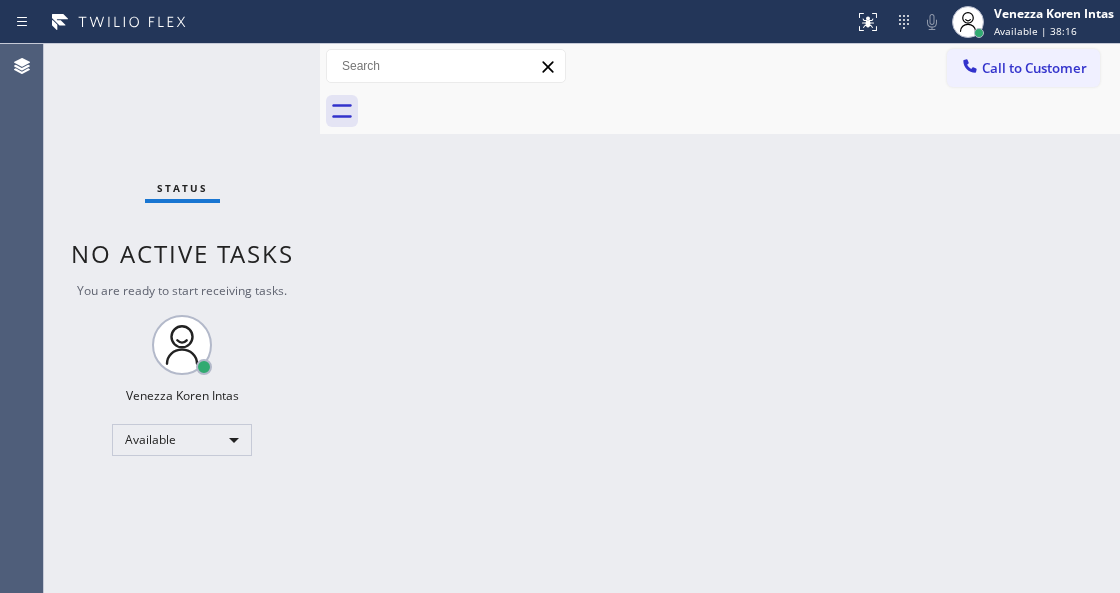 drag, startPoint x: 120, startPoint y: 46, endPoint x: 122, endPoint y: 68, distance: 22.090721 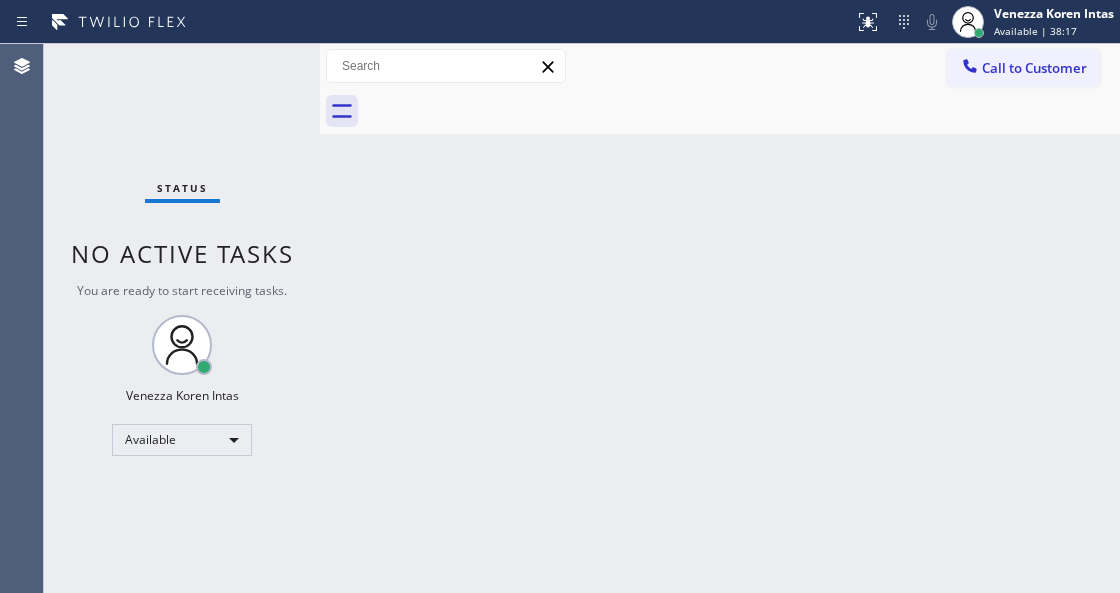 click on "Status   No active tasks     You are ready to start receiving tasks.   Venezza Koren Intas Available" at bounding box center [182, 318] 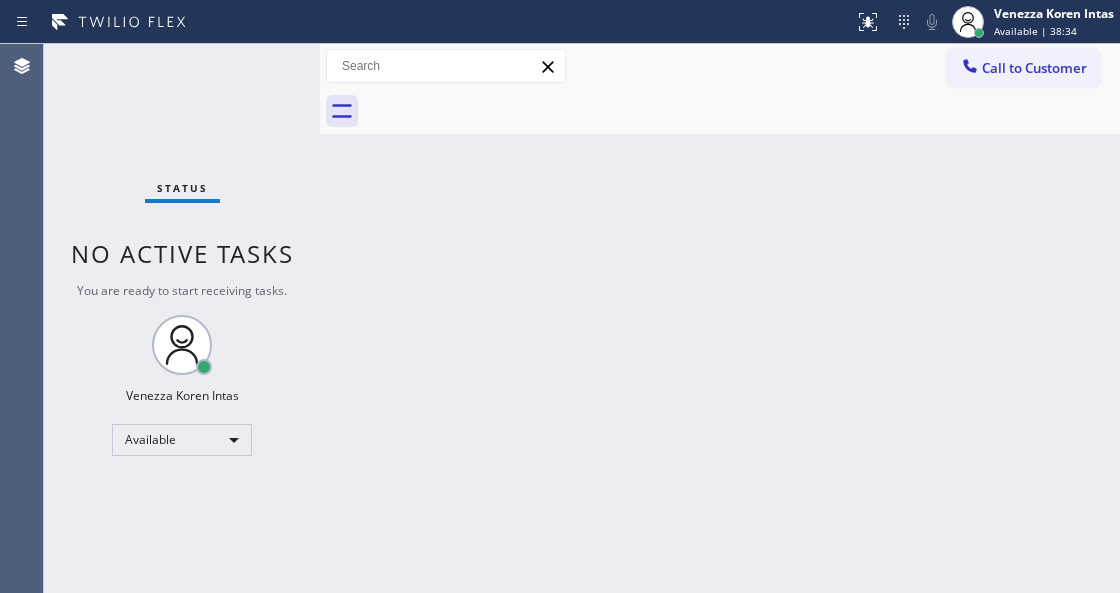 click on "Status   No active tasks     You are ready to start receiving tasks.   Venezza Koren Intas Available" at bounding box center [182, 318] 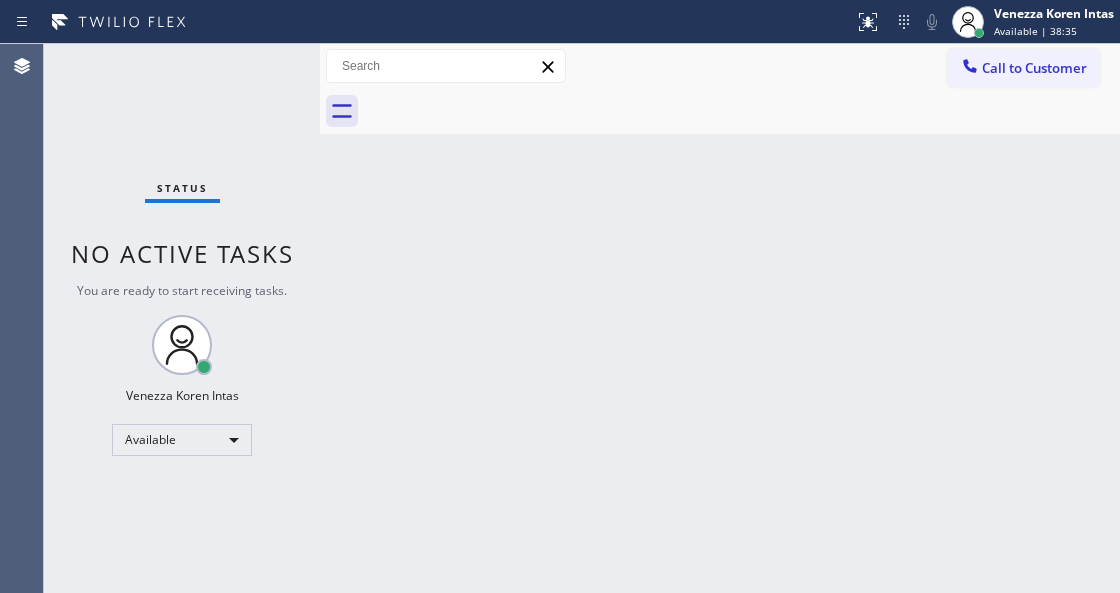 click on "Status   No active tasks     You are ready to start receiving tasks.   Venezza Koren Intas Available" at bounding box center (182, 318) 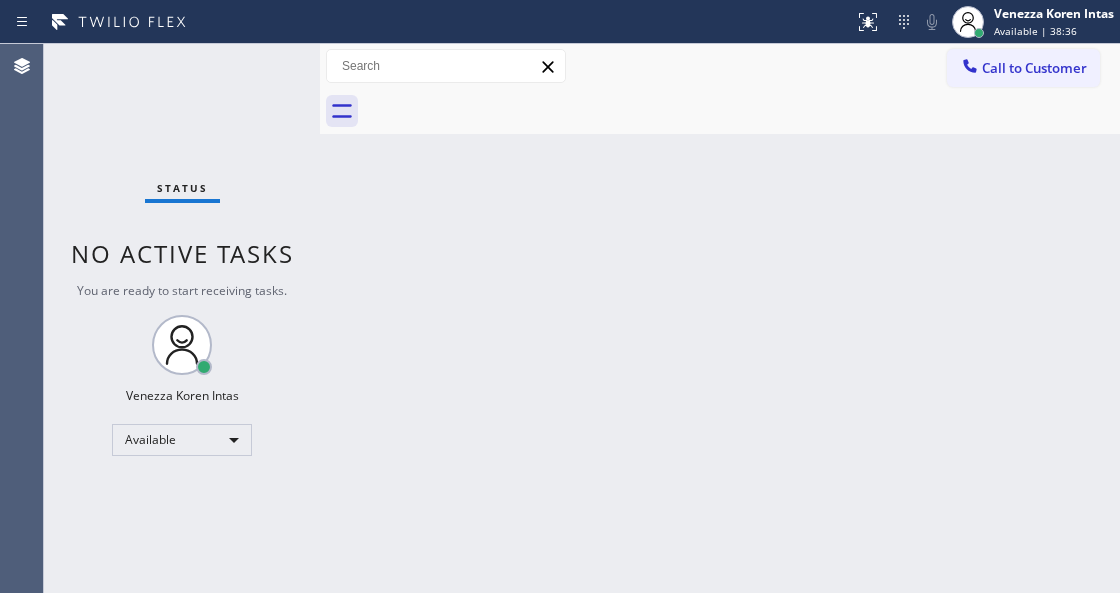 click on "Status   No active tasks     You are ready to start receiving tasks.   Venezza Koren Intas Available" at bounding box center [182, 318] 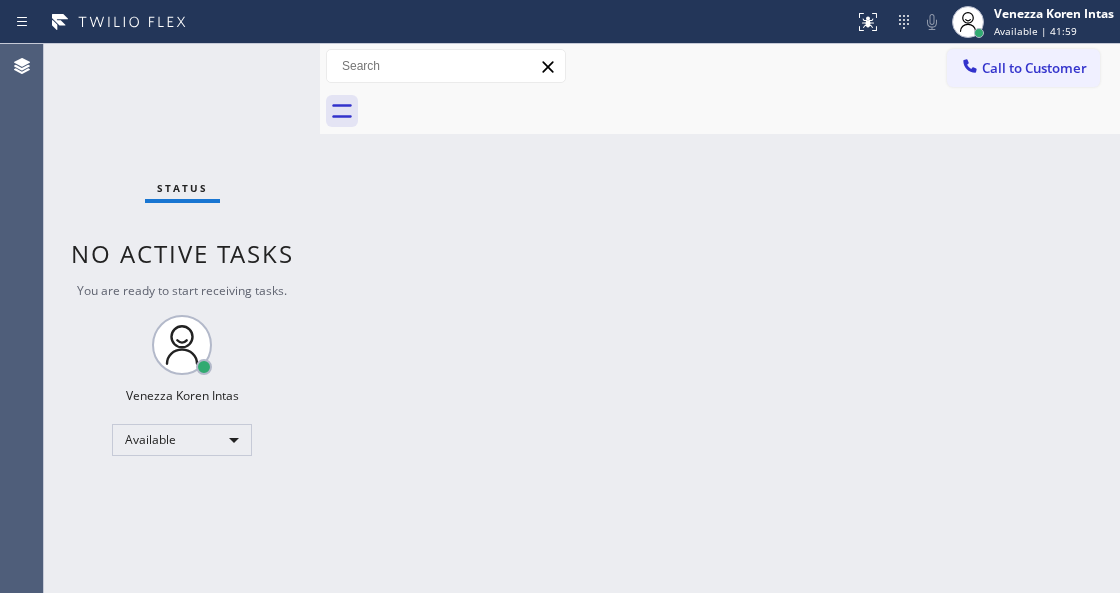 click on "Status   No active tasks     You are ready to start receiving tasks.   Venezza Koren Intas Available" at bounding box center [182, 318] 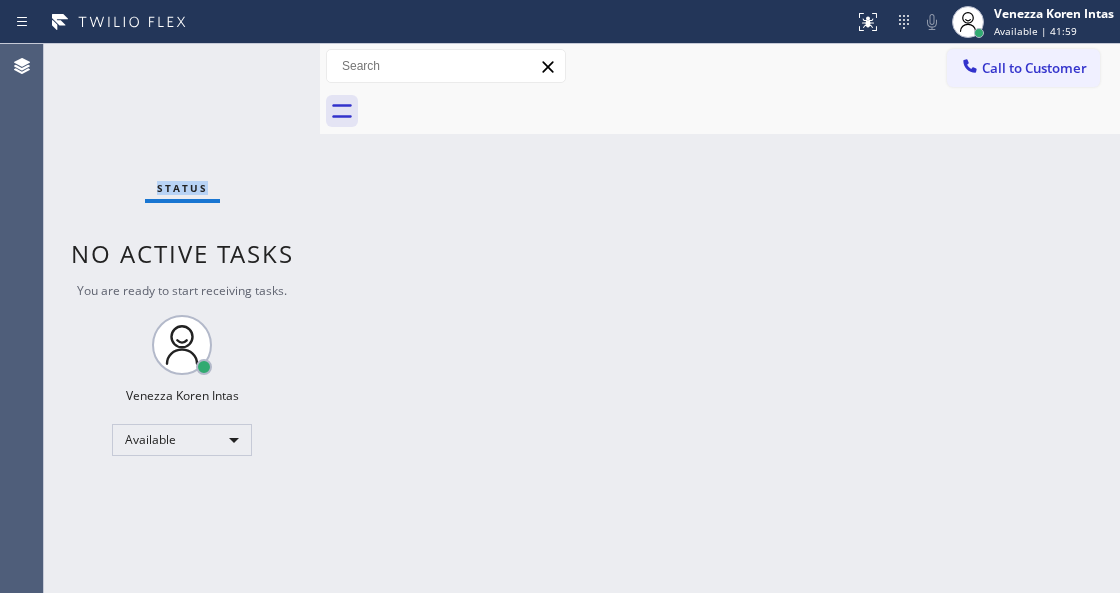 click on "Status   No active tasks     You are ready to start receiving tasks.   Venezza Koren Intas Available" at bounding box center (182, 318) 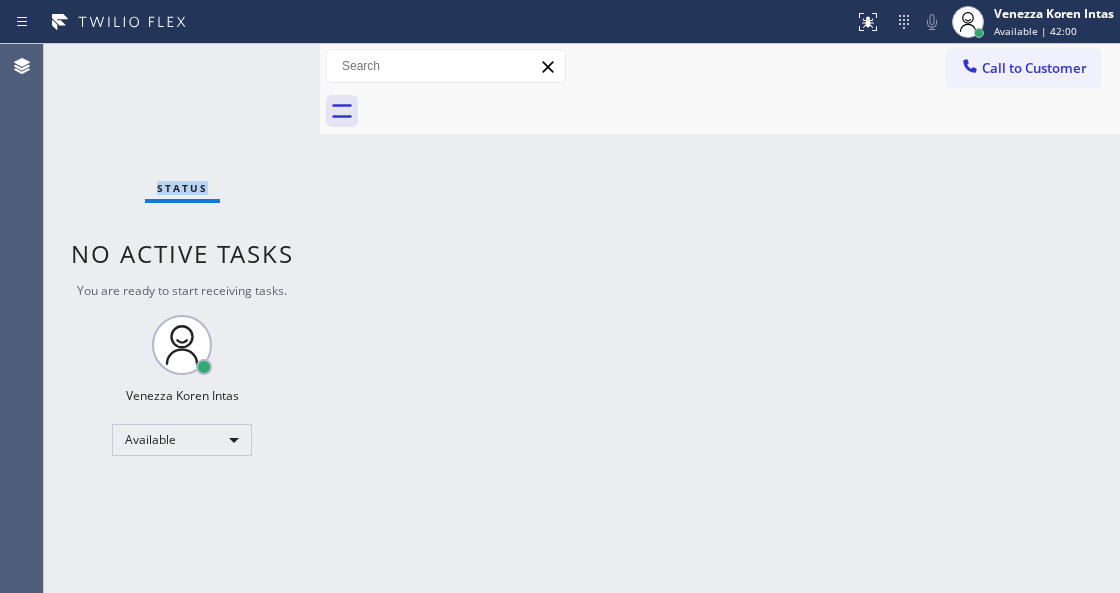 click on "Status   No active tasks     You are ready to start receiving tasks.   Venezza Koren Intas Available" at bounding box center [182, 318] 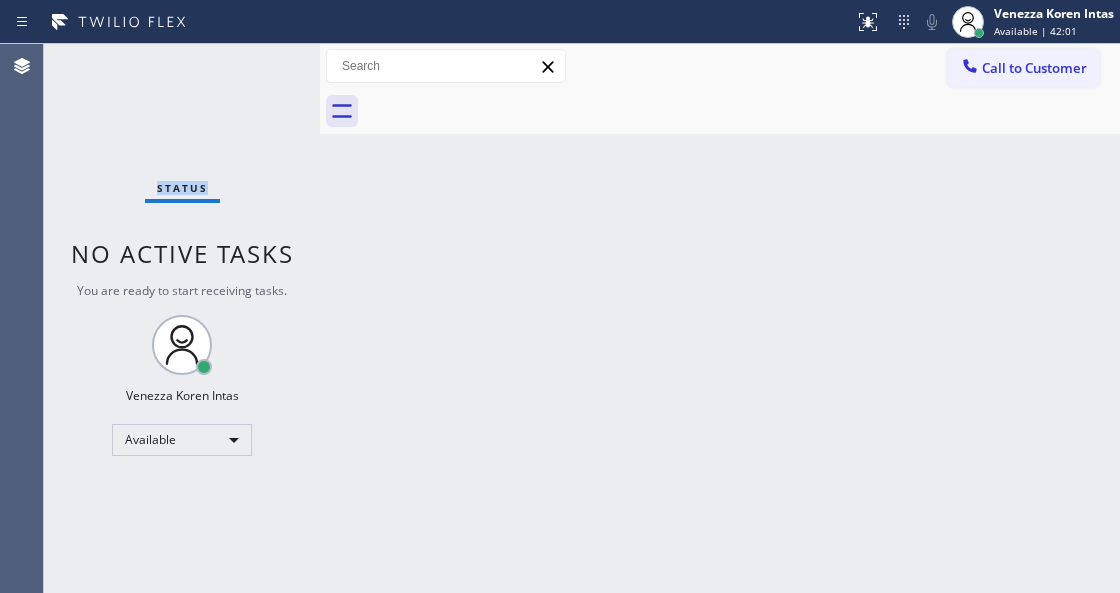 click on "Status   No active tasks     You are ready to start receiving tasks.   Venezza Koren Intas Available" at bounding box center (182, 318) 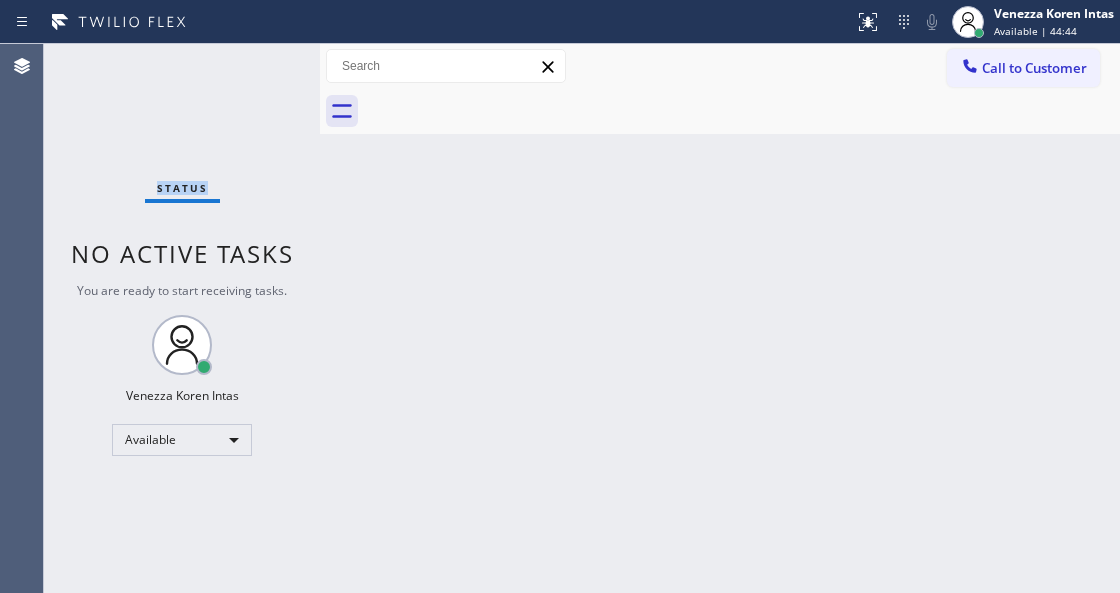 click on "Status   No active tasks     You are ready to start receiving tasks.   Venezza Koren Intas Available" at bounding box center [182, 318] 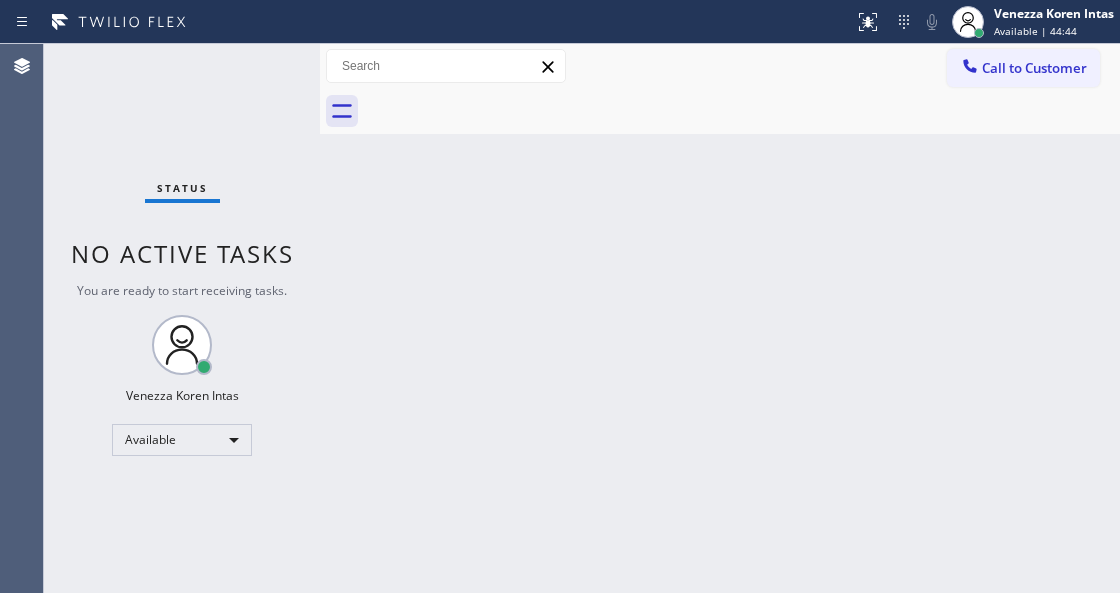 click on "Status   No active tasks     You are ready to start receiving tasks.   Venezza Koren Intas Available" at bounding box center (182, 318) 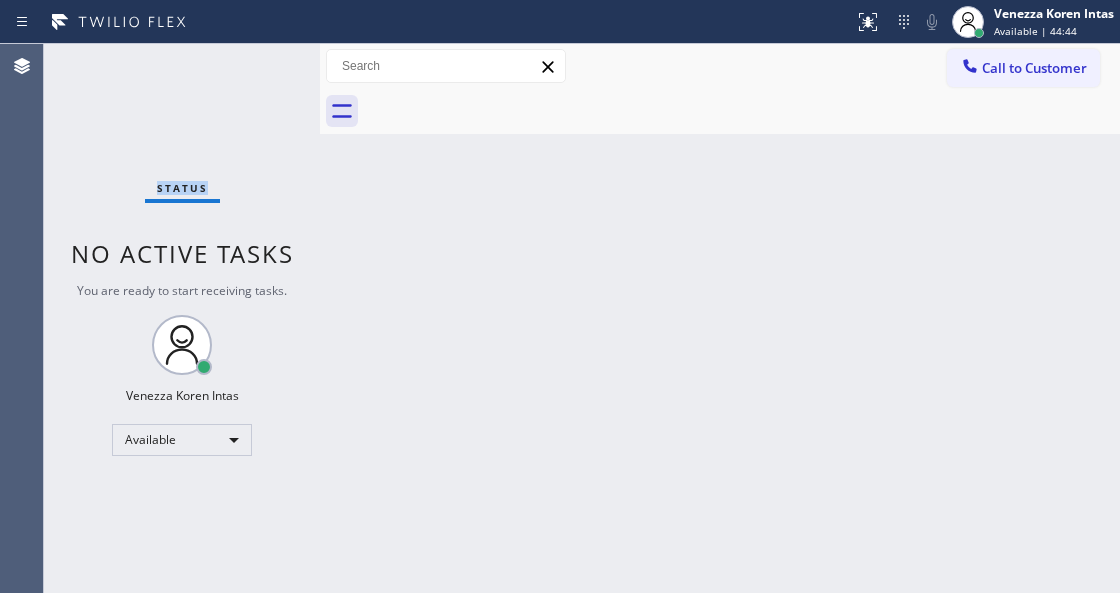 click on "Status   No active tasks     You are ready to start receiving tasks.   Venezza Koren Intas Available" at bounding box center [182, 318] 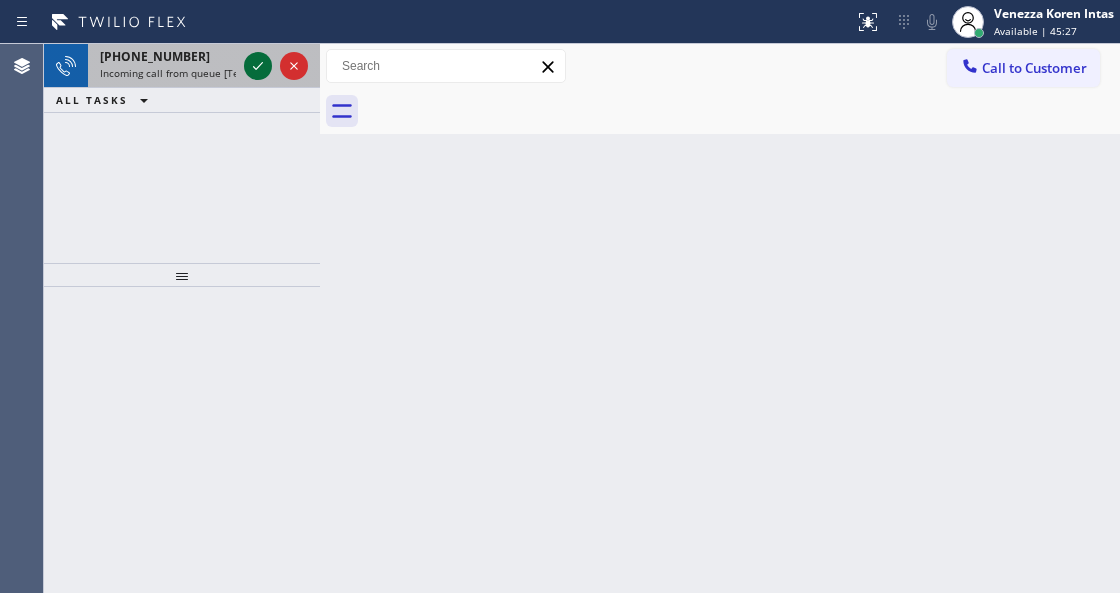 click 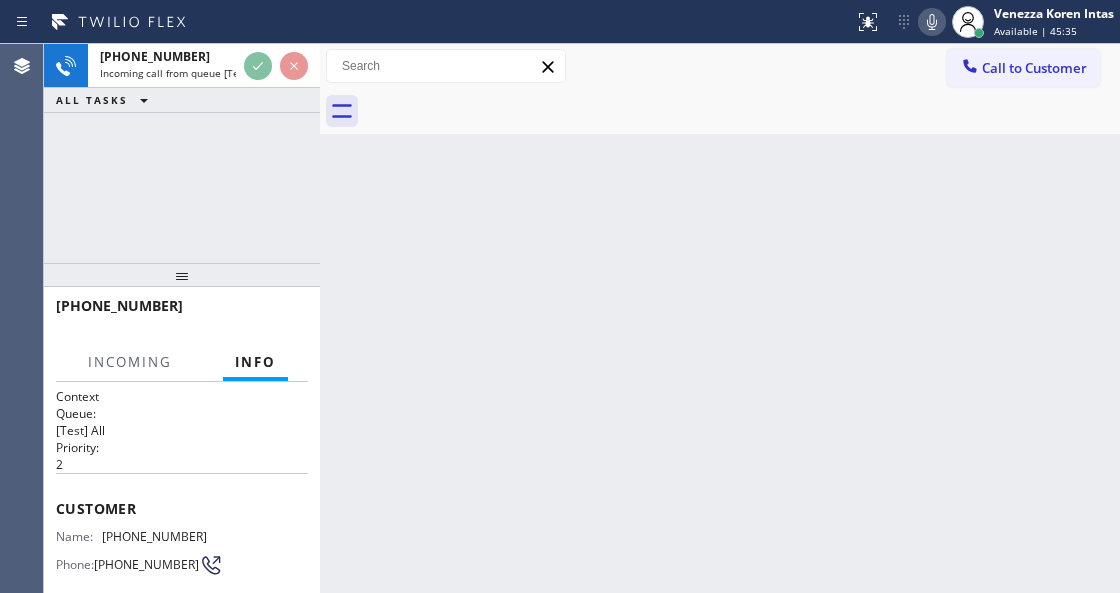 scroll, scrollTop: 200, scrollLeft: 0, axis: vertical 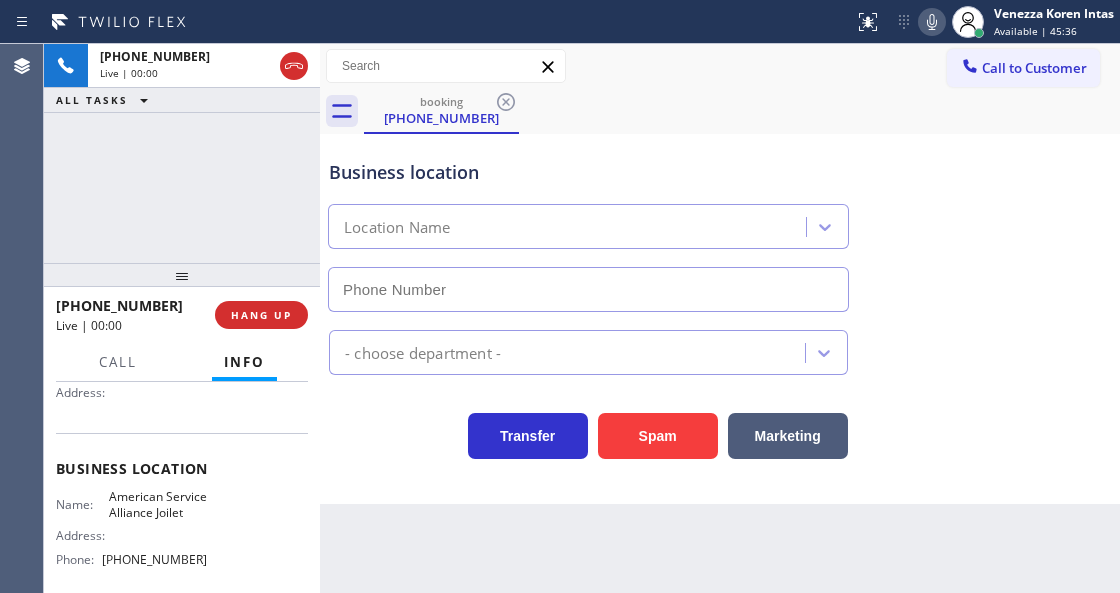 type on "[PHONE_NUMBER]" 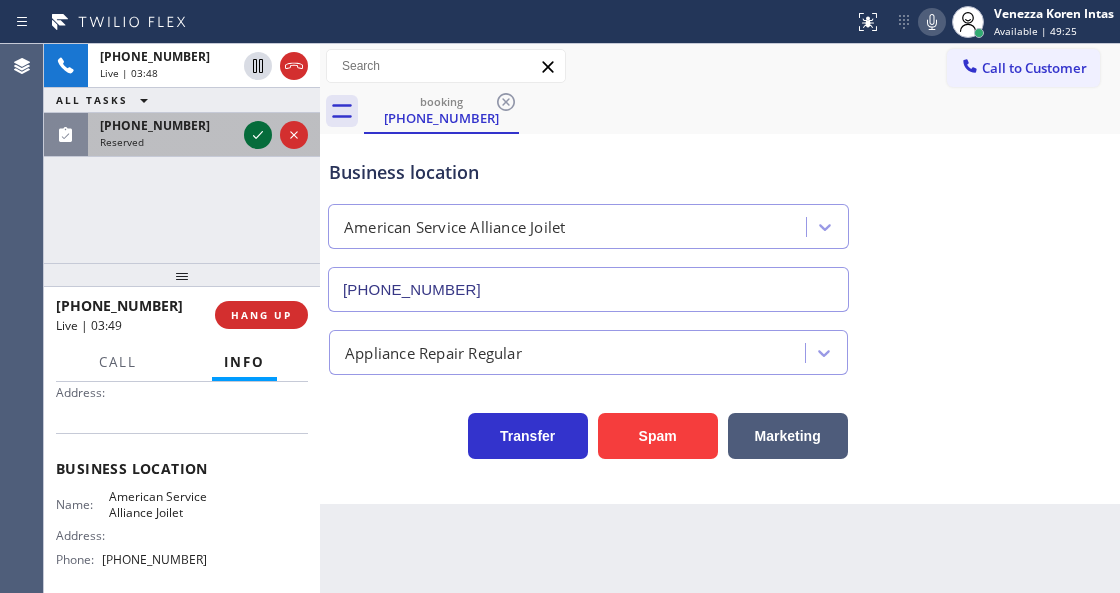 click 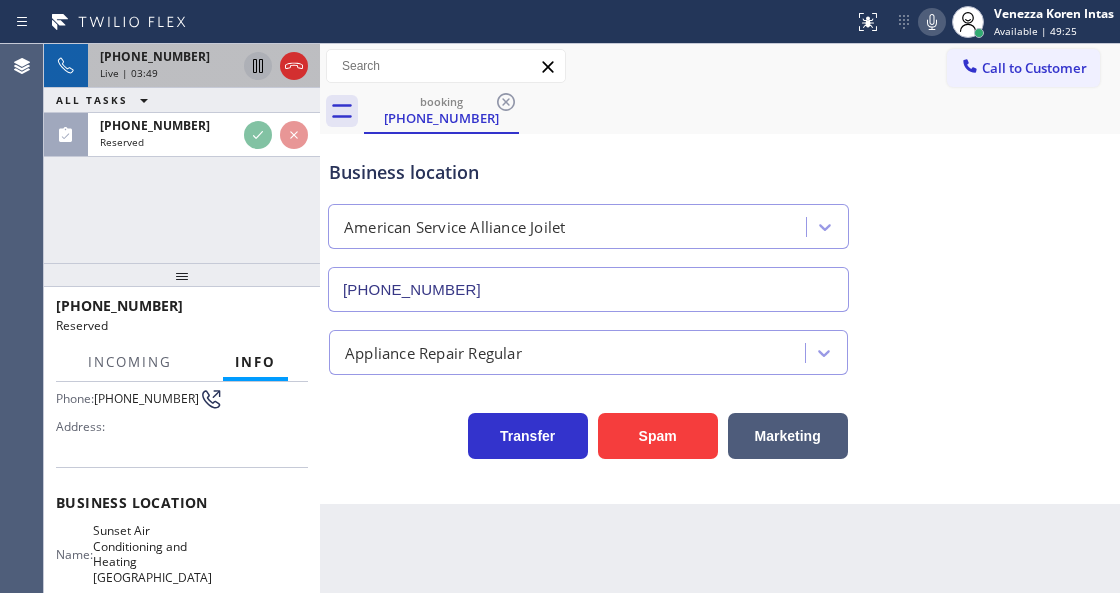 scroll, scrollTop: 232, scrollLeft: 0, axis: vertical 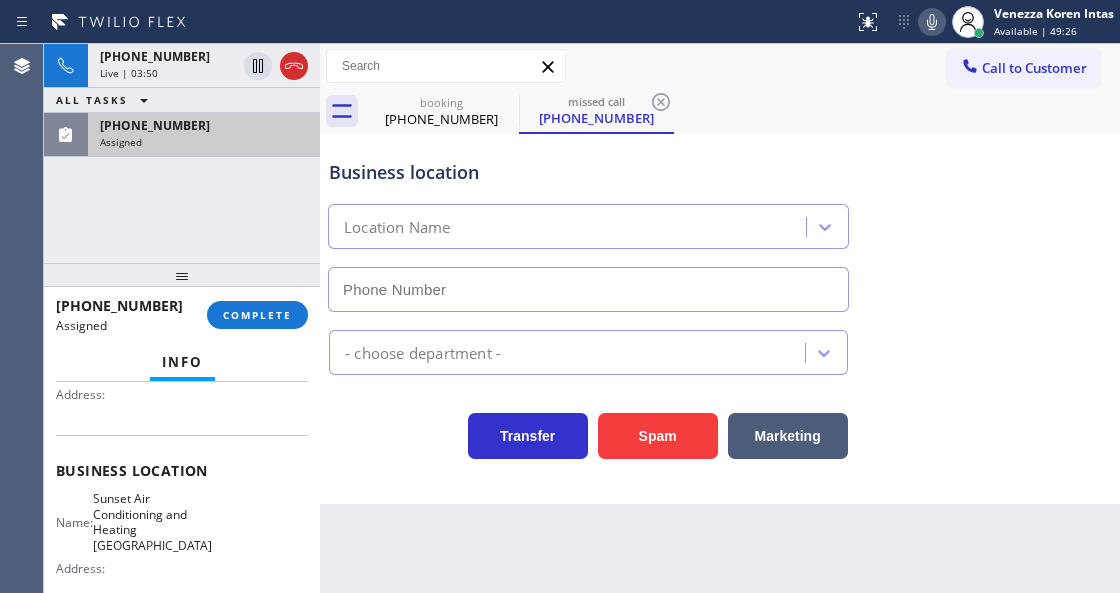 type on "[PHONE_NUMBER]" 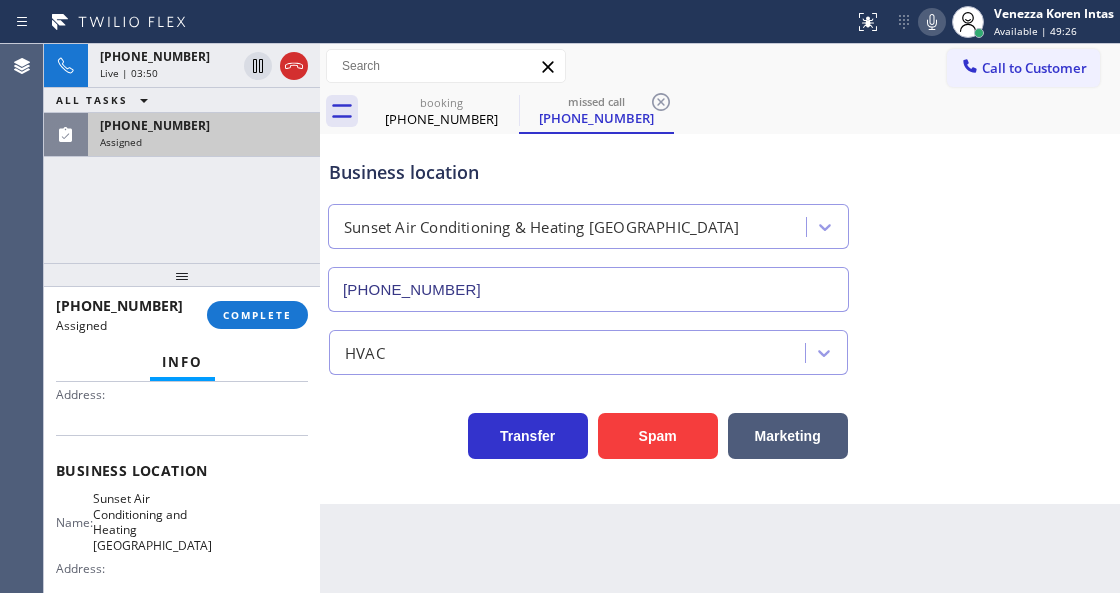 click on "[PHONE_NUMBER]" at bounding box center (204, 125) 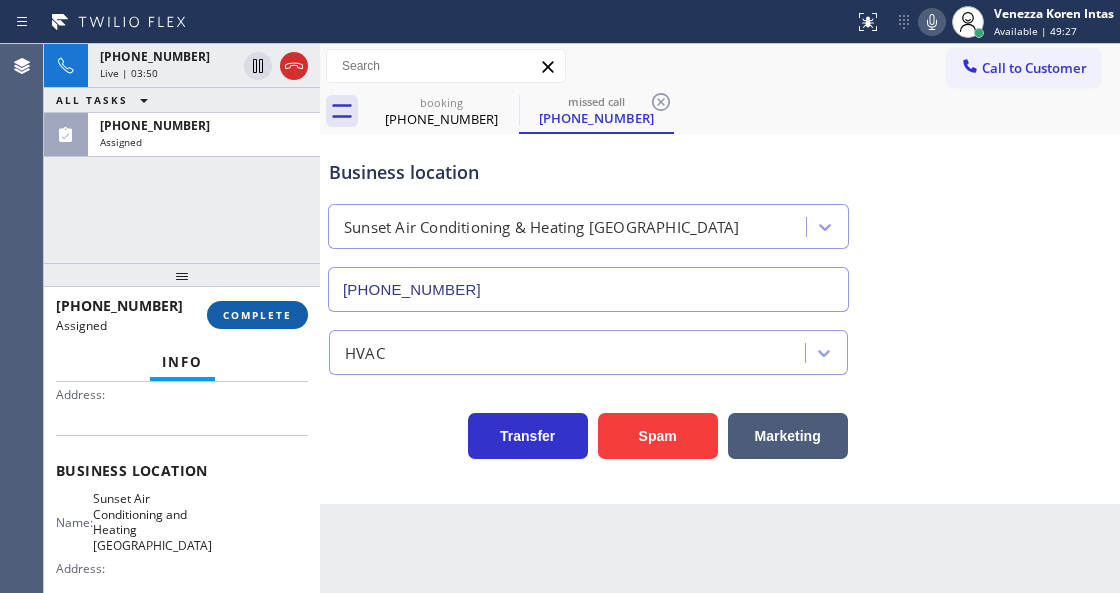 click on "COMPLETE" at bounding box center [257, 315] 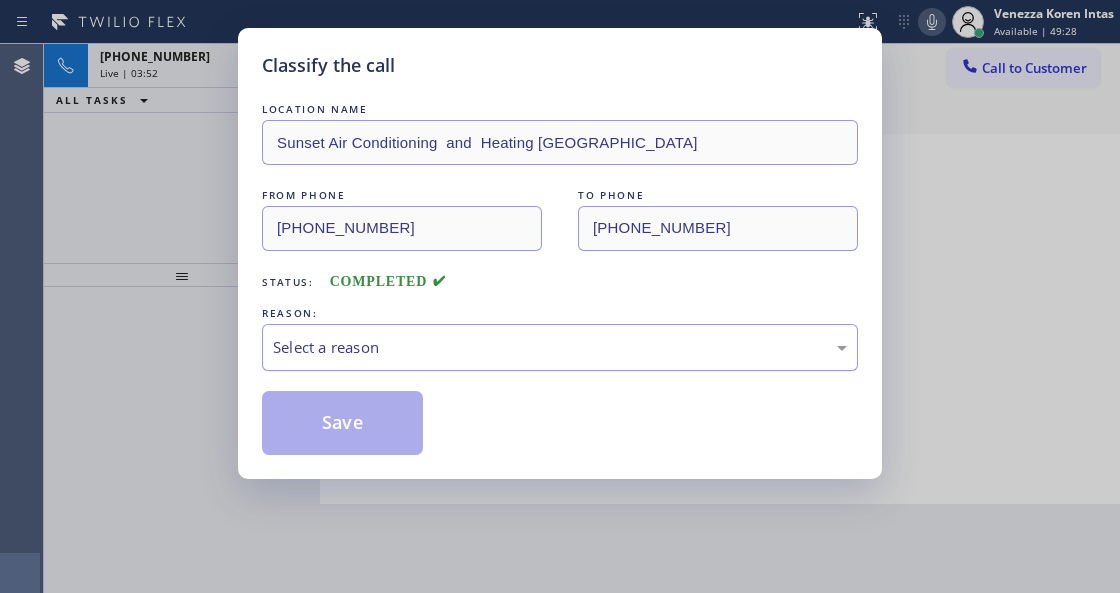 click on "Select a reason" at bounding box center [560, 347] 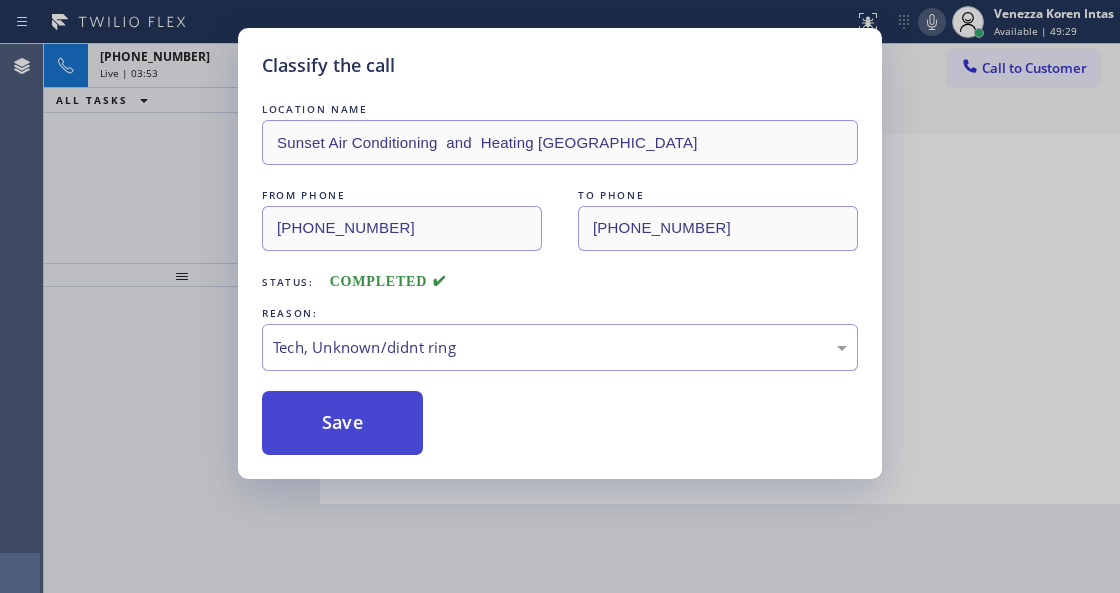 click on "Save" at bounding box center [342, 423] 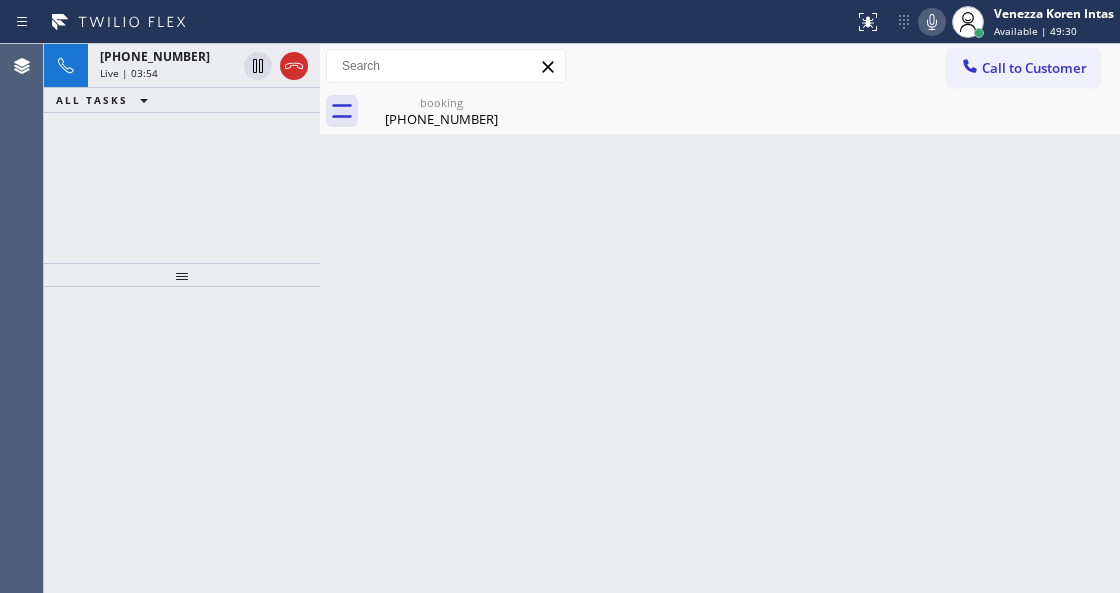 click 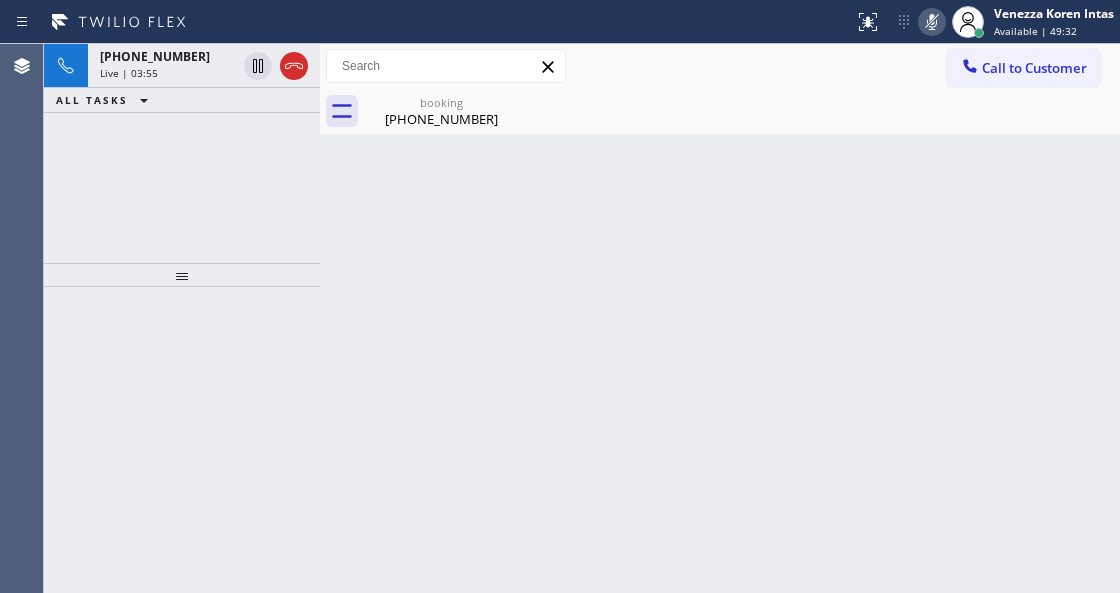 drag, startPoint x: 254, startPoint y: 64, endPoint x: 301, endPoint y: 101, distance: 59.816387 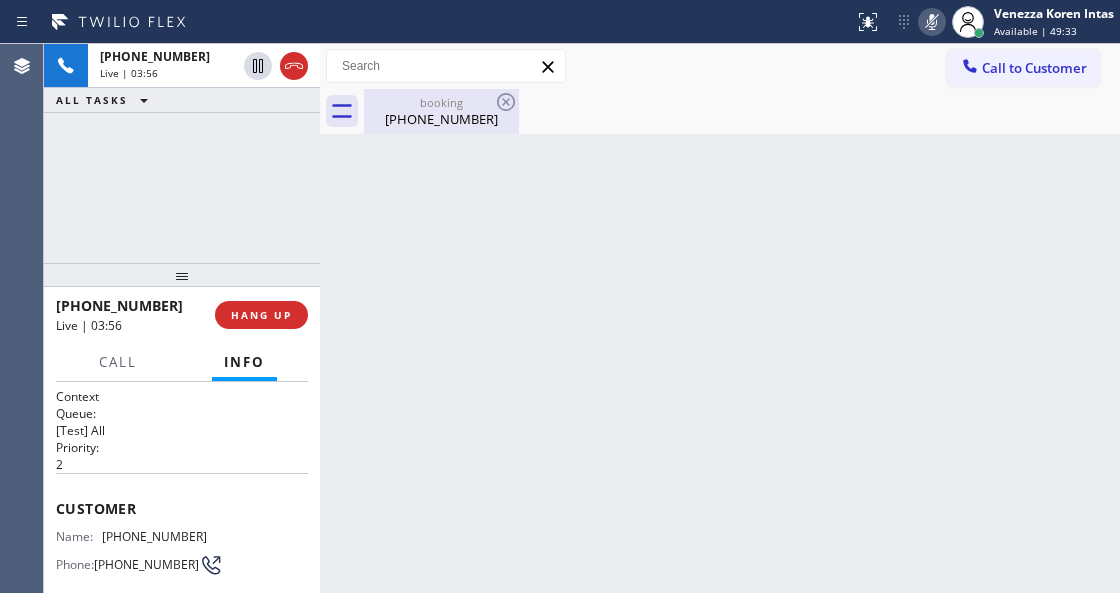 click on "[PHONE_NUMBER]" at bounding box center (441, 119) 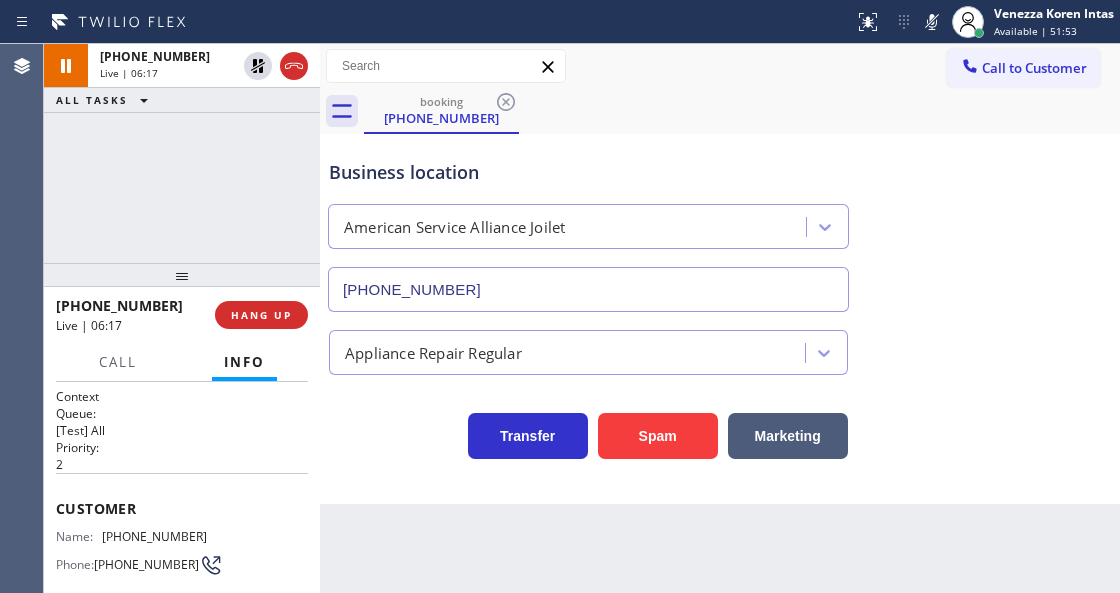 drag, startPoint x: 936, startPoint y: 20, endPoint x: 923, endPoint y: 56, distance: 38.27532 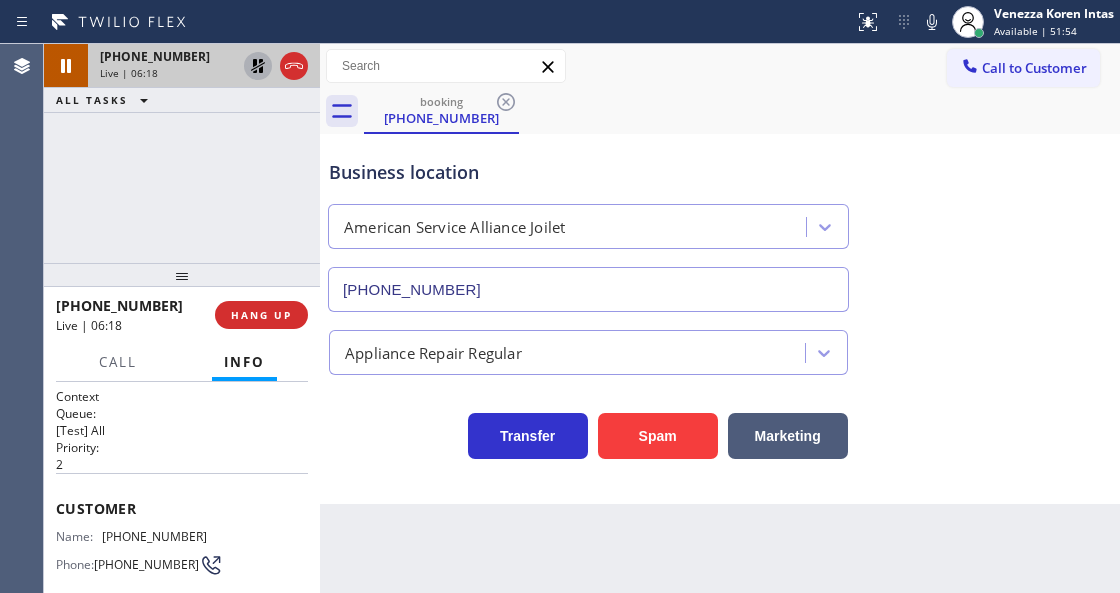 click 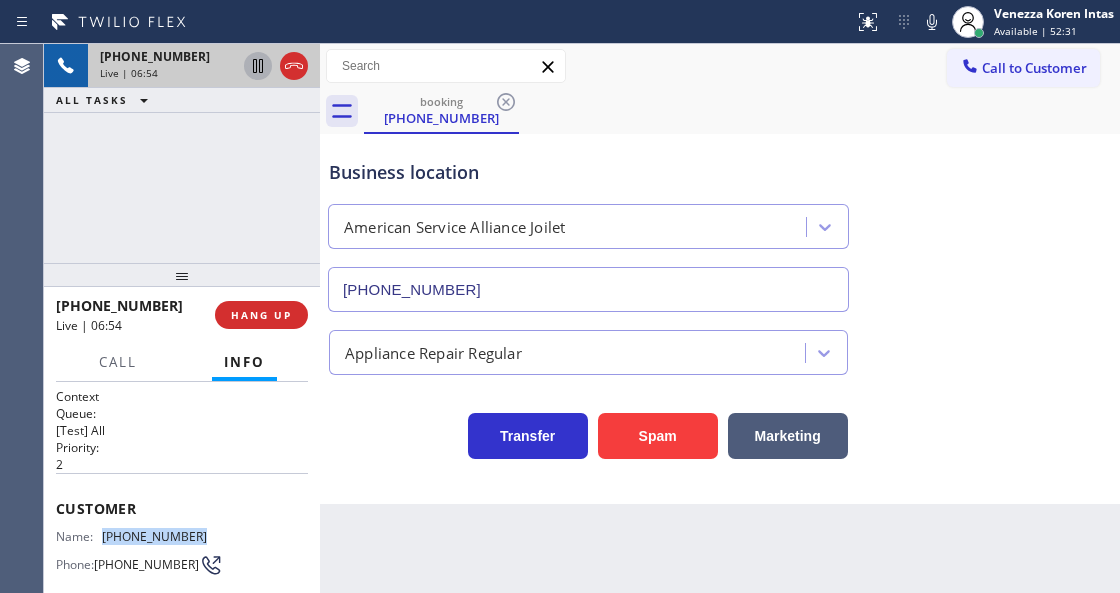 drag, startPoint x: 230, startPoint y: 539, endPoint x: 100, endPoint y: 532, distance: 130.18832 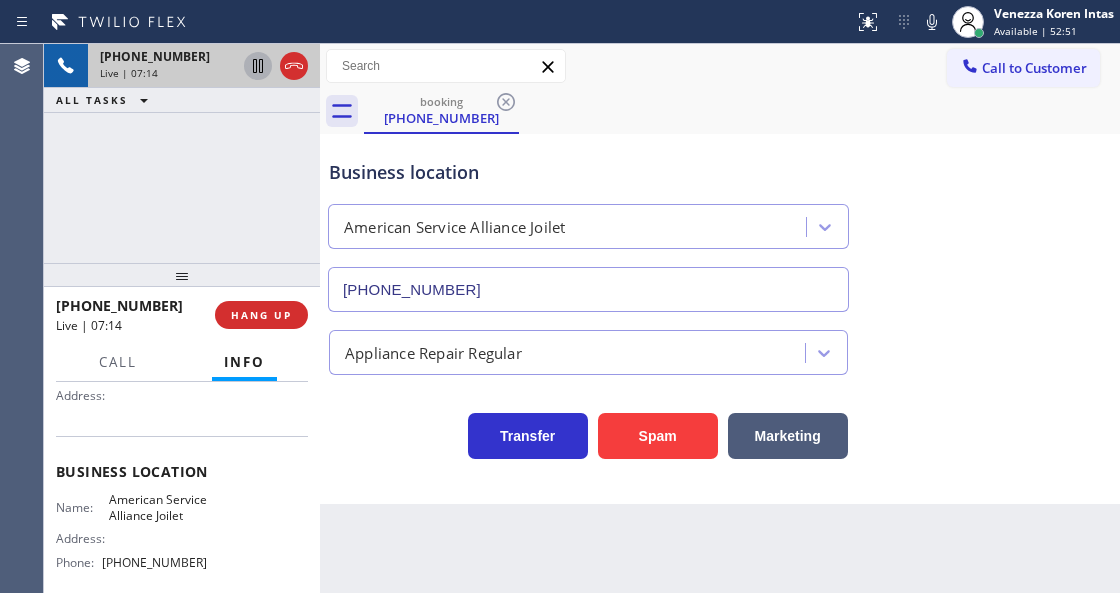 scroll, scrollTop: 266, scrollLeft: 0, axis: vertical 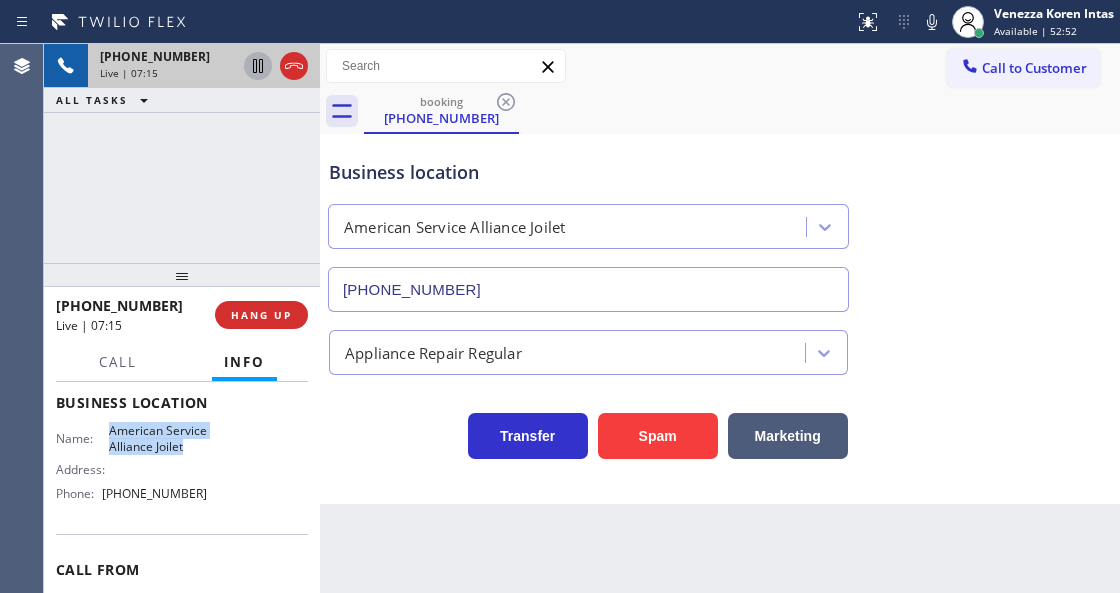 drag, startPoint x: 104, startPoint y: 422, endPoint x: 148, endPoint y: 466, distance: 62.225395 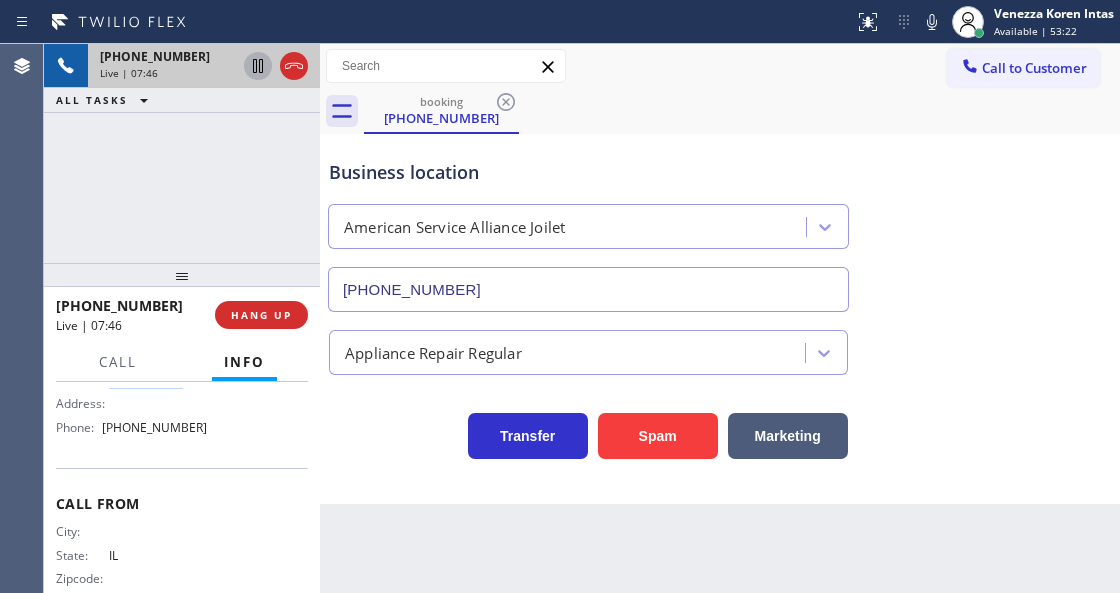scroll, scrollTop: 380, scrollLeft: 0, axis: vertical 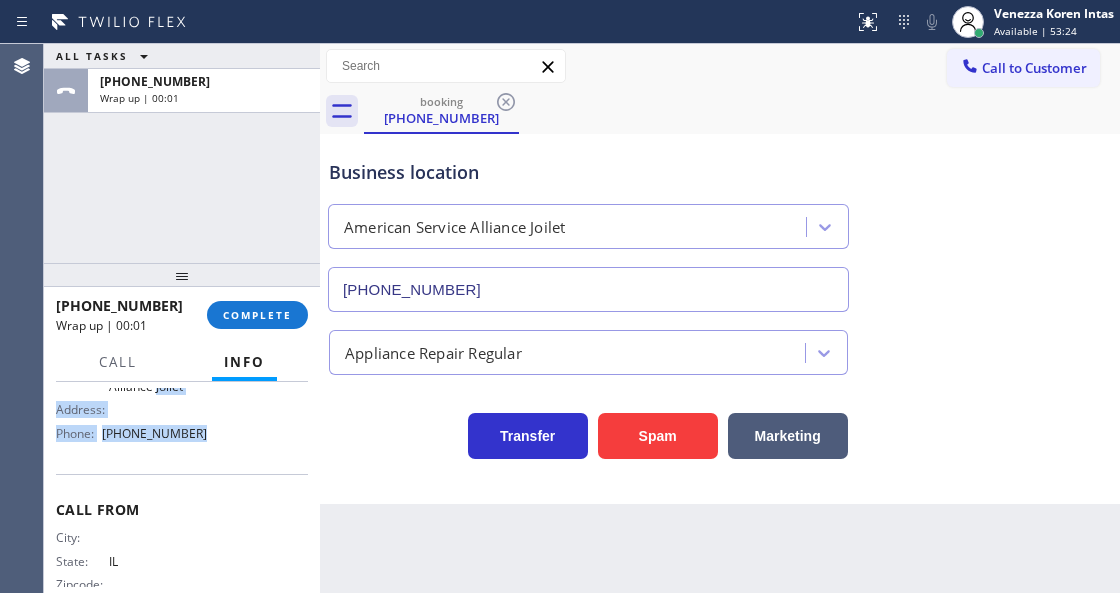 drag, startPoint x: 149, startPoint y: 401, endPoint x: 106, endPoint y: 397, distance: 43.185646 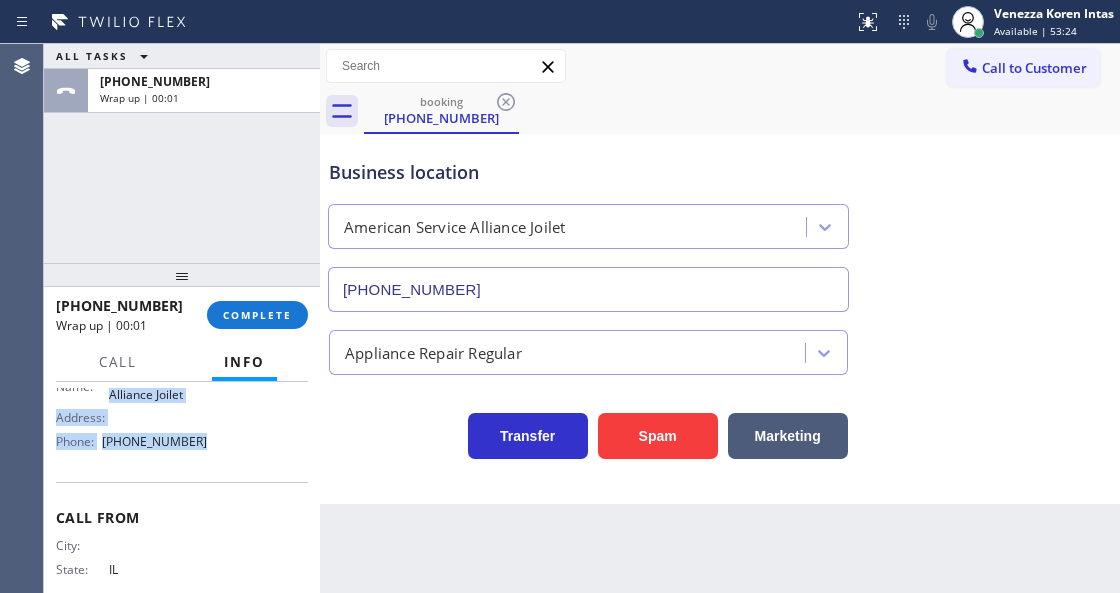 click on "Business location Name: American Service Alliance Joilet Address:   Phone: [PHONE_NUMBER]" at bounding box center [182, 398] 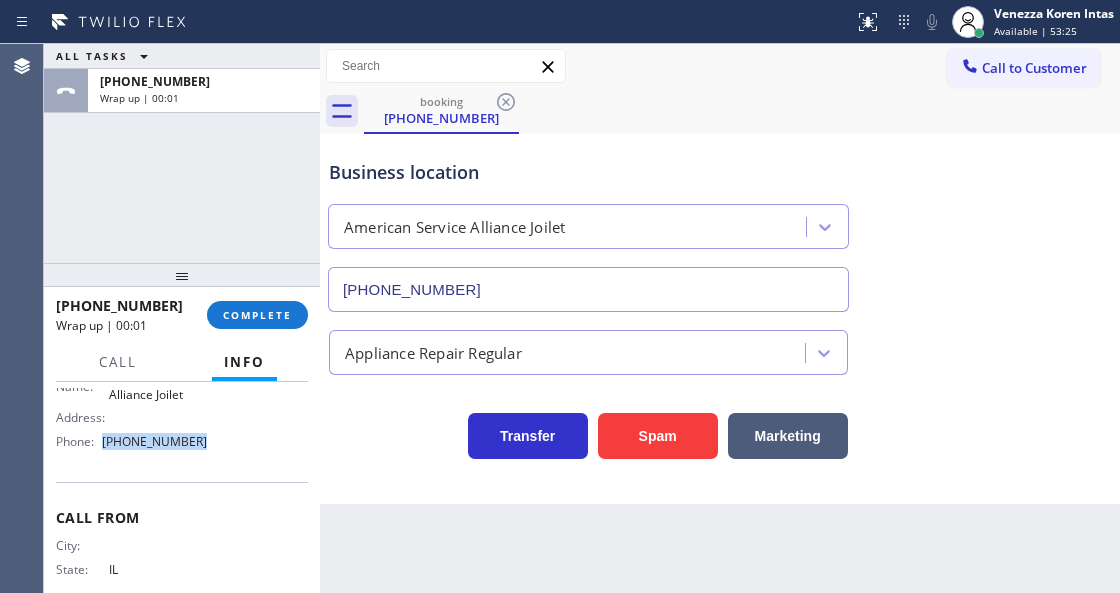 drag, startPoint x: 200, startPoint y: 458, endPoint x: 100, endPoint y: 460, distance: 100.02 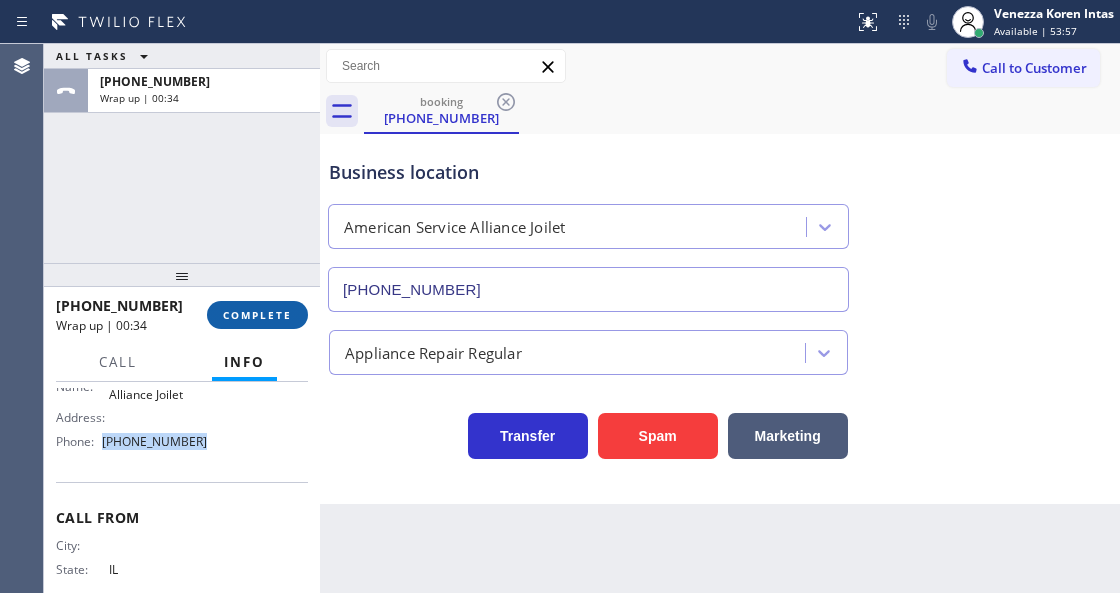 click on "COMPLETE" at bounding box center [257, 315] 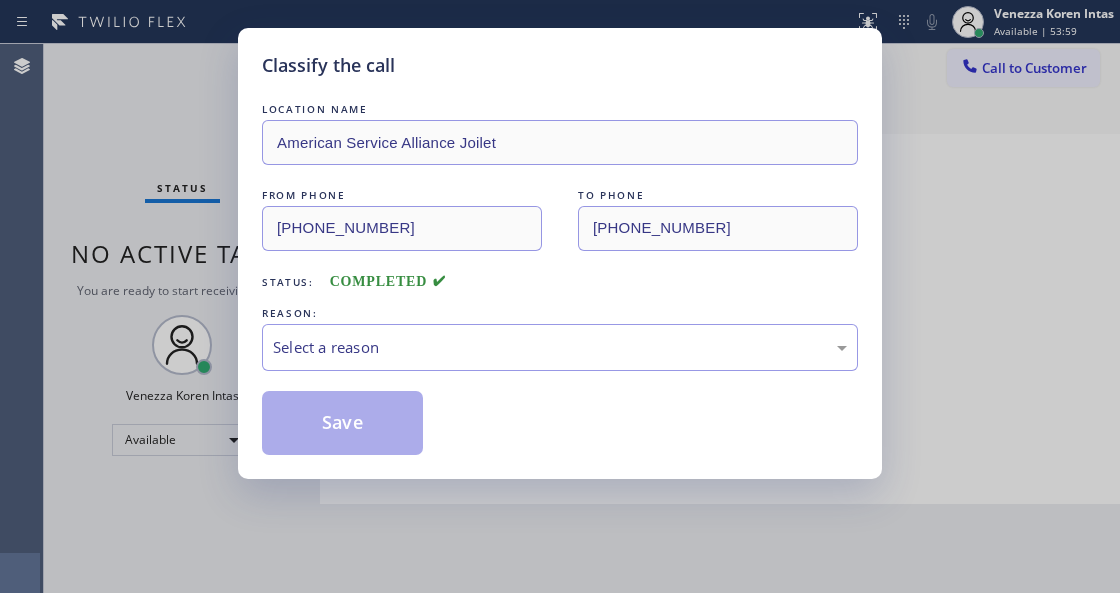 click on "Select a reason" at bounding box center [560, 347] 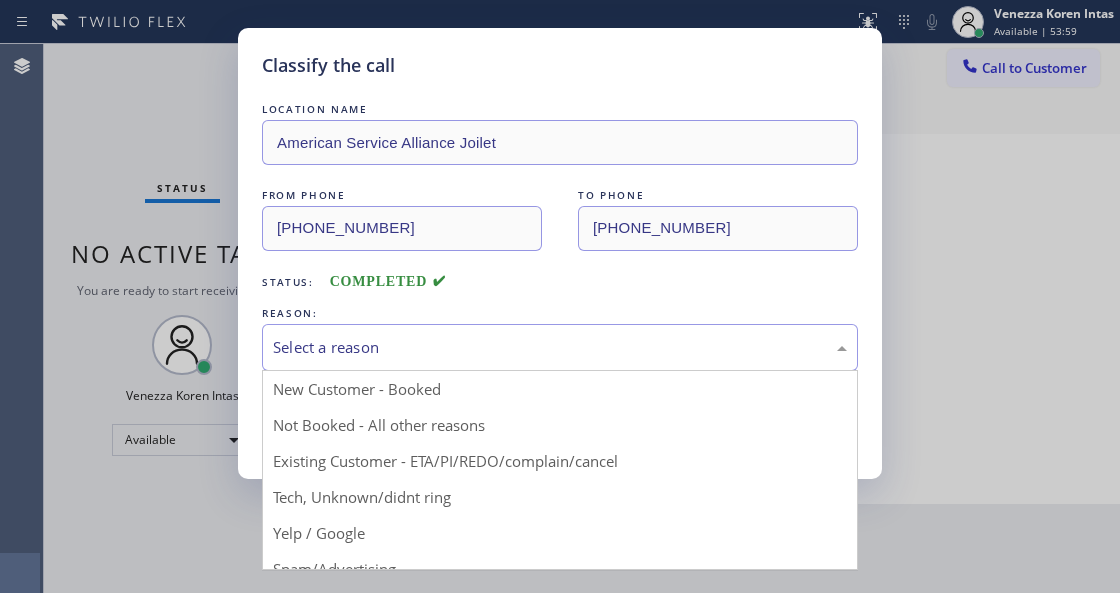 drag, startPoint x: 416, startPoint y: 438, endPoint x: 329, endPoint y: 417, distance: 89.498604 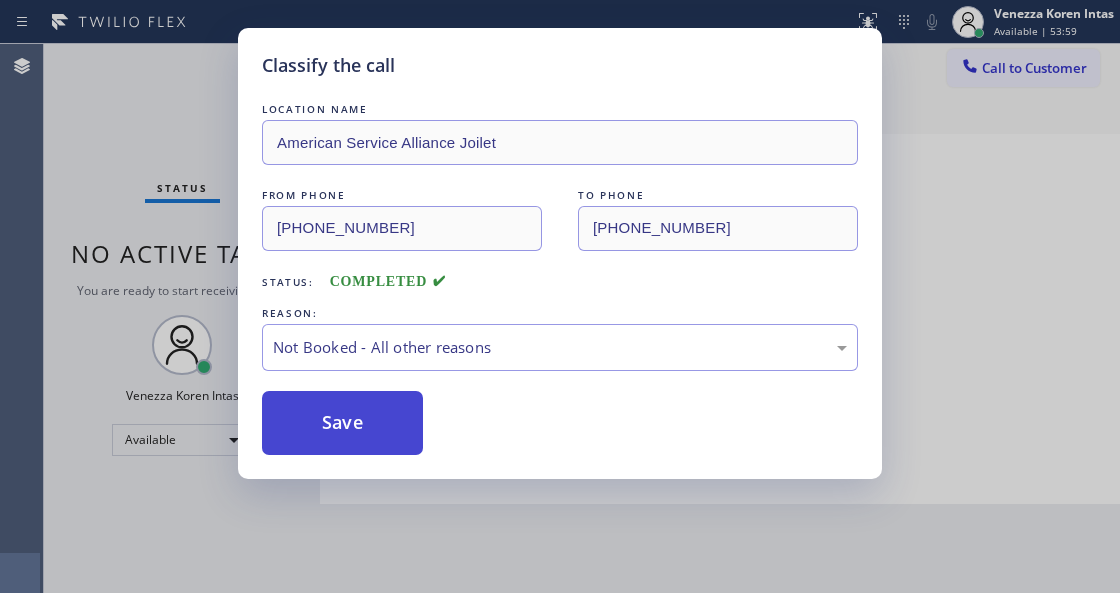 click on "Save" at bounding box center (342, 423) 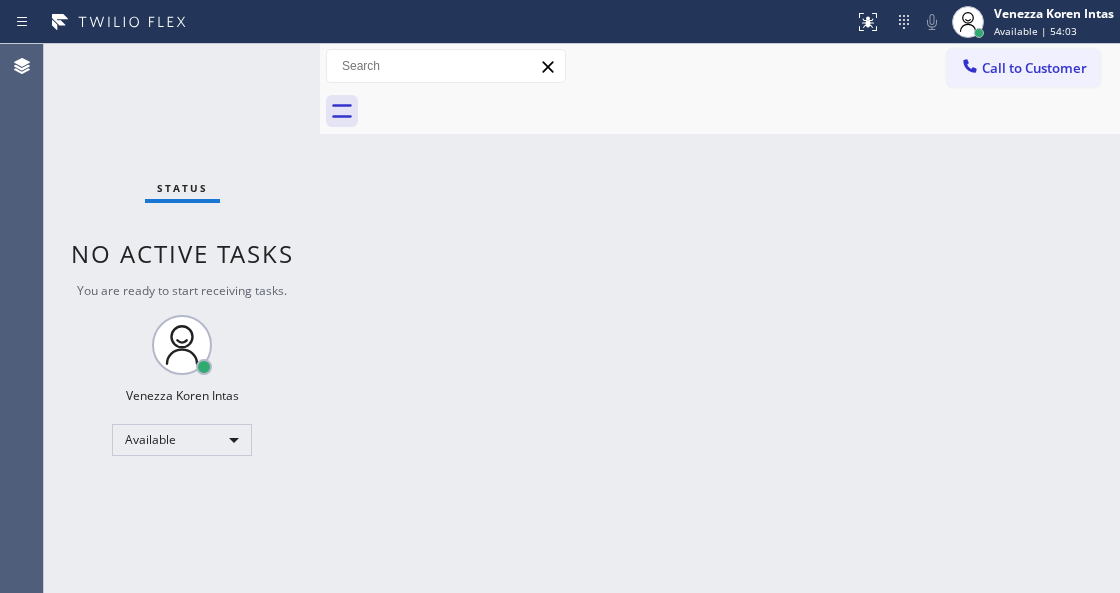 click on "Status   No active tasks     You are ready to start receiving tasks.   Venezza Koren Intas Available" at bounding box center [182, 318] 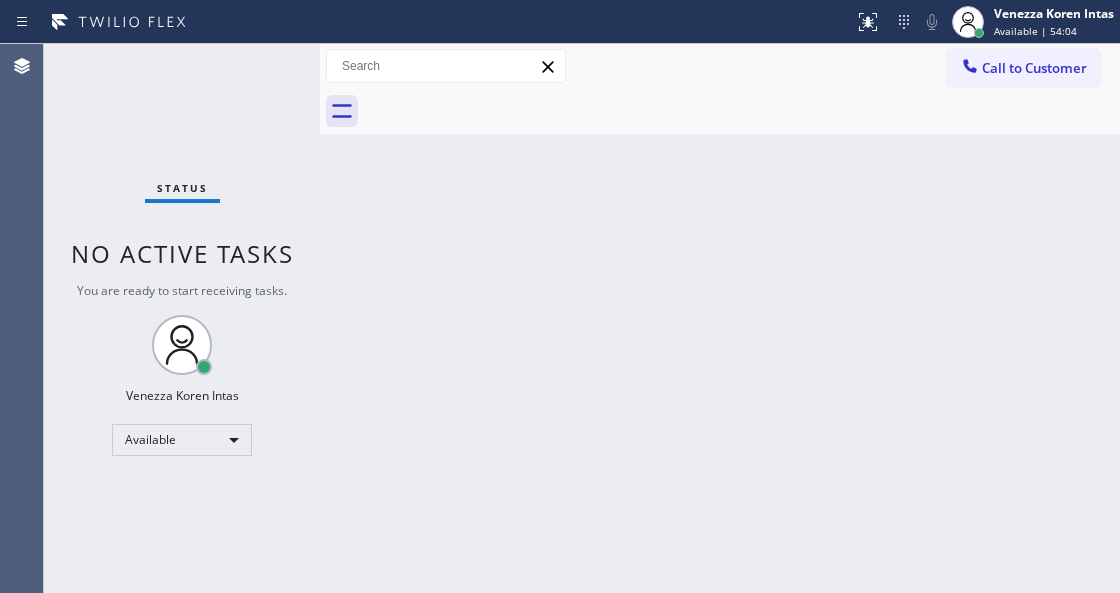 click on "Status   No active tasks     You are ready to start receiving tasks.   Venezza Koren Intas Available" at bounding box center [182, 318] 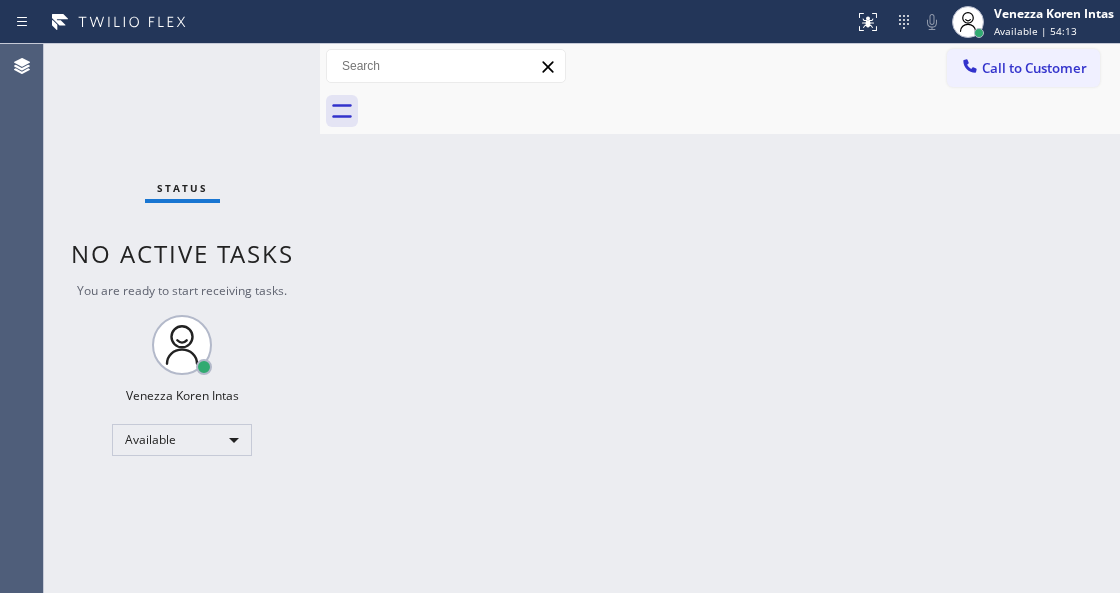 click on "No active tasks" at bounding box center (182, 253) 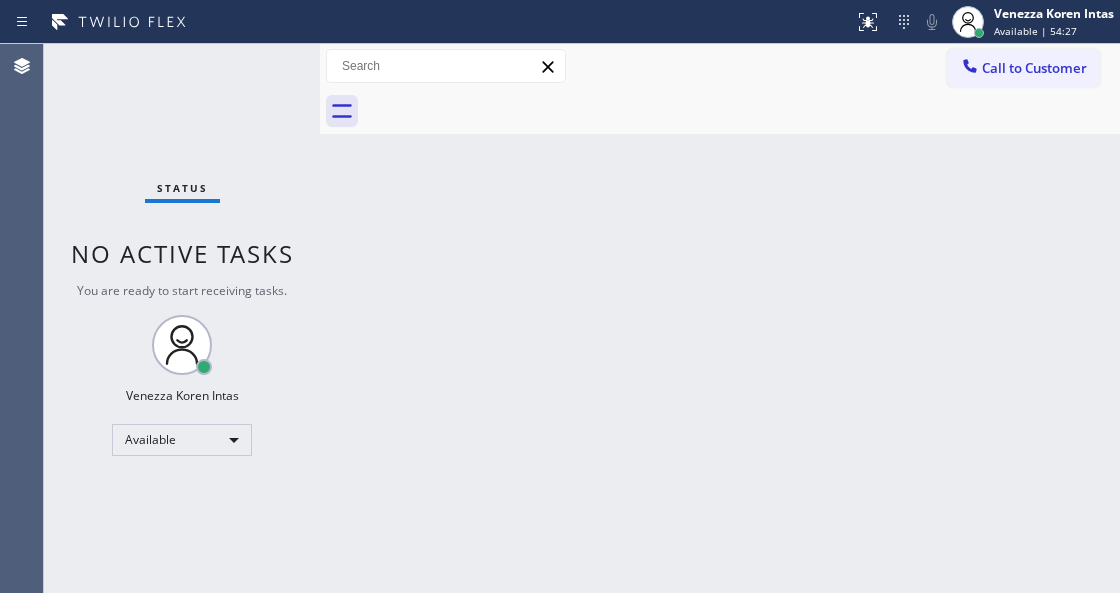 click on "Status   No active tasks     You are ready to start receiving tasks.   Venezza Koren Intas Available" at bounding box center [182, 318] 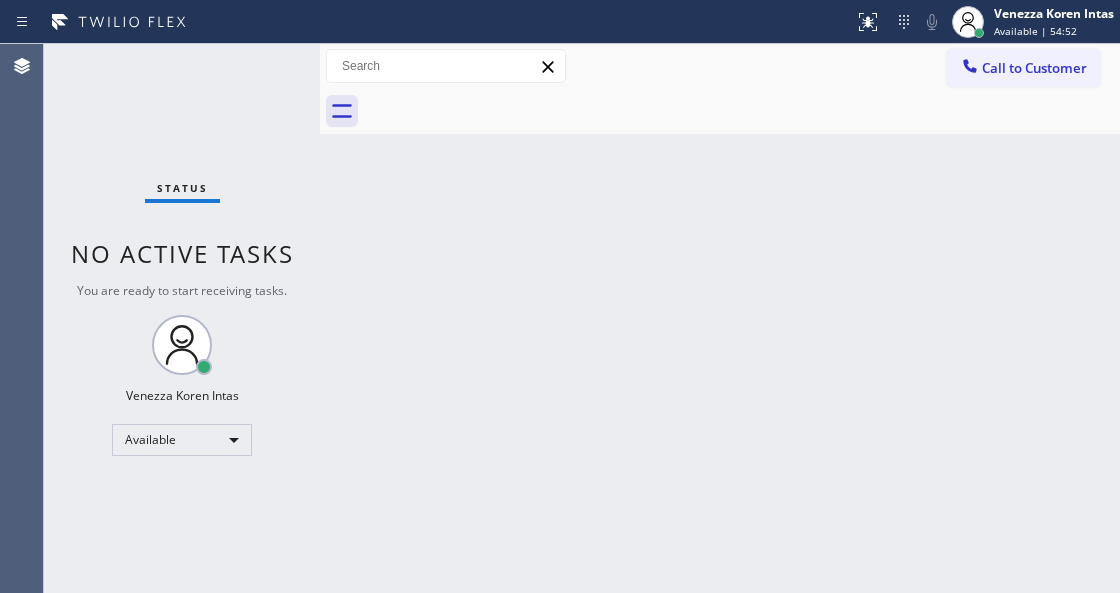 click on "Status   No active tasks     You are ready to start receiving tasks.   Venezza Koren Intas Available" at bounding box center [182, 318] 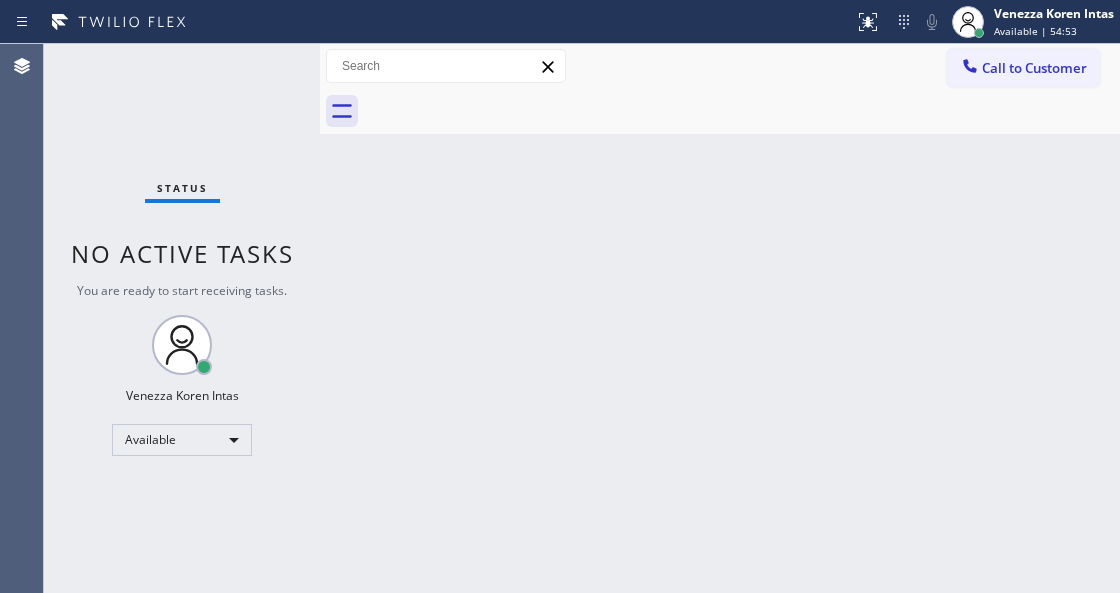 click on "Status   No active tasks     You are ready to start receiving tasks.   Venezza Koren Intas Available" at bounding box center (182, 318) 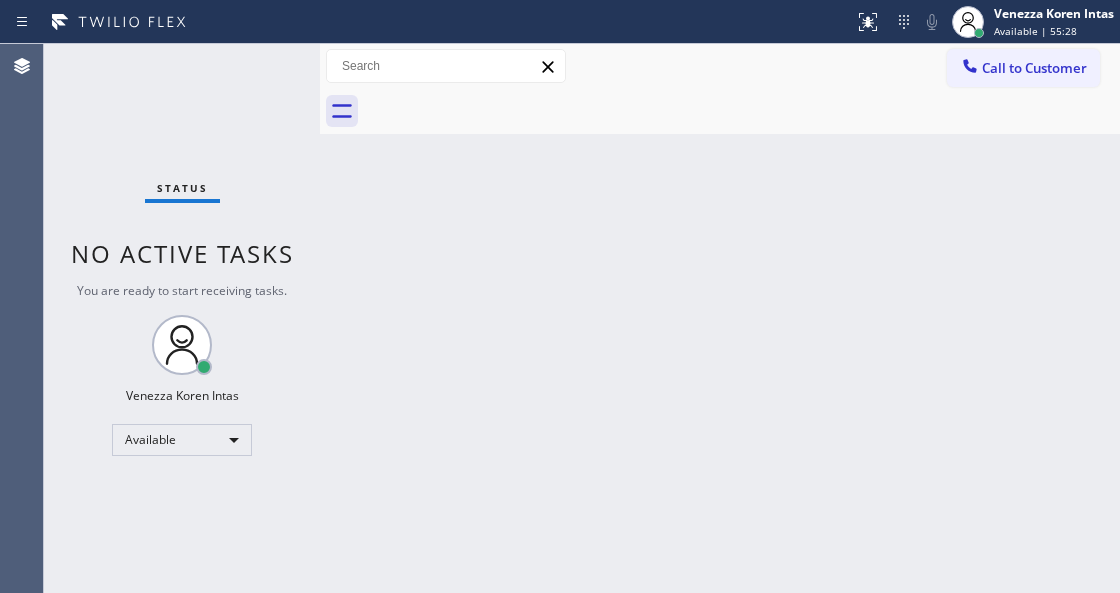 click on "Status   No active tasks     You are ready to start receiving tasks.   Venezza Koren Intas Available" at bounding box center (182, 318) 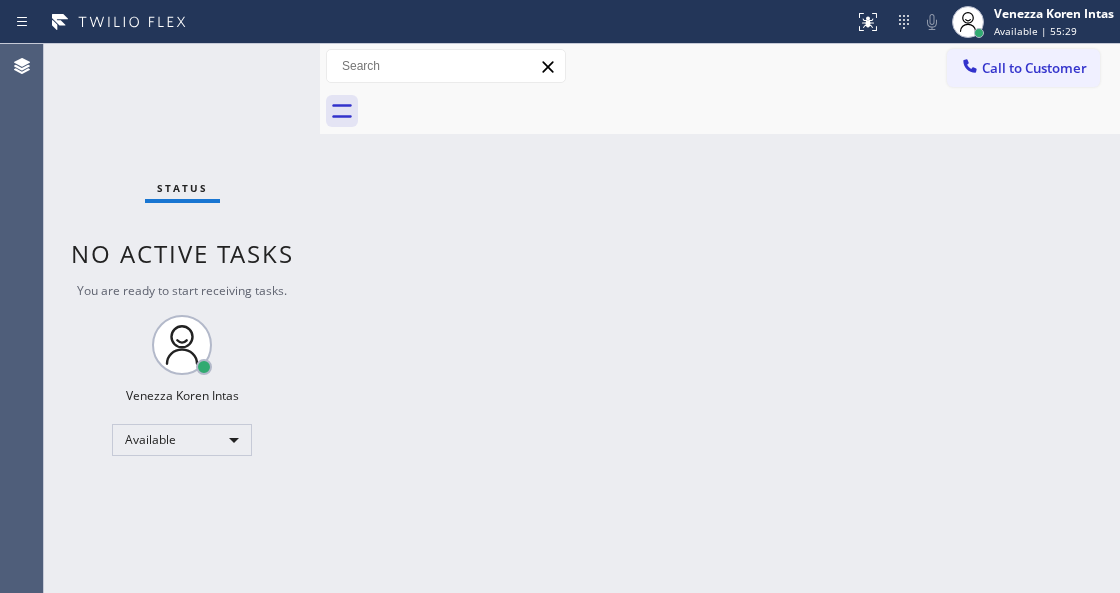 drag, startPoint x: 220, startPoint y: 72, endPoint x: 240, endPoint y: 65, distance: 21.189621 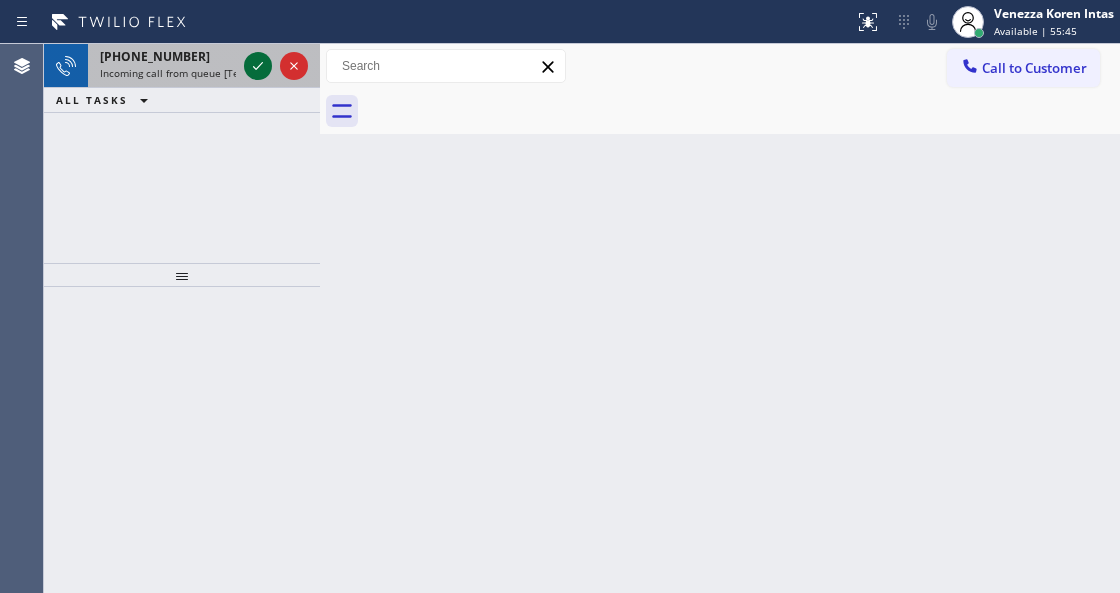 click 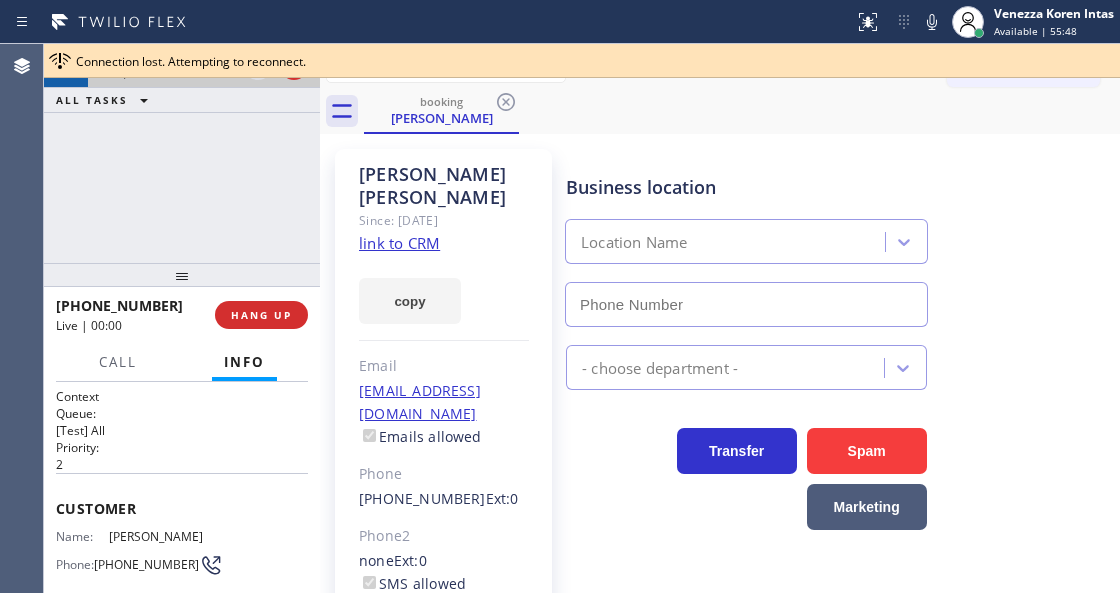 type on "[PHONE_NUMBER]" 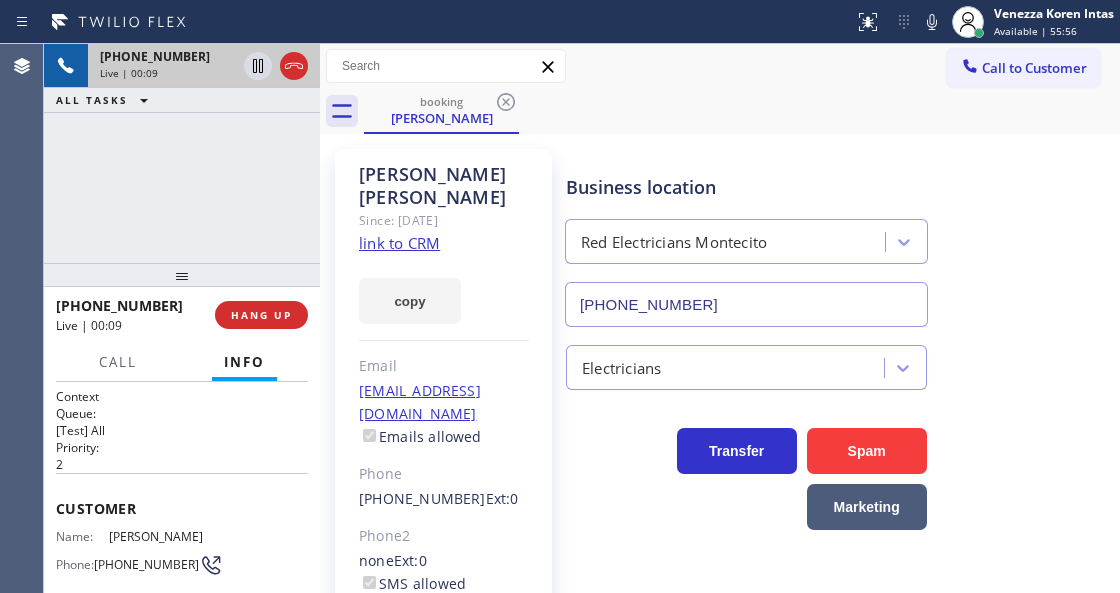 click on "[PERSON_NAME] Since: [DATE] link to CRM copy Email [EMAIL_ADDRESS][DOMAIN_NAME]  Emails allowed Phone [PHONE_NUMBER]  Ext:  0 Phone2 none  Ext:  0  SMS allowed Primary address  [STREET_ADDRESS] EDIT" at bounding box center [443, 458] 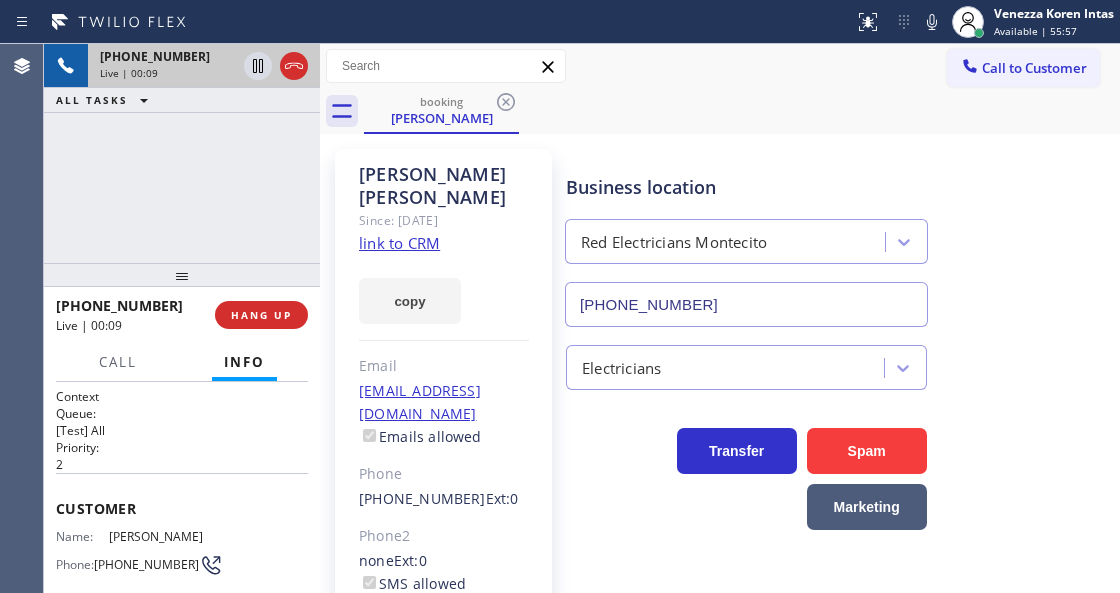 click on "link to CRM" 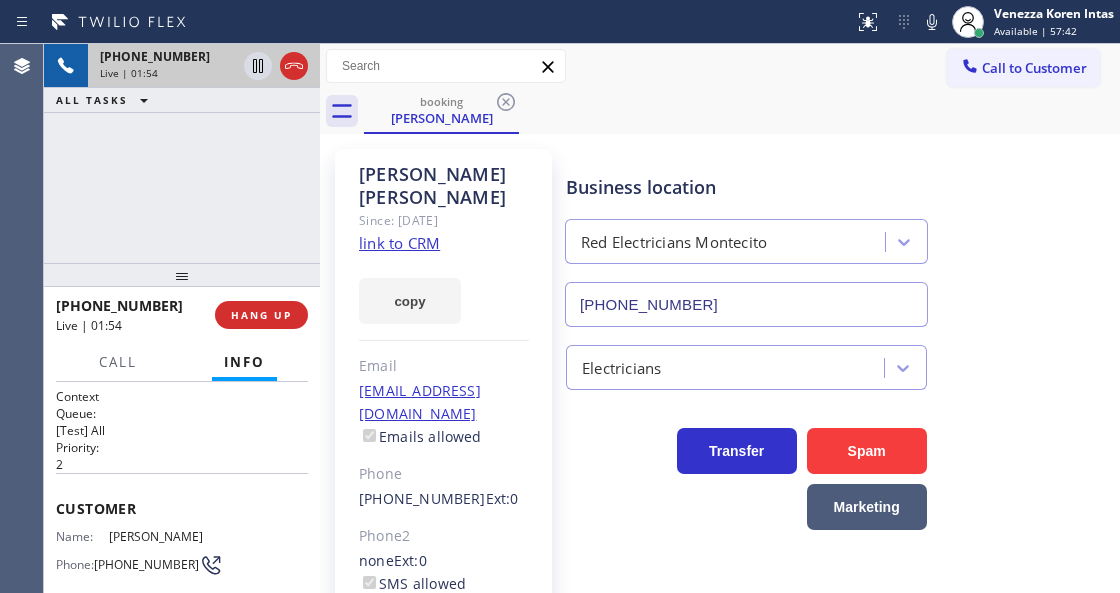 scroll, scrollTop: 66, scrollLeft: 0, axis: vertical 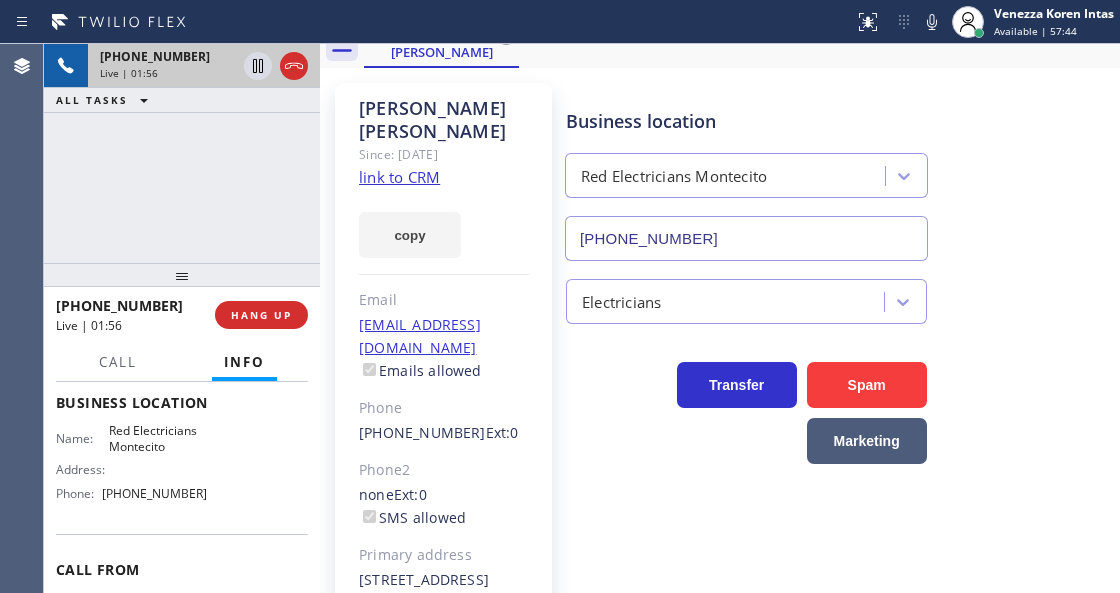 click on "[PERSON_NAME] Since: [DATE] link to CRM copy Email [EMAIL_ADDRESS][DOMAIN_NAME]  Emails allowed Phone [PHONE_NUMBER]  Ext:  0 Phone2 none  Ext:  0  SMS allowed Primary address  [STREET_ADDRESS] EDIT" at bounding box center (443, 392) 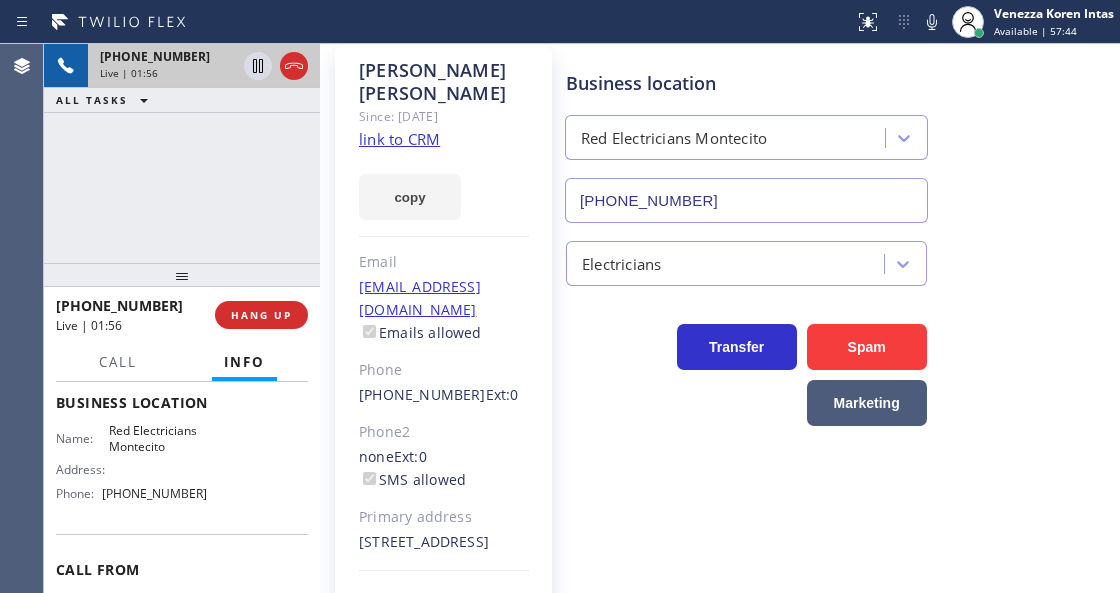 scroll, scrollTop: 166, scrollLeft: 0, axis: vertical 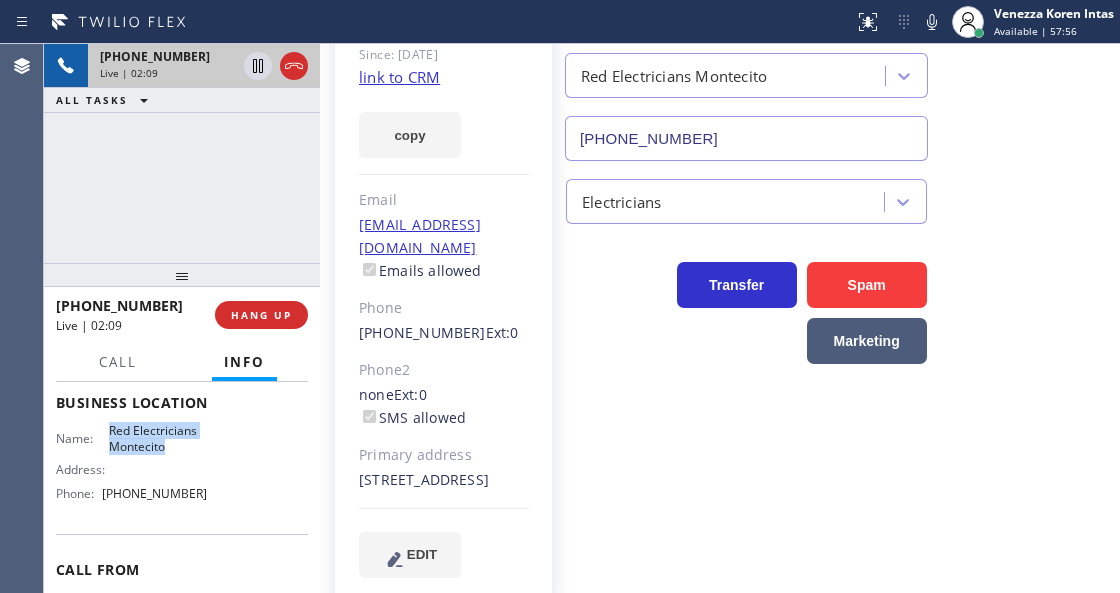 drag, startPoint x: 106, startPoint y: 454, endPoint x: 176, endPoint y: 476, distance: 73.37575 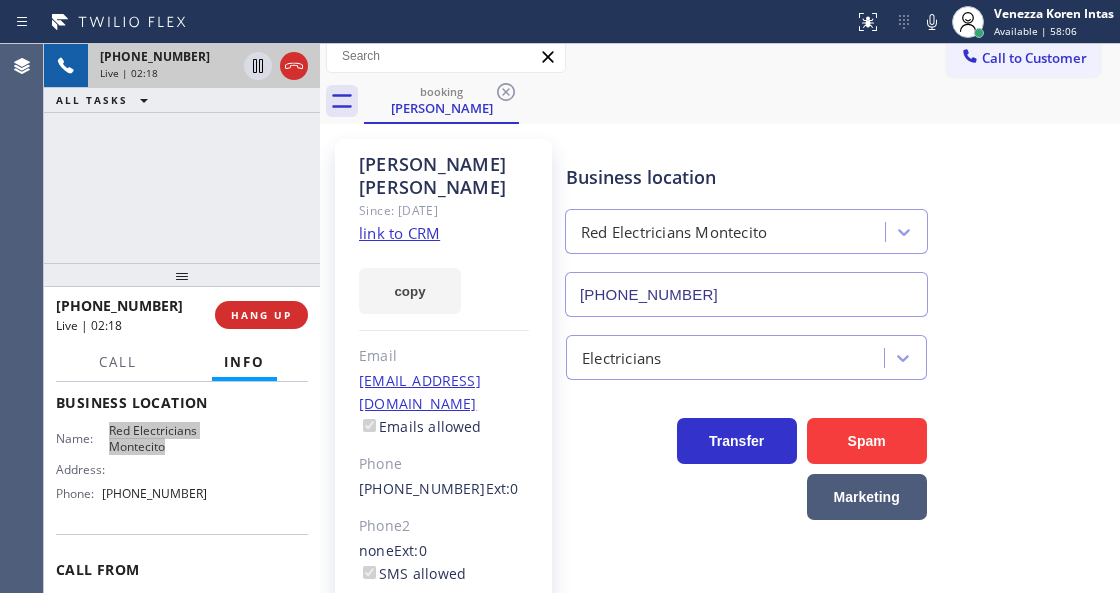 scroll, scrollTop: 0, scrollLeft: 0, axis: both 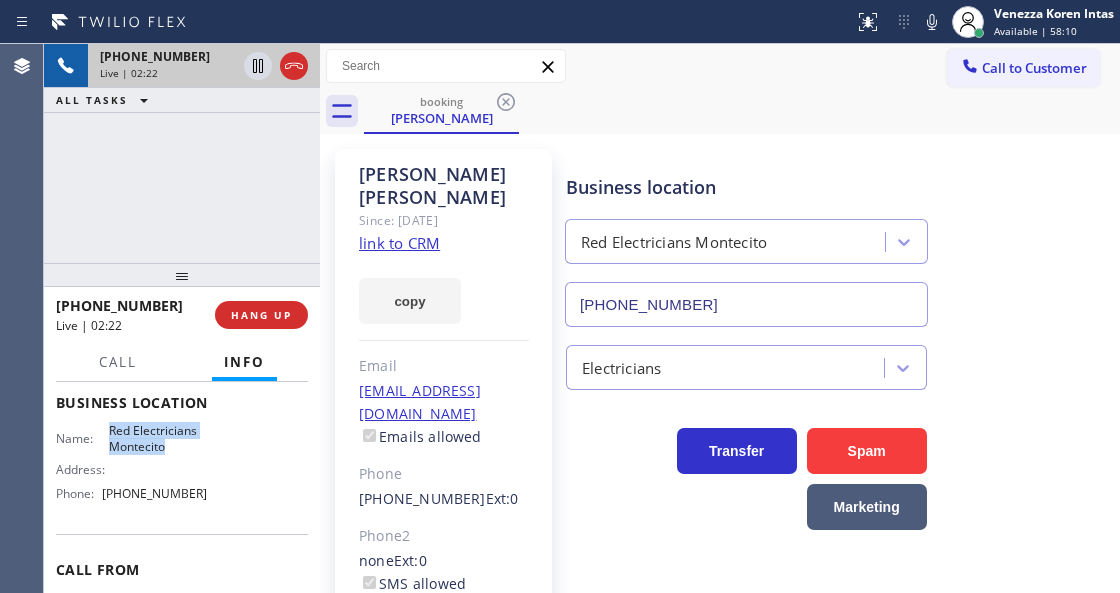 drag, startPoint x: 934, startPoint y: 28, endPoint x: 896, endPoint y: 93, distance: 75.29276 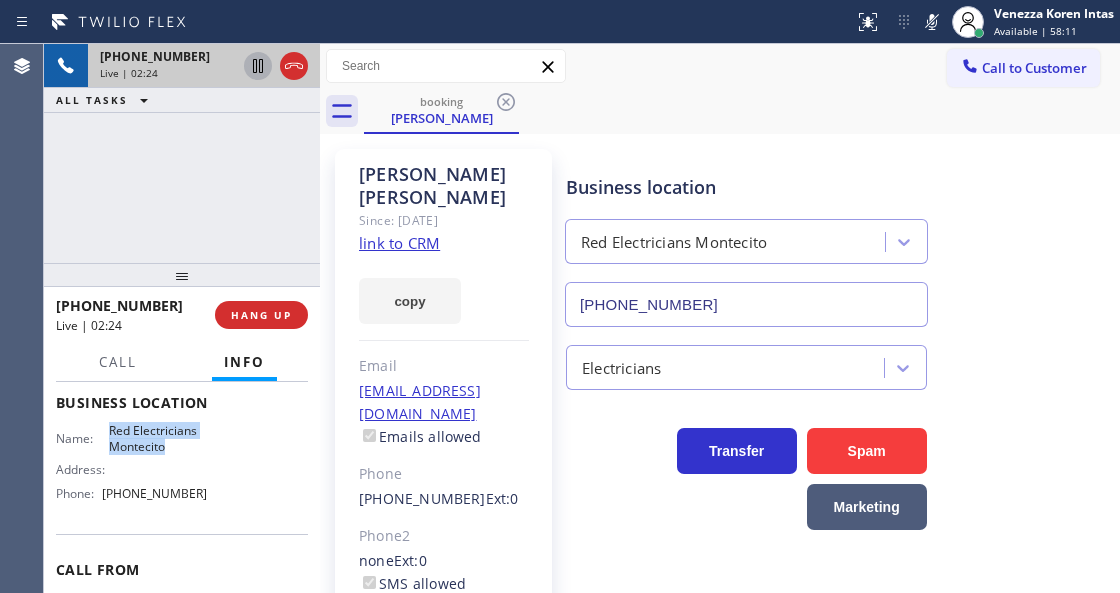 click 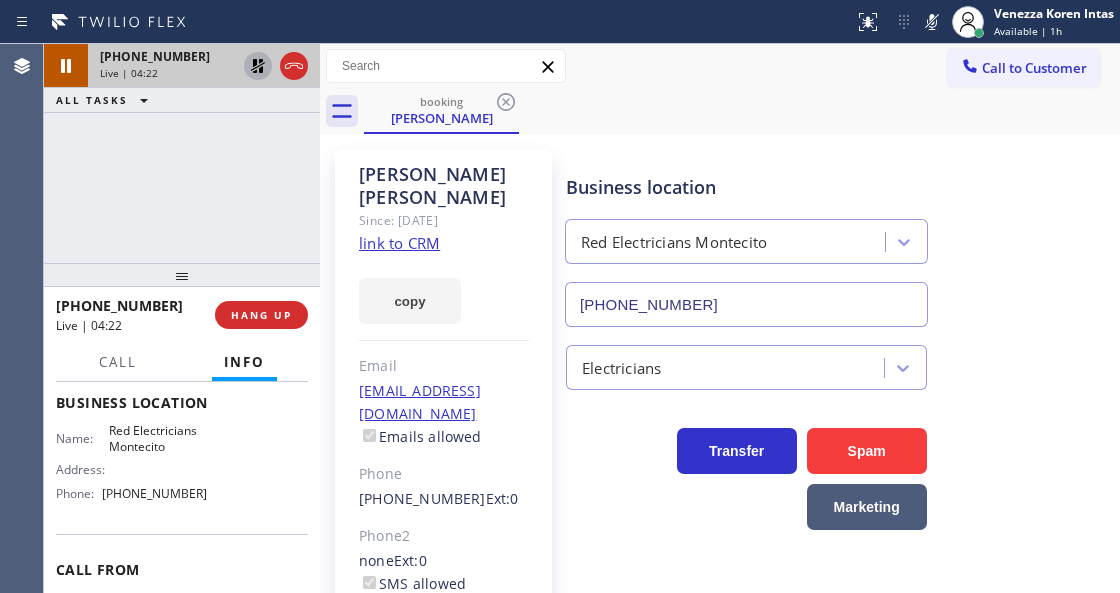 drag, startPoint x: 263, startPoint y: 234, endPoint x: 334, endPoint y: 264, distance: 77.07788 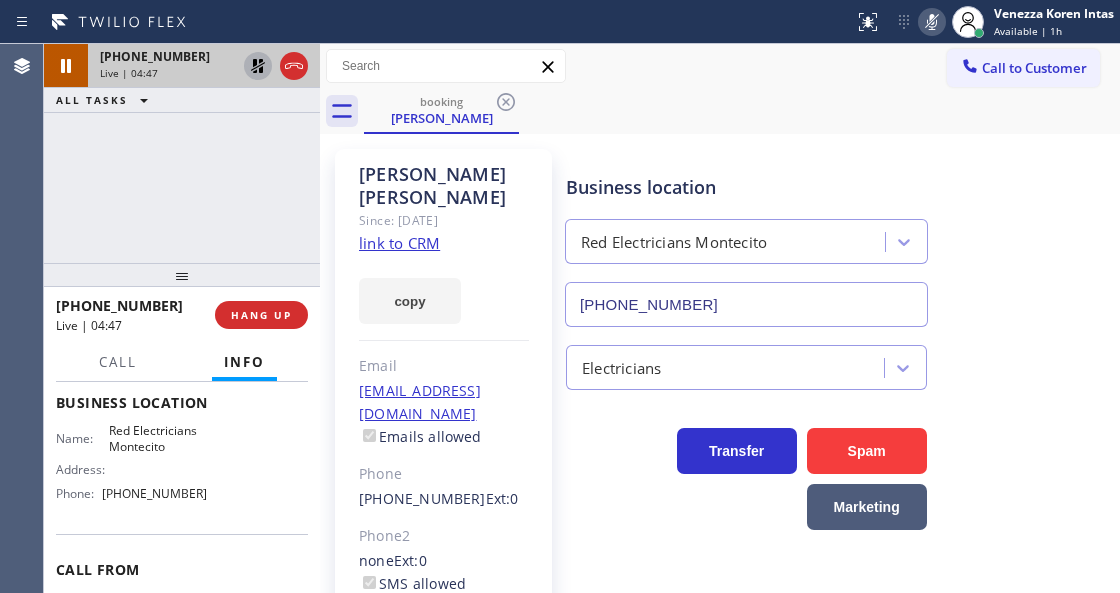 click 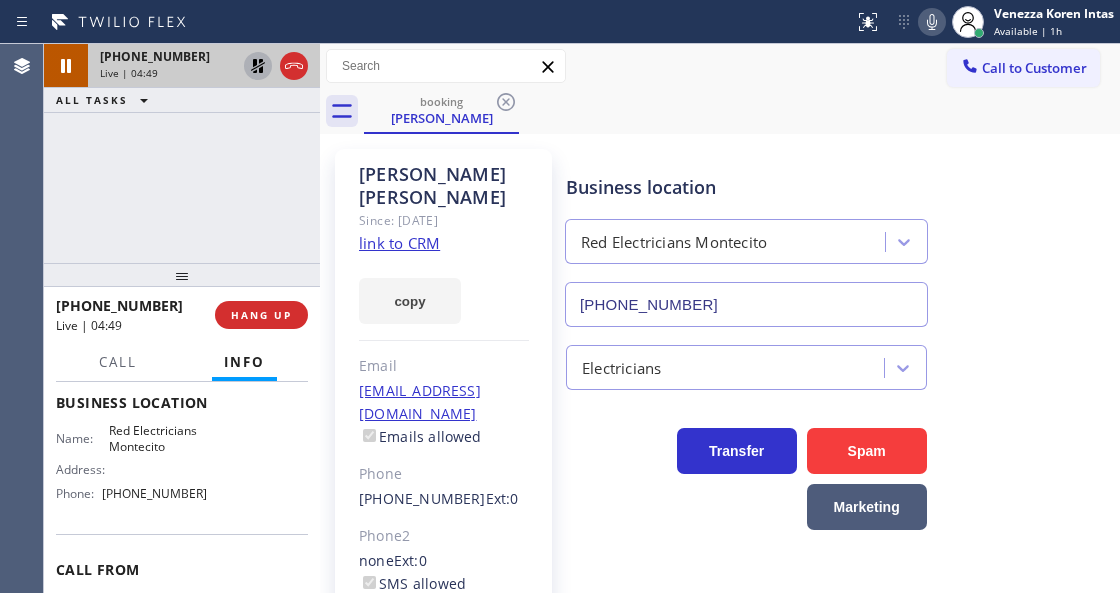click 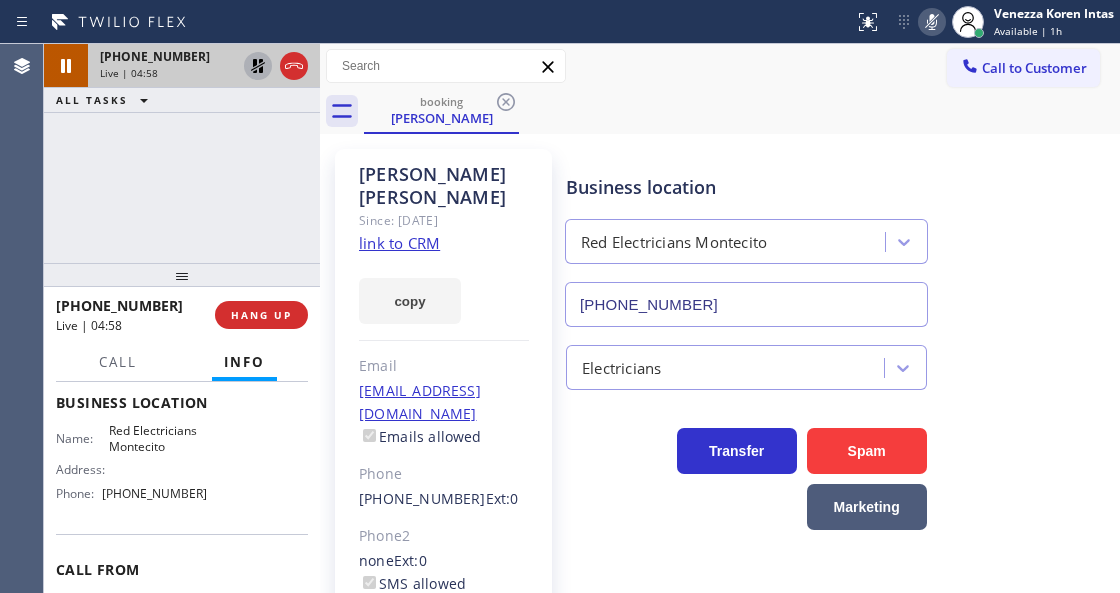 click 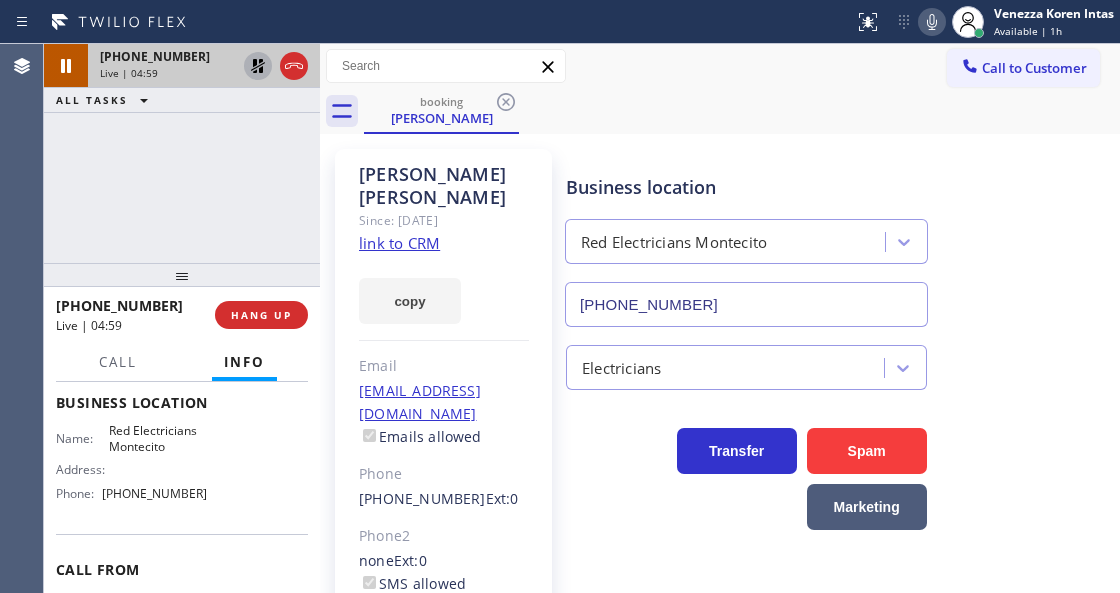 click 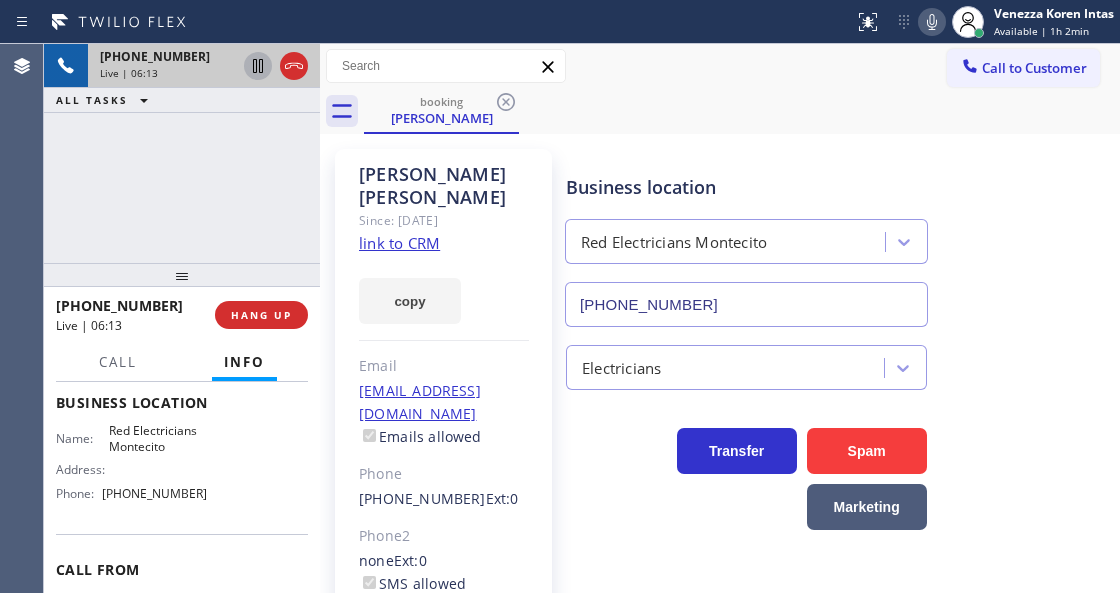 click on "booking [PERSON_NAME]" at bounding box center [742, 111] 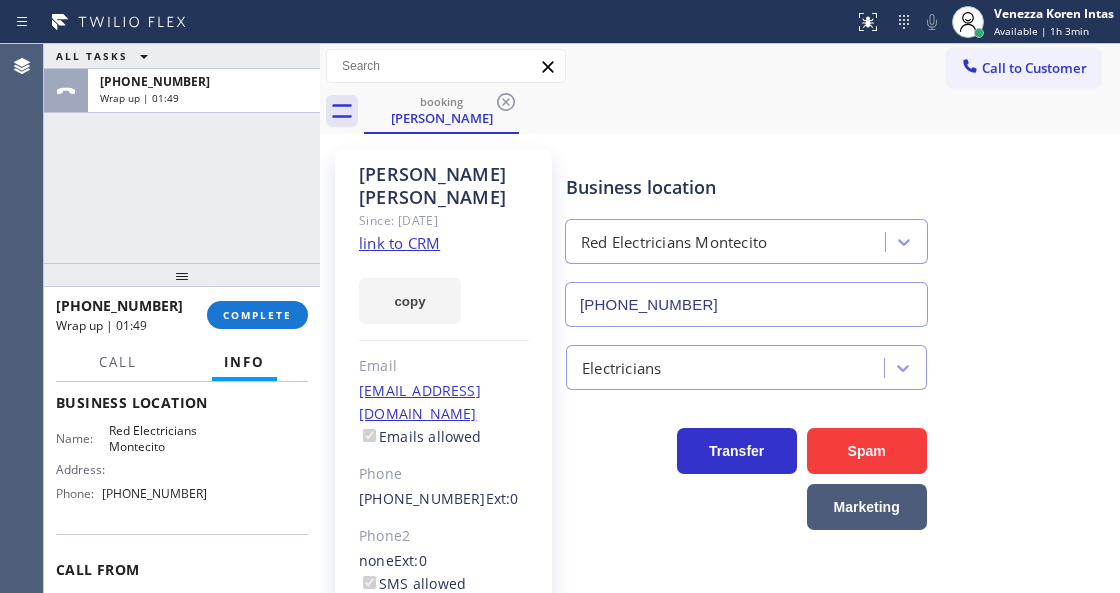 click on "[PERSON_NAME] Since: [DATE] link to CRM copy Email [EMAIL_ADDRESS][DOMAIN_NAME]  Emails allowed Phone [PHONE_NUMBER]  Ext:  0 Phone2 none  Ext:  0  SMS allowed Primary address  [STREET_ADDRESS] EDIT Outbound call Location Red Electricians Montecito Your caller id phone number [PHONE_NUMBER] Customer number Call Benefits" at bounding box center [443, 458] 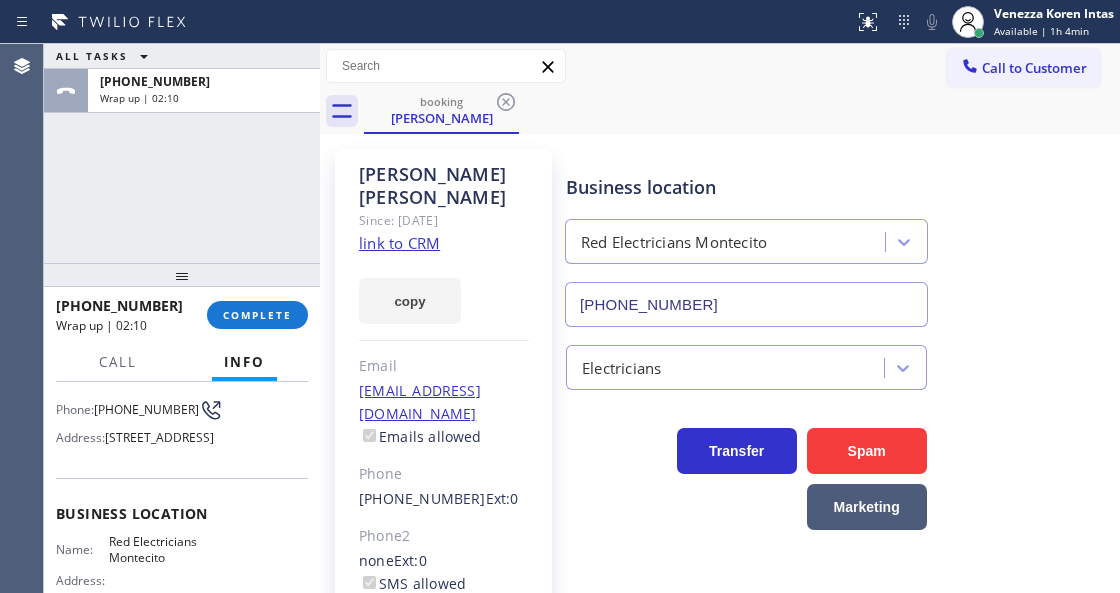 scroll, scrollTop: 66, scrollLeft: 0, axis: vertical 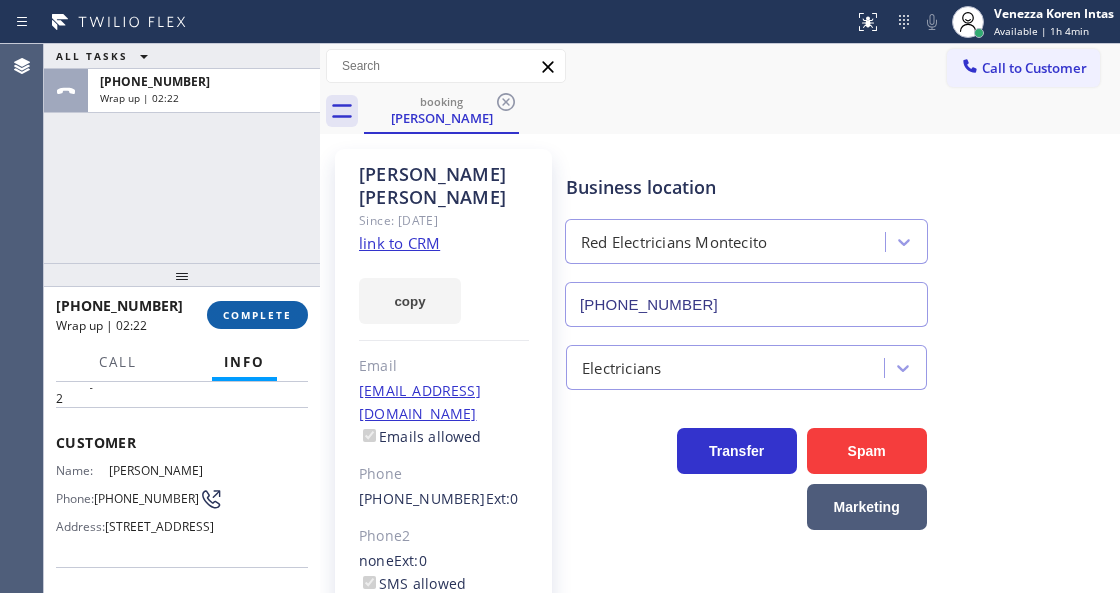 click on "COMPLETE" at bounding box center [257, 315] 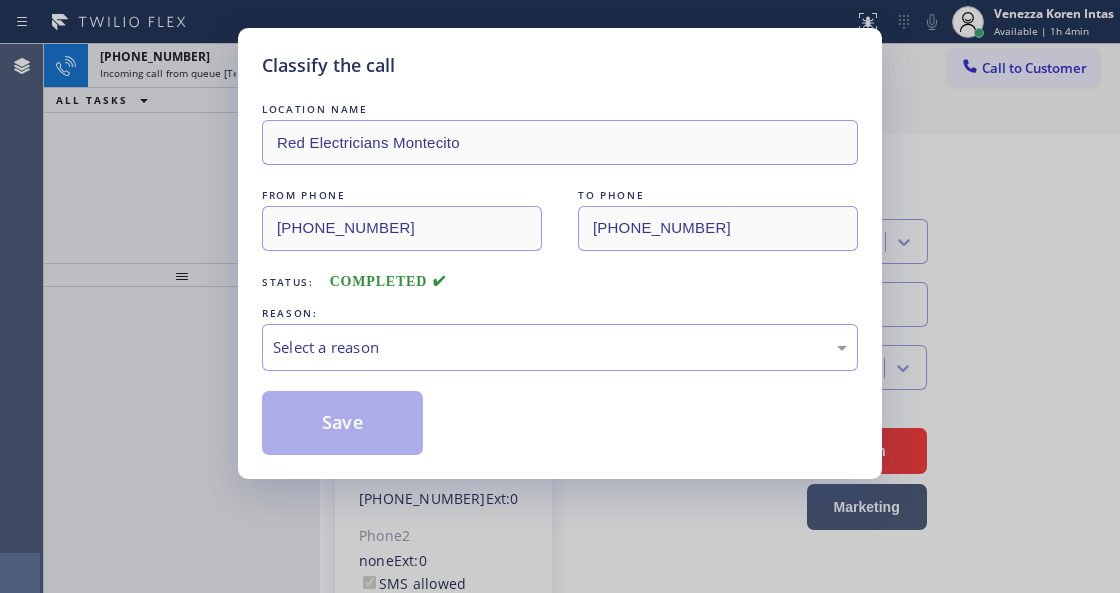 click on "Select a reason" at bounding box center [560, 347] 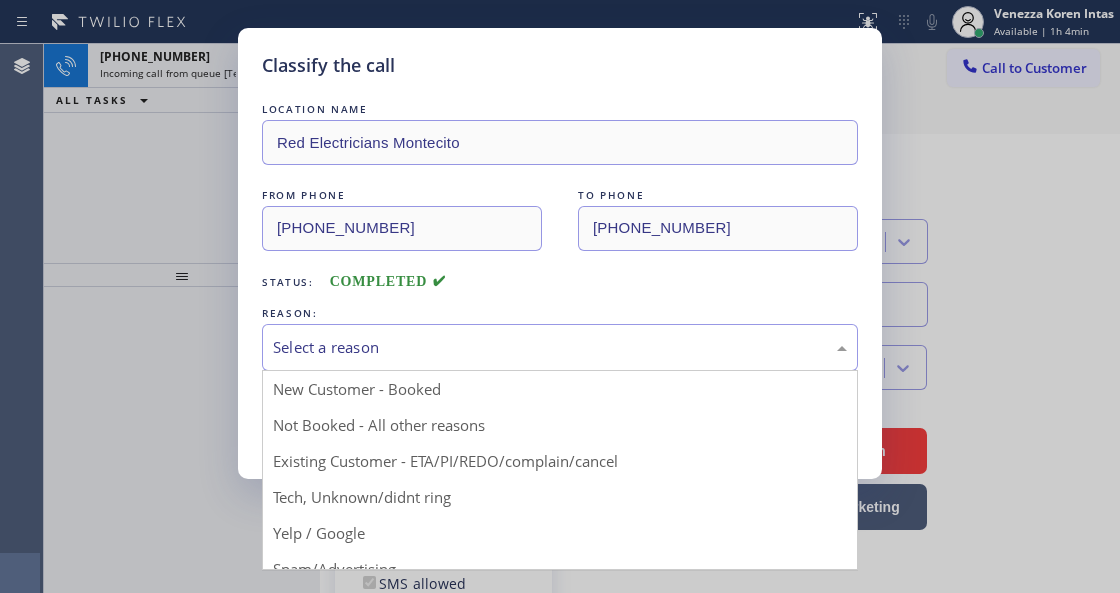 drag, startPoint x: 455, startPoint y: 460, endPoint x: 374, endPoint y: 444, distance: 82.565125 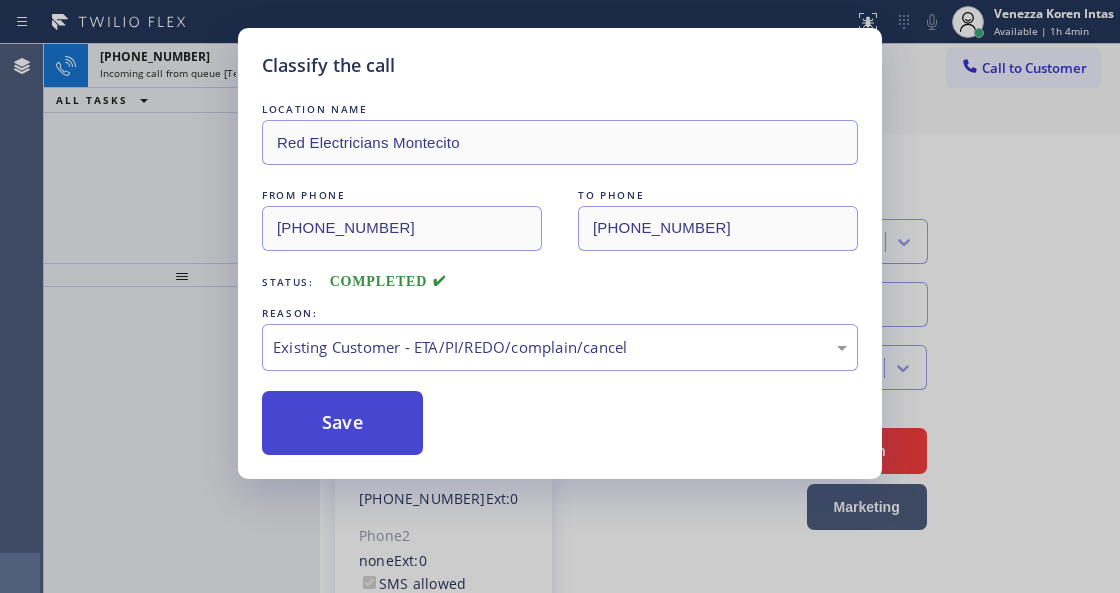 click on "Save" at bounding box center [342, 423] 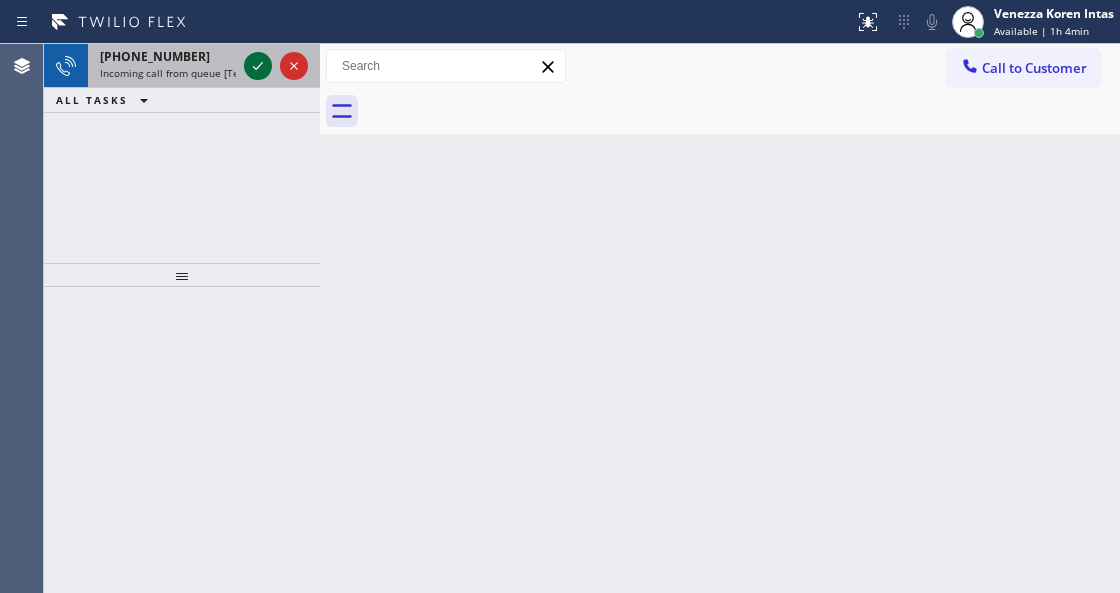 click 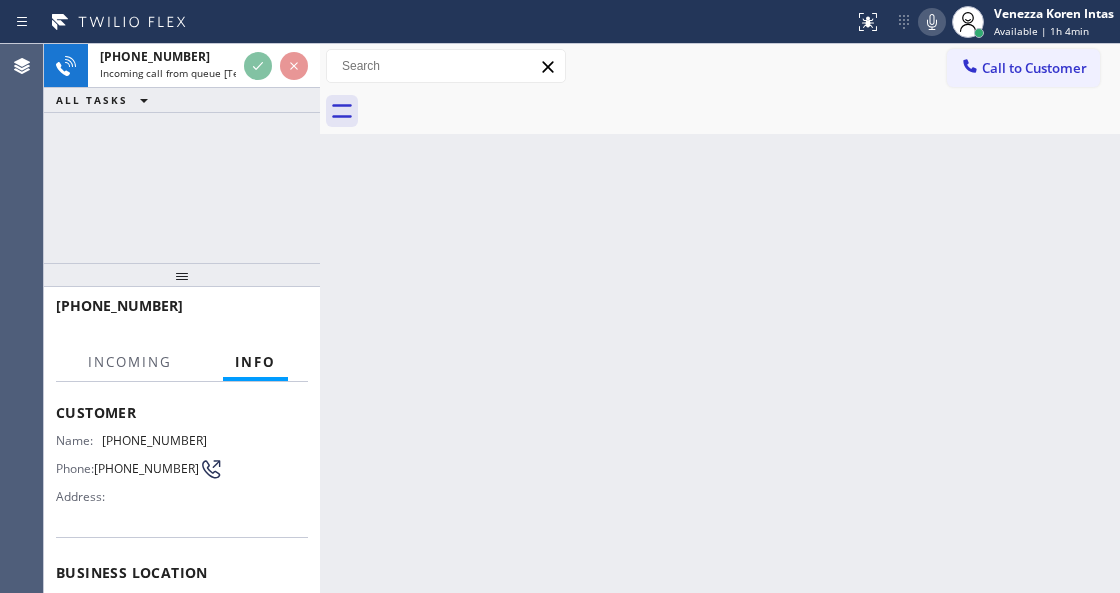 scroll, scrollTop: 200, scrollLeft: 0, axis: vertical 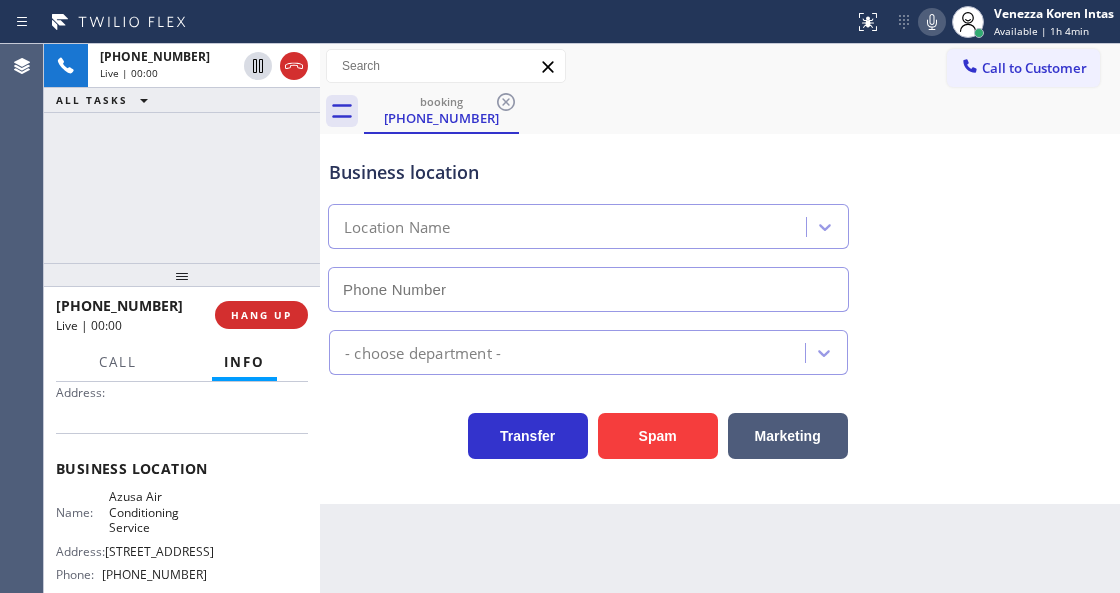 type on "[PHONE_NUMBER]" 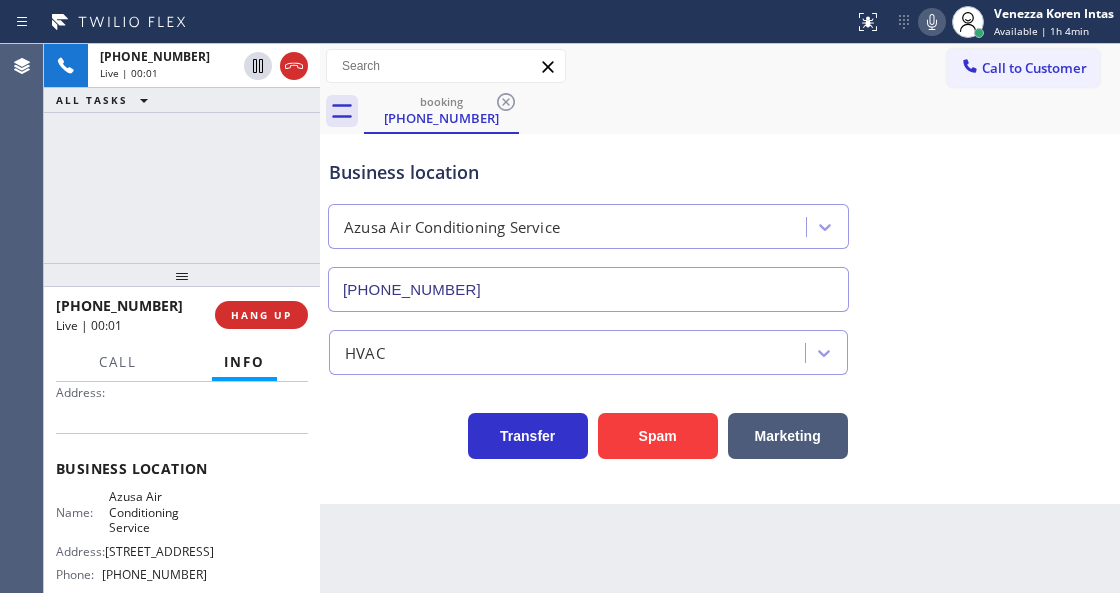 click on "booking [PHONE_NUMBER]" at bounding box center (742, 111) 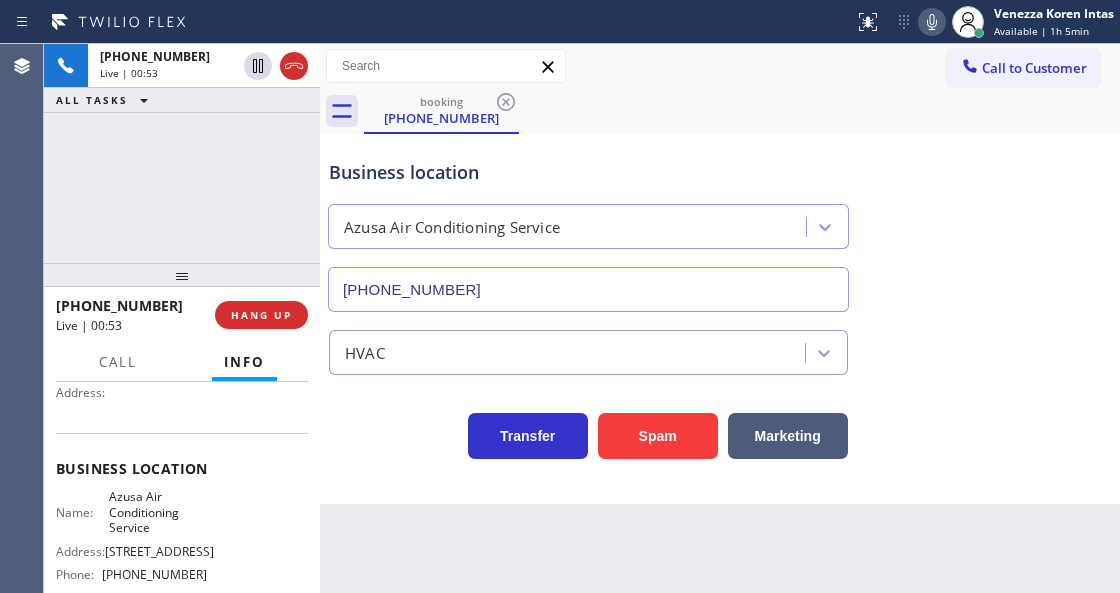 click on "Business location Azusa Air Conditioning Service [PHONE_NUMBER]" at bounding box center [588, 225] 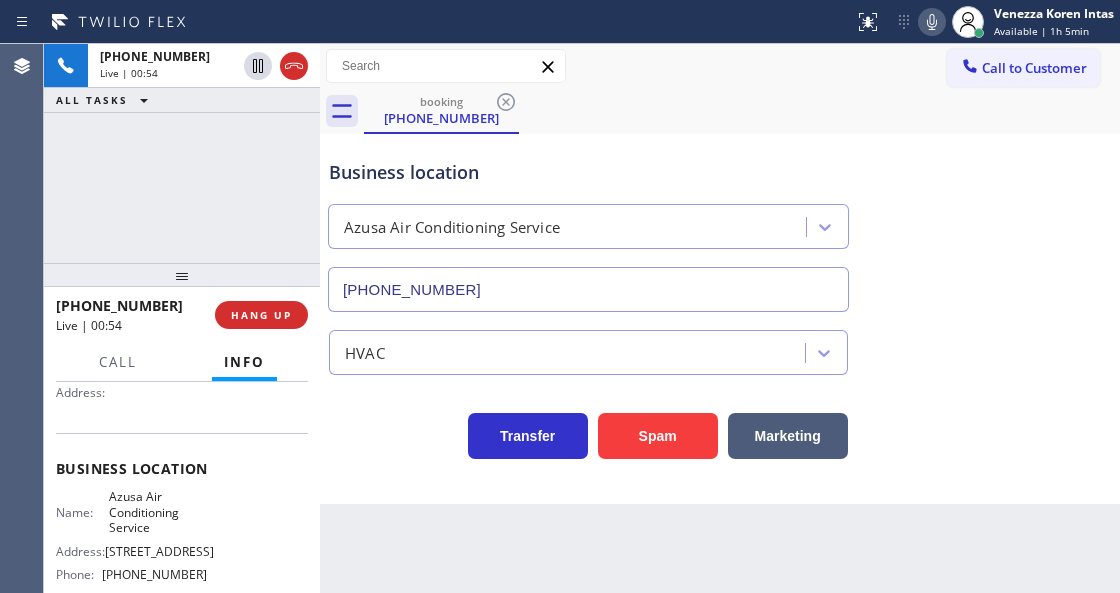 click on "Business location" at bounding box center (588, 172) 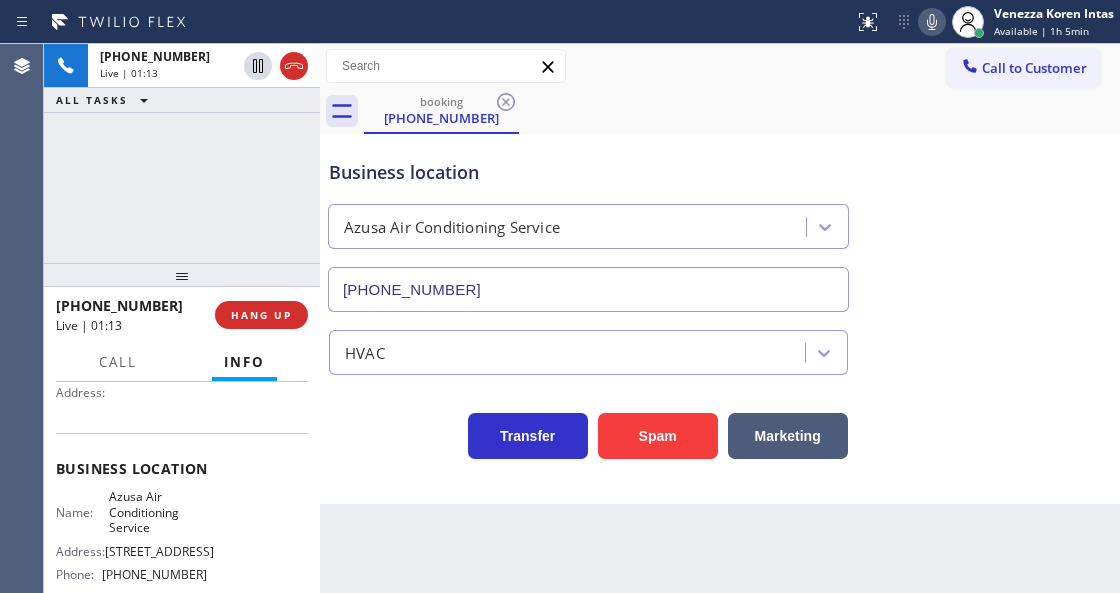 click on "Business location" at bounding box center [588, 172] 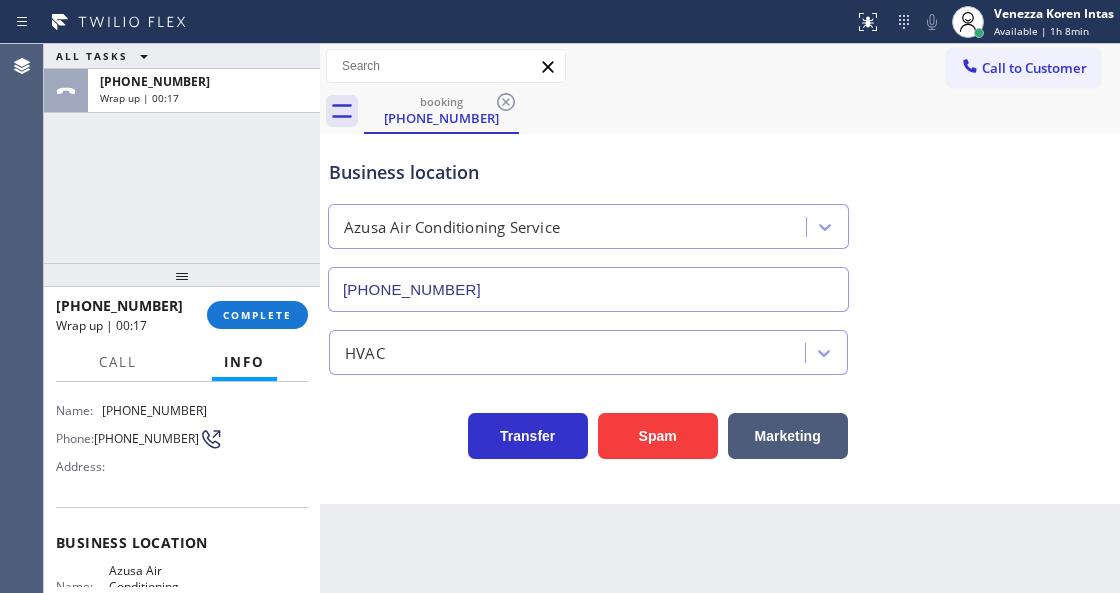 scroll, scrollTop: 0, scrollLeft: 0, axis: both 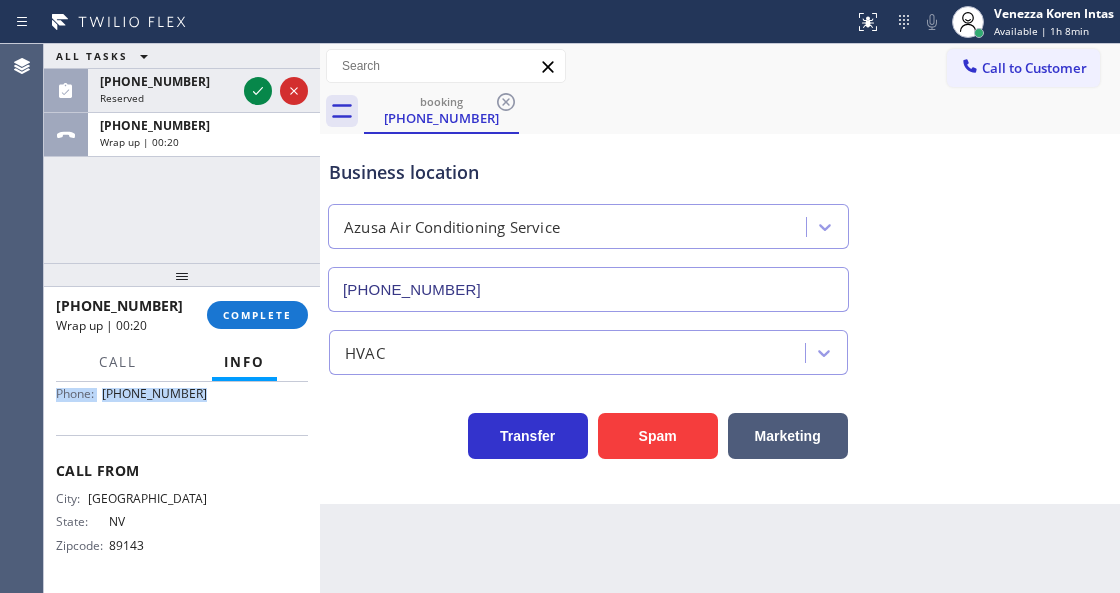 drag, startPoint x: 56, startPoint y: 494, endPoint x: 252, endPoint y: 420, distance: 209.50418 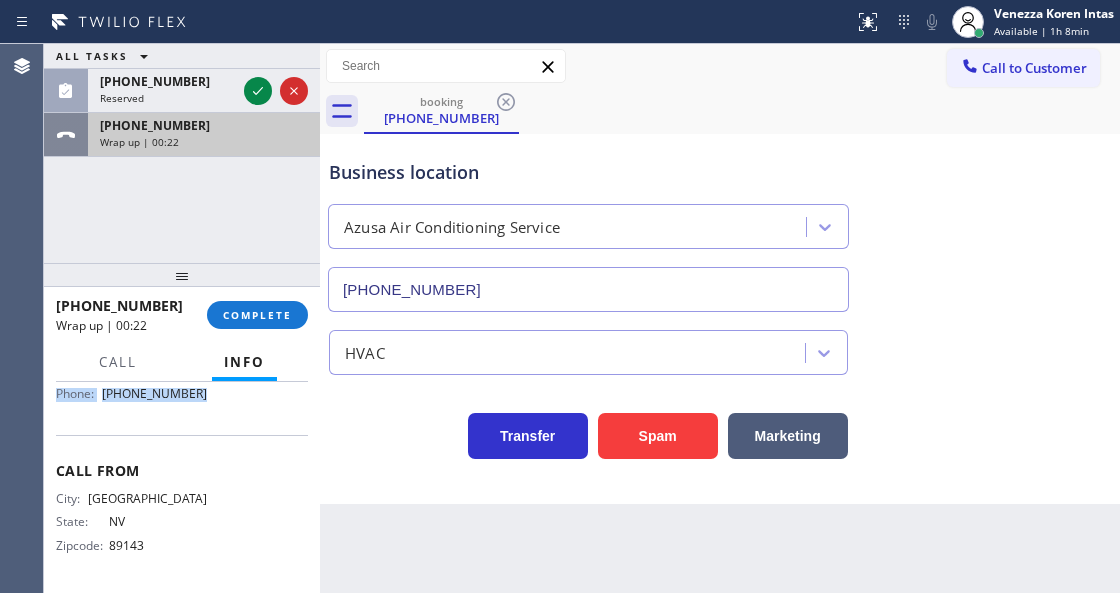 drag, startPoint x: 255, startPoint y: 100, endPoint x: 266, endPoint y: 142, distance: 43.416588 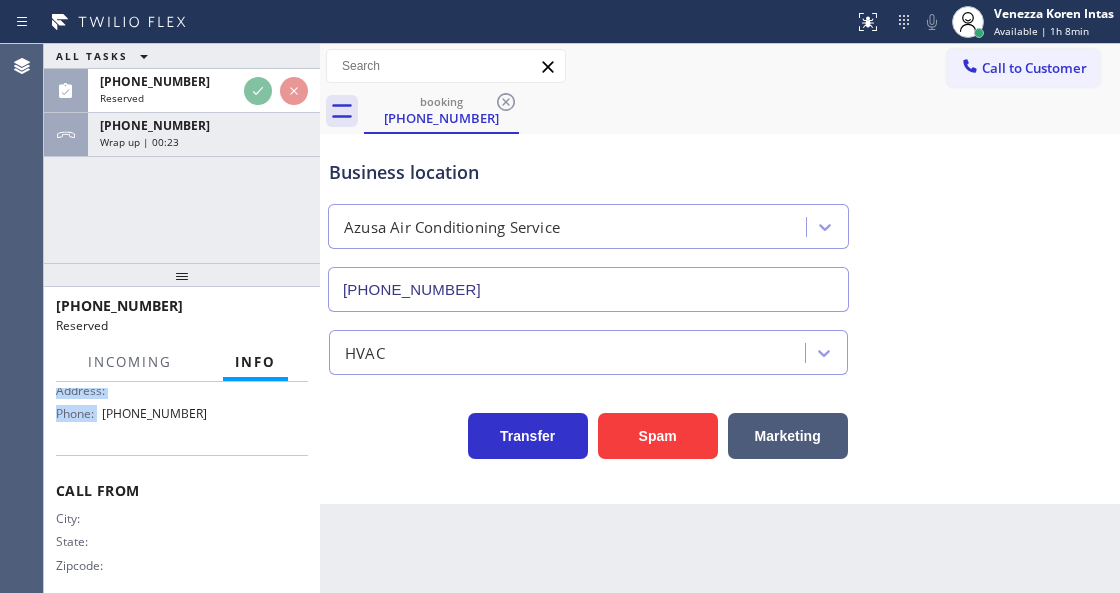 scroll, scrollTop: 396, scrollLeft: 0, axis: vertical 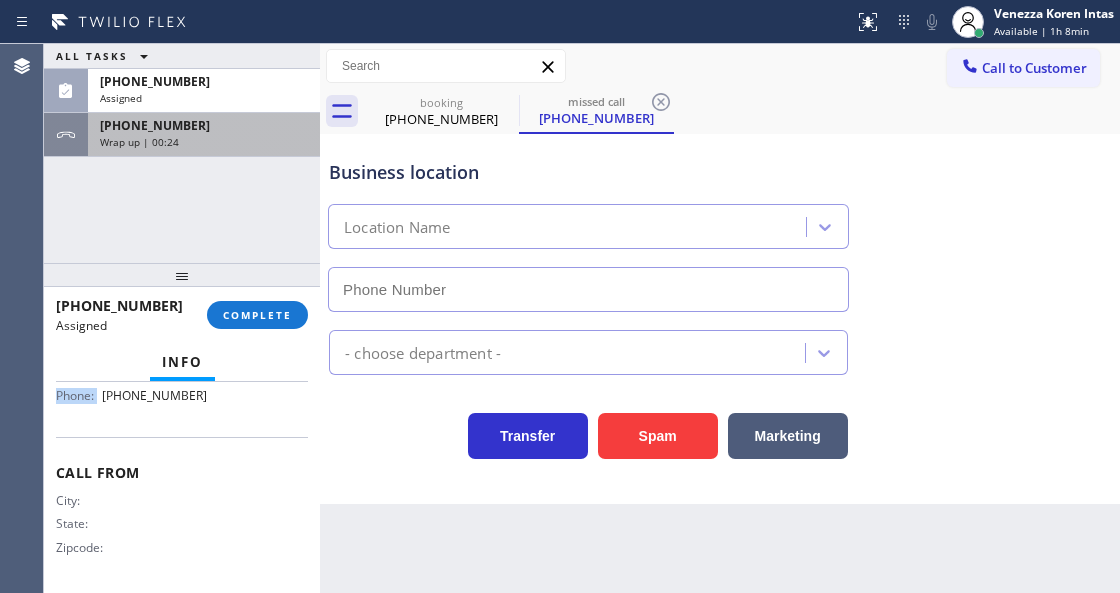 type on "[PHONE_NUMBER]" 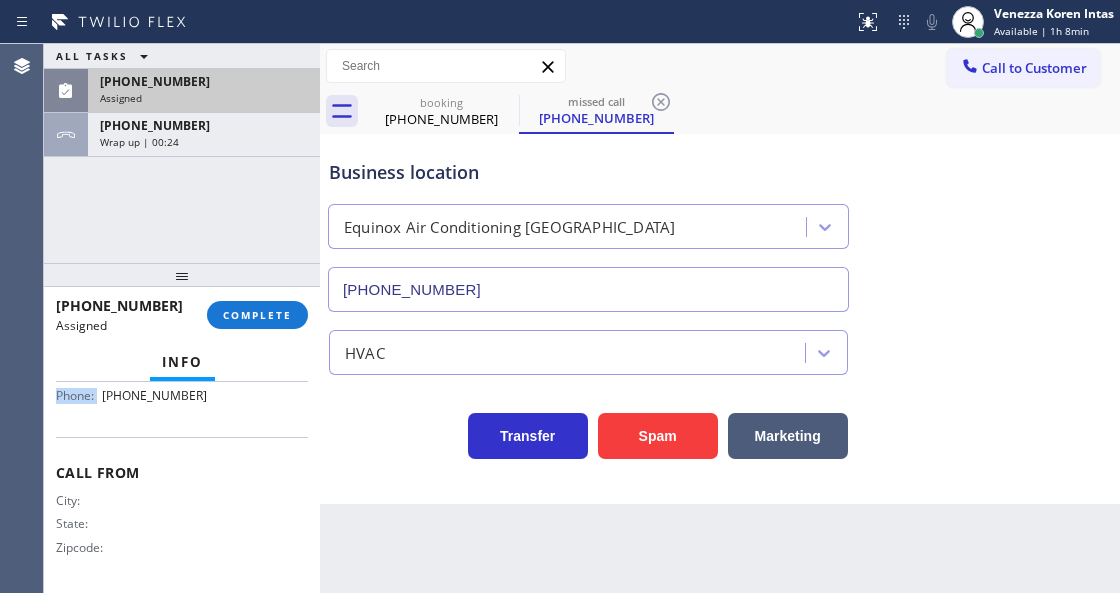 click on "Assigned" at bounding box center (204, 98) 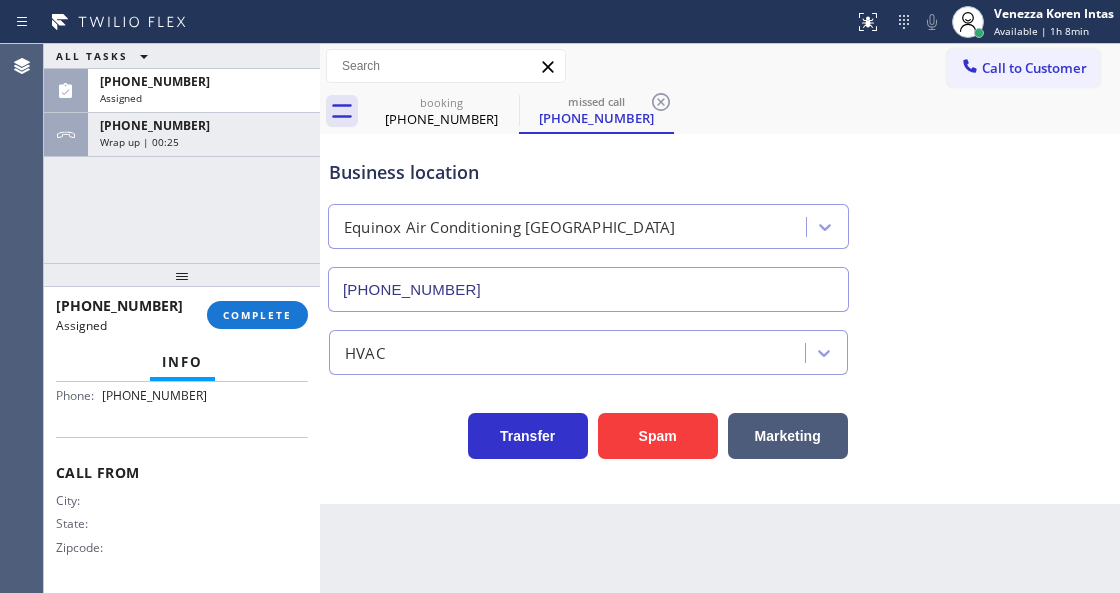 click on "[PHONE_NUMBER] Assigned COMPLETE" at bounding box center (182, 315) 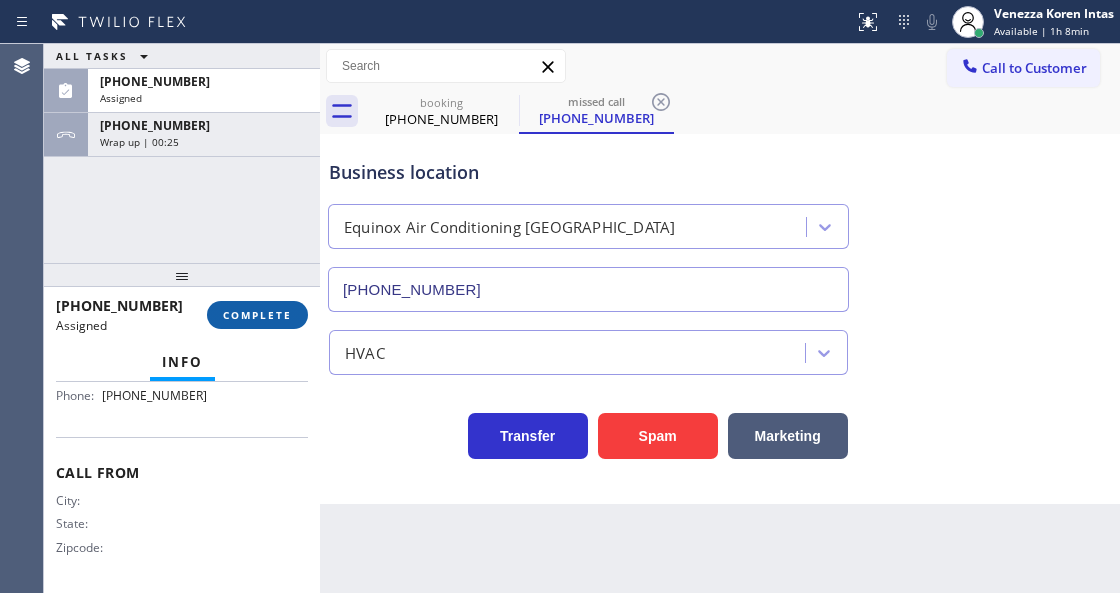 click on "COMPLETE" at bounding box center [257, 315] 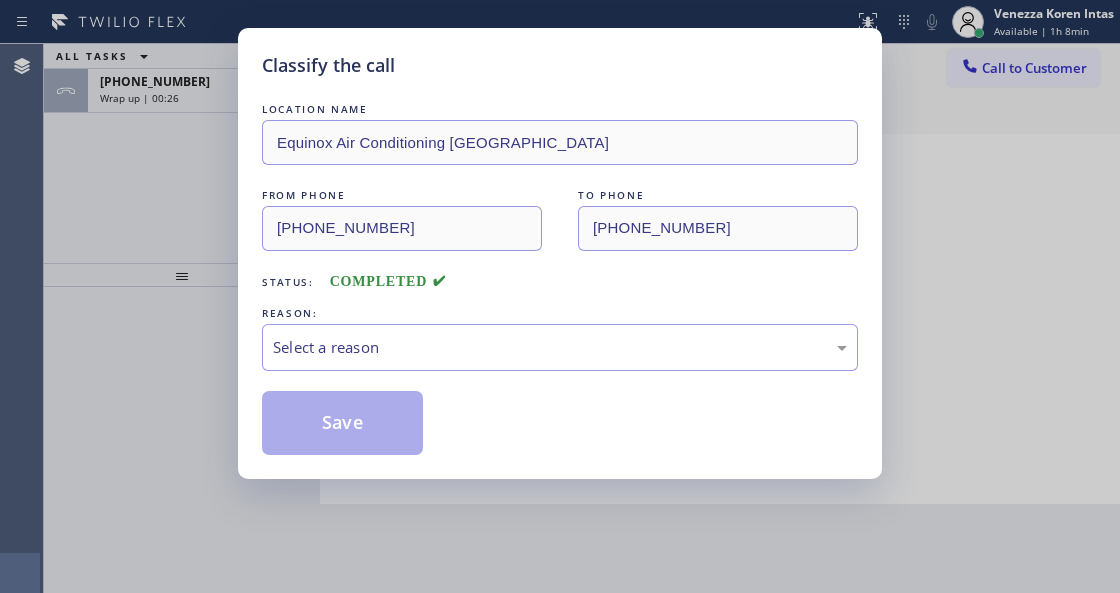 click on "Select a reason" at bounding box center (560, 347) 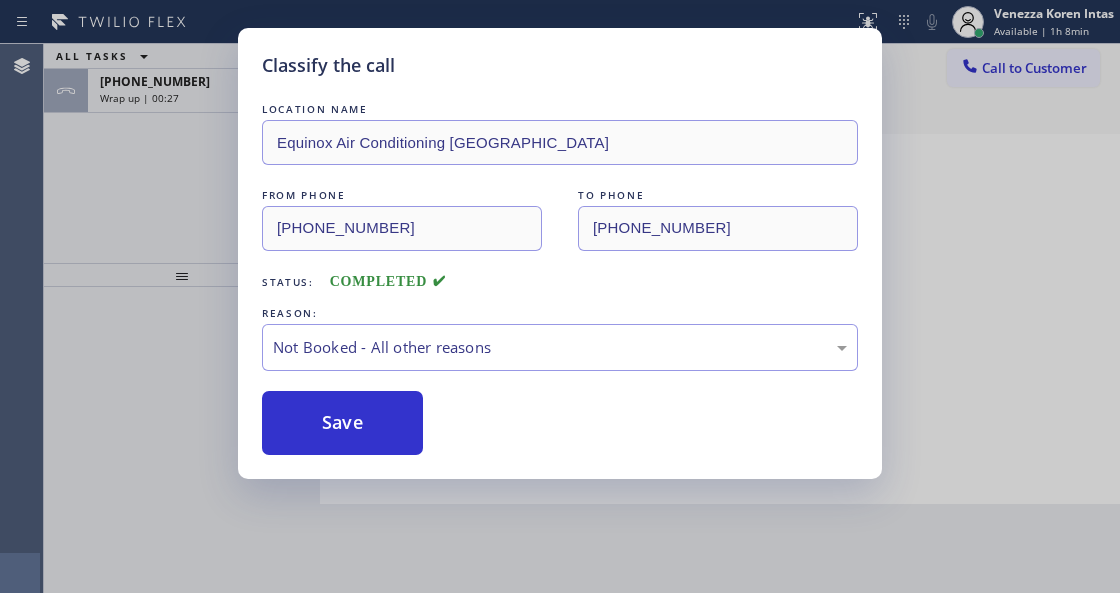 click on "Save" at bounding box center (342, 423) 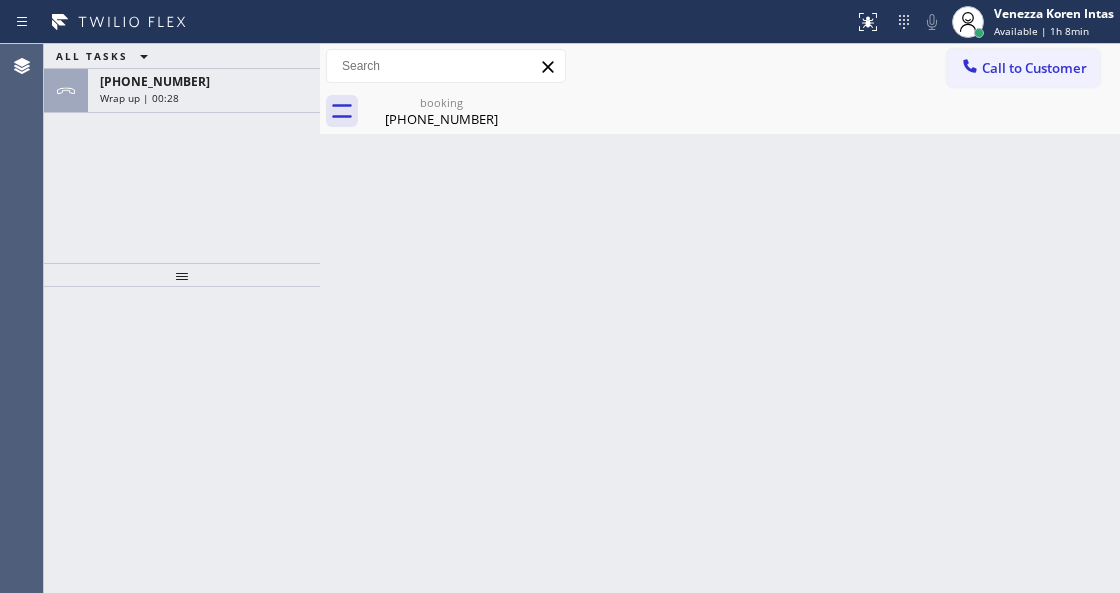 click on "Available | 1h 8min" at bounding box center (1041, 31) 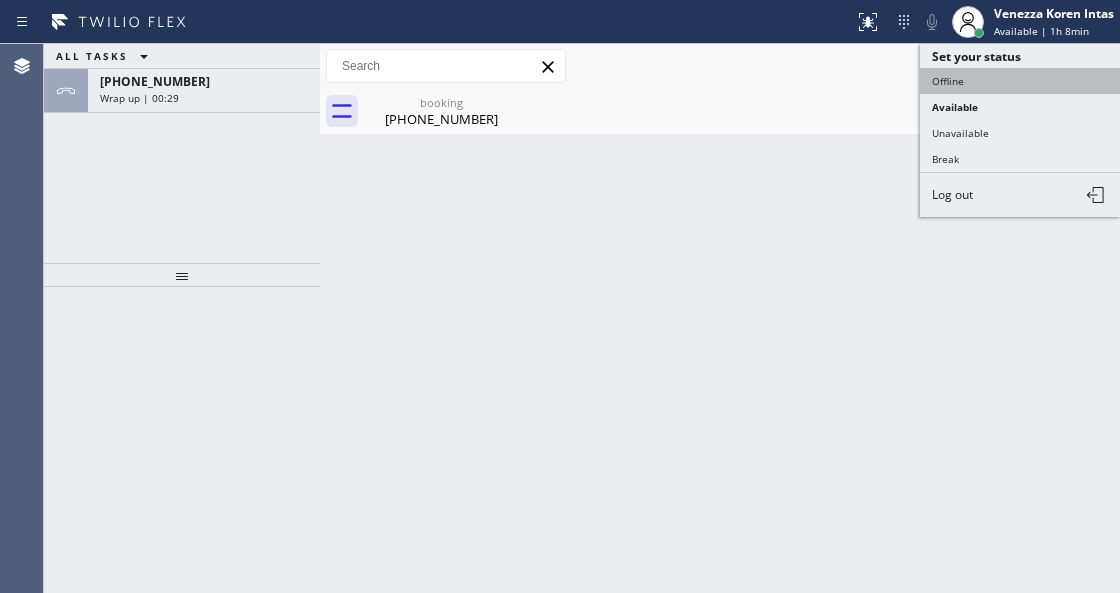 drag, startPoint x: 986, startPoint y: 79, endPoint x: 701, endPoint y: 236, distance: 325.38284 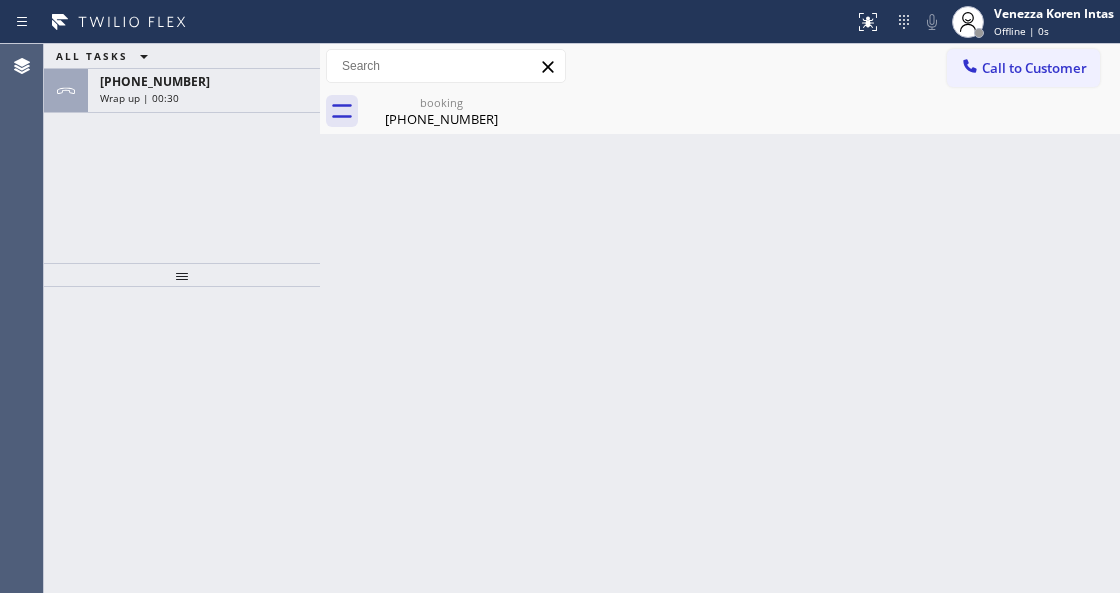 click on "Wrap up | 00:30" at bounding box center [204, 98] 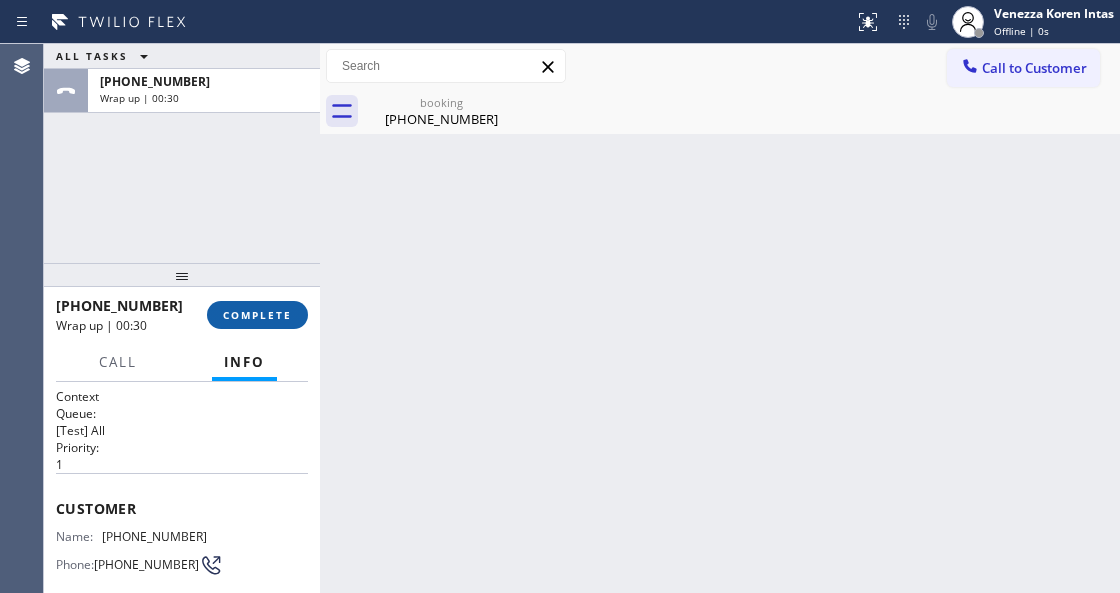 click on "COMPLETE" at bounding box center [257, 315] 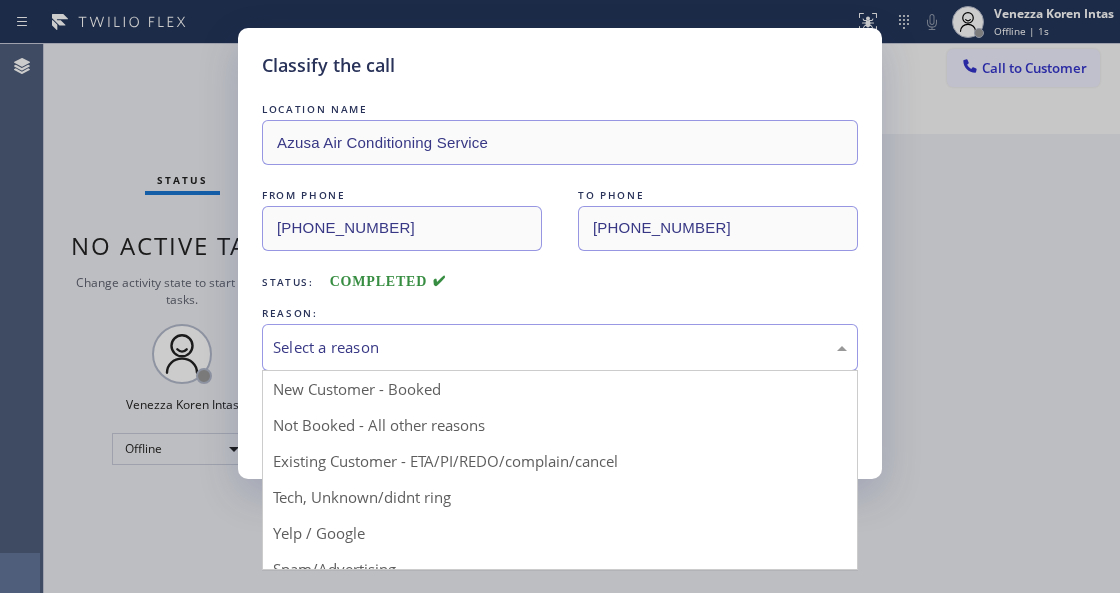 drag, startPoint x: 491, startPoint y: 352, endPoint x: 520, endPoint y: 538, distance: 188.24718 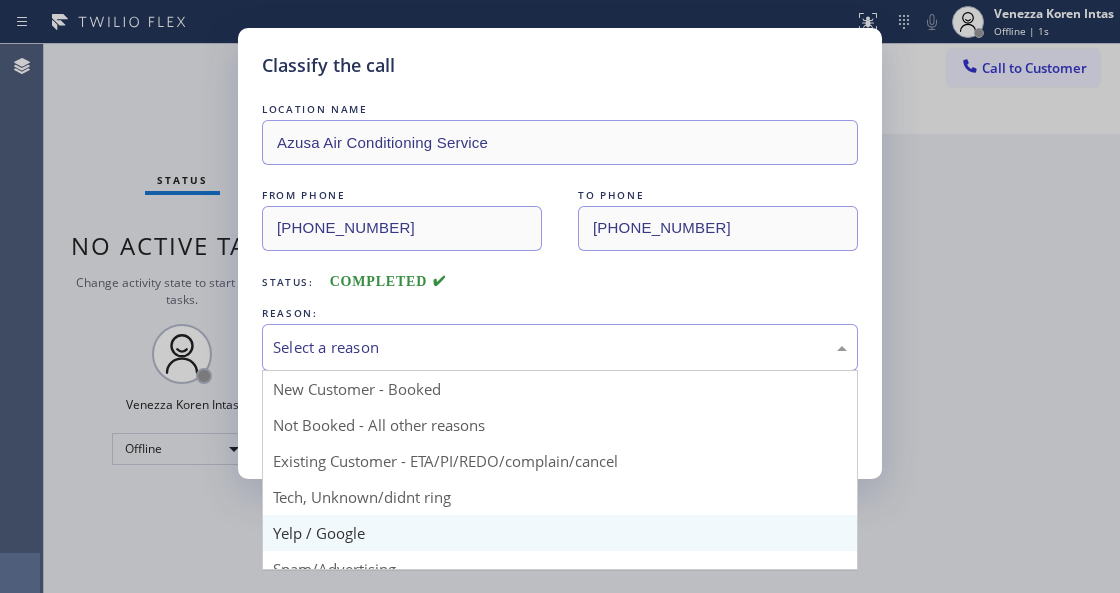 click on "Select a reason" at bounding box center [560, 347] 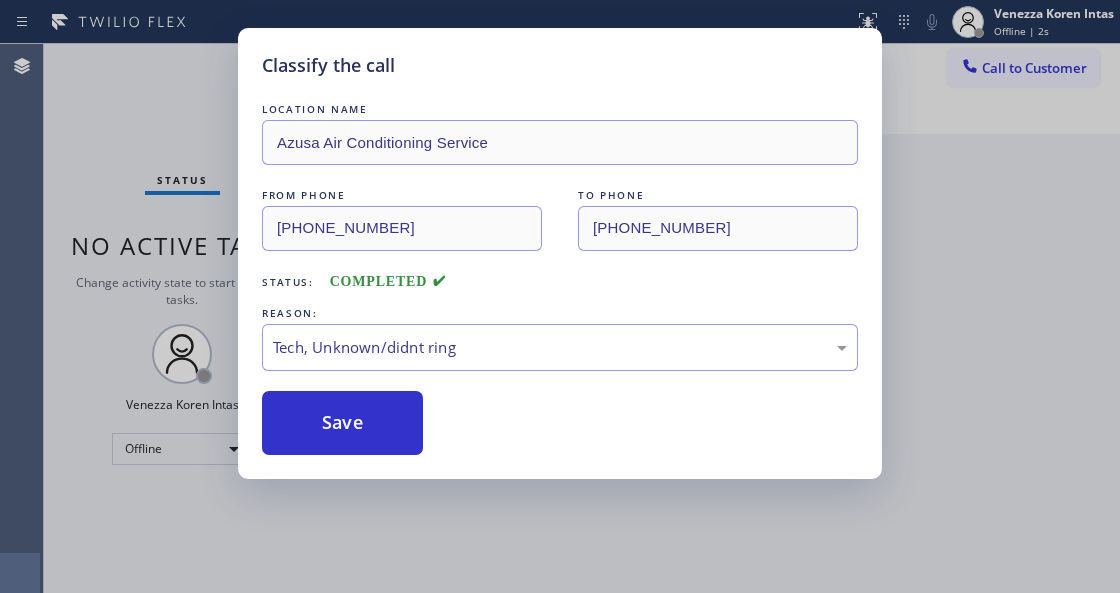 click on "Classify the call LOCATION NAME Azusa Air Conditioning Service FROM PHONE [PHONE_NUMBER] TO PHONE [PHONE_NUMBER] Status: COMPLETED REASON: Tech, Unknown/didnt ring Save" at bounding box center [560, 296] 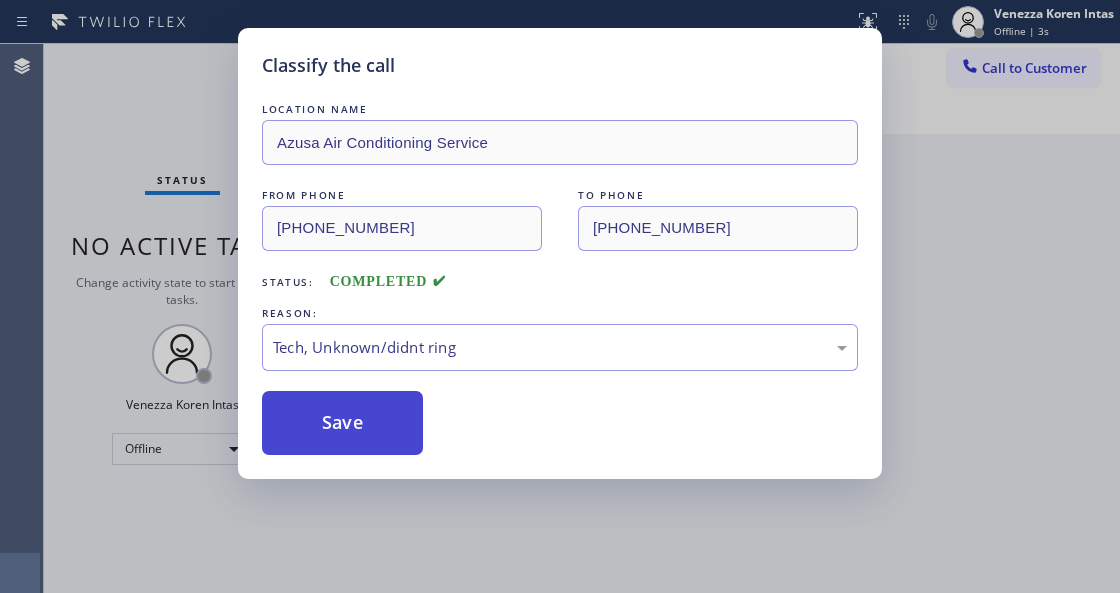 click on "Save" at bounding box center [342, 423] 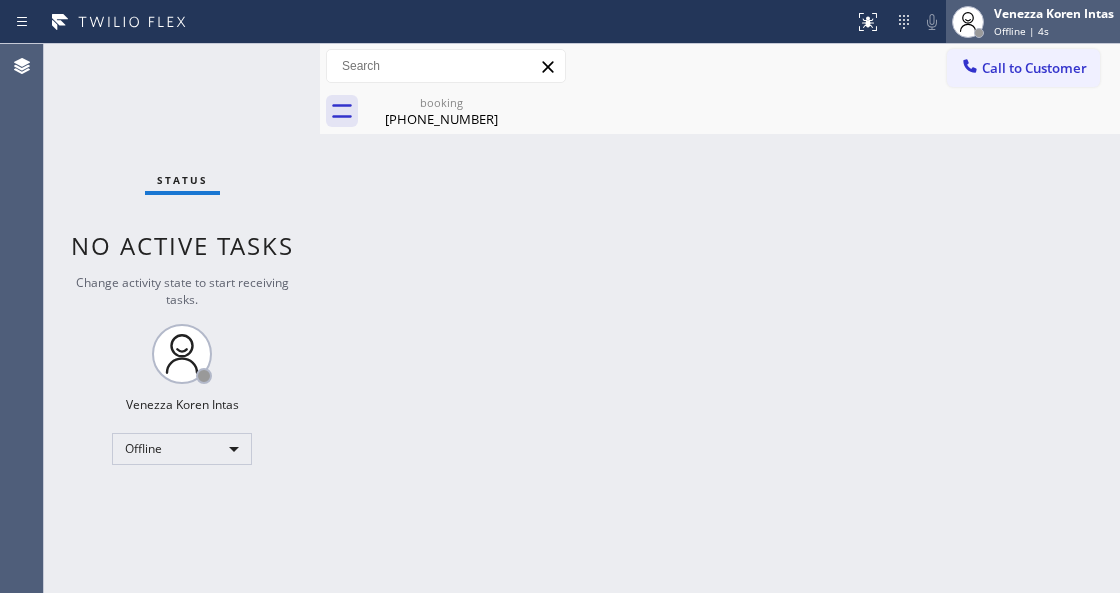 click on "Venezza Koren Intas Offline | 4s" at bounding box center (1055, 21) 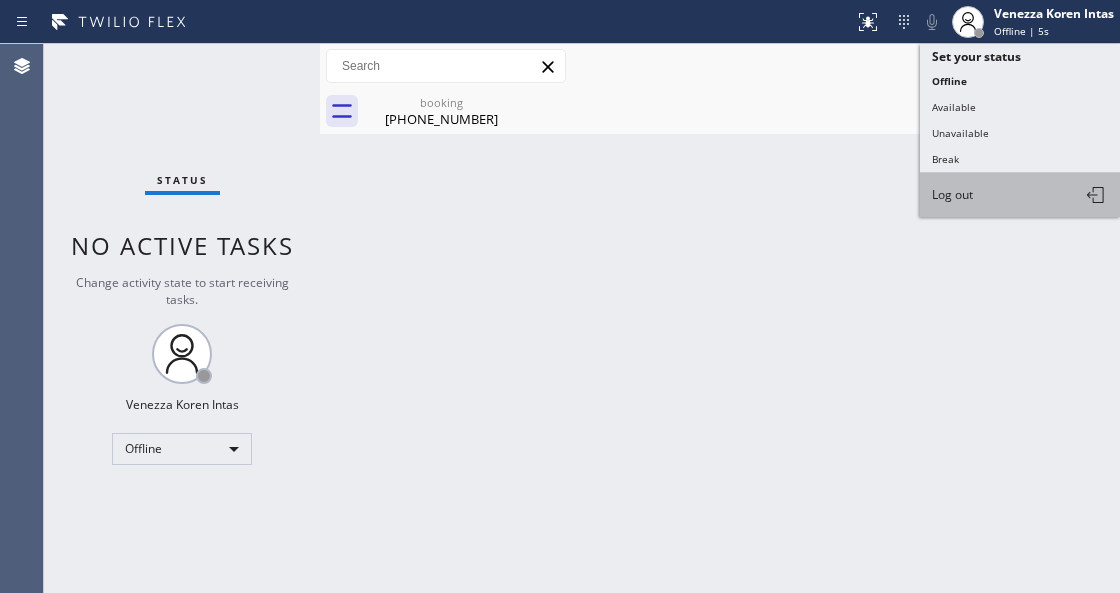click on "Log out" at bounding box center [1020, 195] 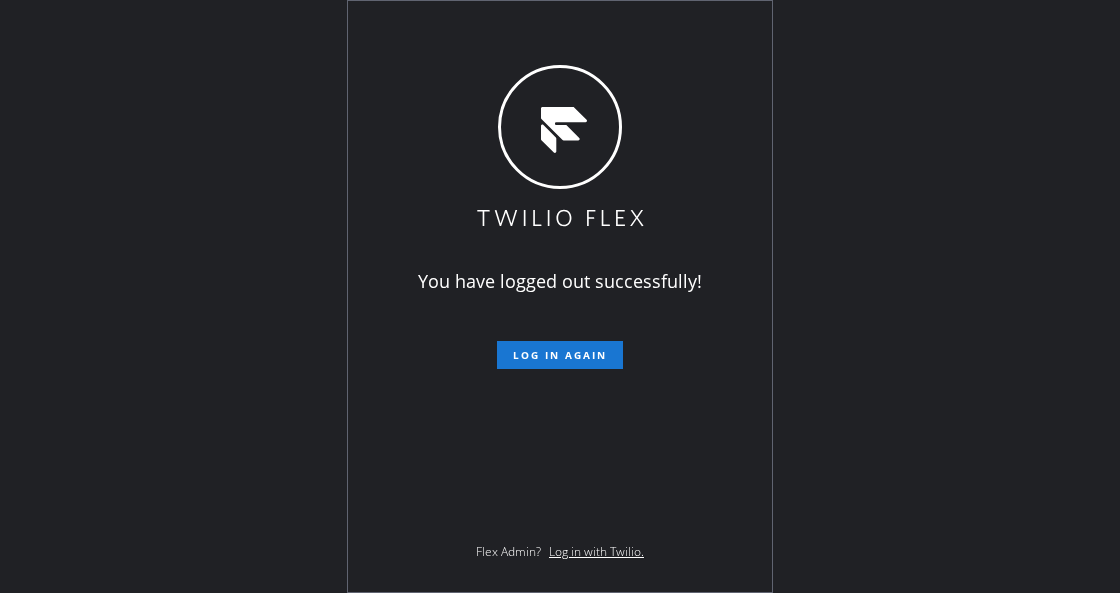 click on "You have logged out successfully! Log in again Flex Admin? Log in with Twilio." at bounding box center [560, 296] 